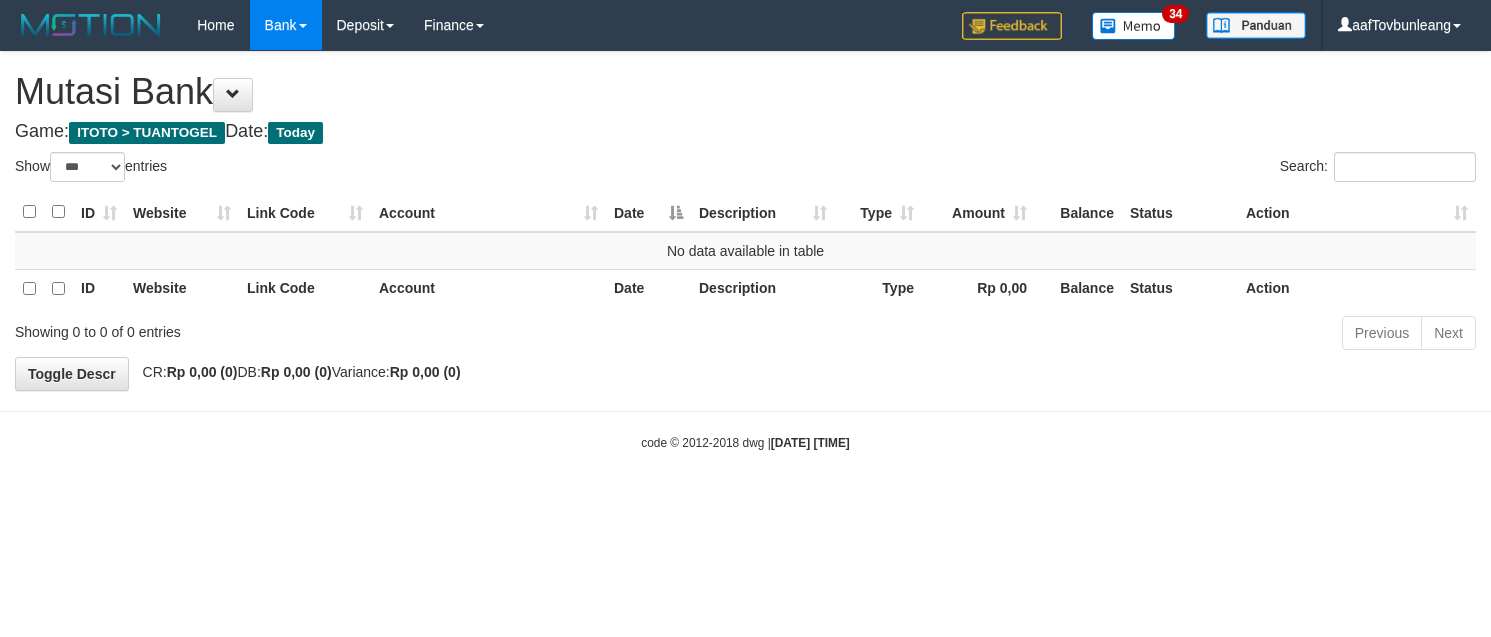 select on "***" 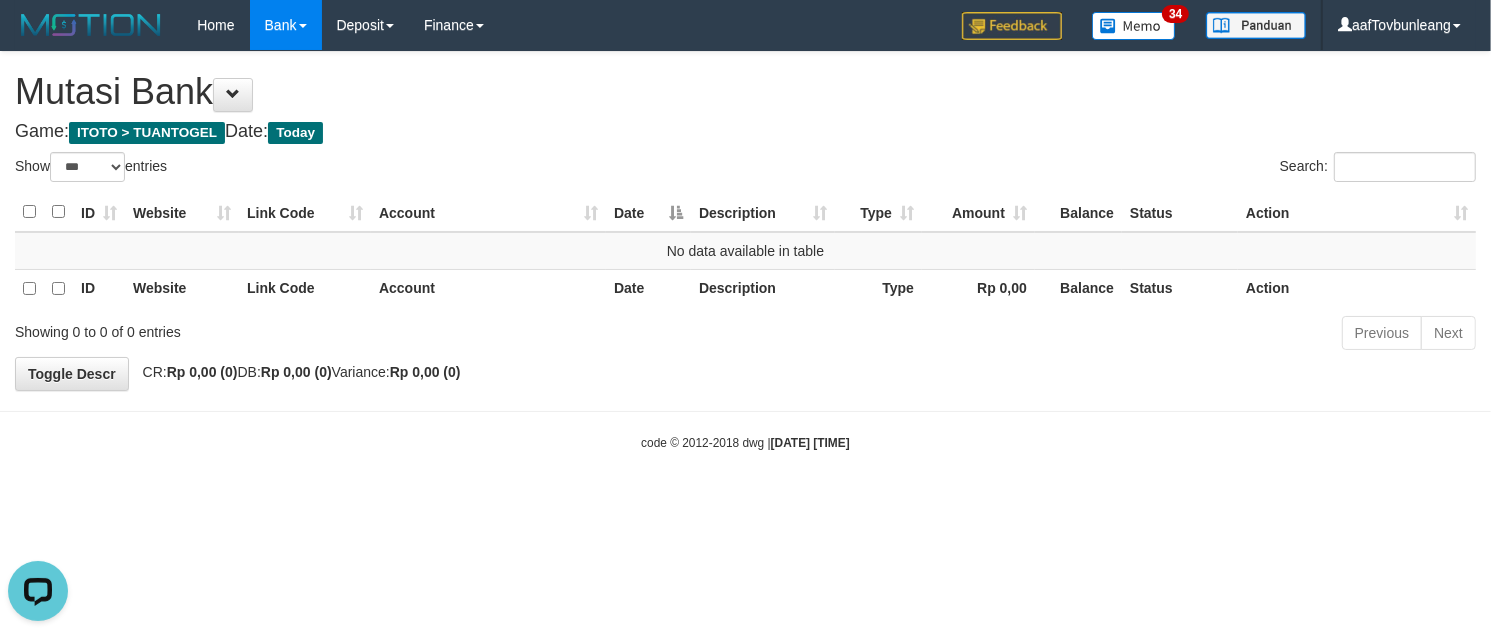 scroll, scrollTop: 0, scrollLeft: 0, axis: both 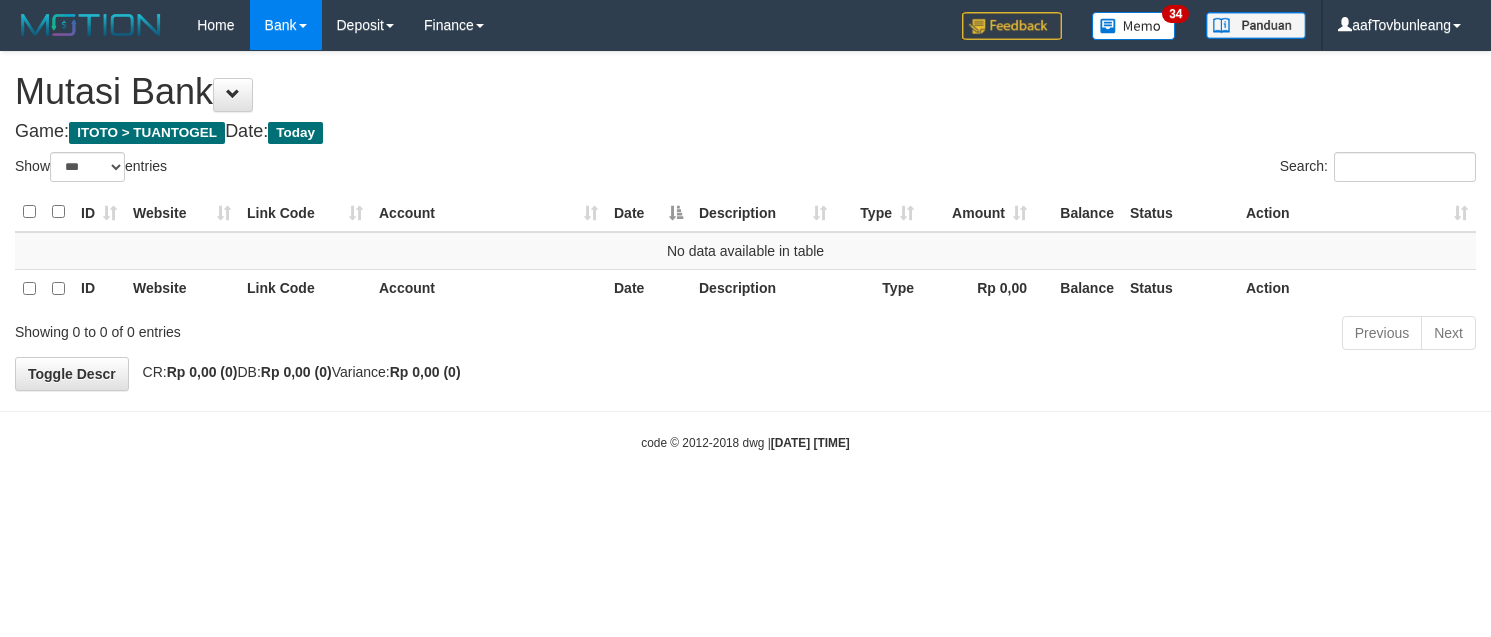 select on "***" 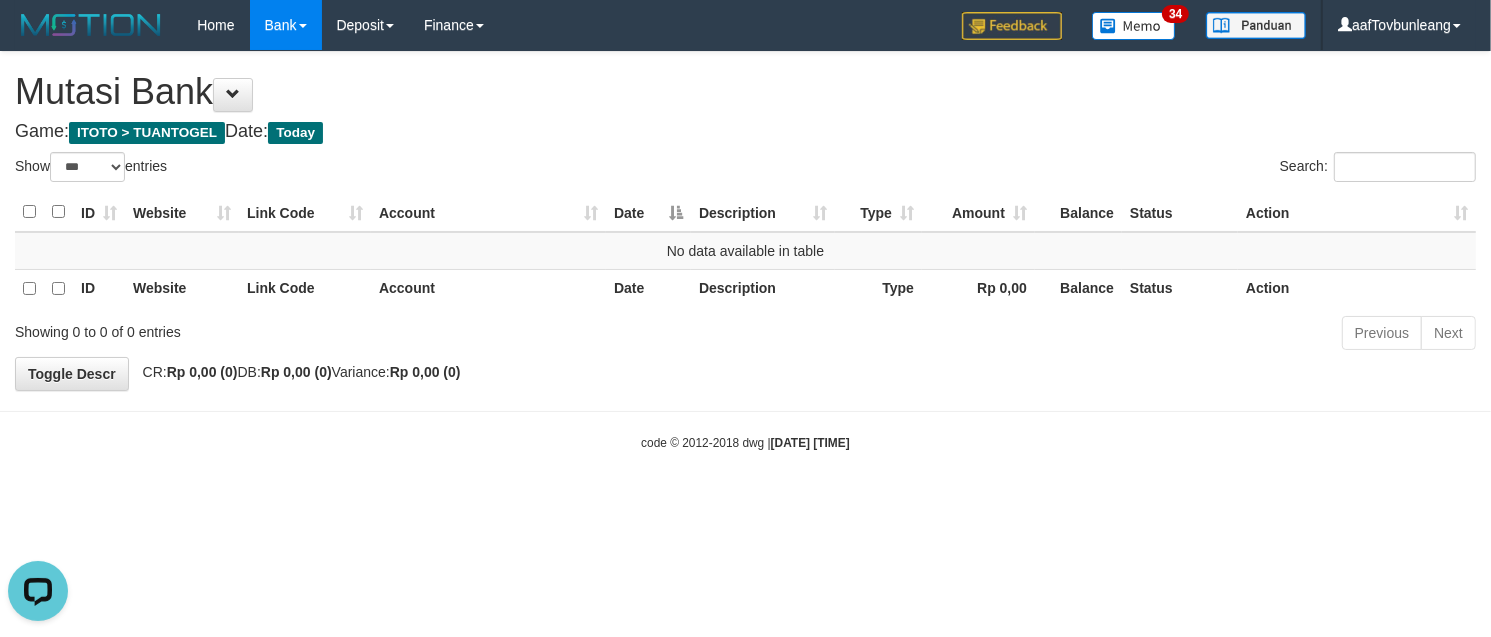 scroll, scrollTop: 0, scrollLeft: 0, axis: both 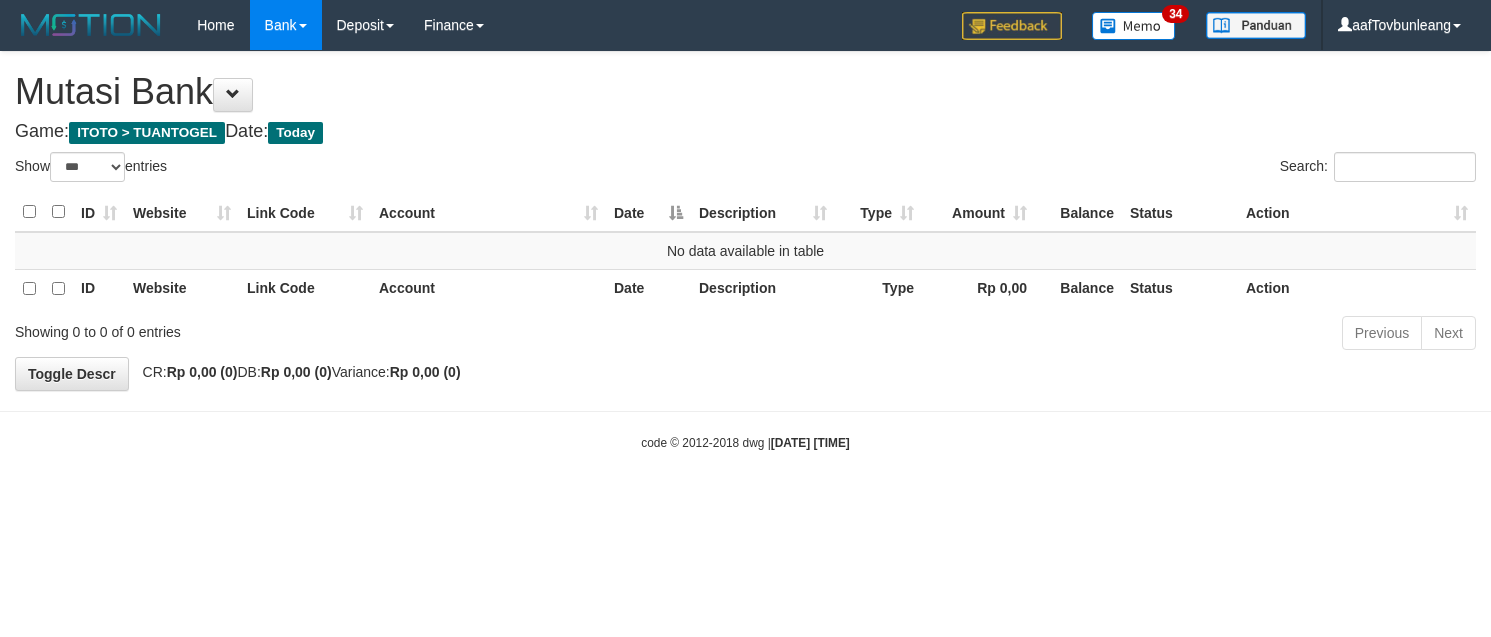 select on "***" 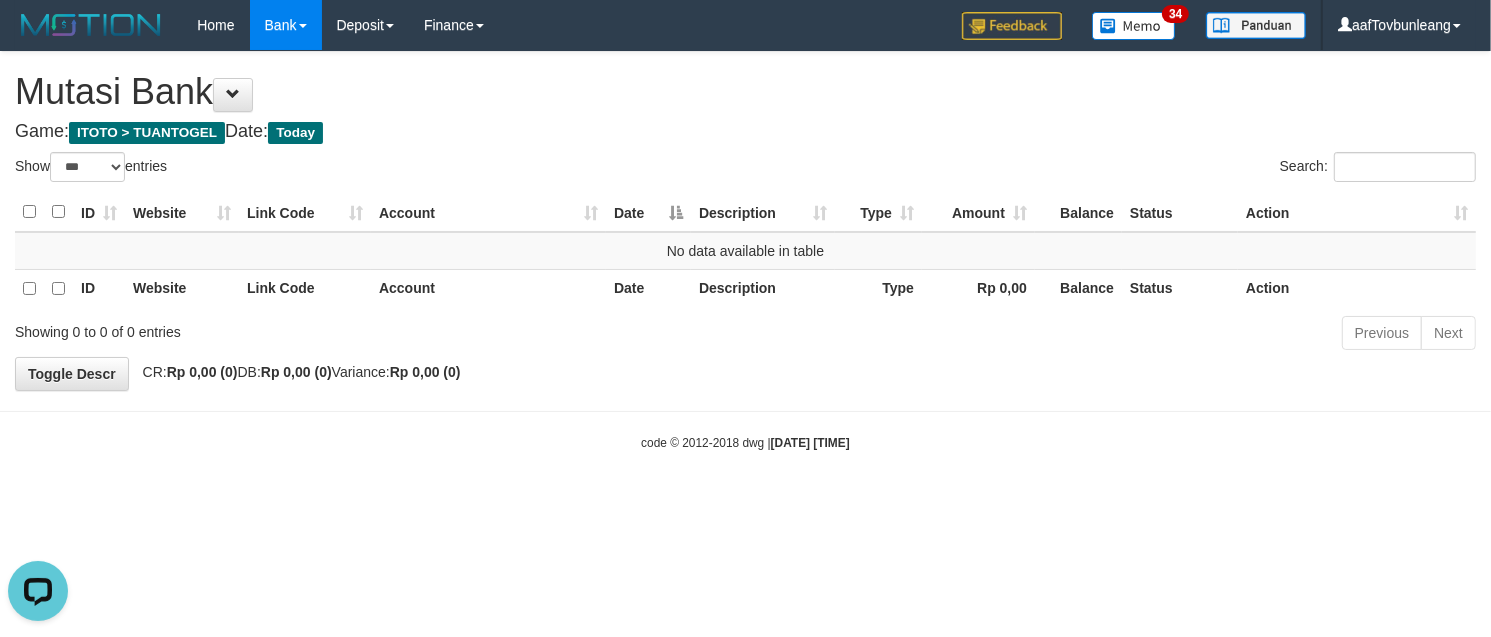 scroll, scrollTop: 0, scrollLeft: 0, axis: both 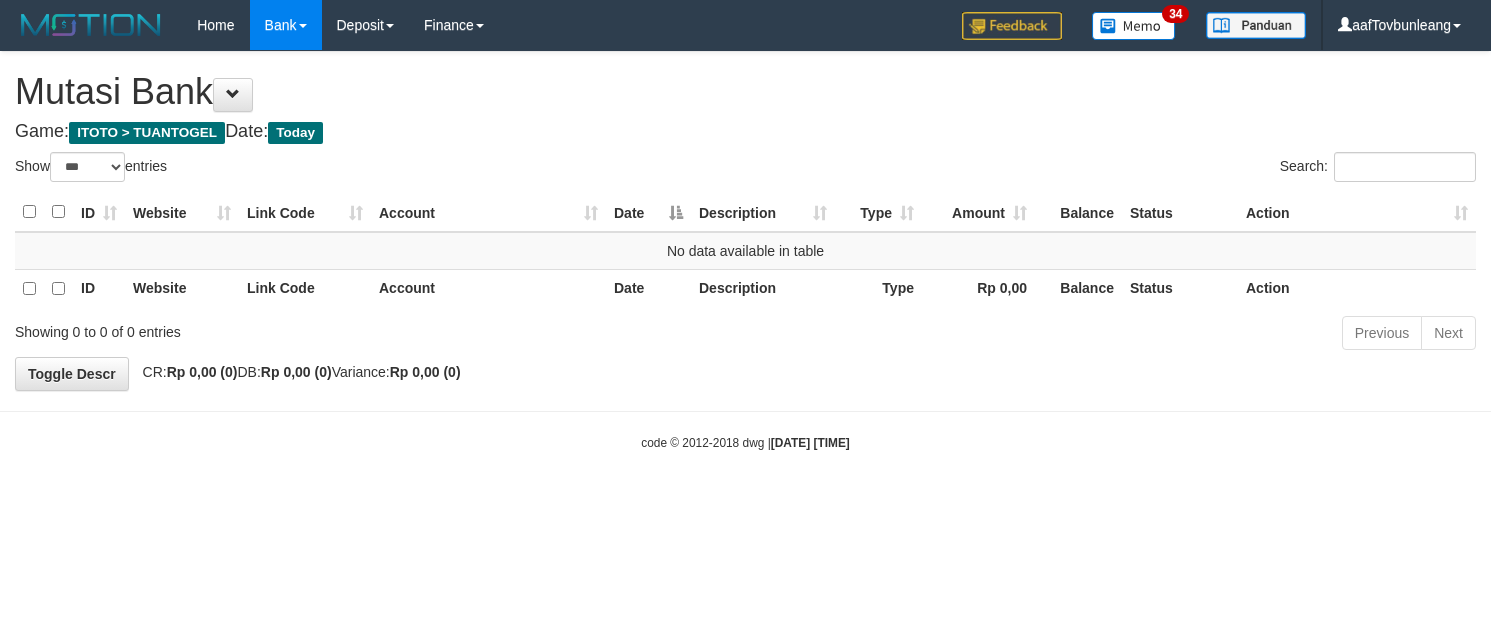 select on "***" 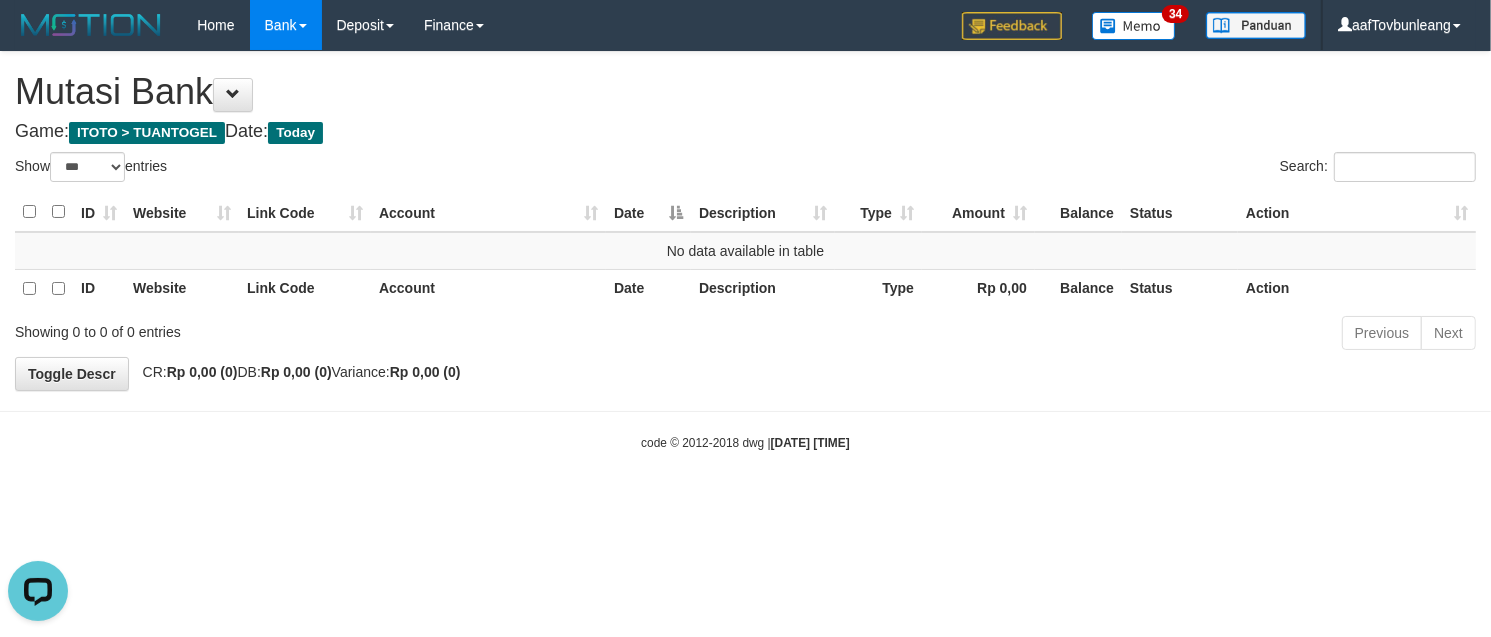 scroll, scrollTop: 0, scrollLeft: 0, axis: both 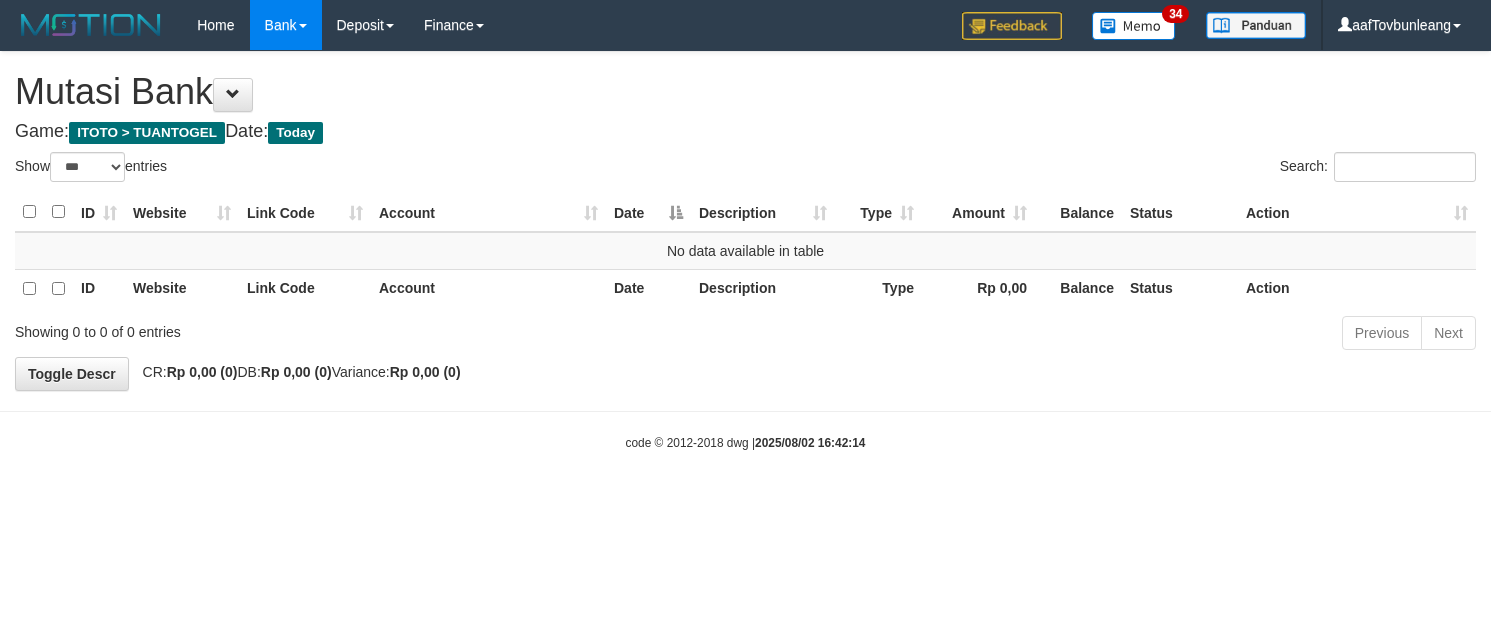select on "***" 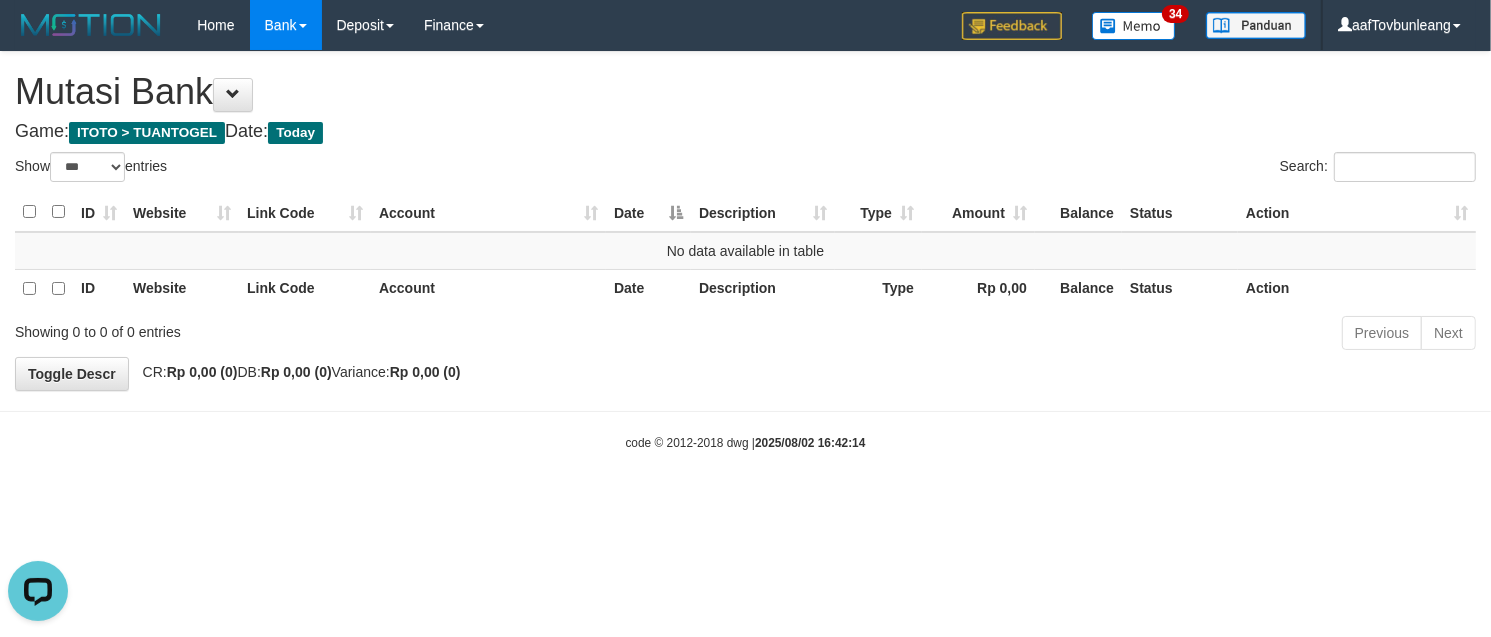 scroll, scrollTop: 0, scrollLeft: 0, axis: both 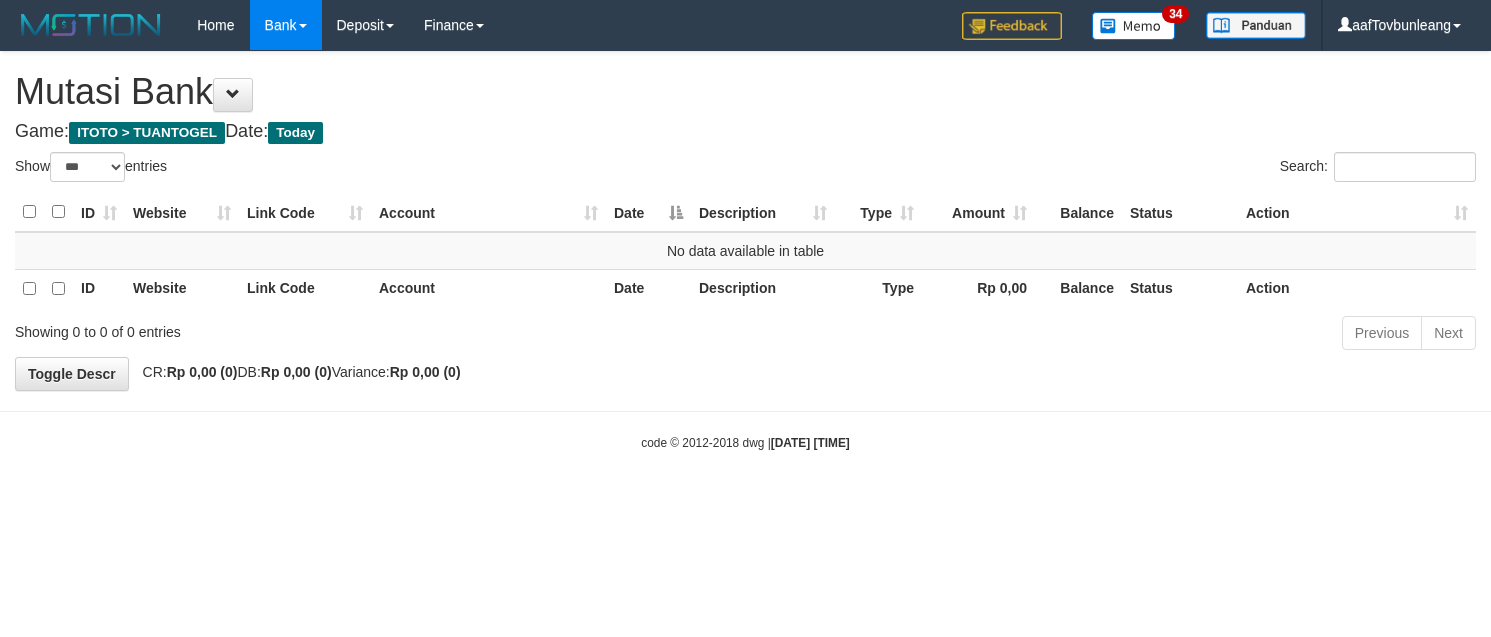 select on "***" 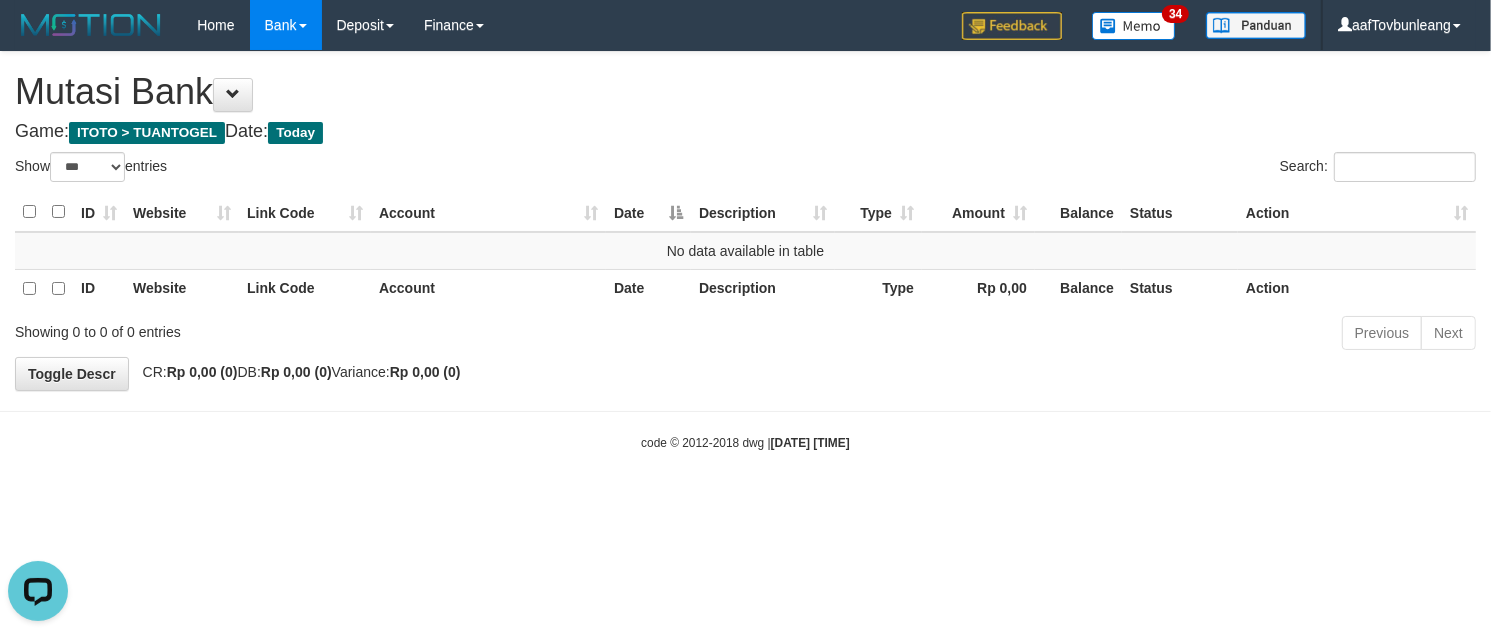scroll, scrollTop: 0, scrollLeft: 0, axis: both 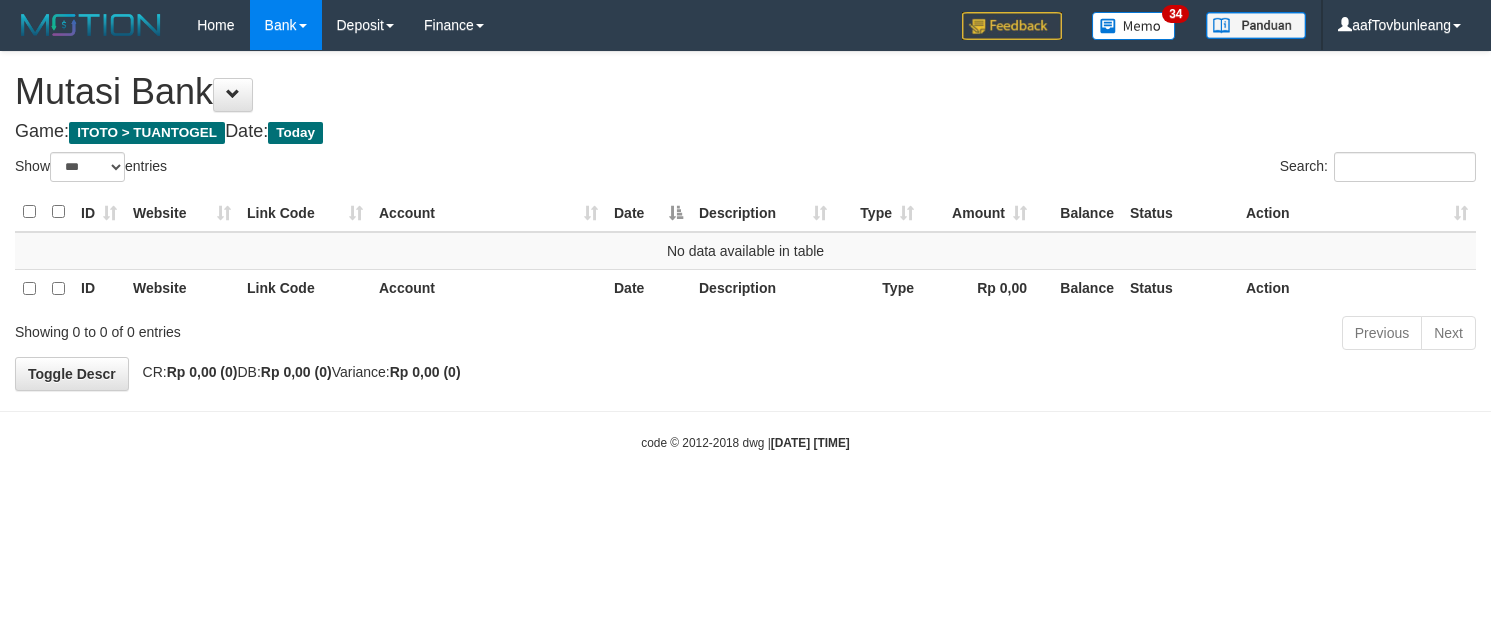 select on "***" 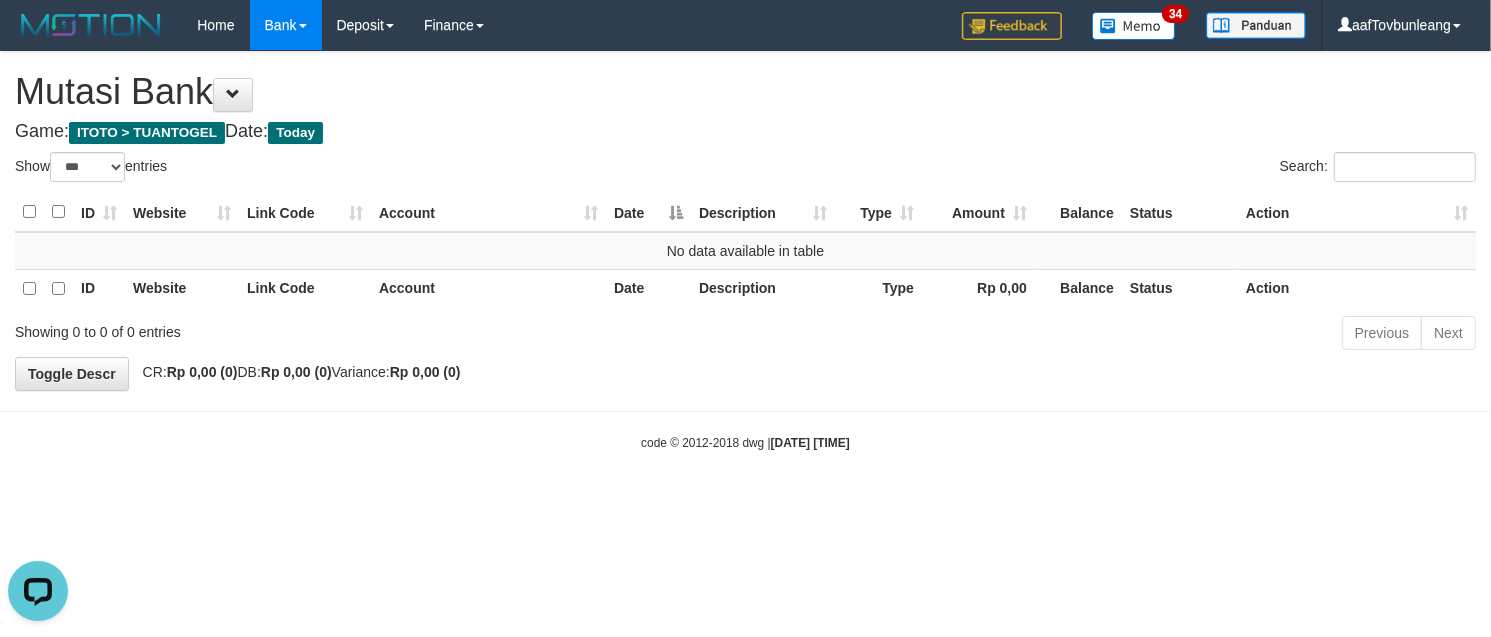 scroll, scrollTop: 0, scrollLeft: 0, axis: both 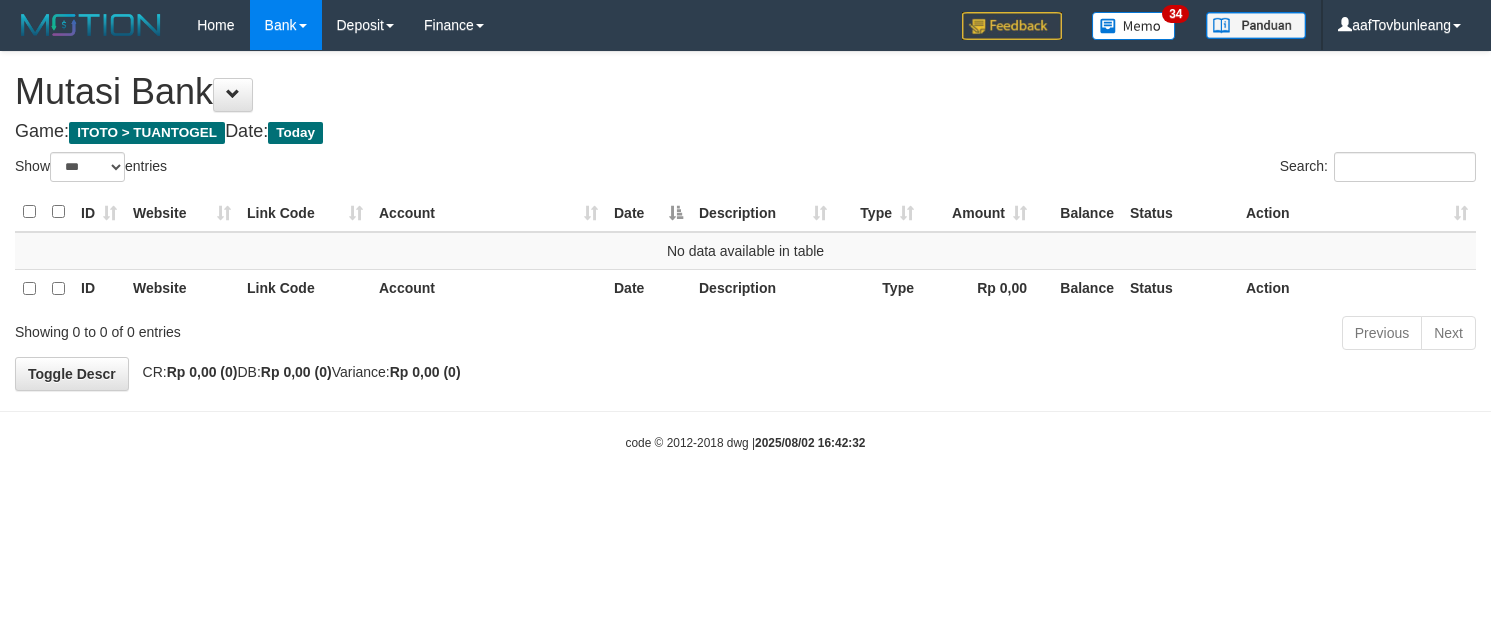 select on "***" 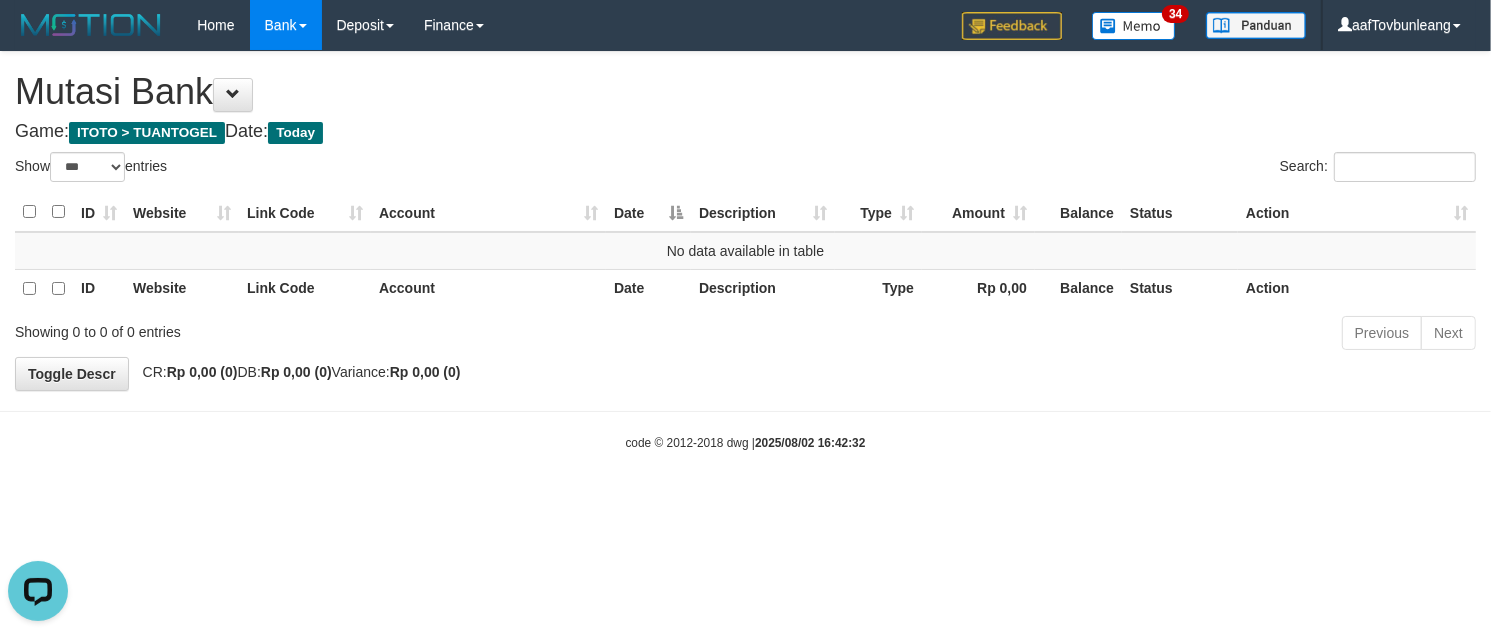 scroll, scrollTop: 0, scrollLeft: 0, axis: both 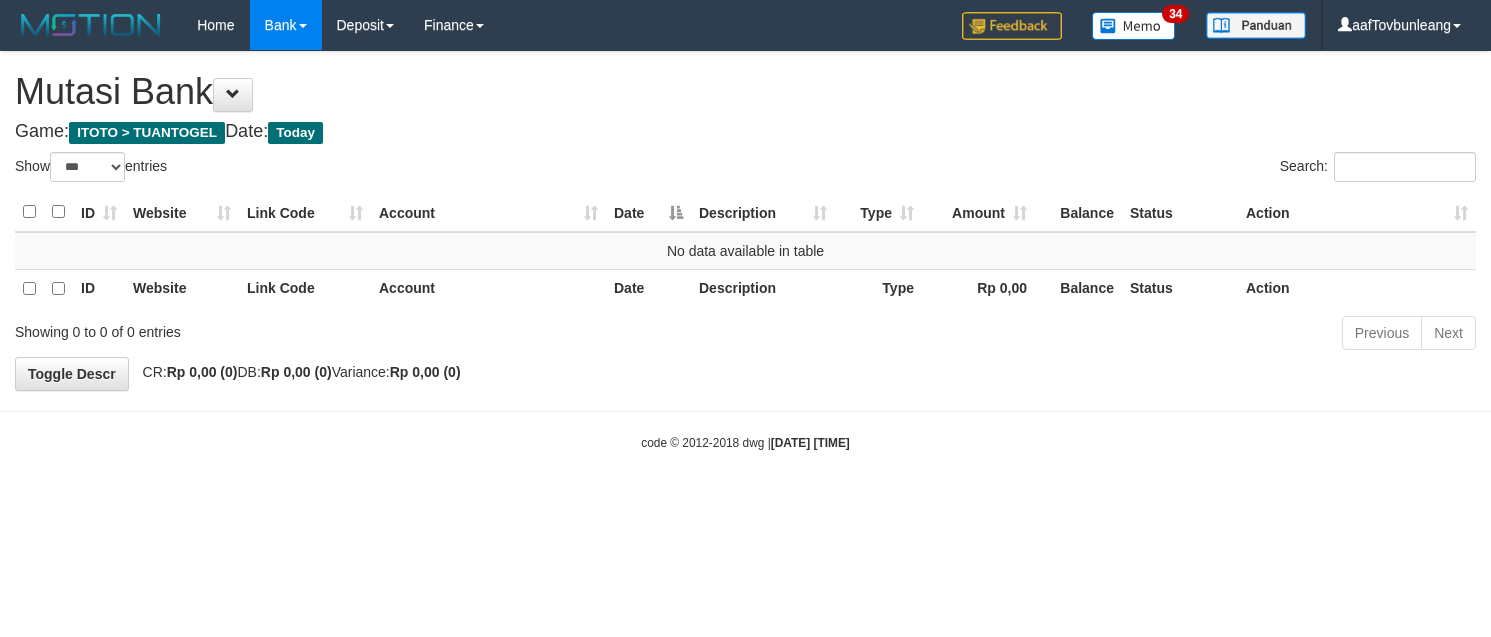 select on "***" 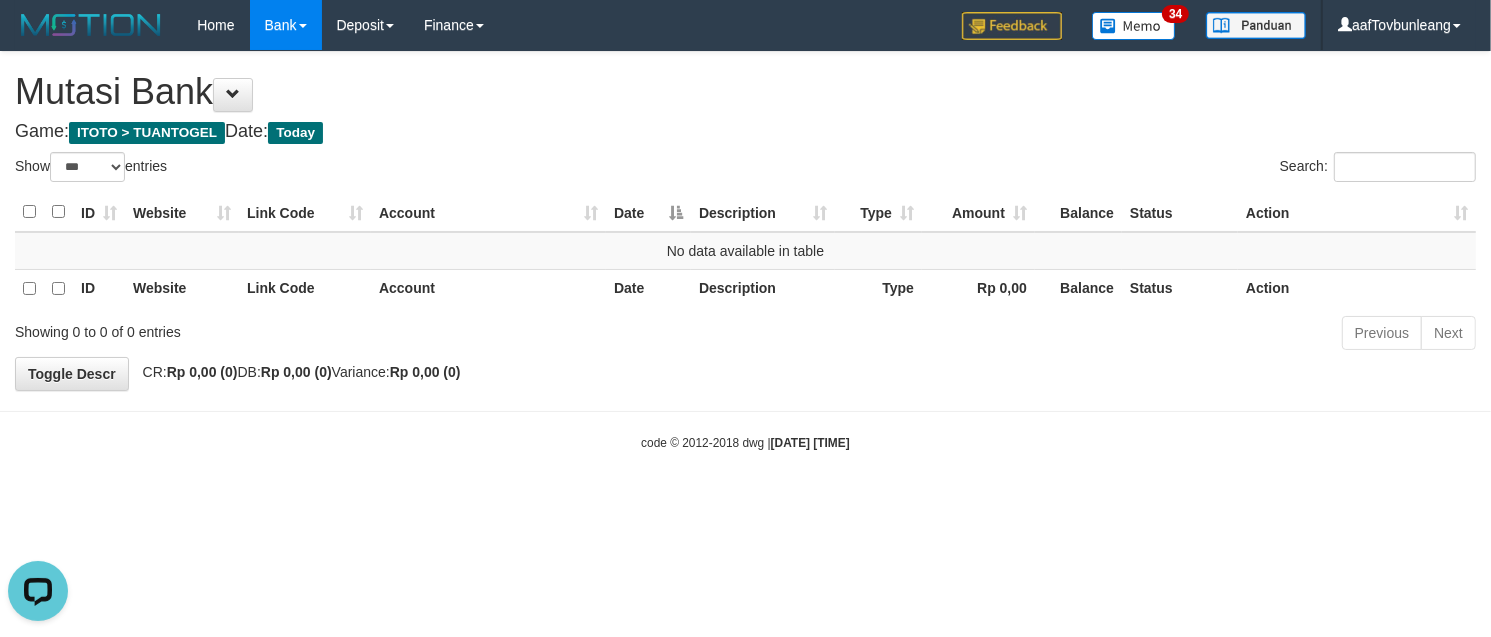 scroll, scrollTop: 0, scrollLeft: 0, axis: both 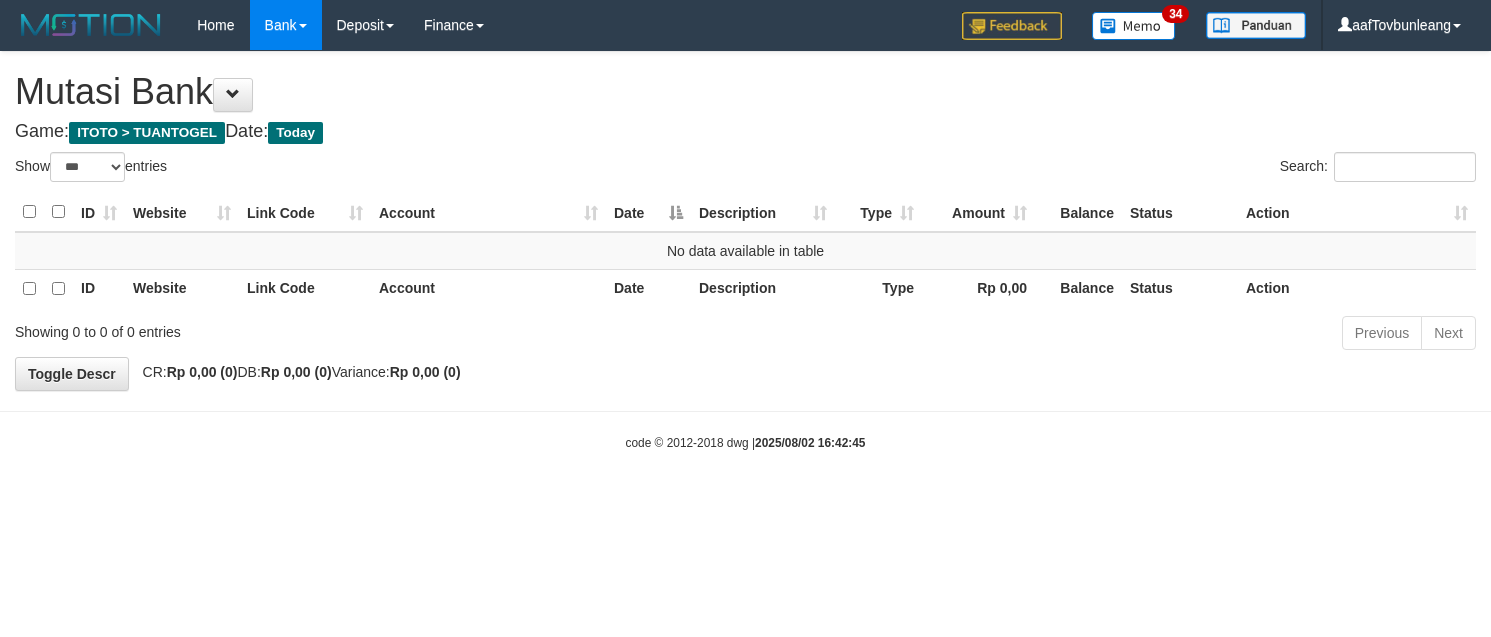 select on "***" 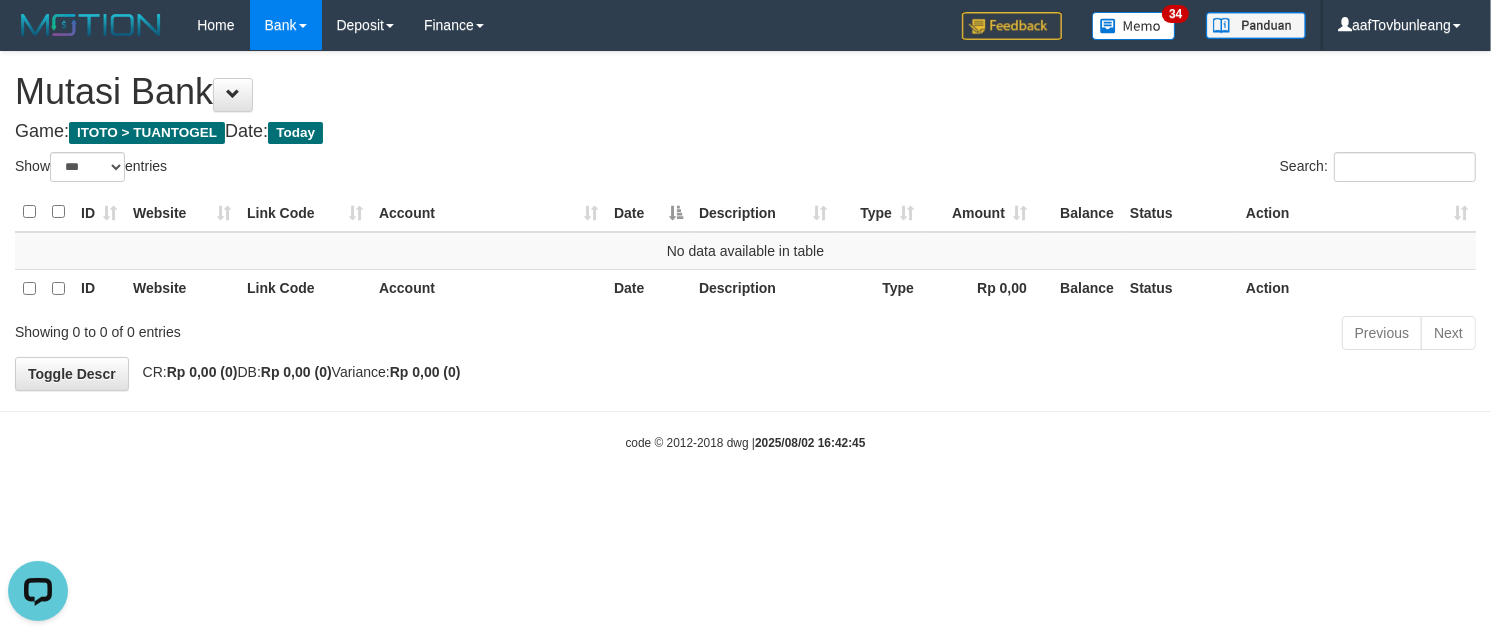 scroll, scrollTop: 0, scrollLeft: 0, axis: both 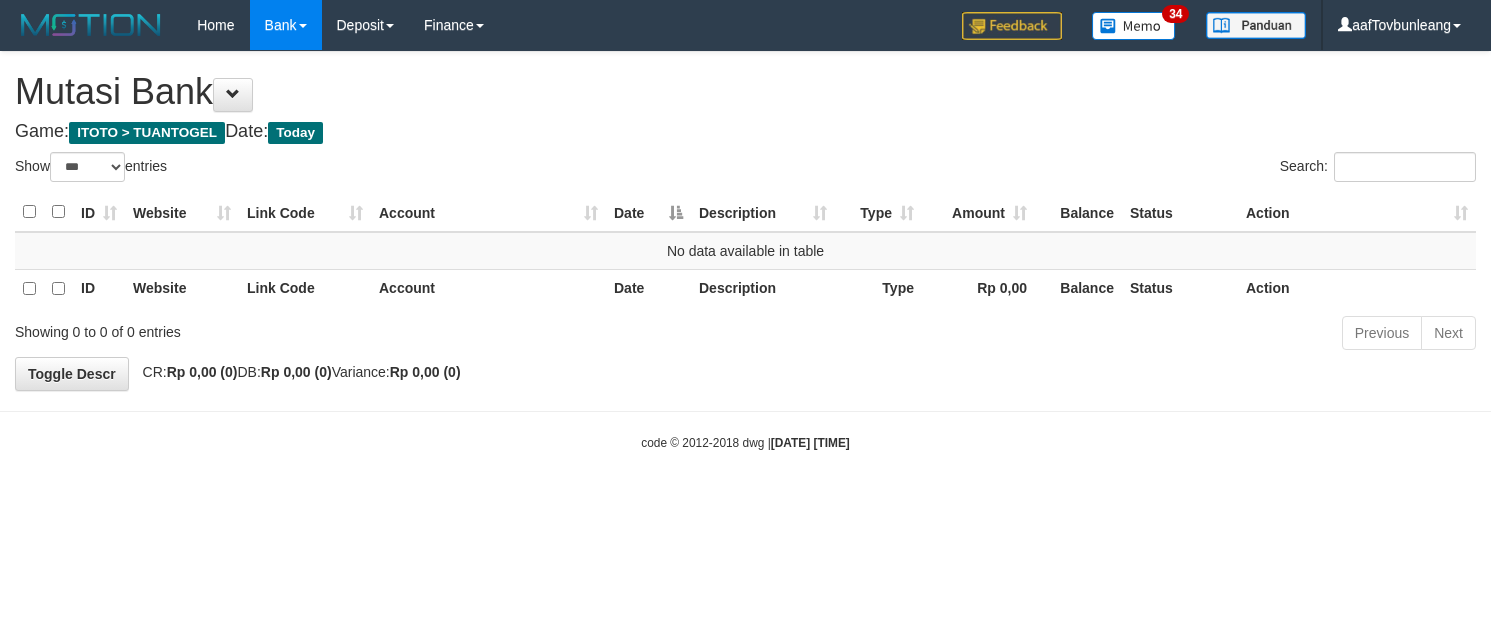select on "***" 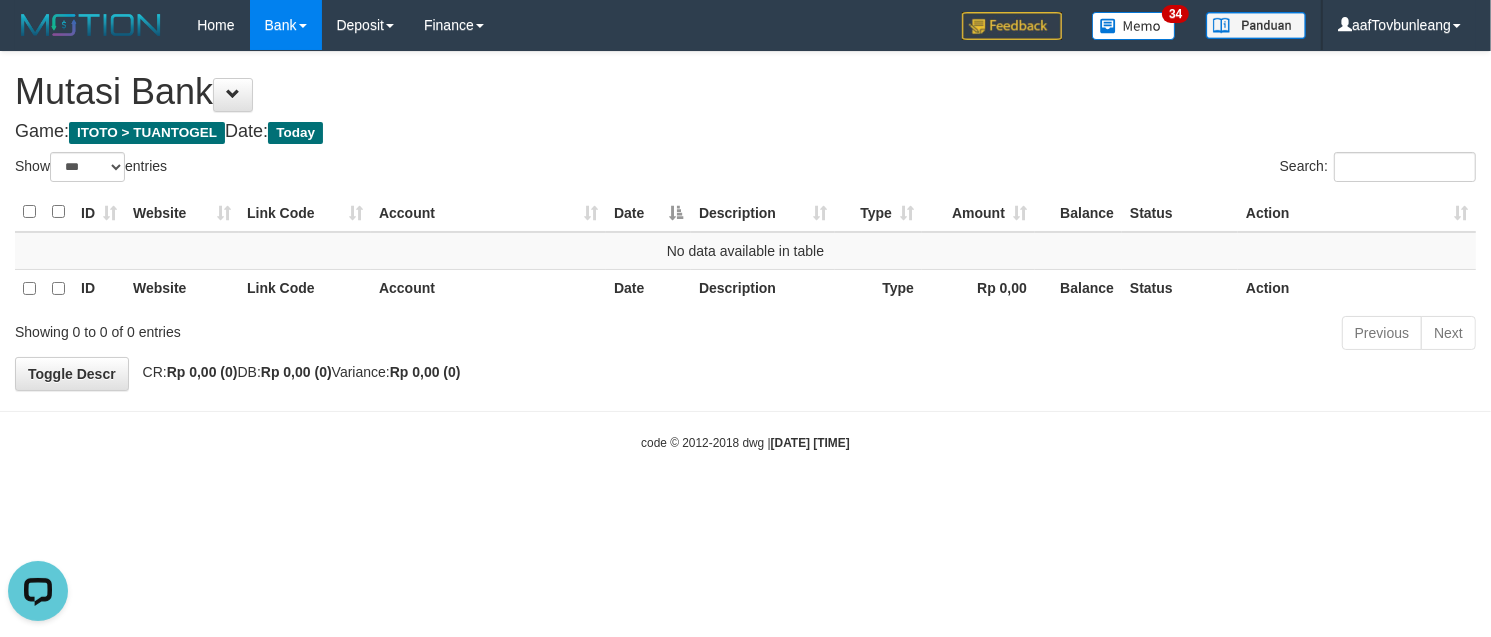 scroll, scrollTop: 0, scrollLeft: 0, axis: both 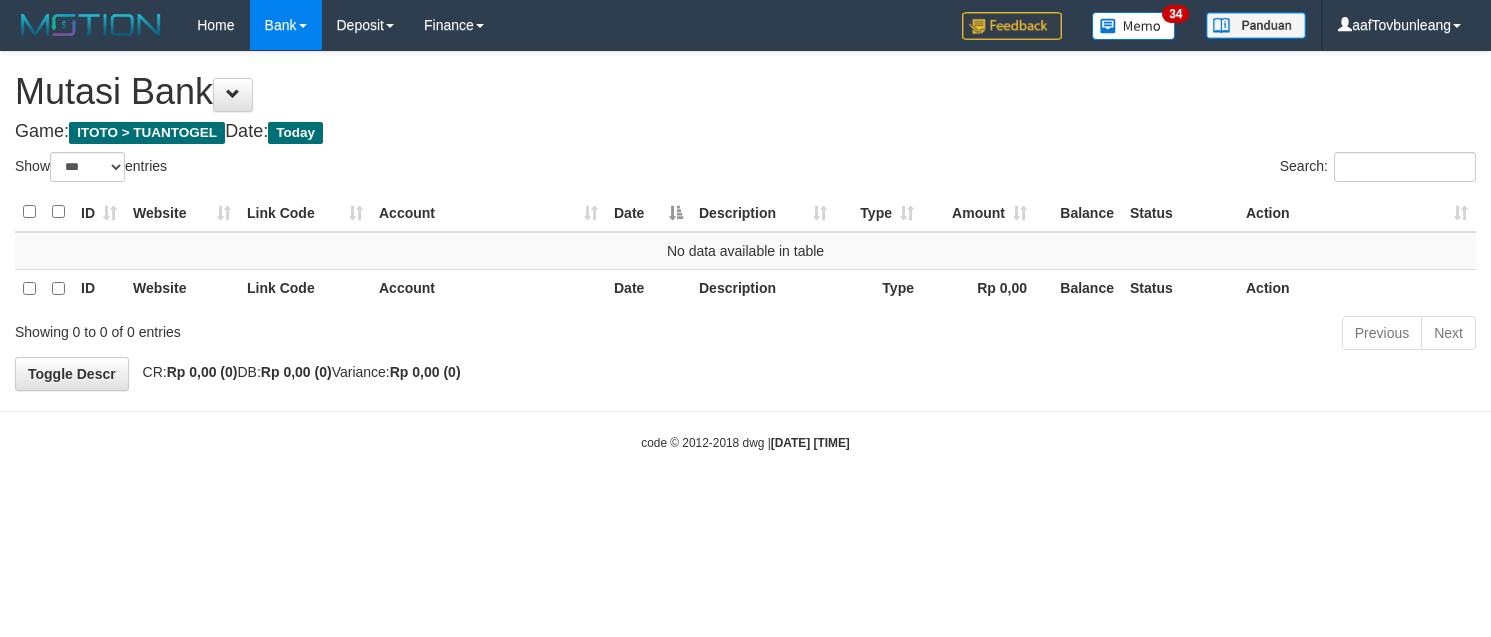 select on "***" 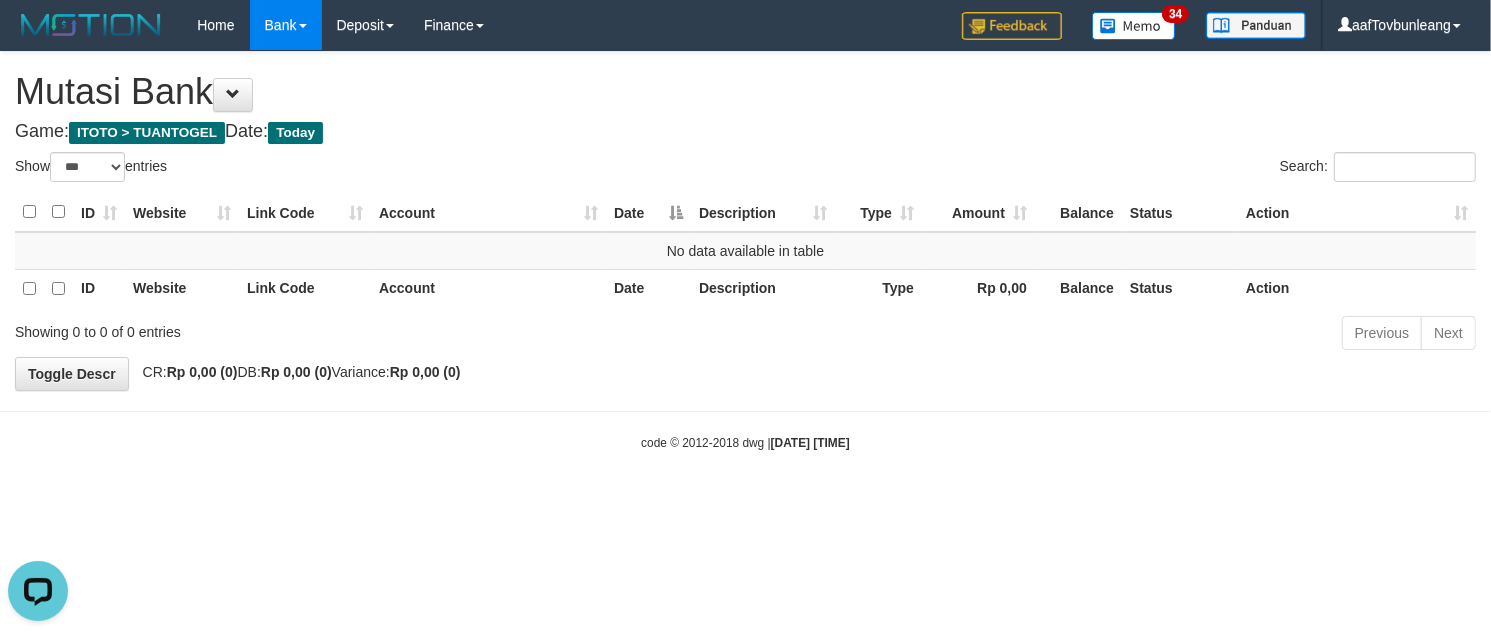 scroll, scrollTop: 0, scrollLeft: 0, axis: both 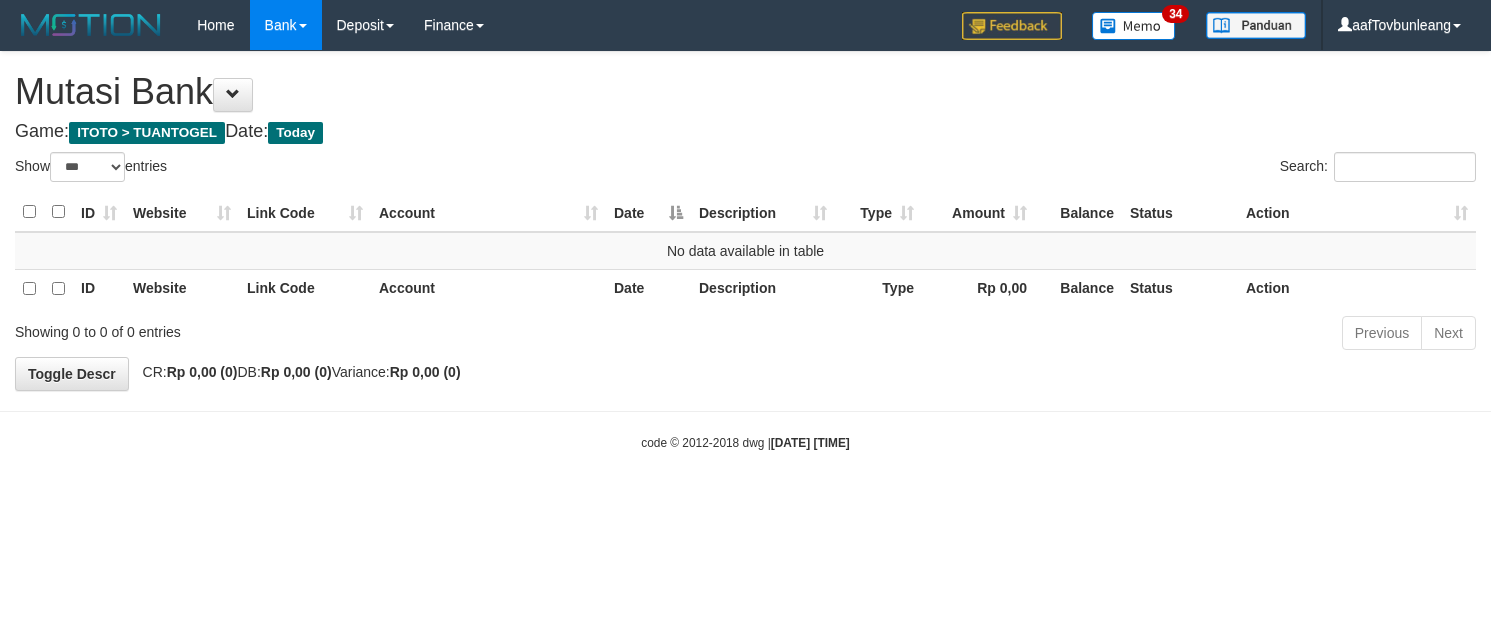 select on "***" 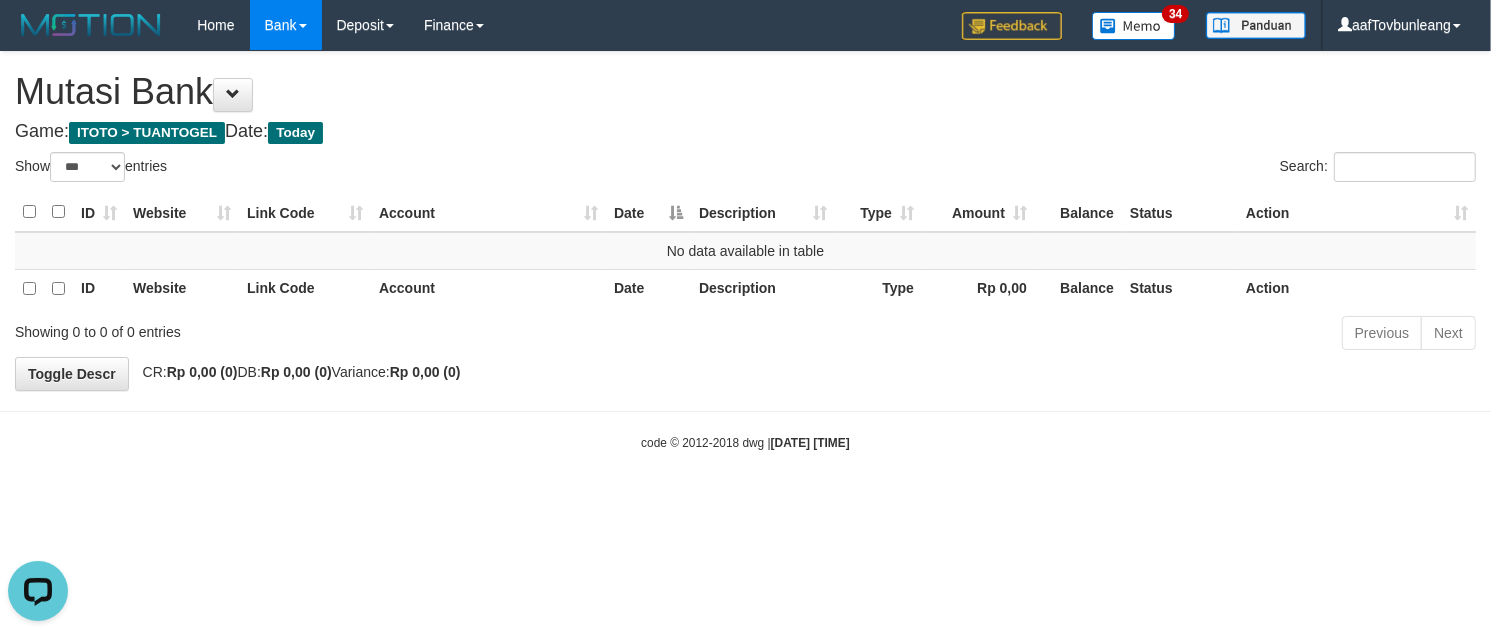 scroll, scrollTop: 0, scrollLeft: 0, axis: both 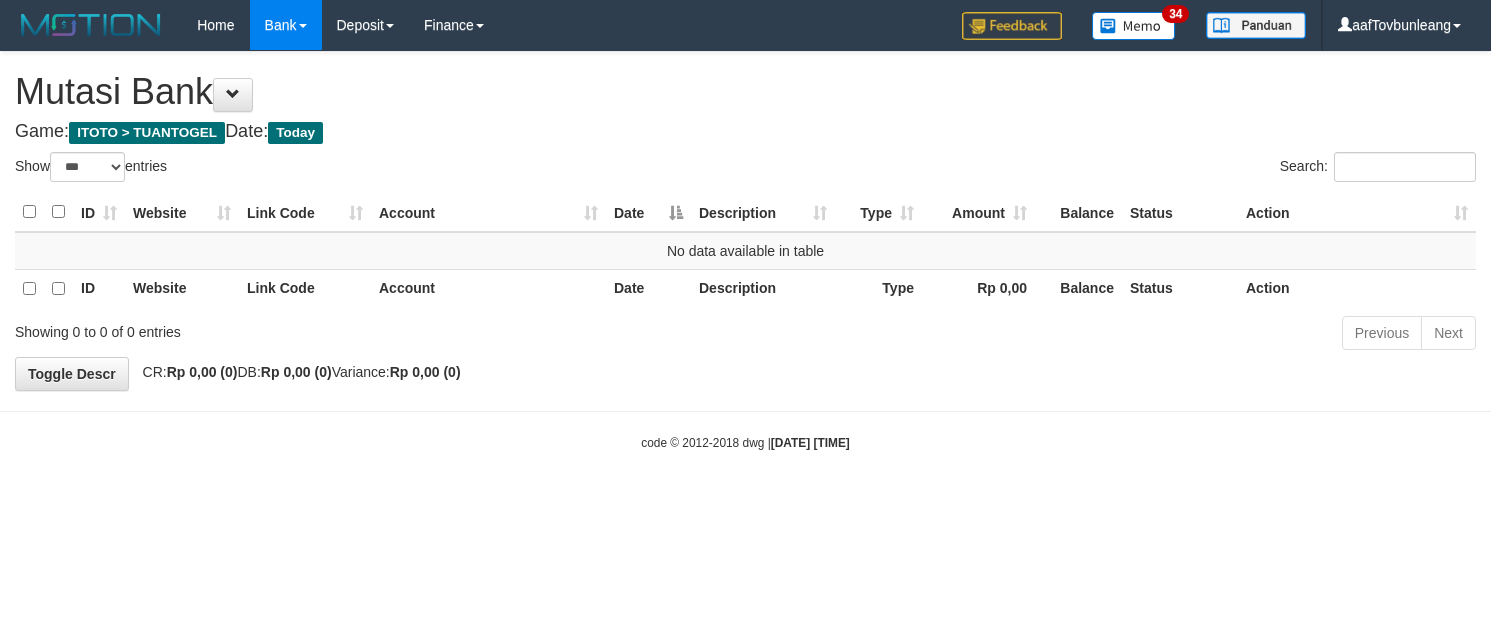 select on "***" 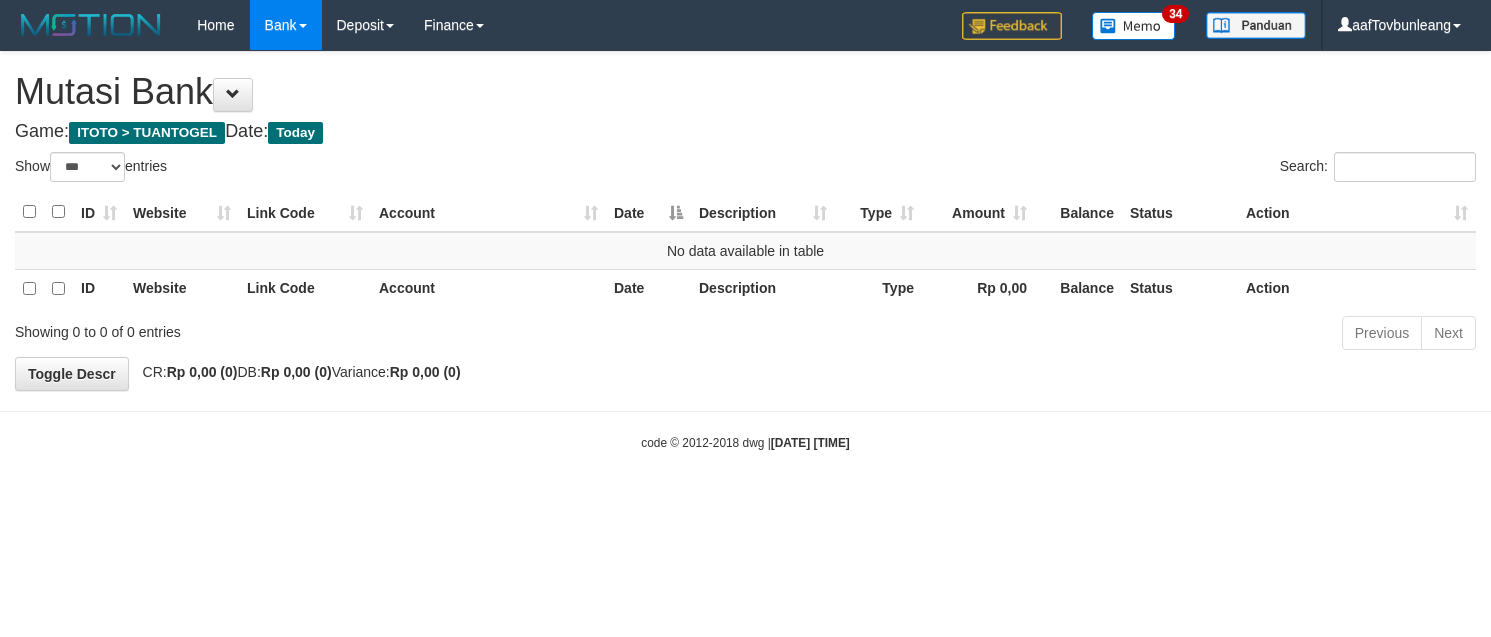 scroll, scrollTop: 0, scrollLeft: 0, axis: both 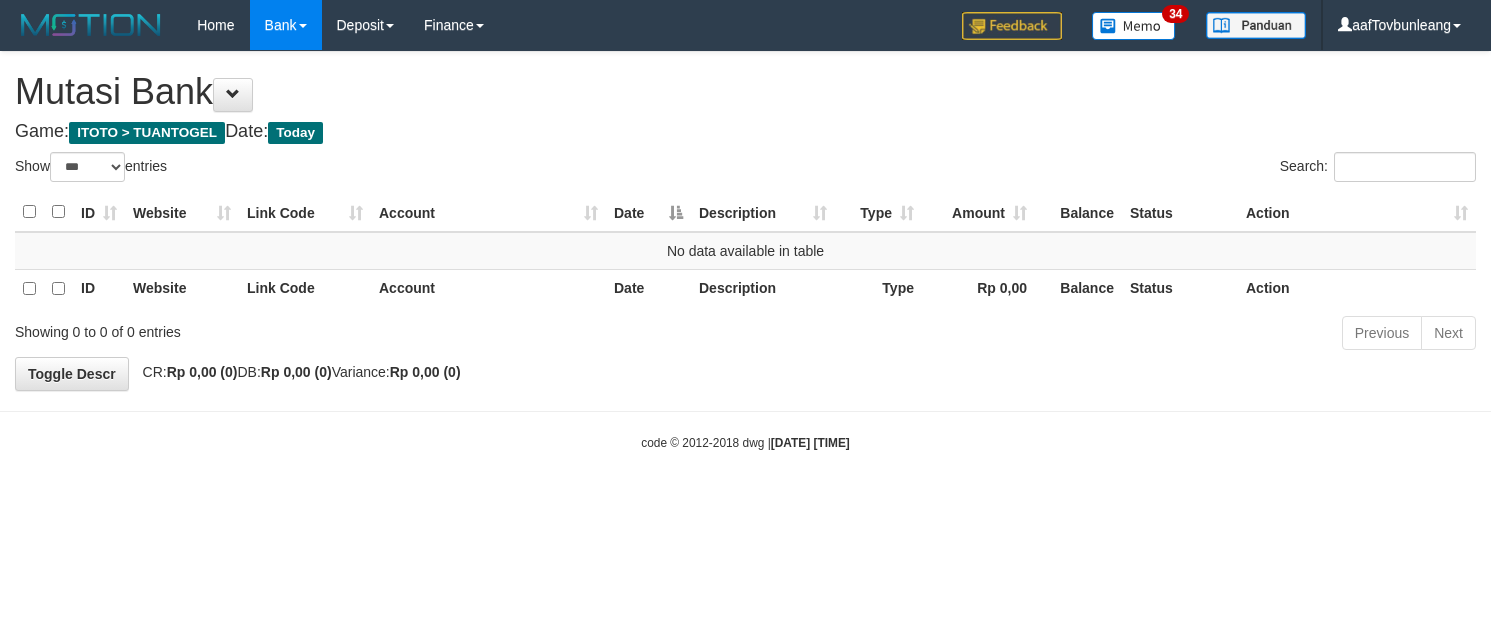 select on "***" 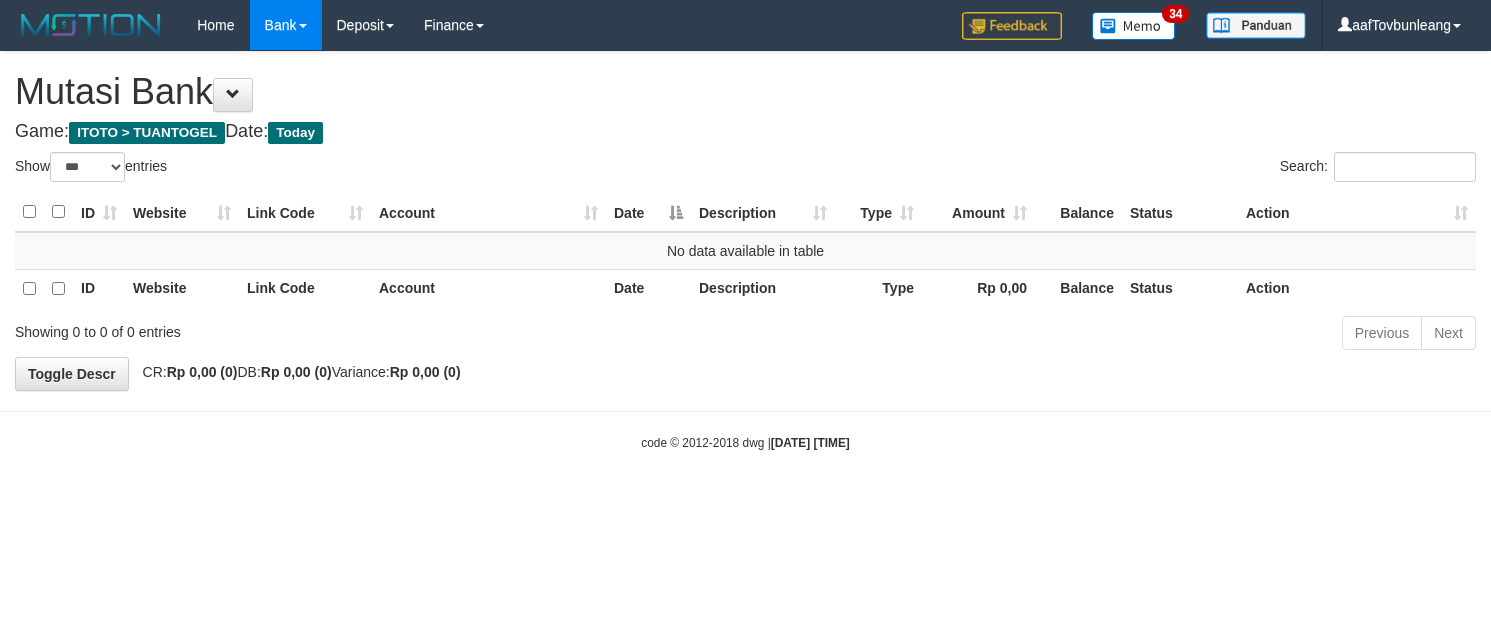 scroll, scrollTop: 0, scrollLeft: 0, axis: both 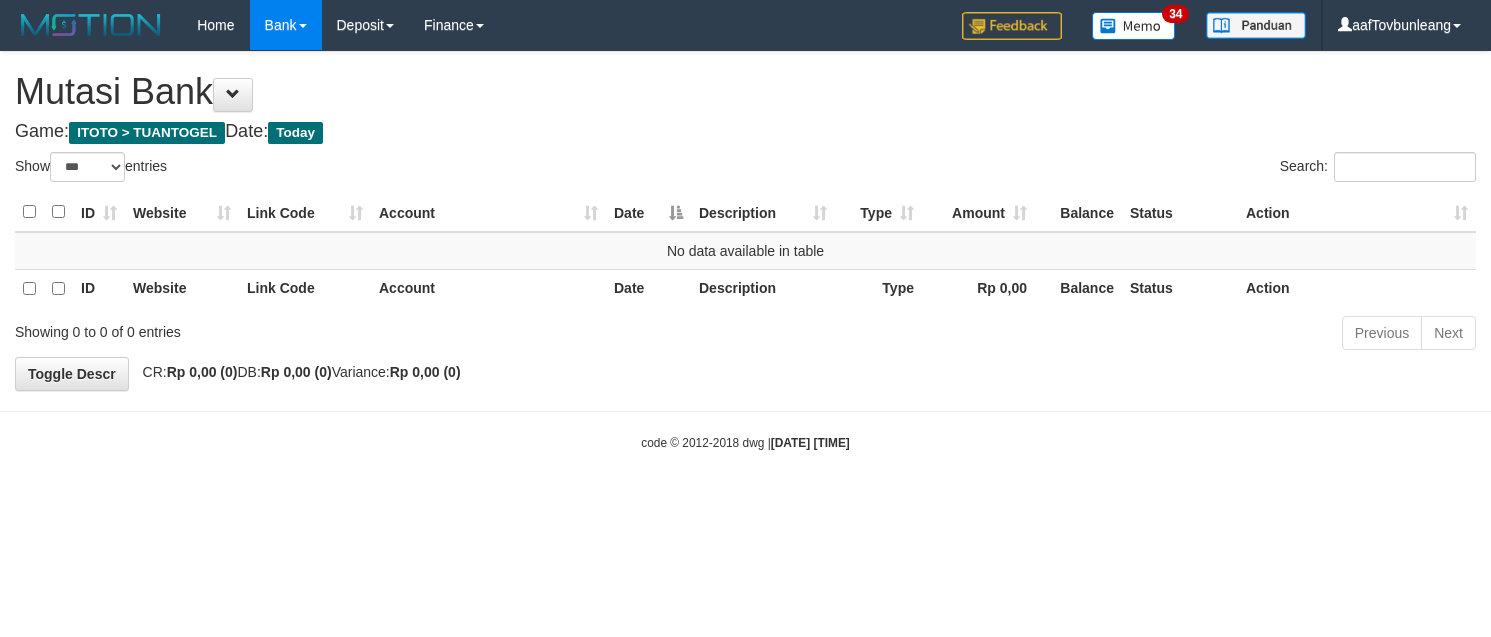 select on "***" 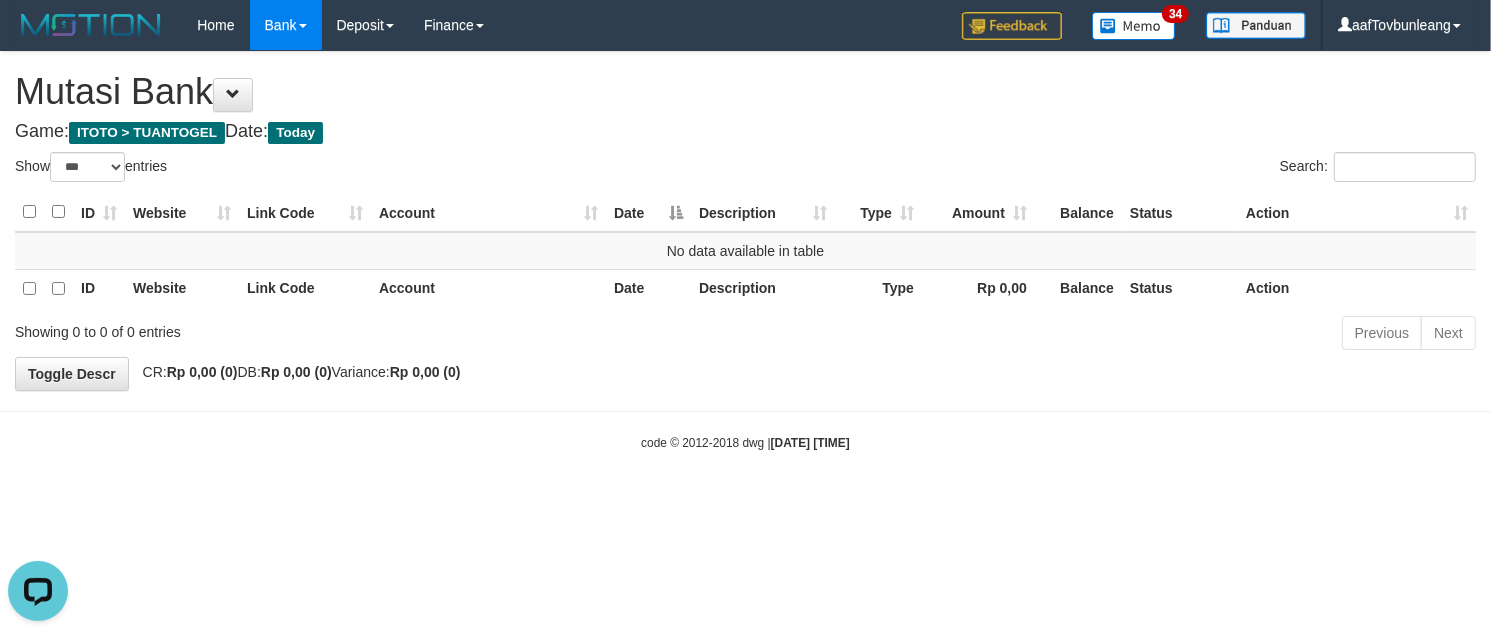scroll, scrollTop: 0, scrollLeft: 0, axis: both 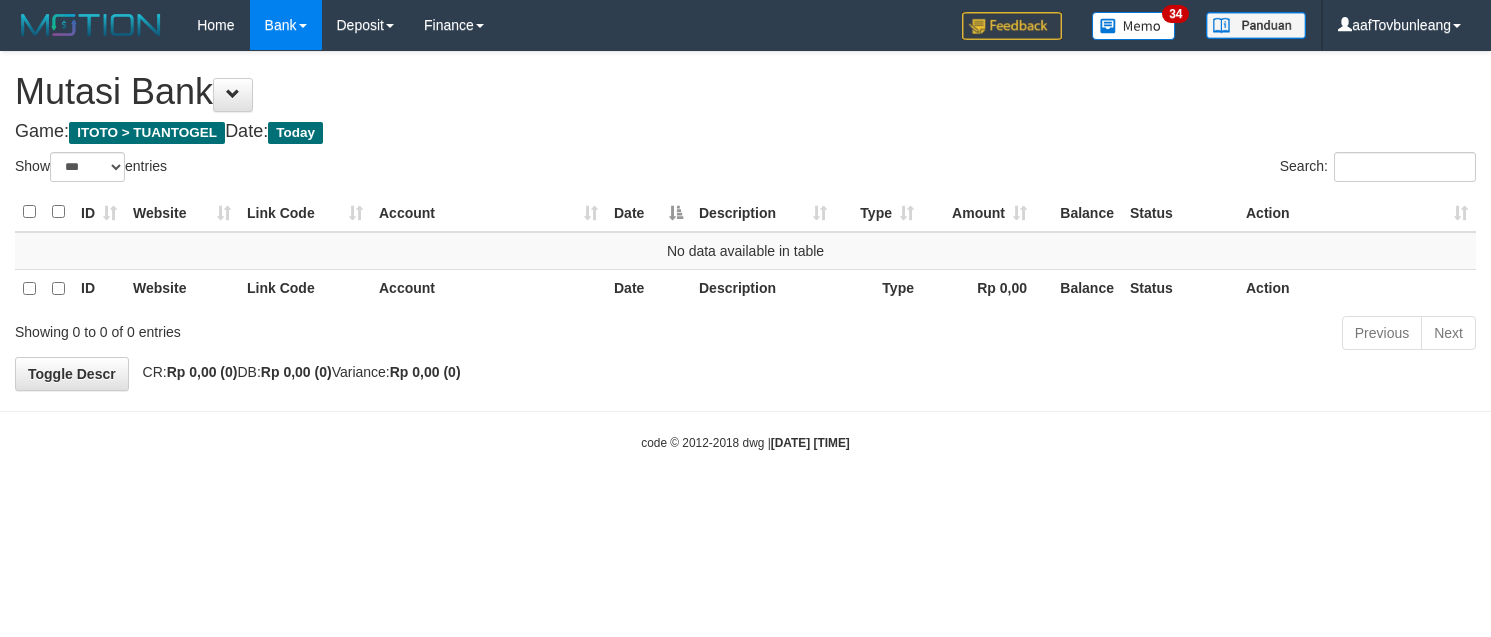 select on "***" 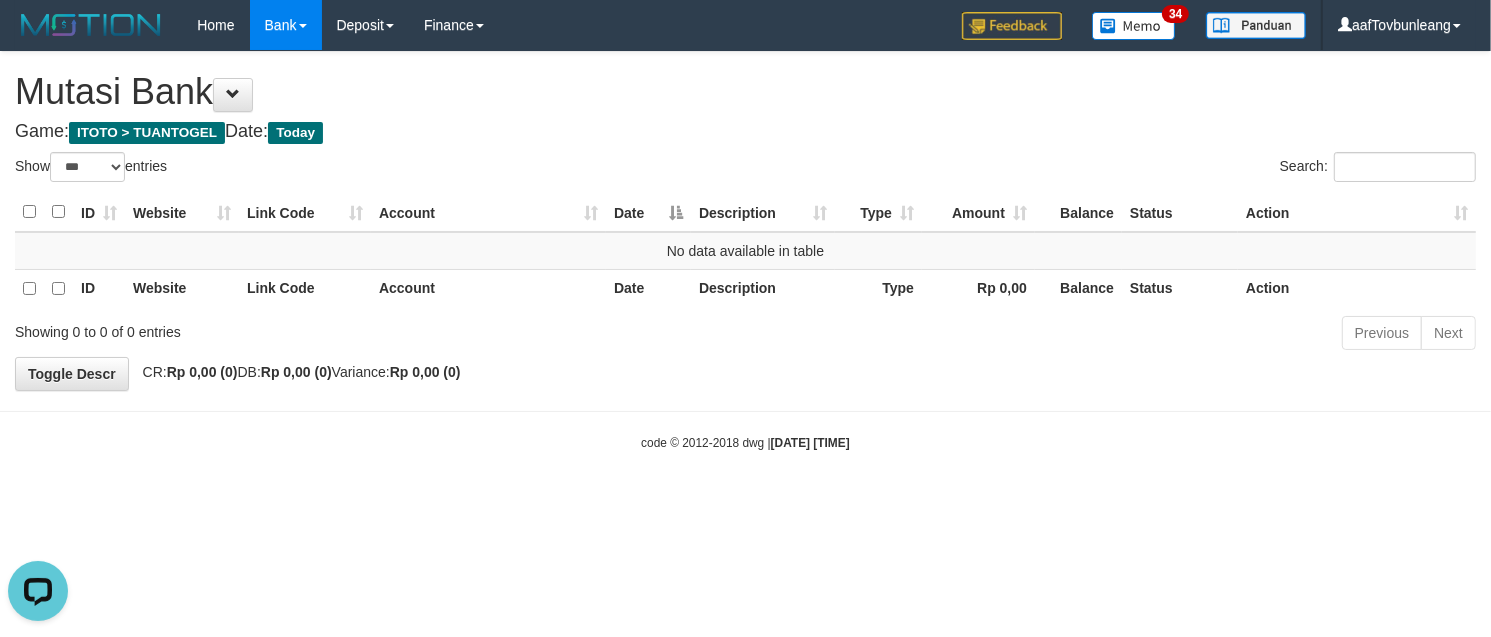 scroll, scrollTop: 0, scrollLeft: 0, axis: both 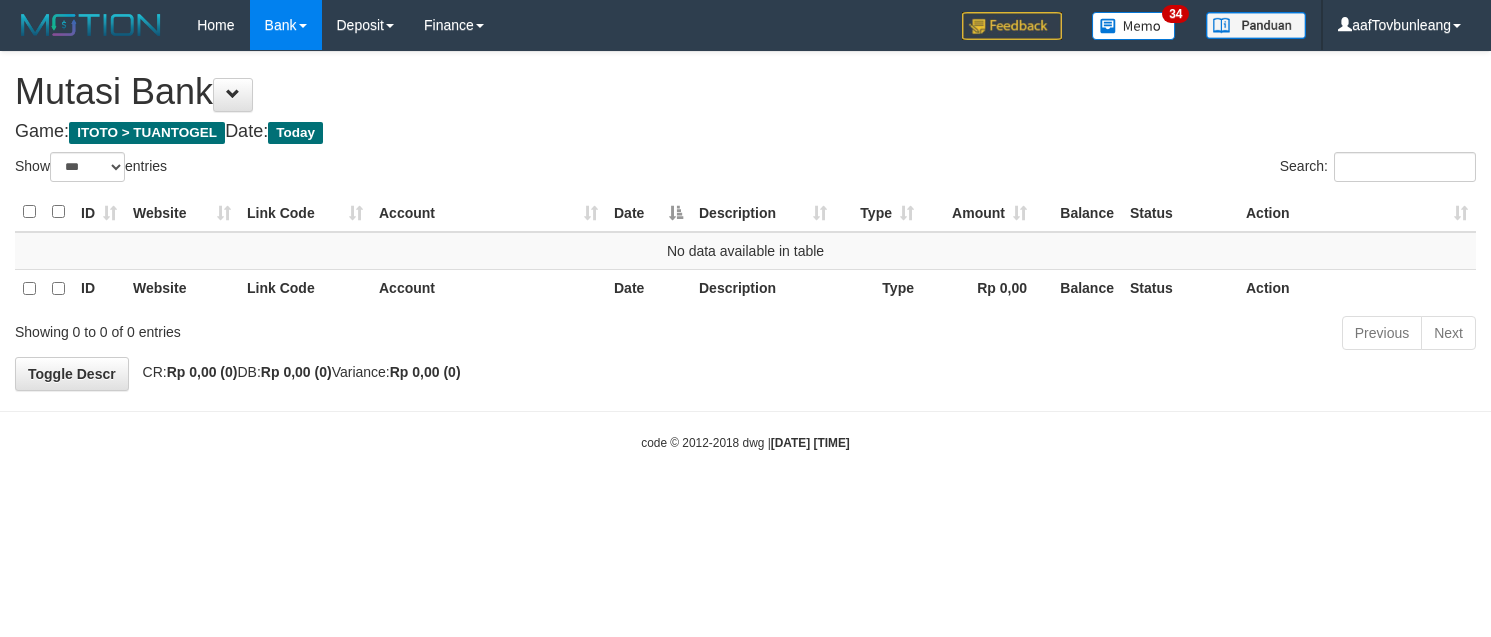 select on "***" 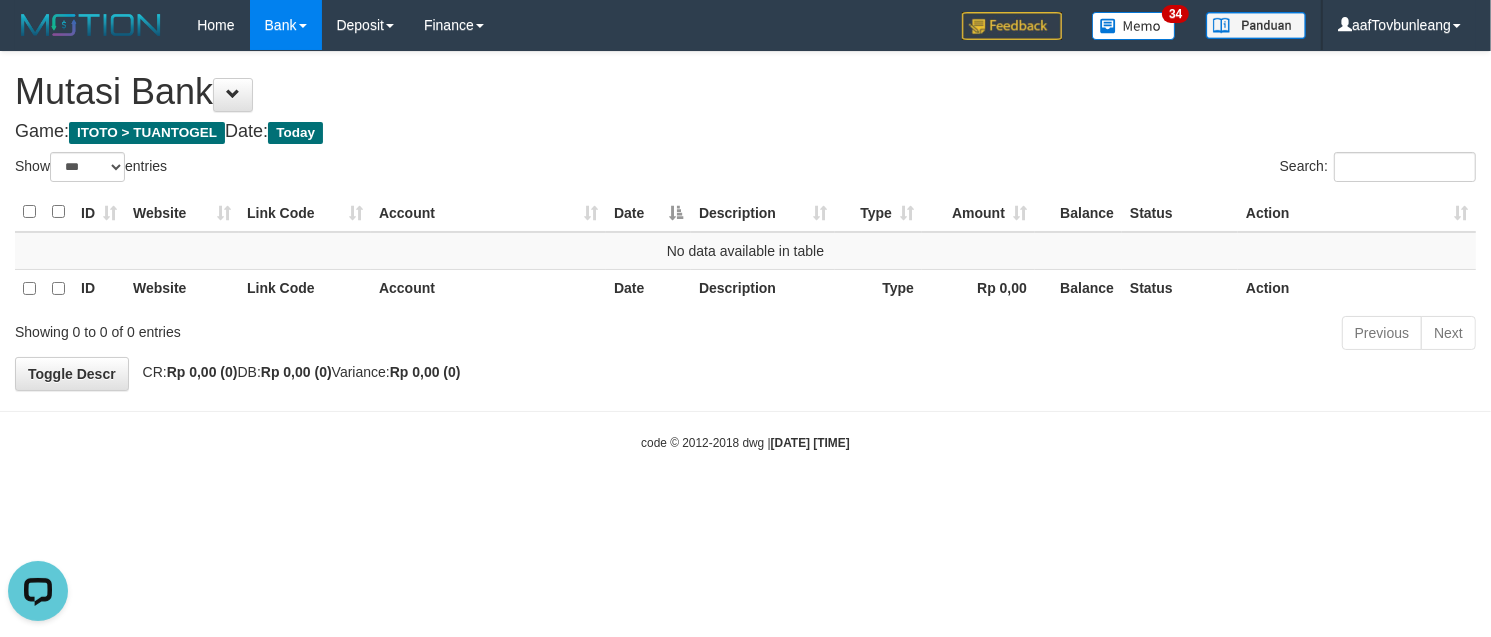 scroll, scrollTop: 0, scrollLeft: 0, axis: both 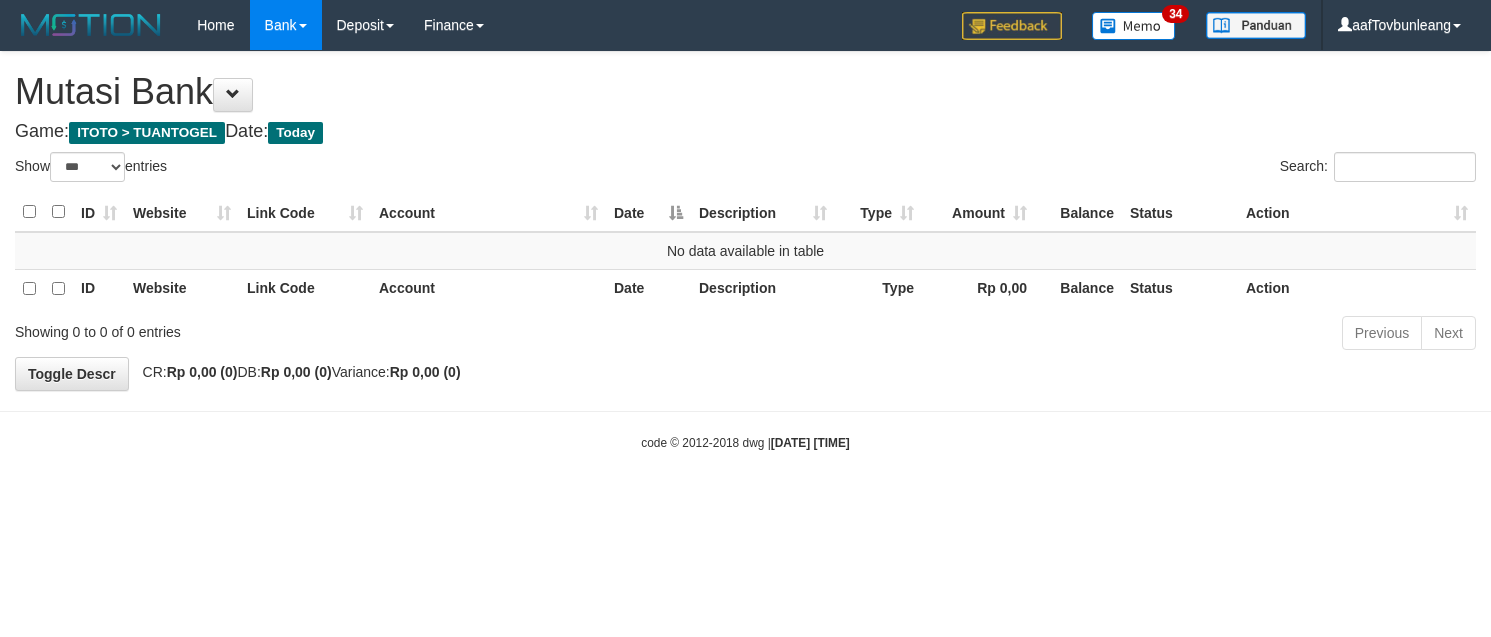 select on "***" 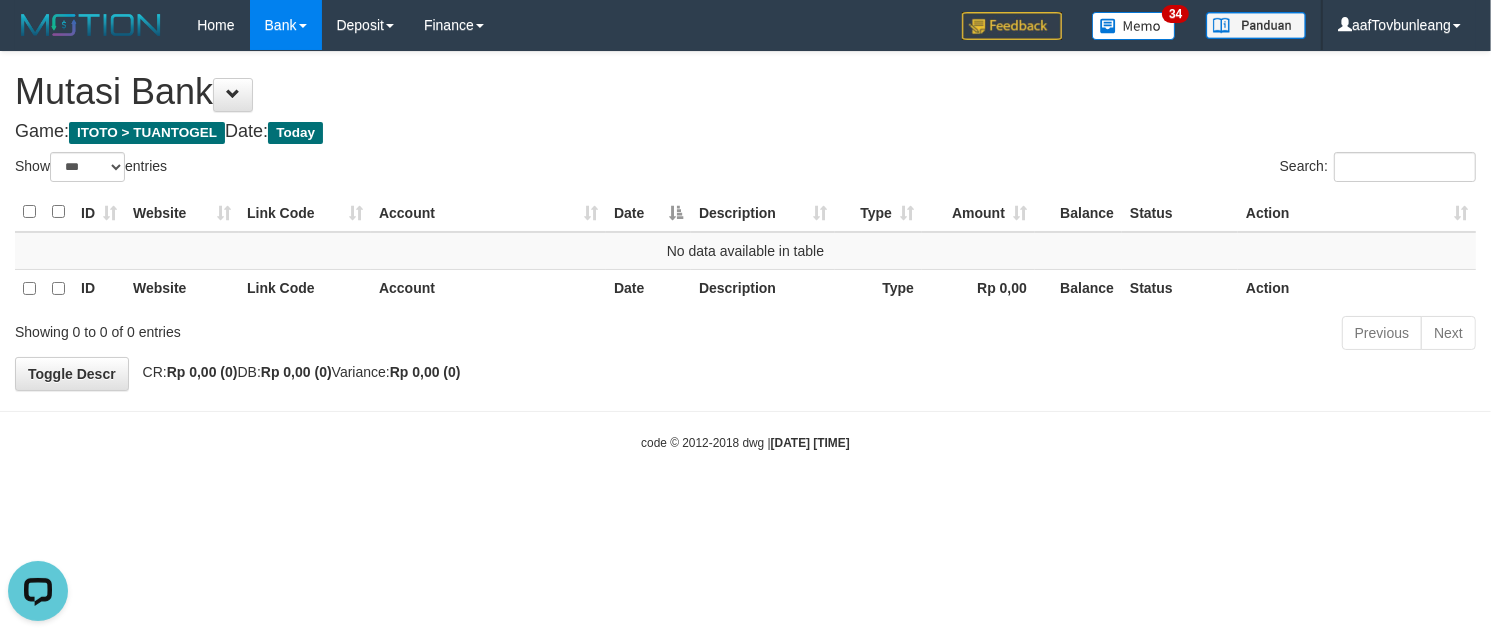 scroll, scrollTop: 0, scrollLeft: 0, axis: both 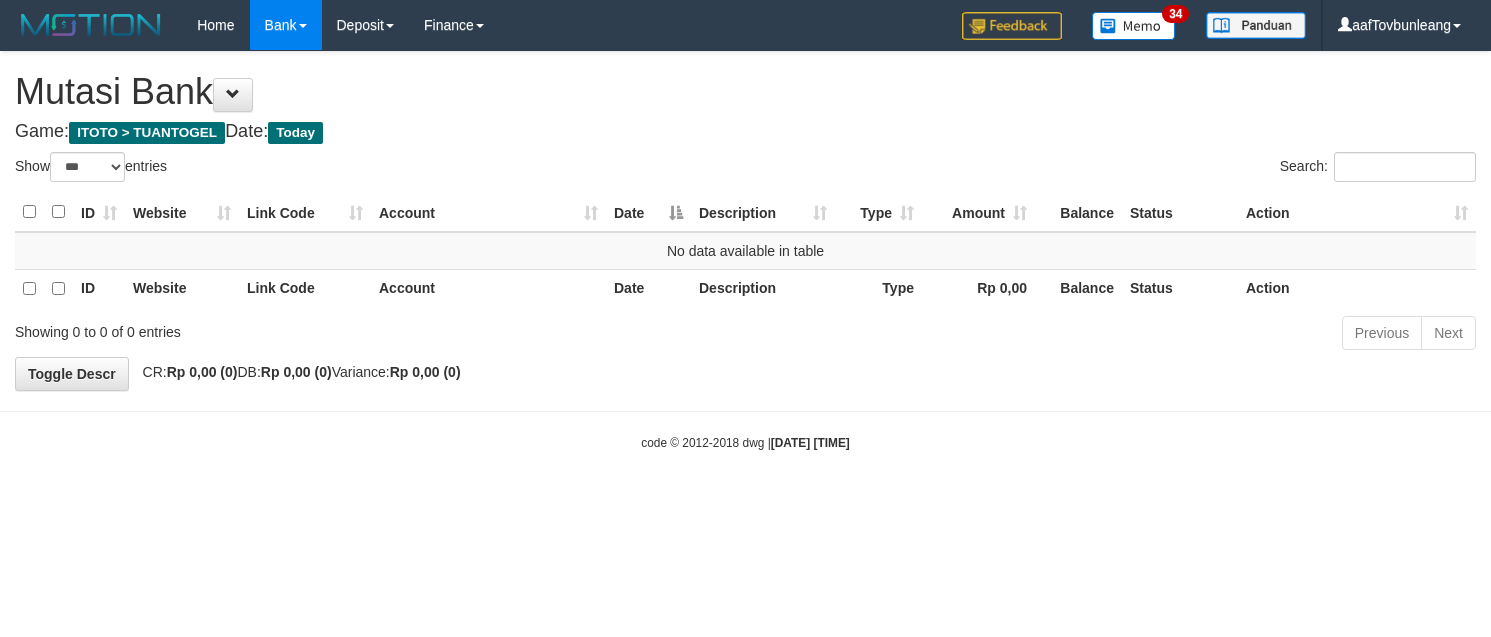 select on "***" 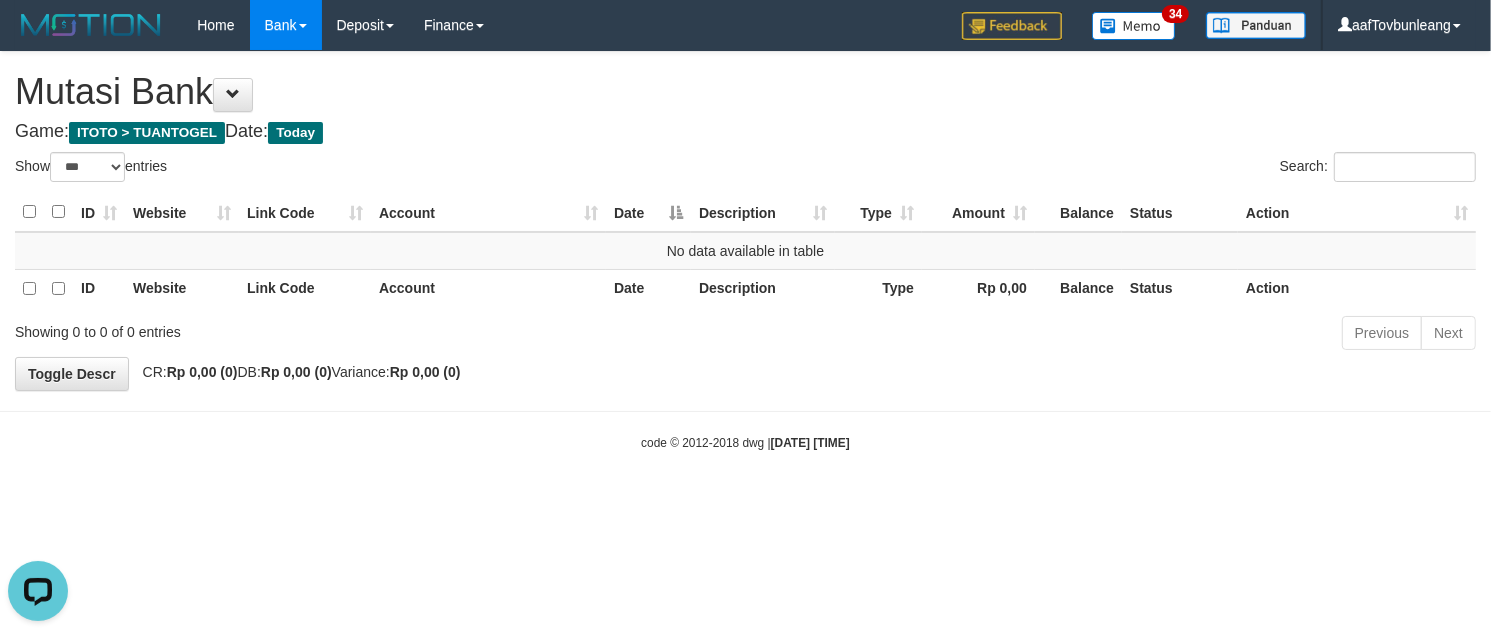 scroll, scrollTop: 0, scrollLeft: 0, axis: both 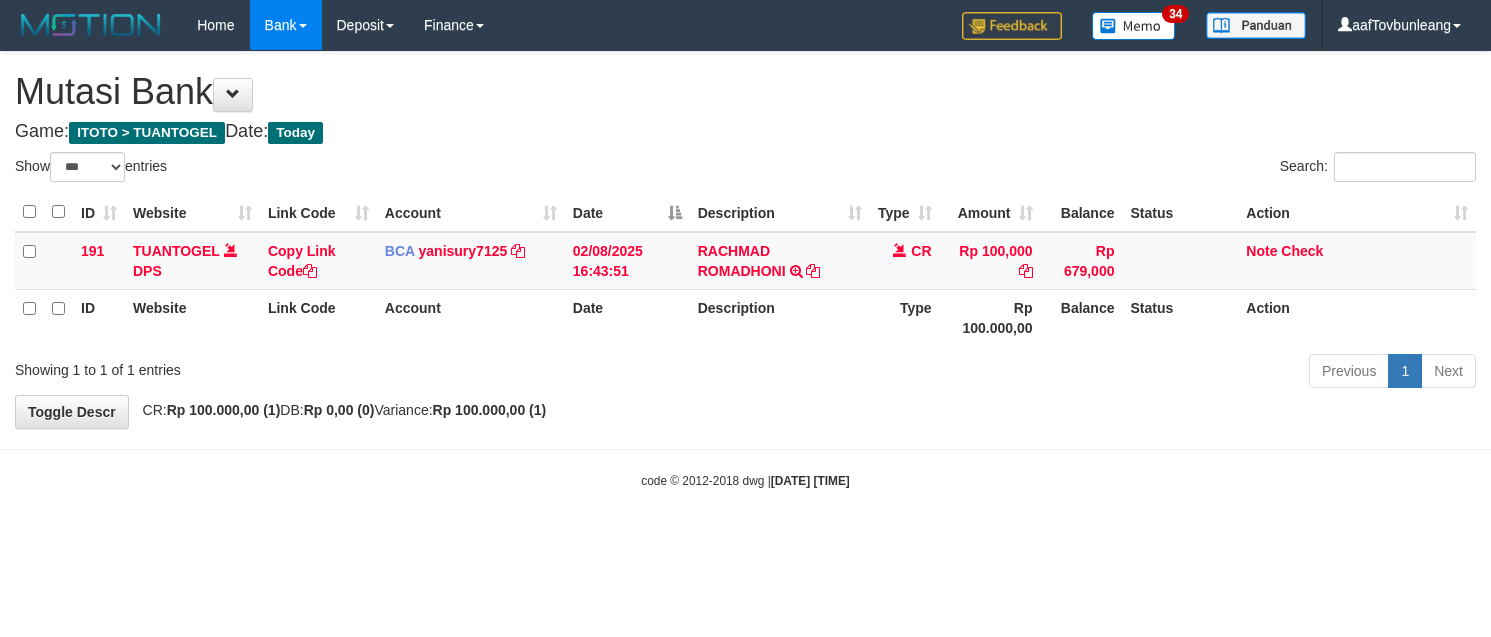 select on "***" 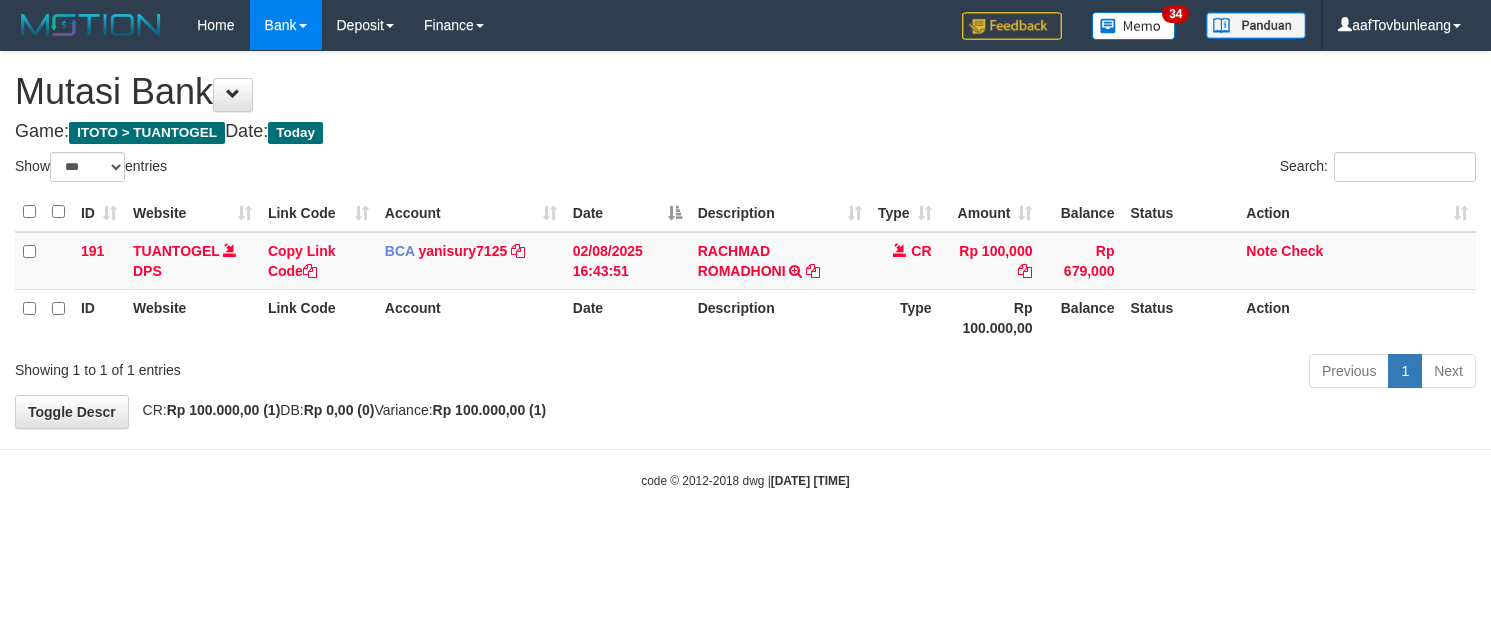 scroll, scrollTop: 0, scrollLeft: 0, axis: both 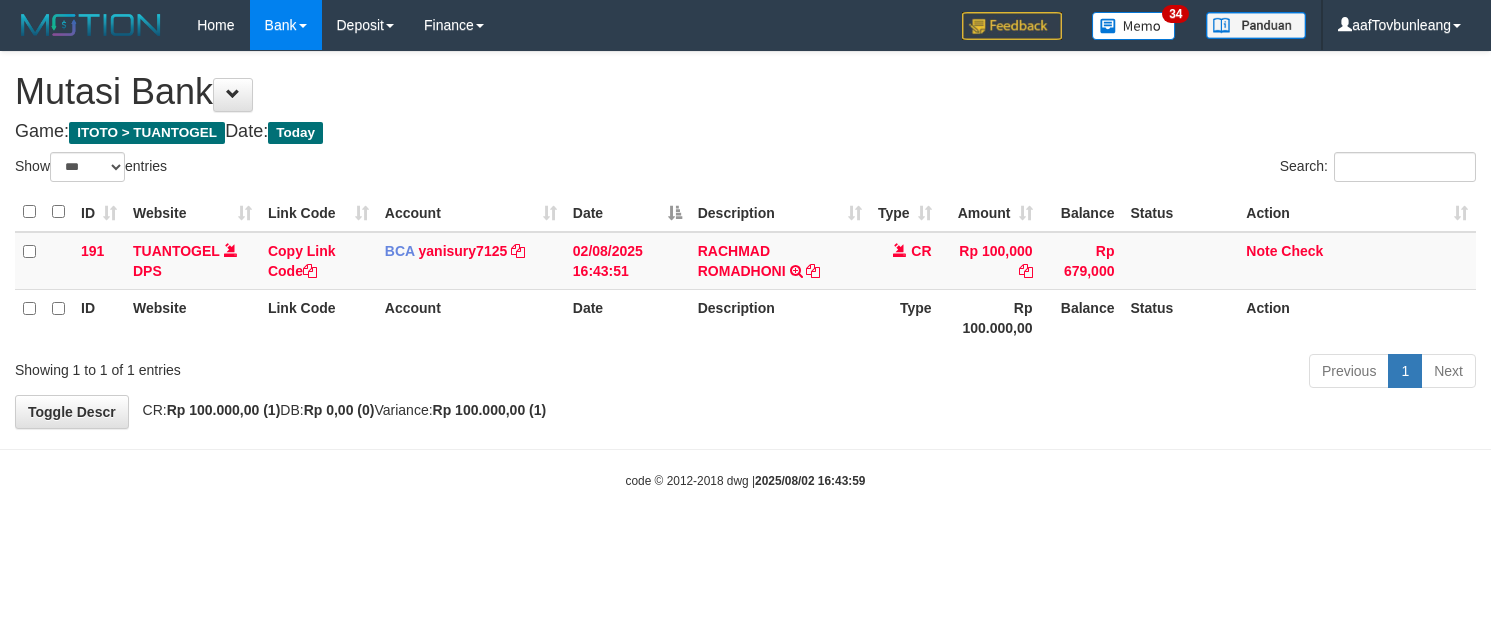 select on "***" 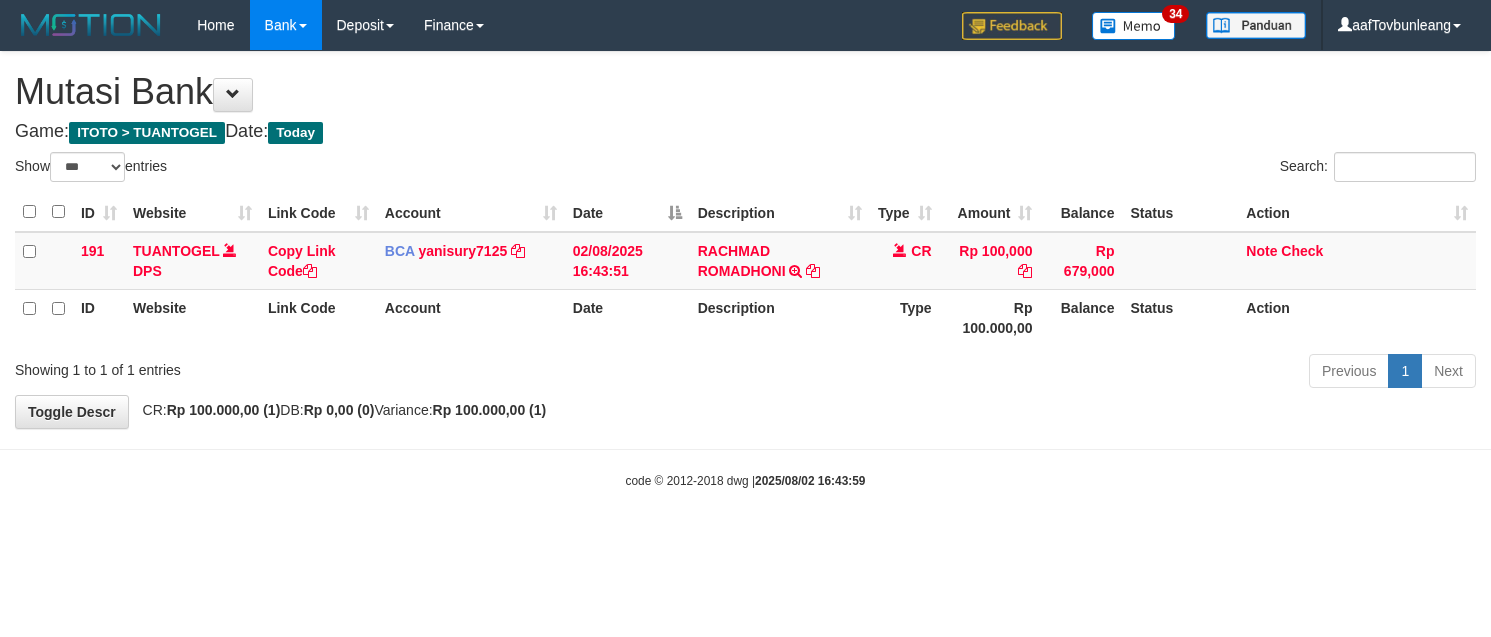 scroll, scrollTop: 0, scrollLeft: 0, axis: both 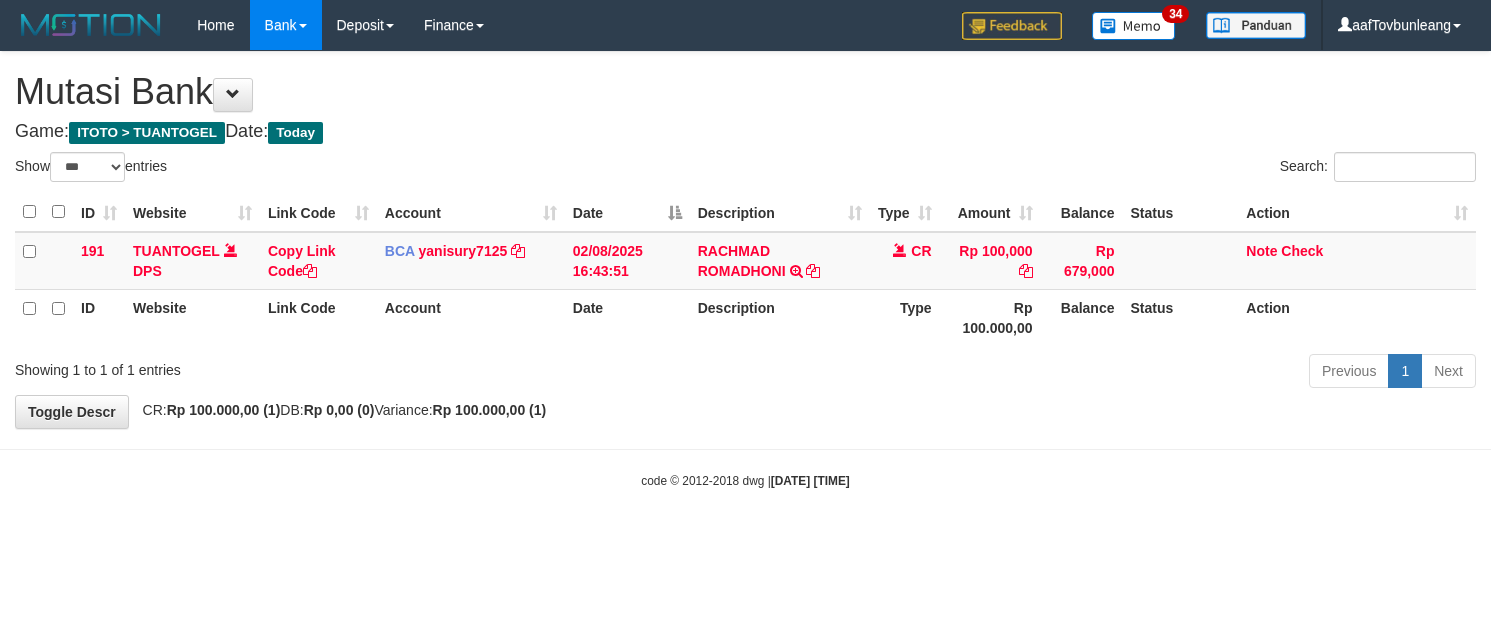 select on "***" 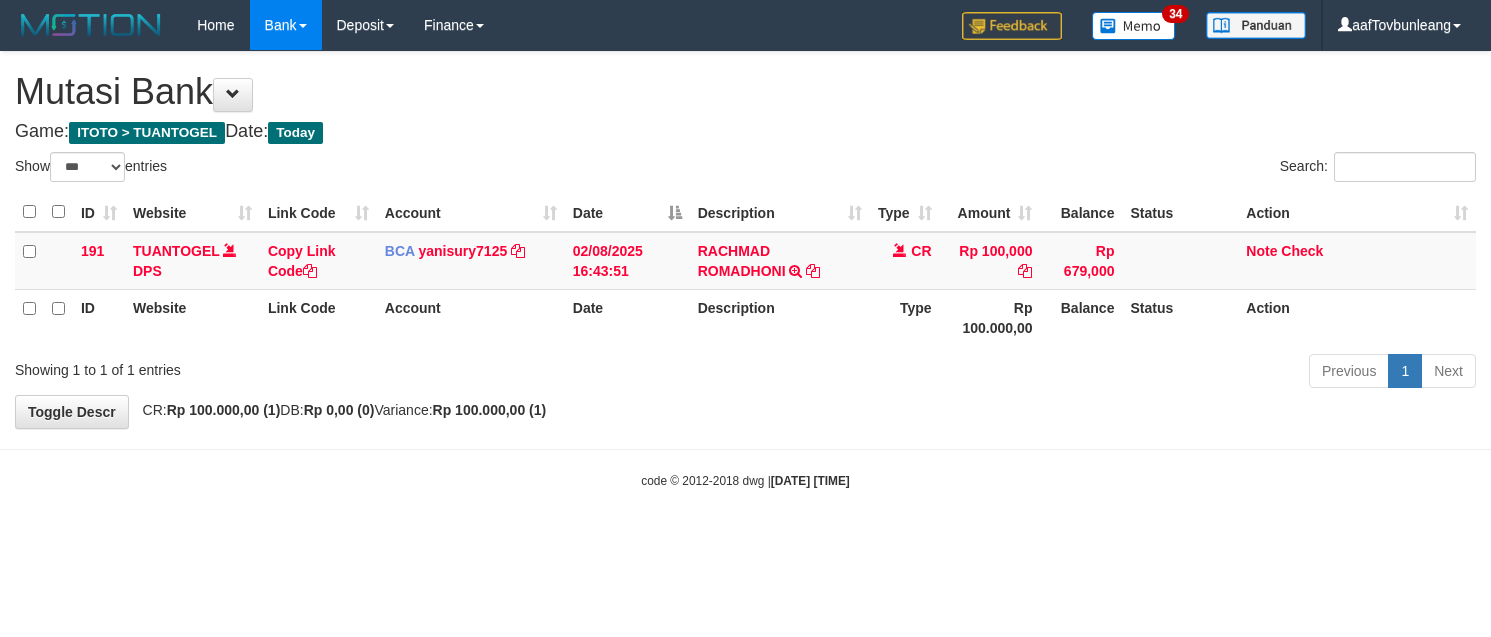 scroll, scrollTop: 0, scrollLeft: 0, axis: both 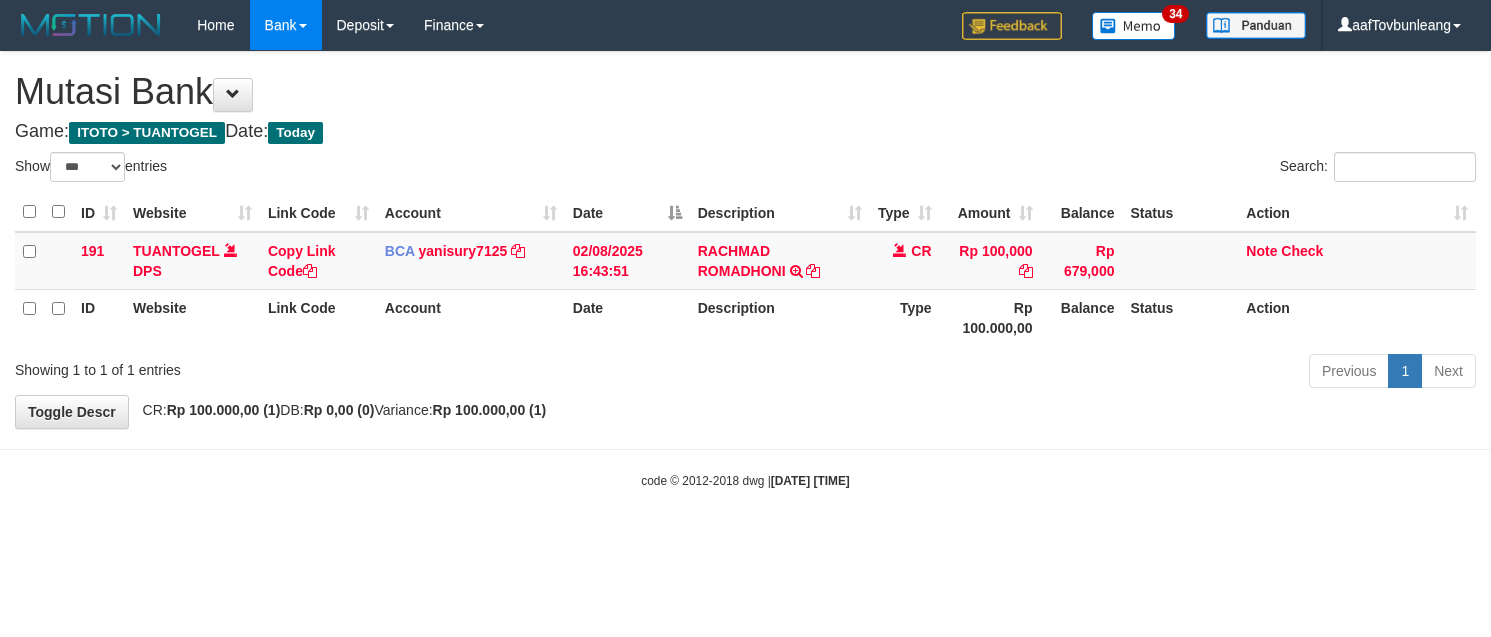 select on "***" 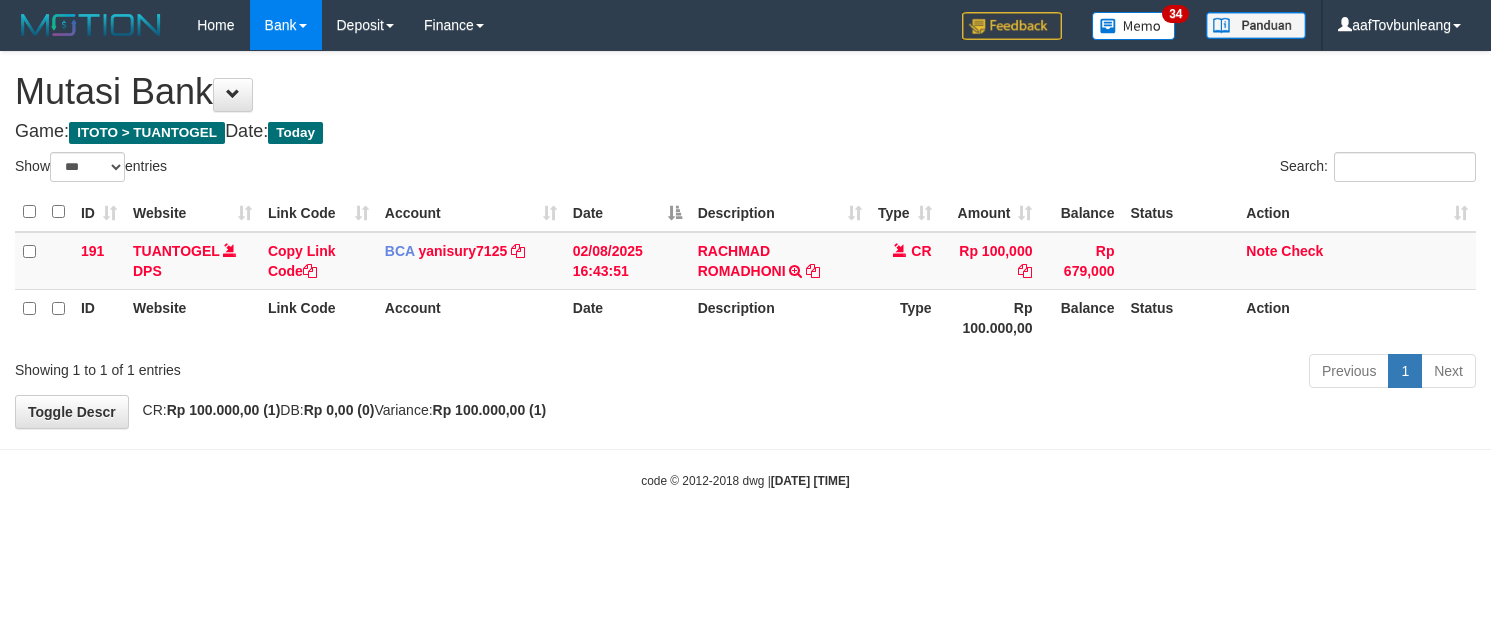scroll, scrollTop: 0, scrollLeft: 0, axis: both 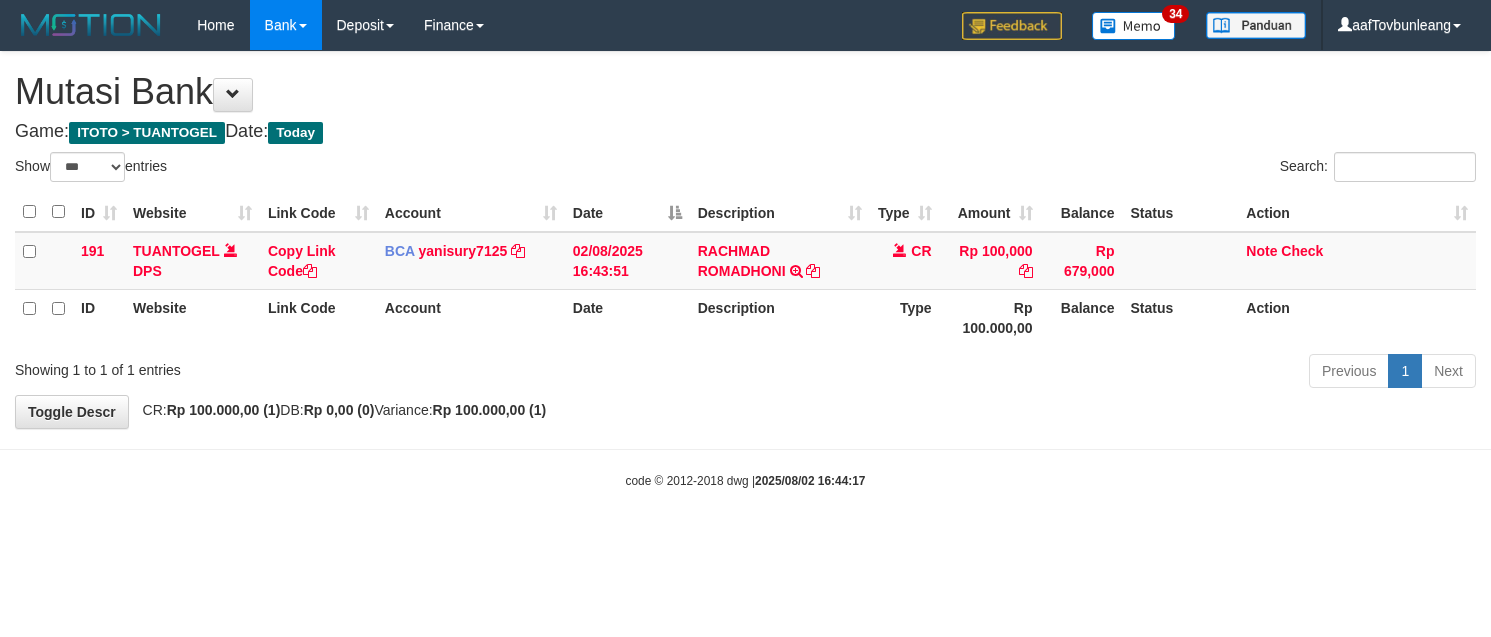 select on "***" 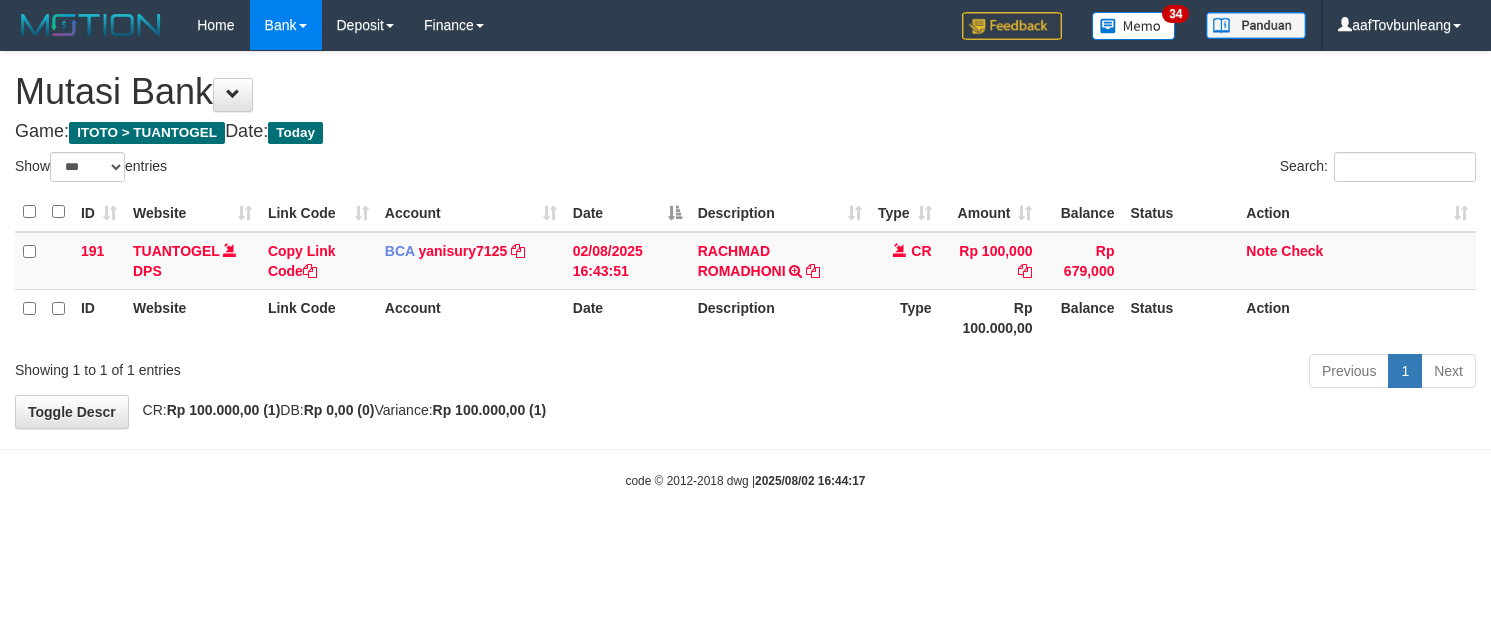 scroll, scrollTop: 0, scrollLeft: 0, axis: both 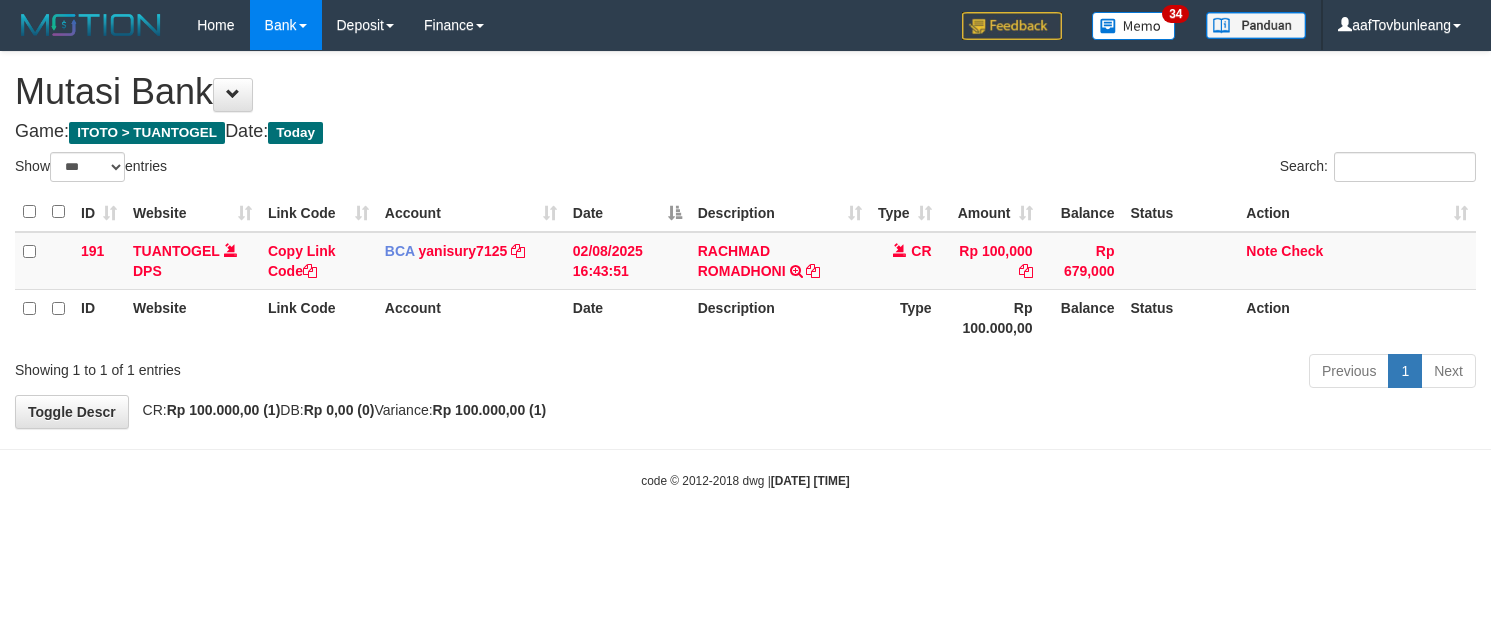 select on "***" 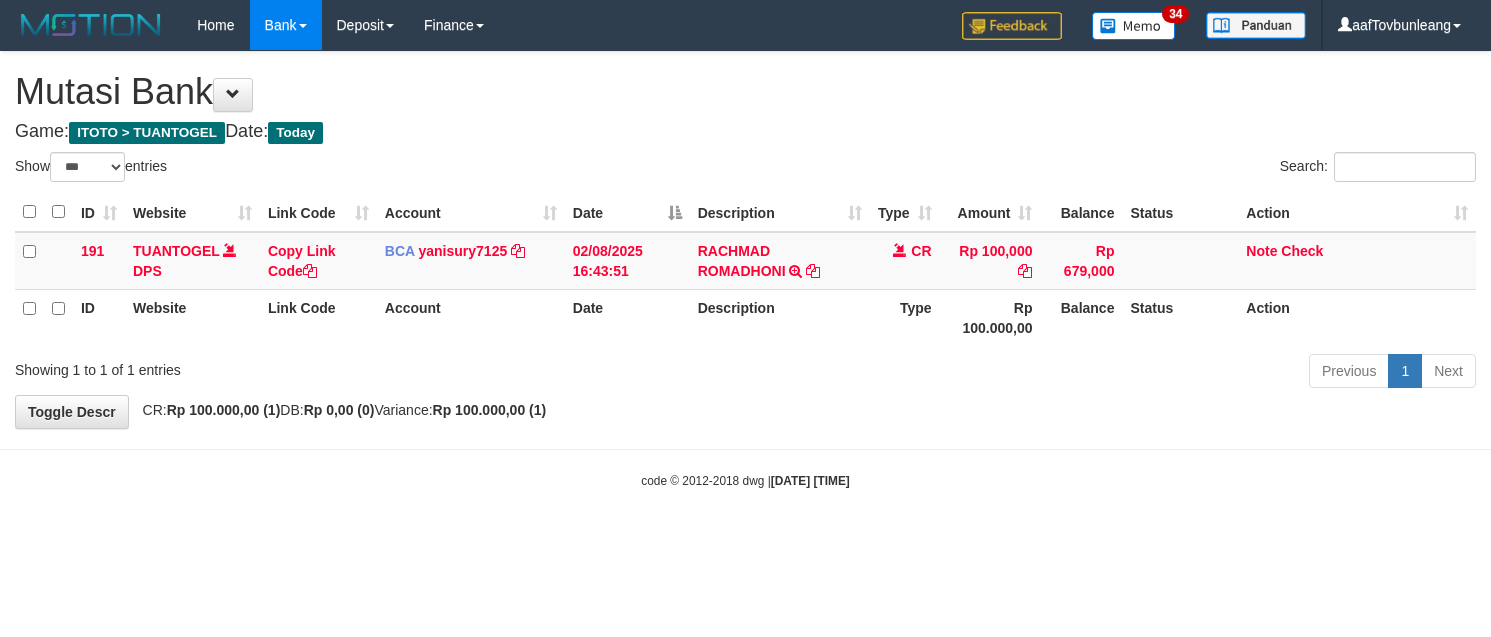 scroll, scrollTop: 0, scrollLeft: 0, axis: both 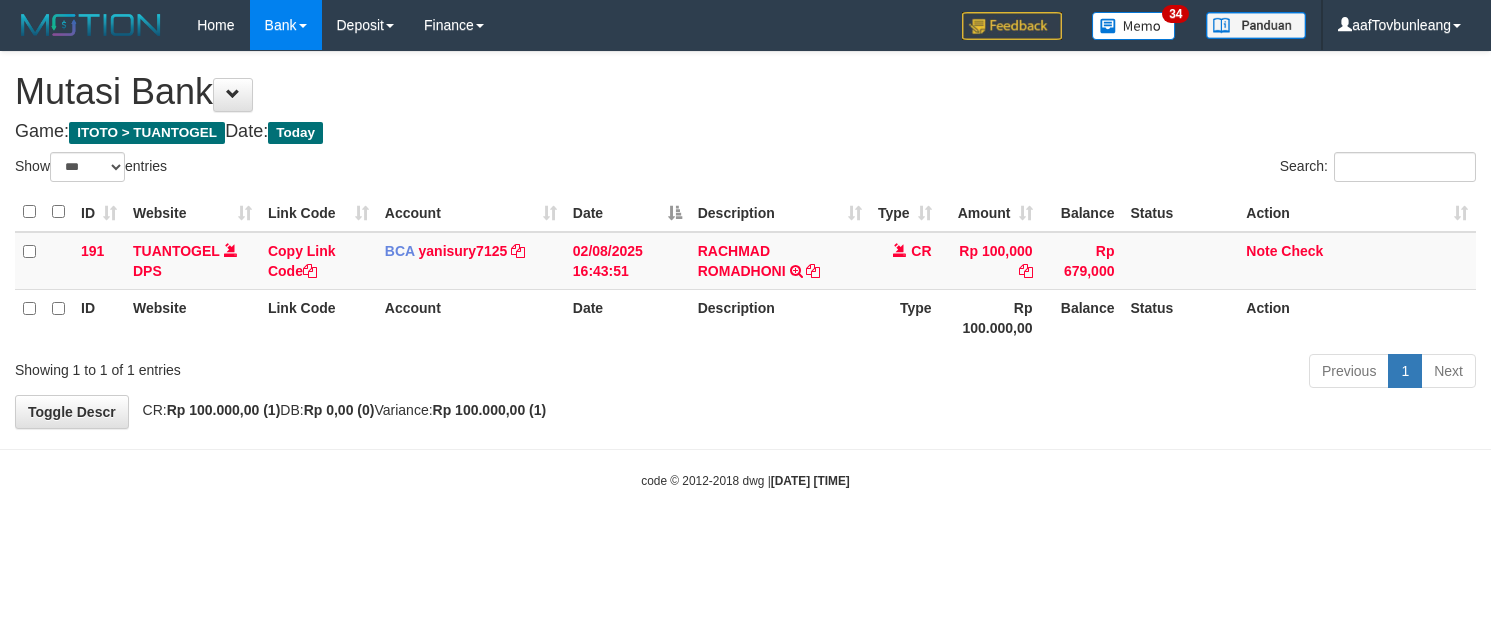 select on "***" 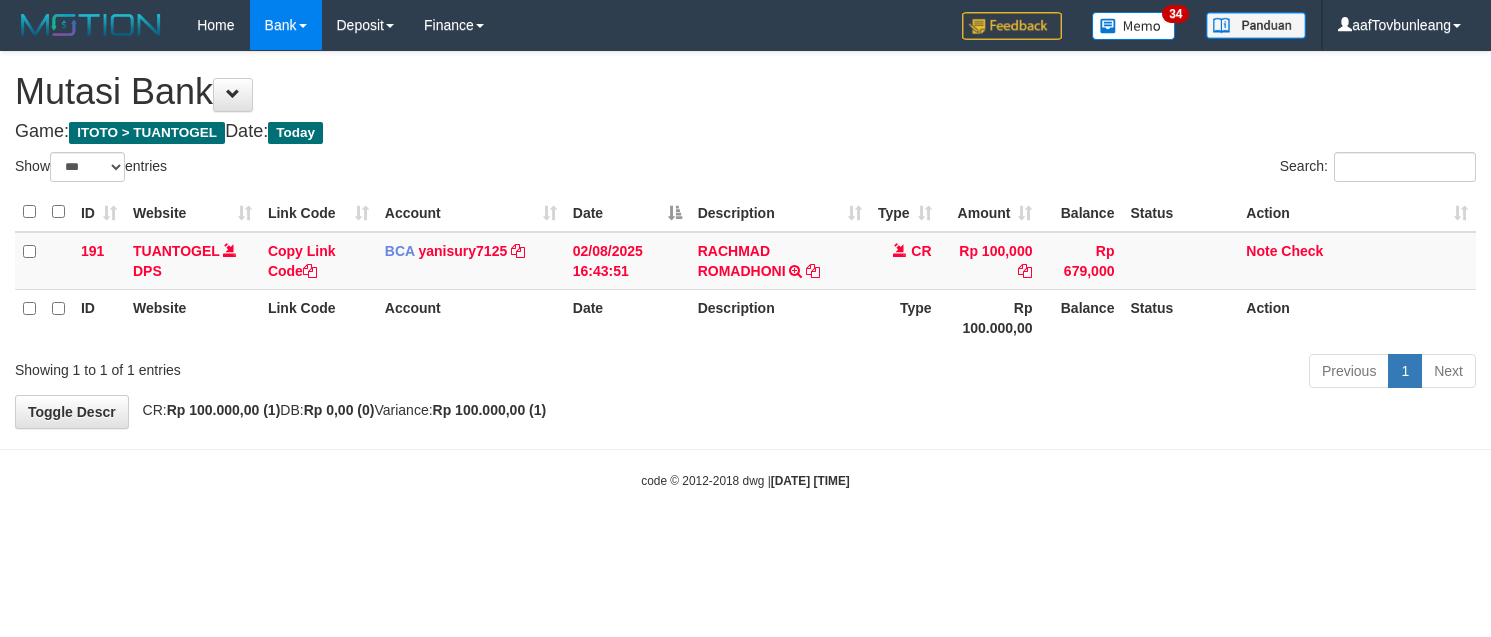 scroll, scrollTop: 0, scrollLeft: 0, axis: both 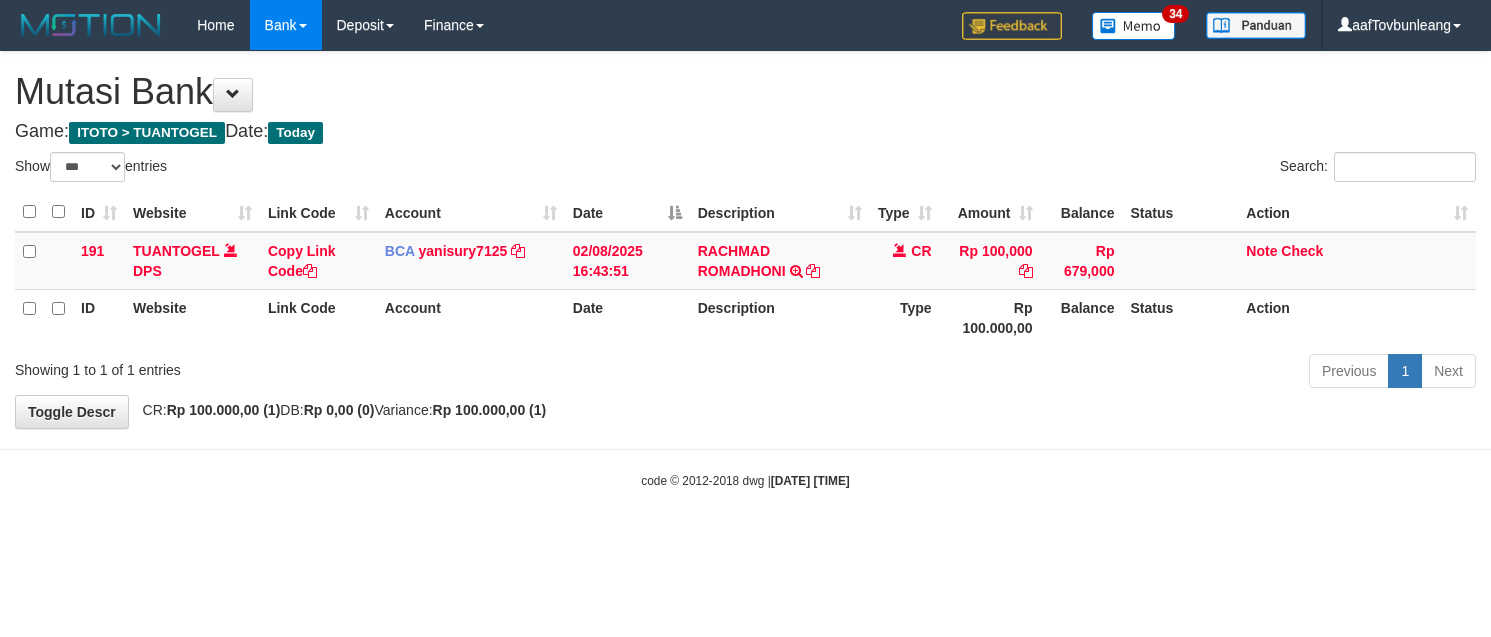 select on "***" 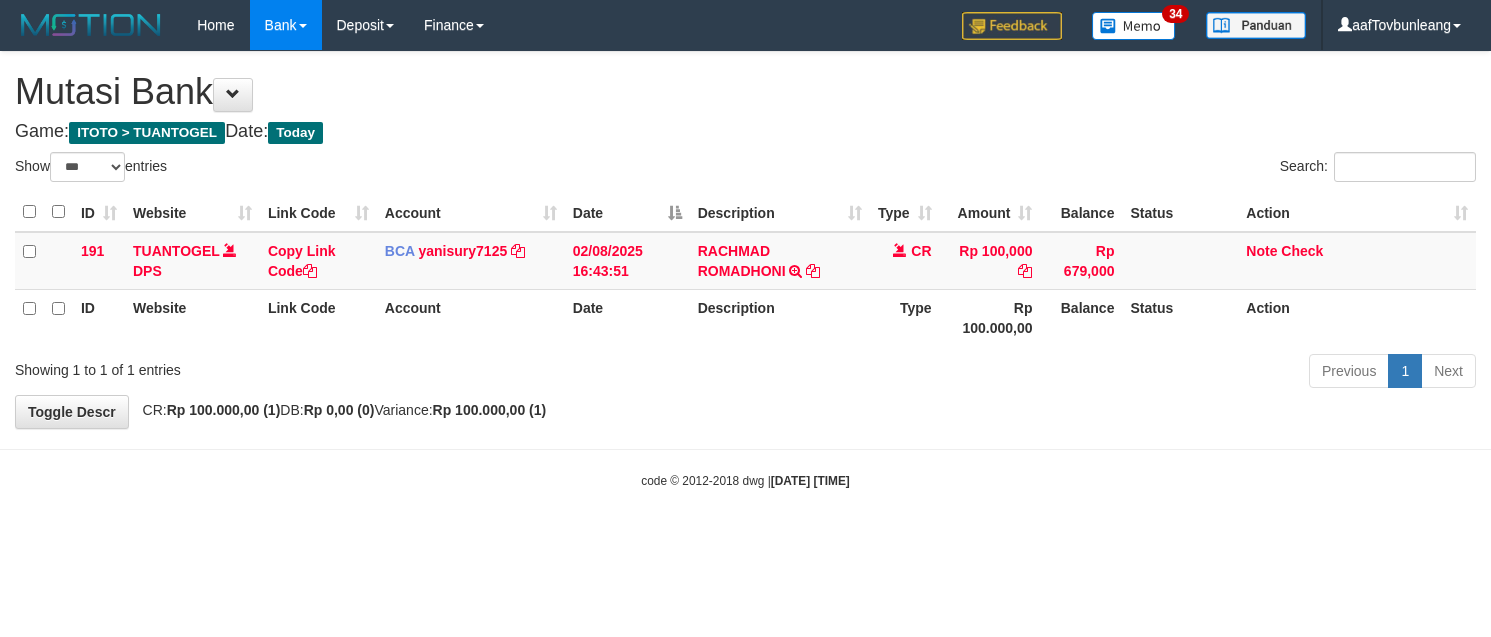 scroll, scrollTop: 0, scrollLeft: 0, axis: both 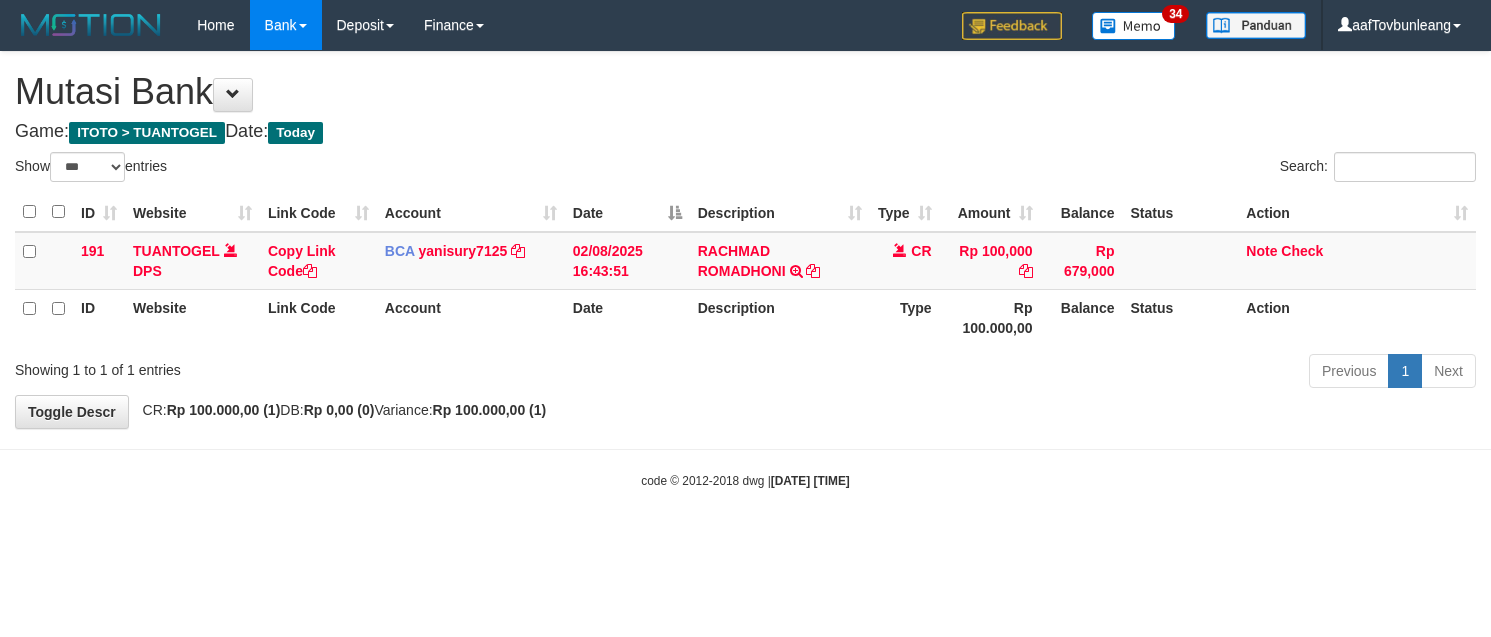 select on "***" 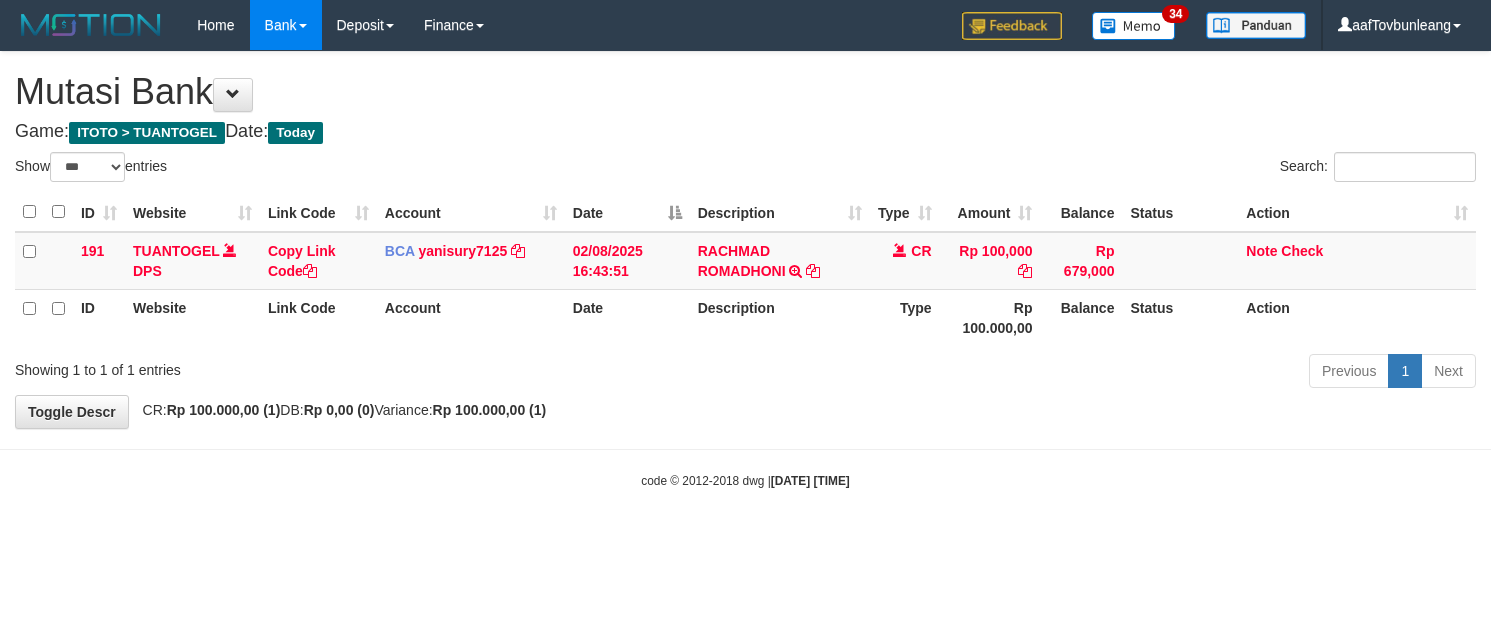 scroll, scrollTop: 0, scrollLeft: 0, axis: both 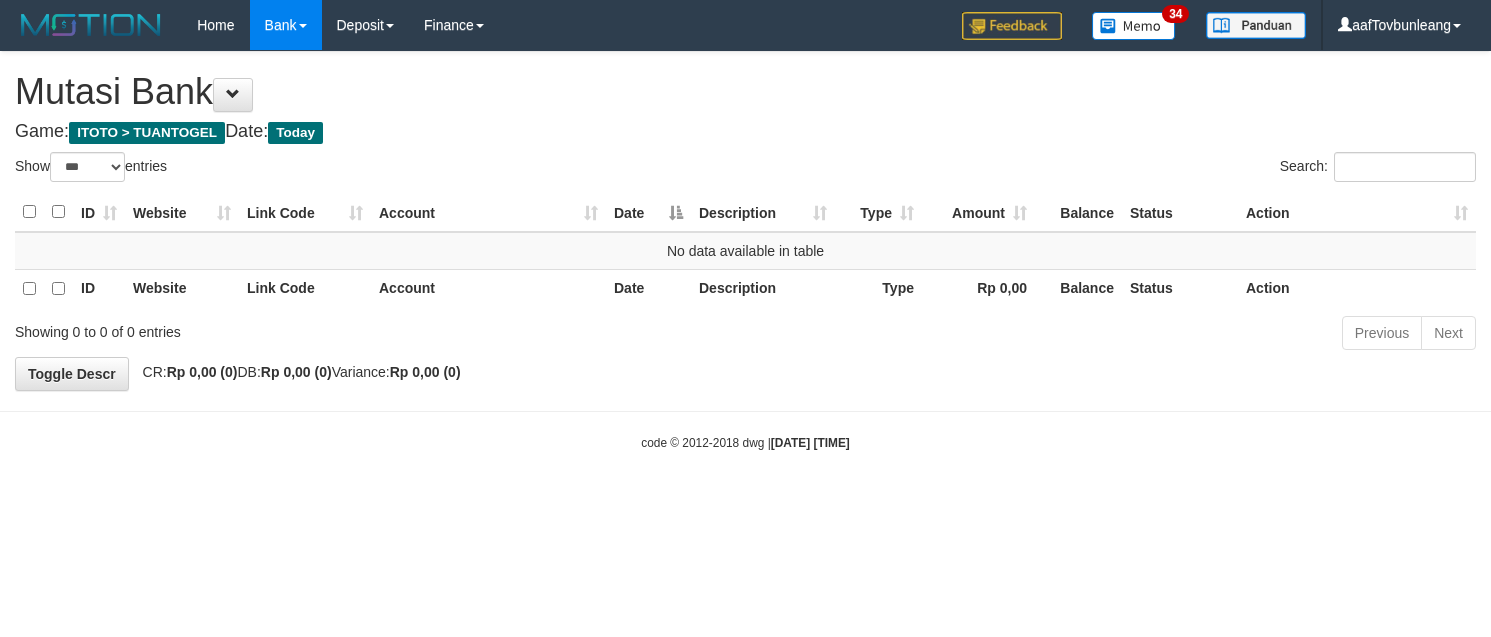 select on "***" 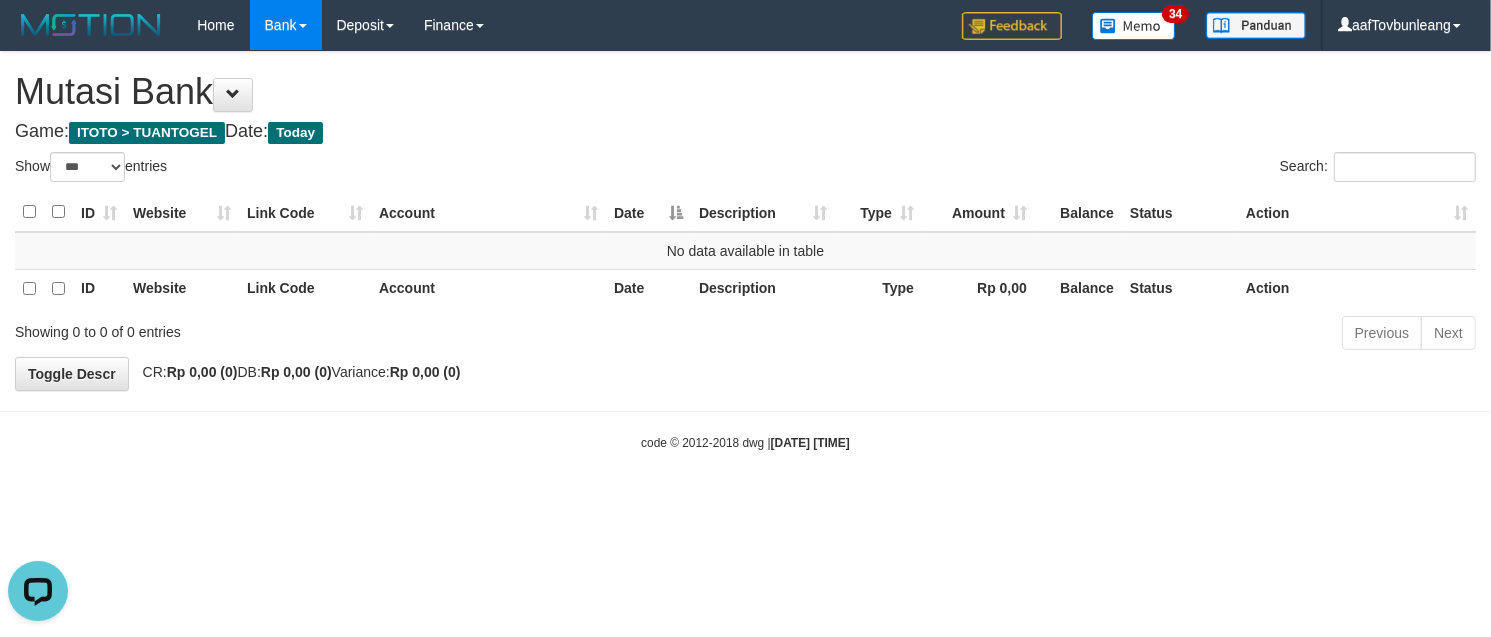 scroll, scrollTop: 0, scrollLeft: 0, axis: both 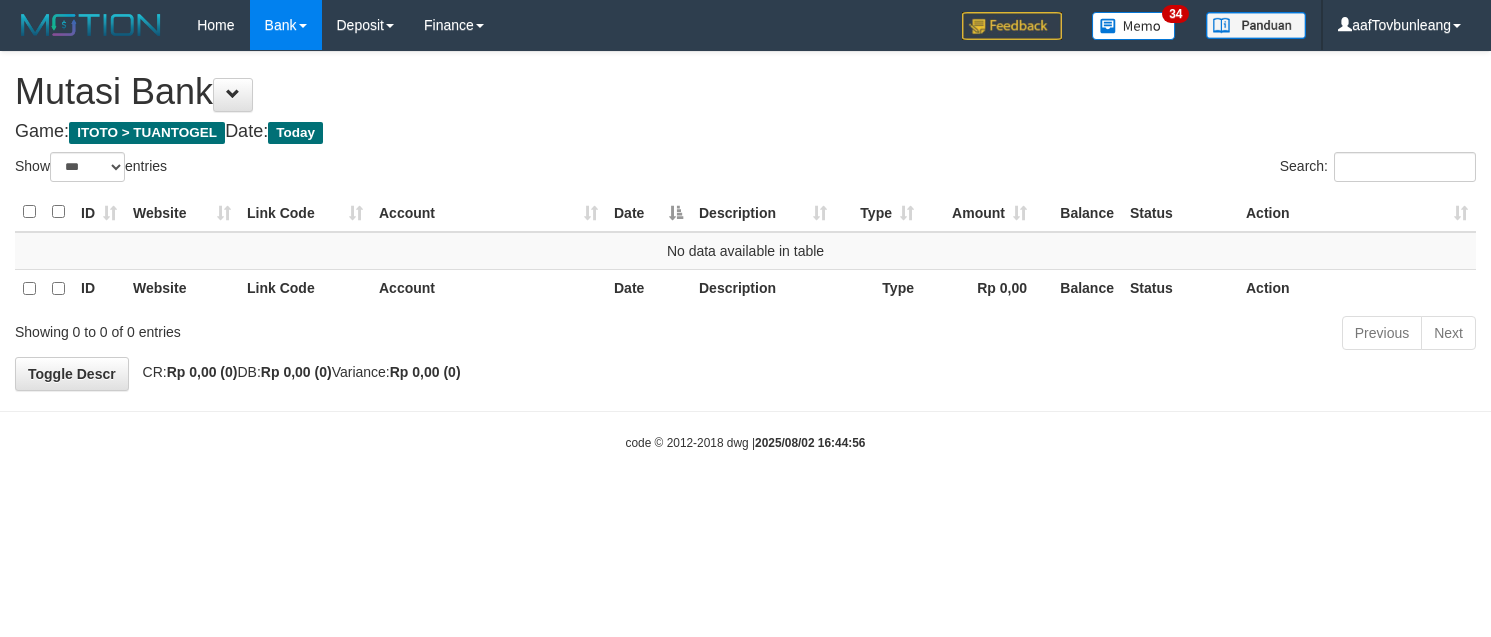 select on "***" 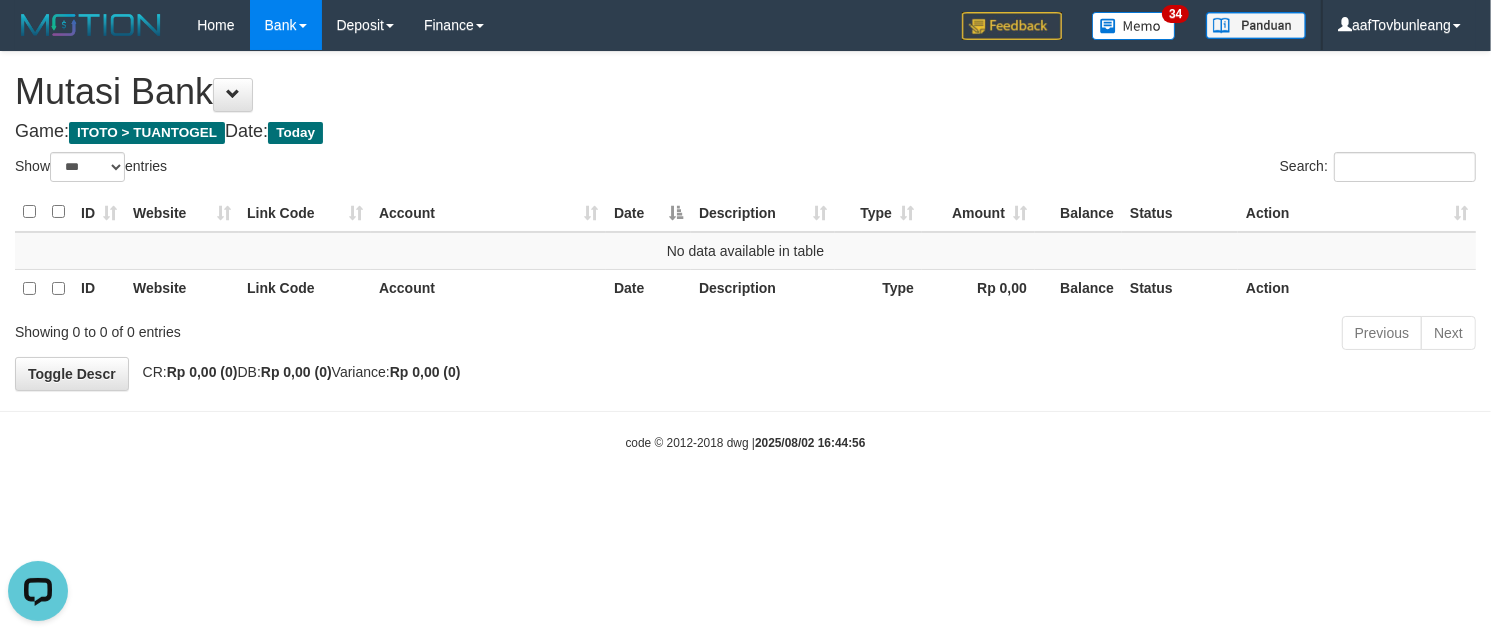scroll, scrollTop: 0, scrollLeft: 0, axis: both 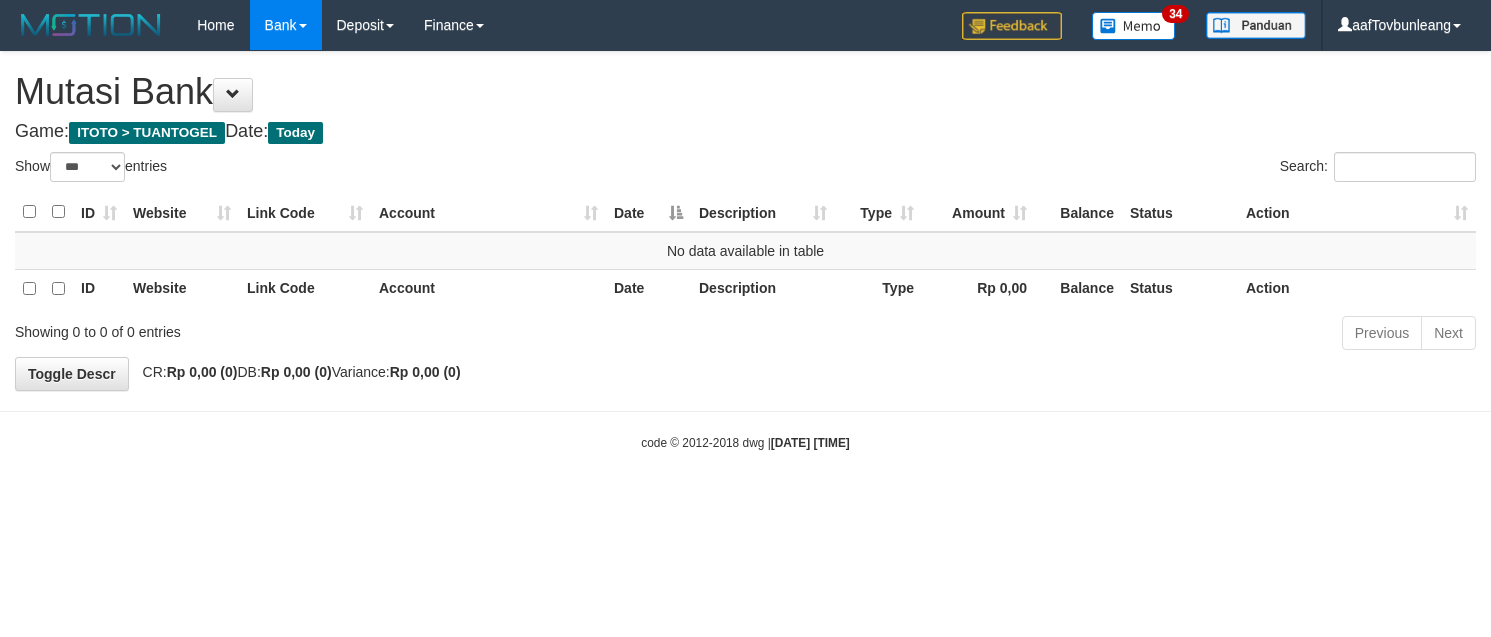 select on "***" 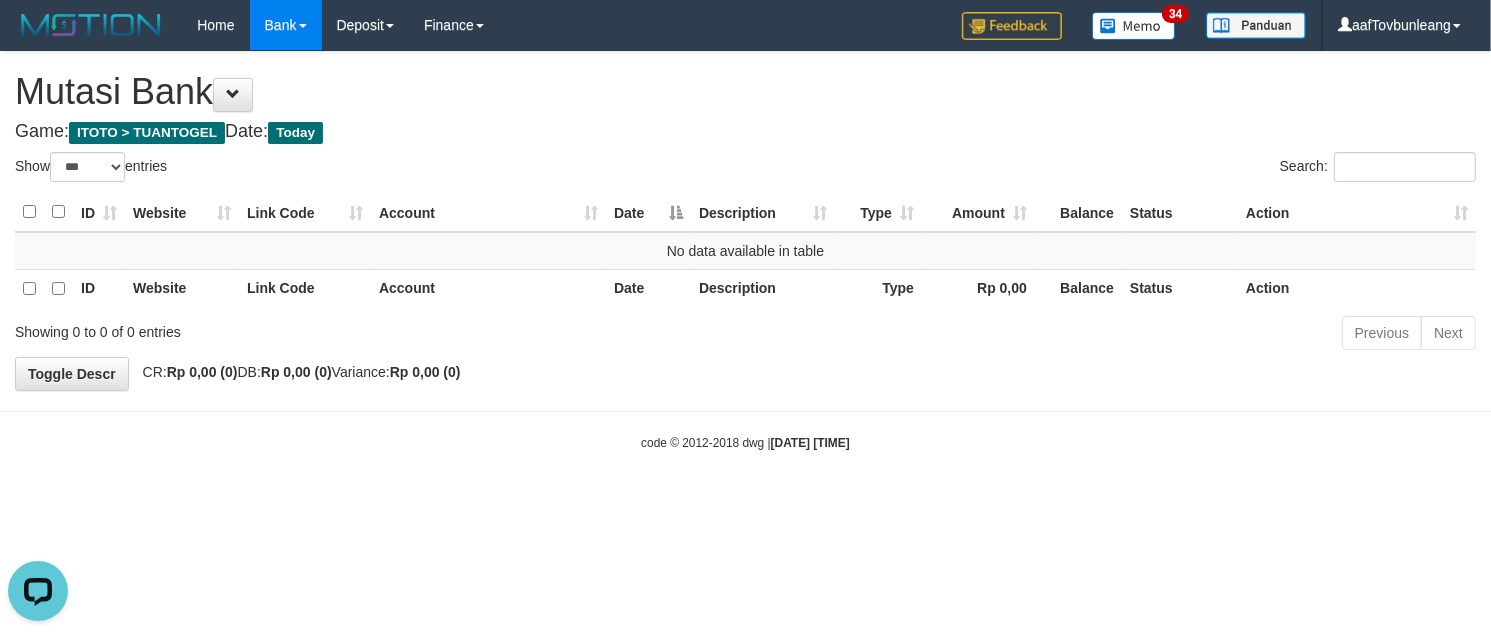 scroll, scrollTop: 0, scrollLeft: 0, axis: both 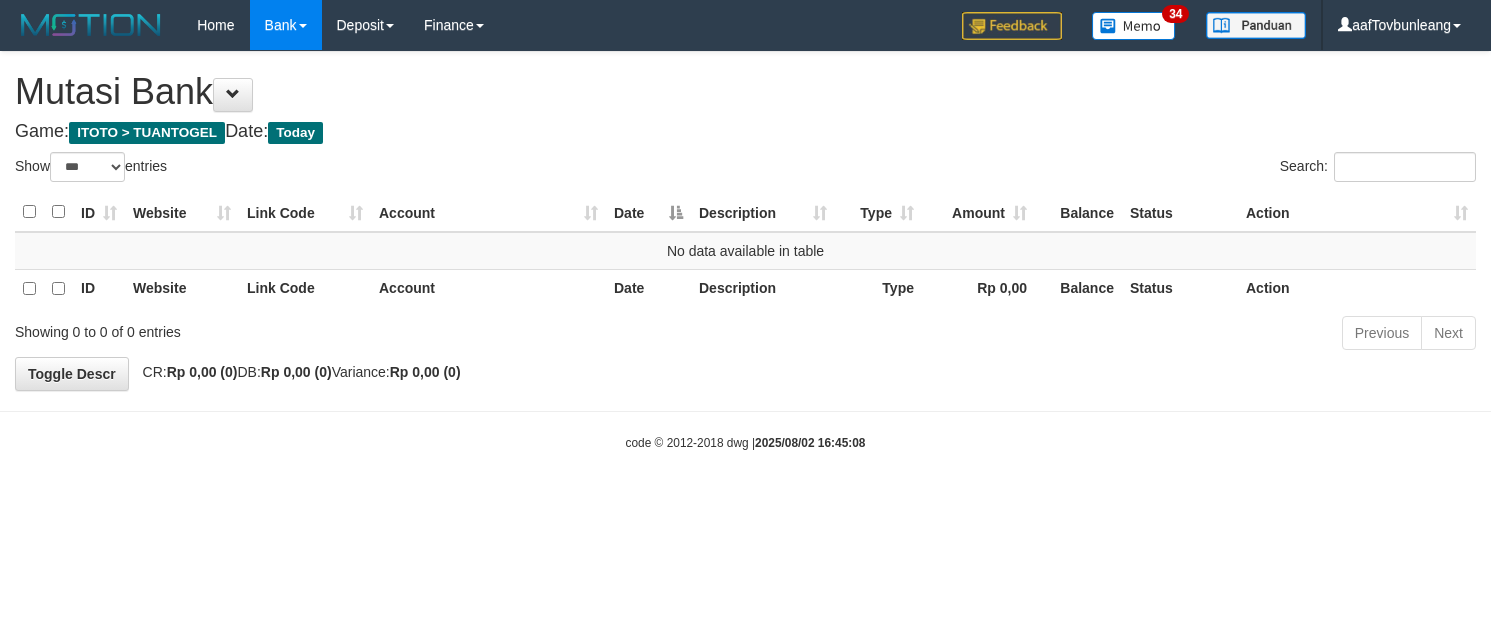 select on "***" 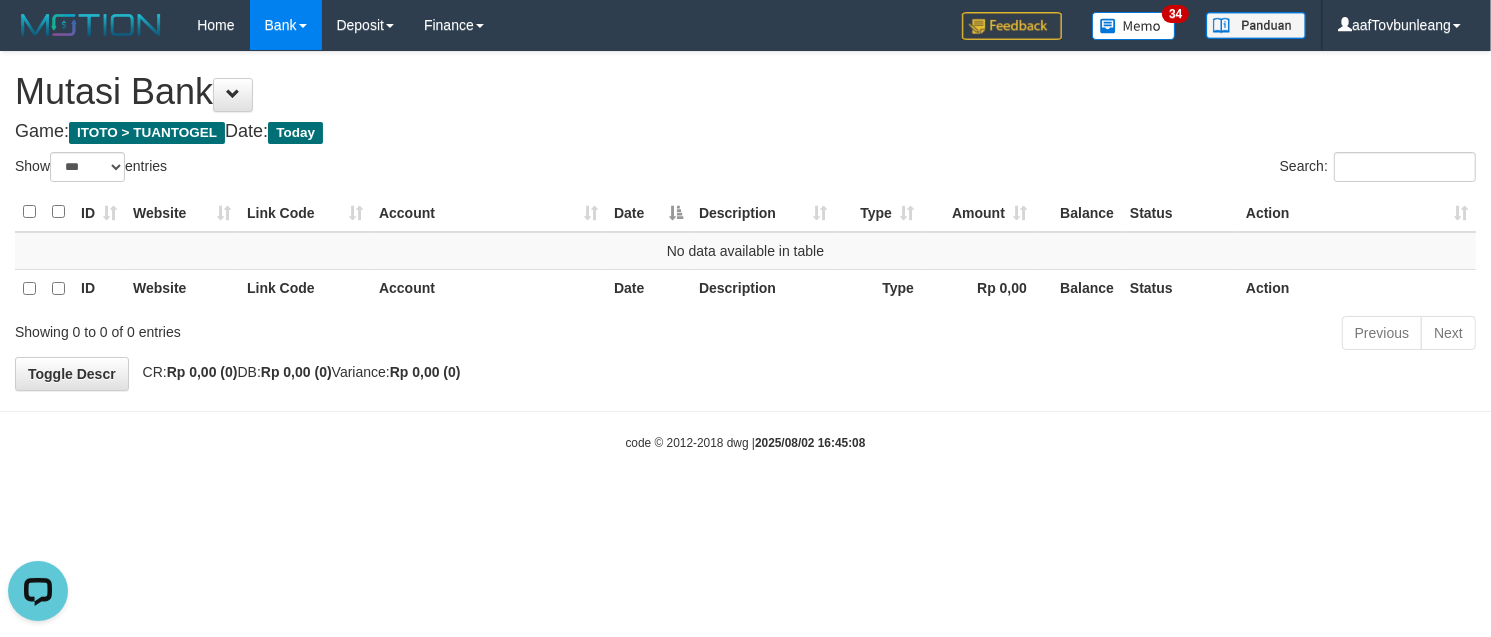 scroll, scrollTop: 0, scrollLeft: 0, axis: both 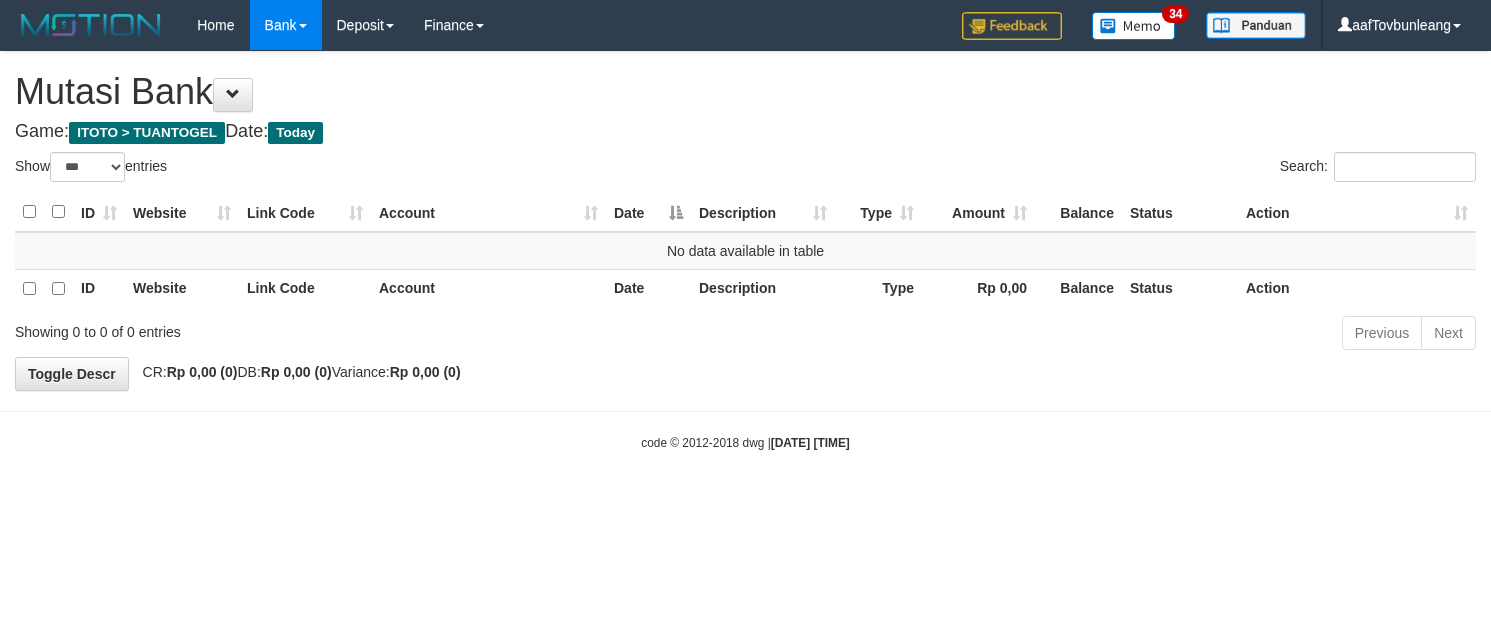 select on "***" 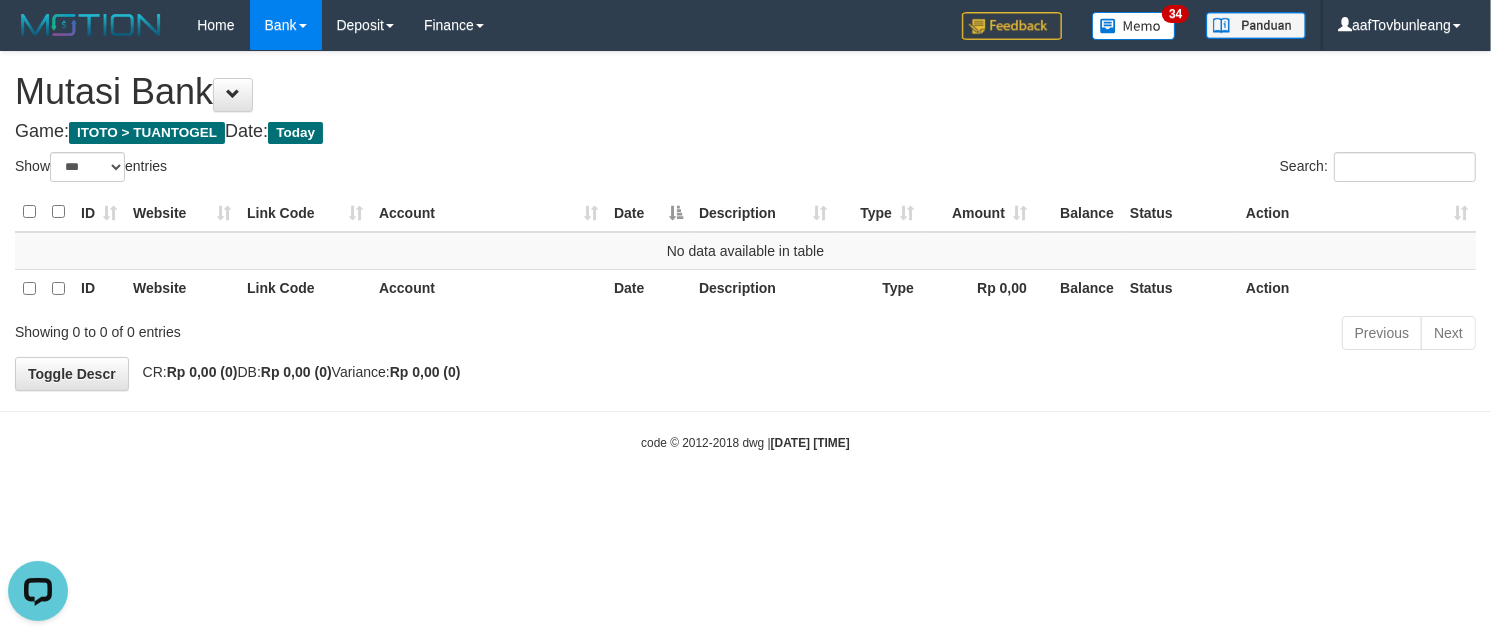 scroll, scrollTop: 0, scrollLeft: 0, axis: both 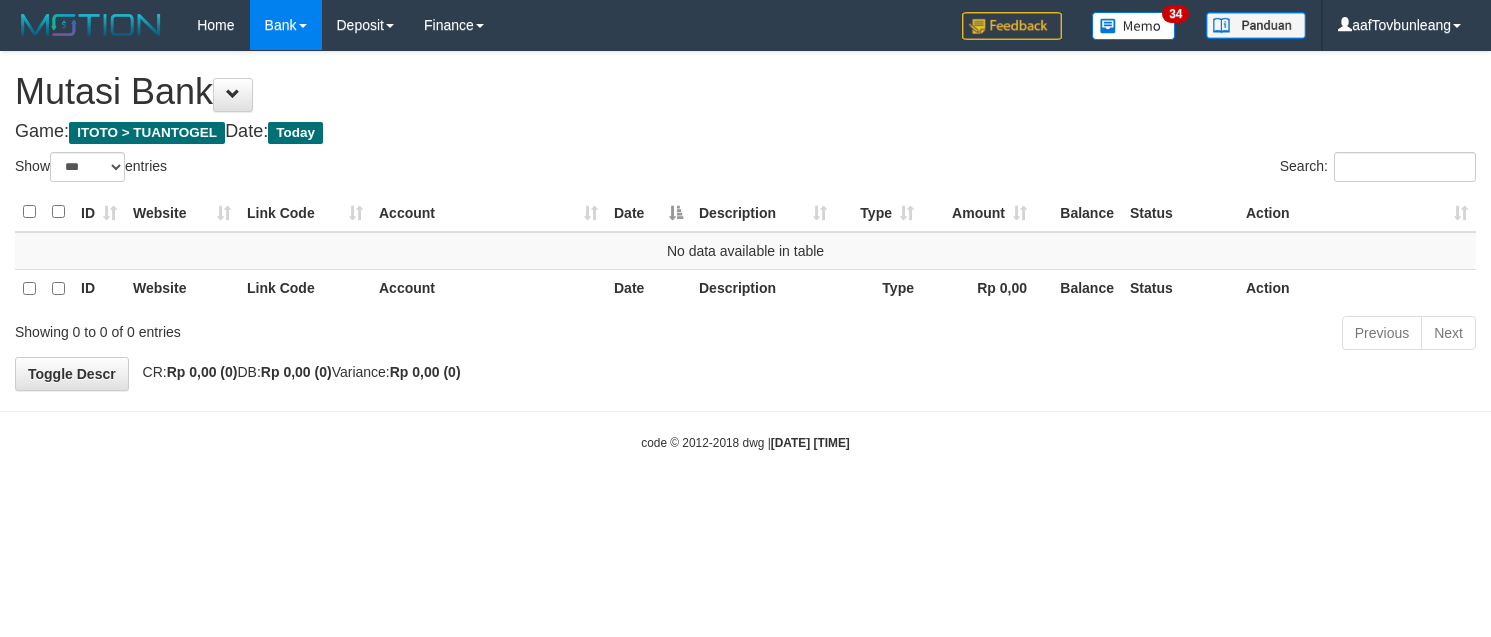 select on "***" 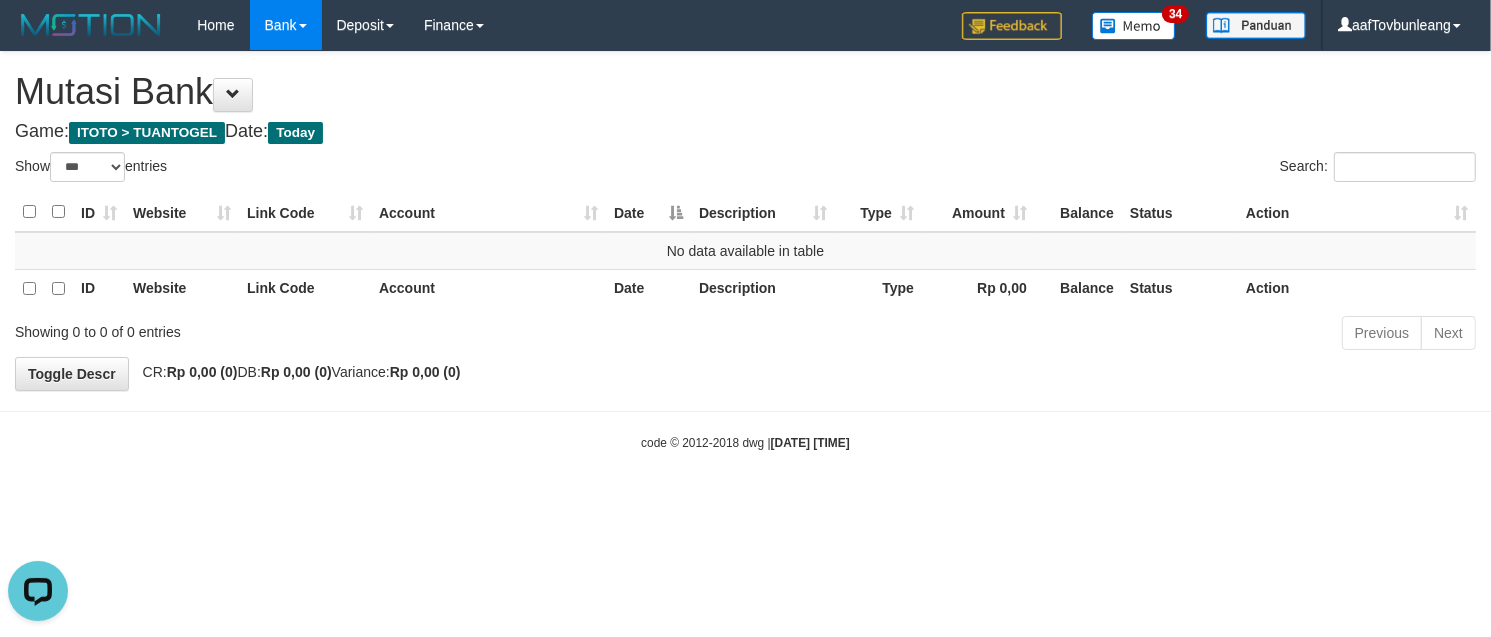 scroll, scrollTop: 0, scrollLeft: 0, axis: both 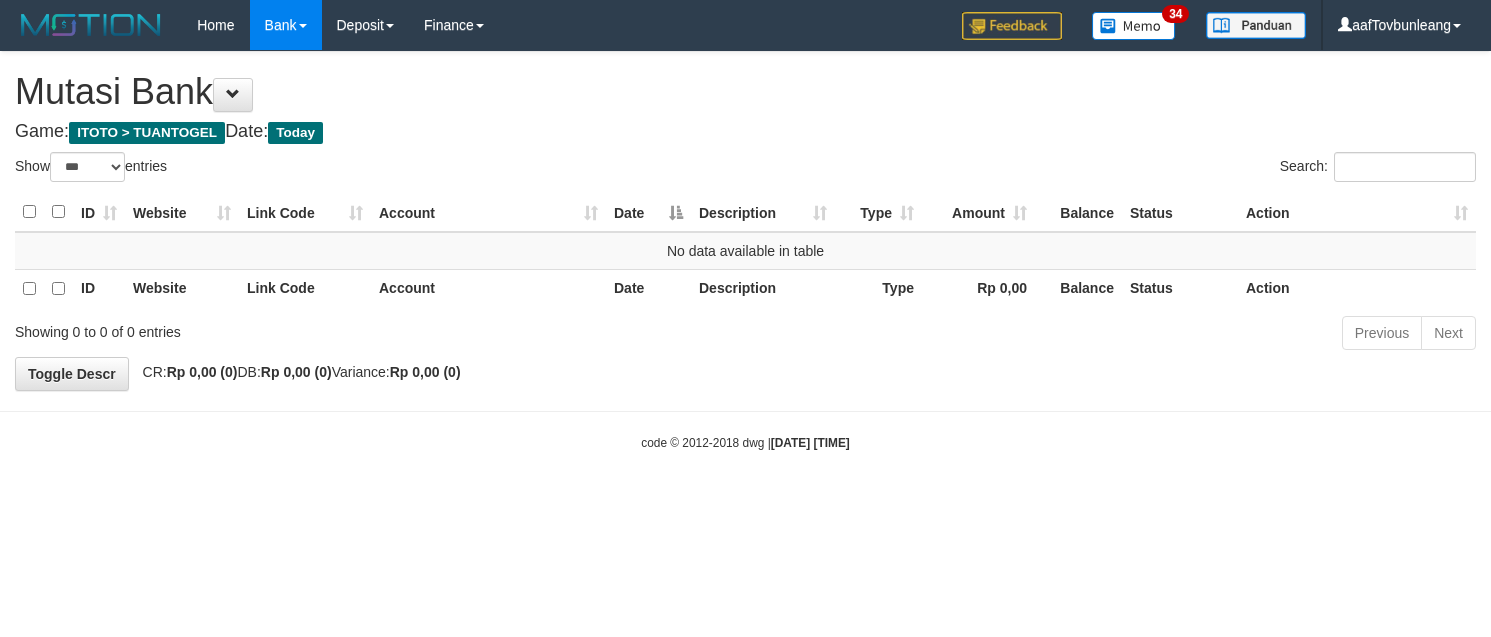select on "***" 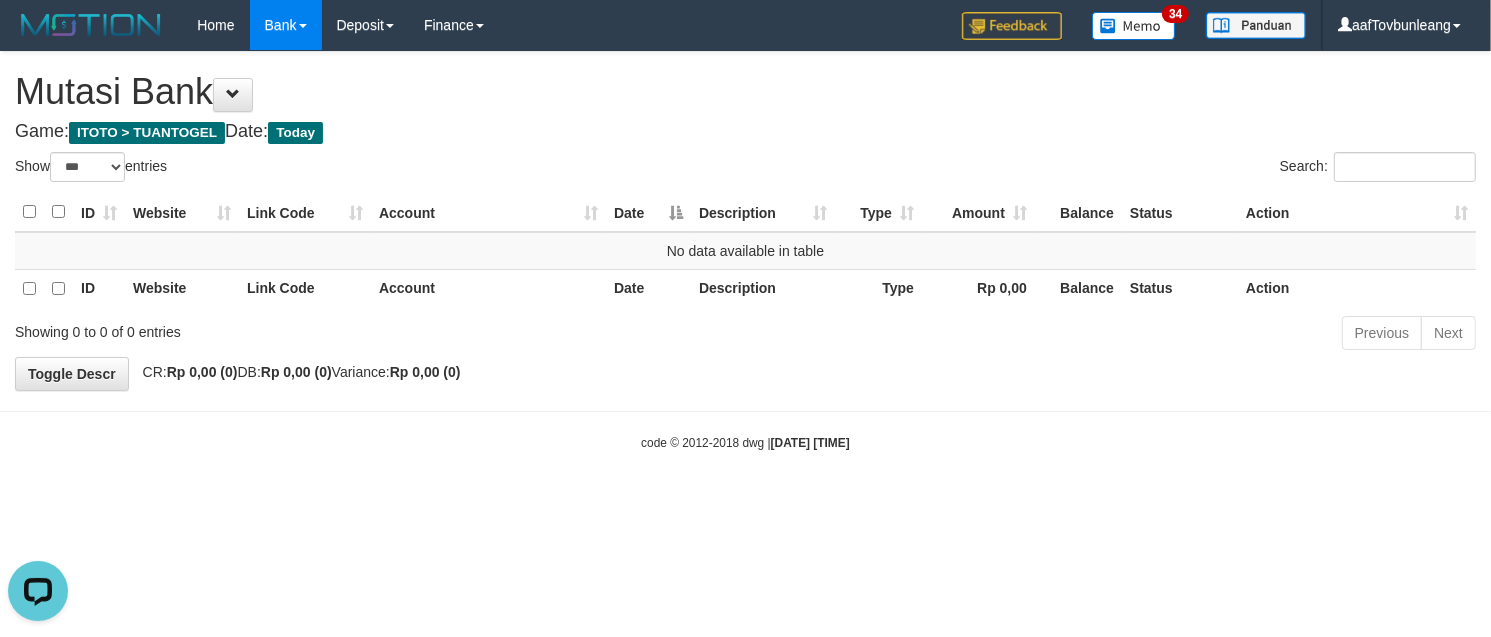 scroll, scrollTop: 0, scrollLeft: 0, axis: both 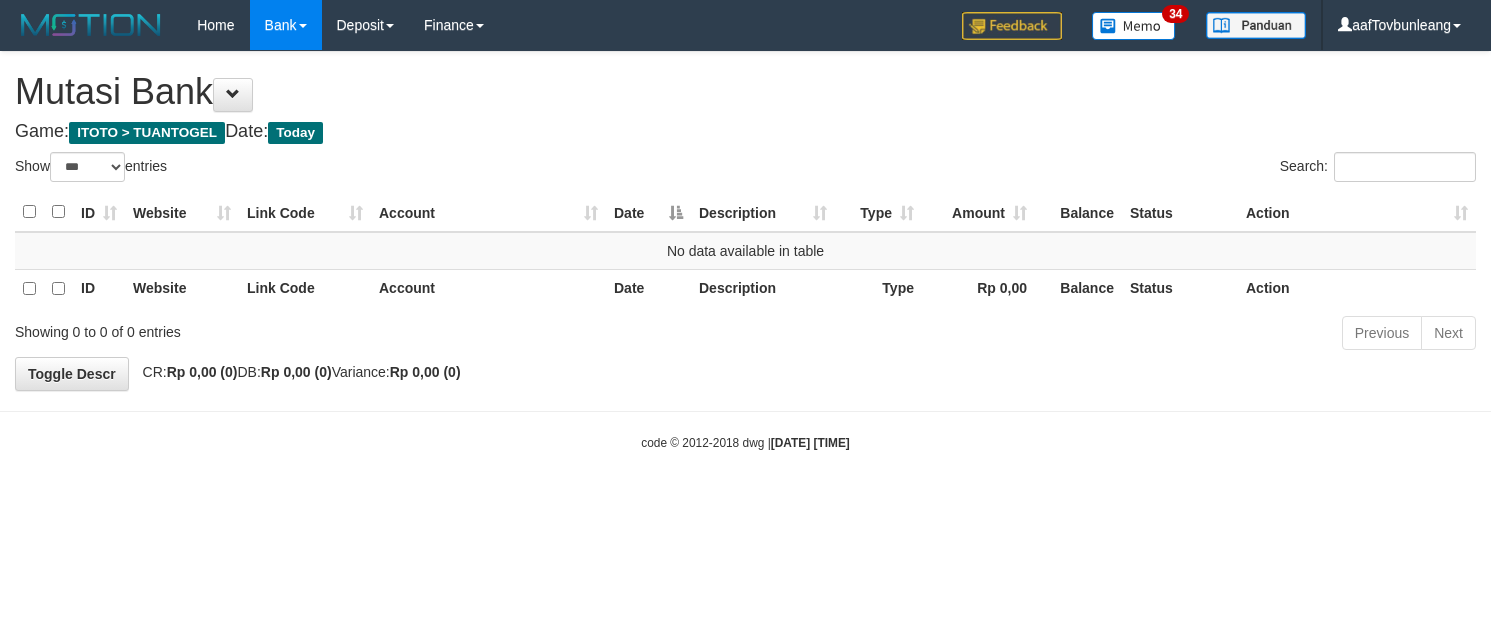 select on "***" 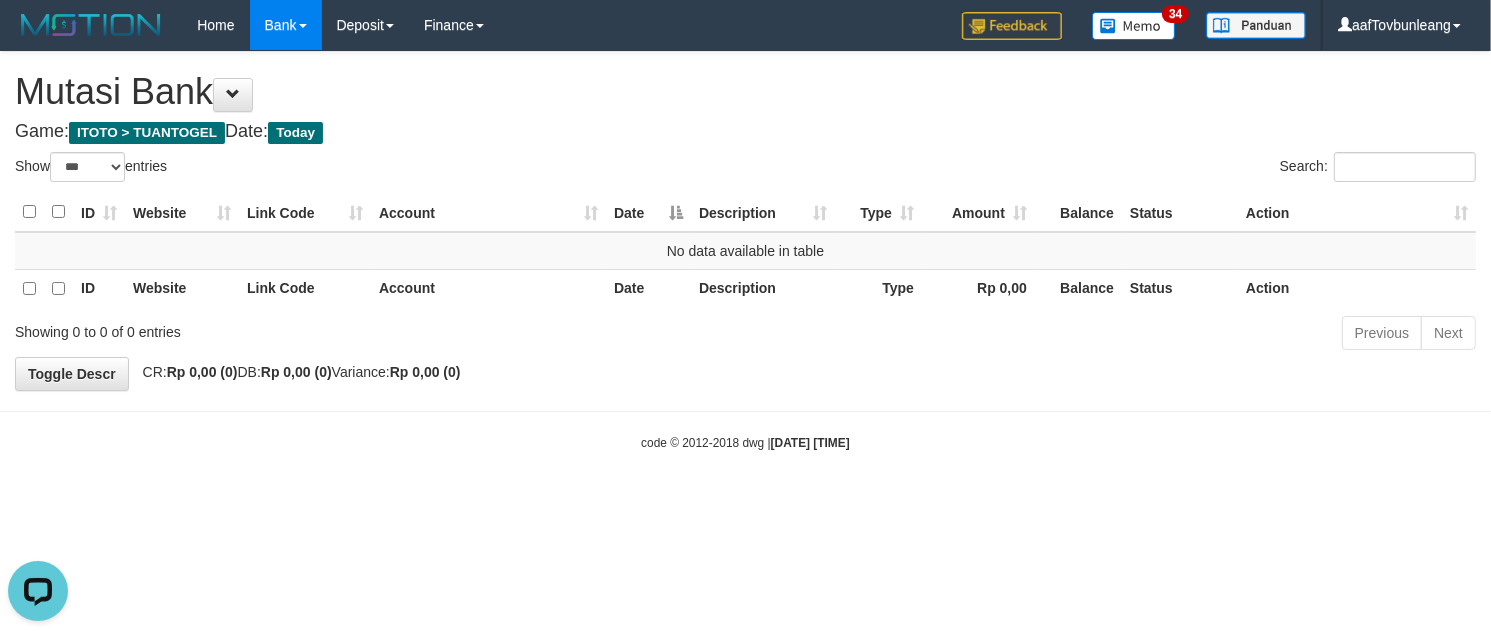 scroll, scrollTop: 0, scrollLeft: 0, axis: both 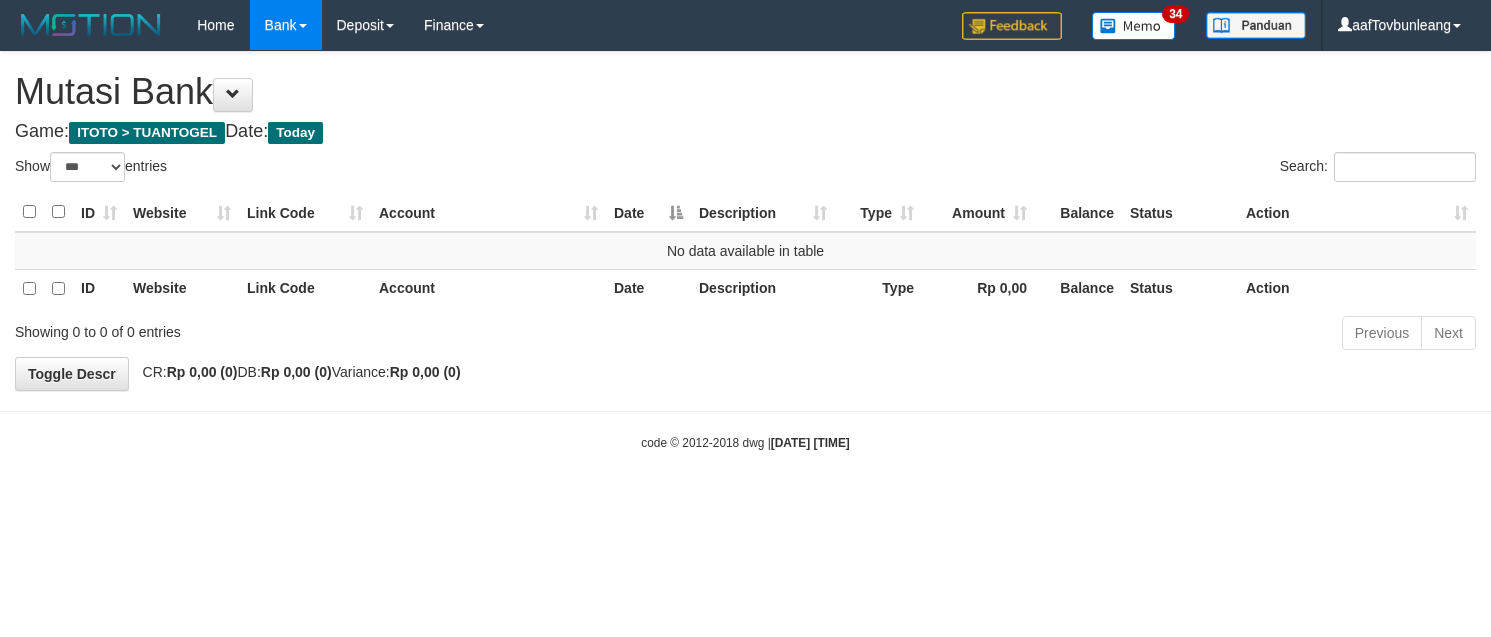 select on "***" 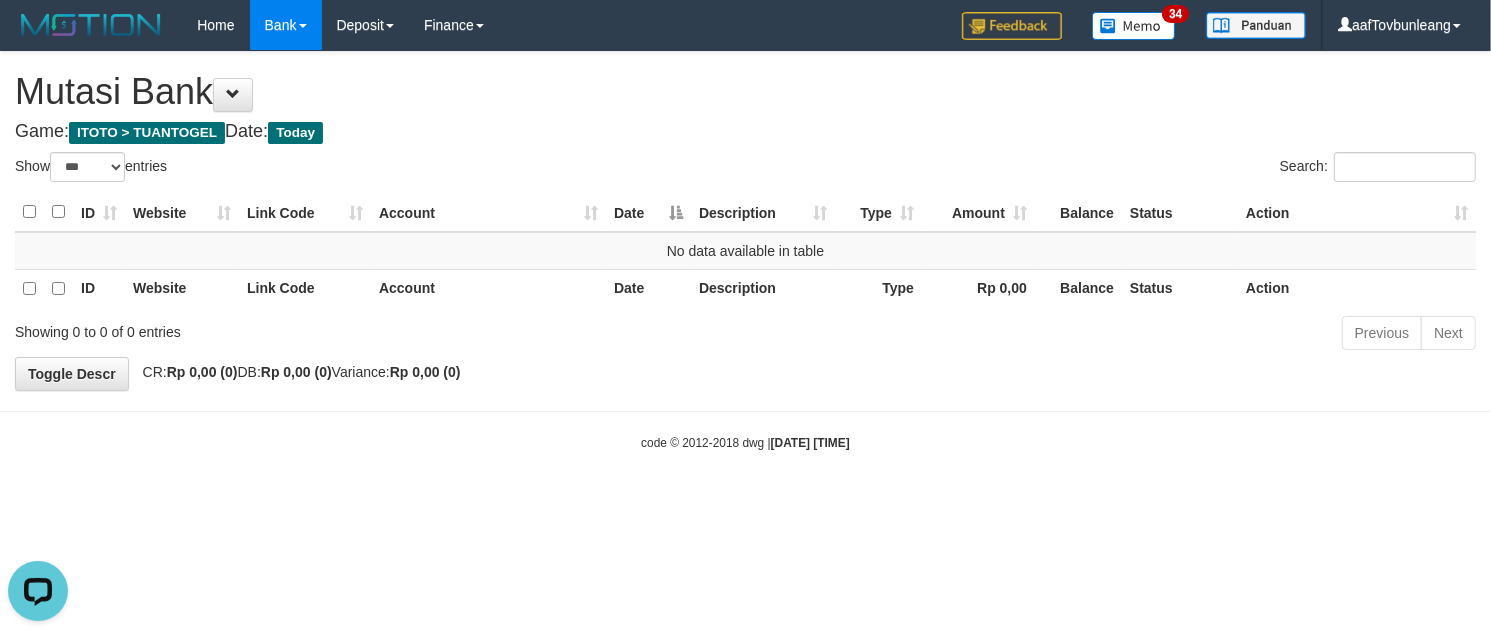 scroll, scrollTop: 0, scrollLeft: 0, axis: both 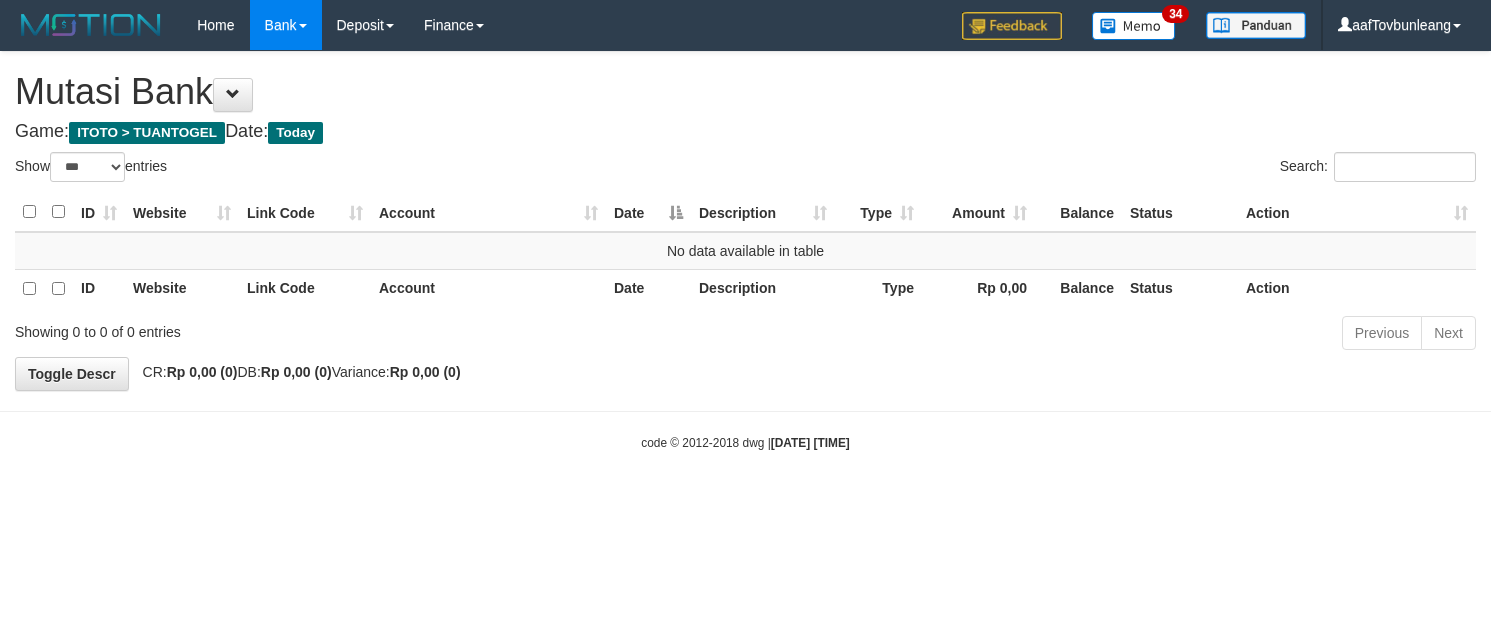 select on "***" 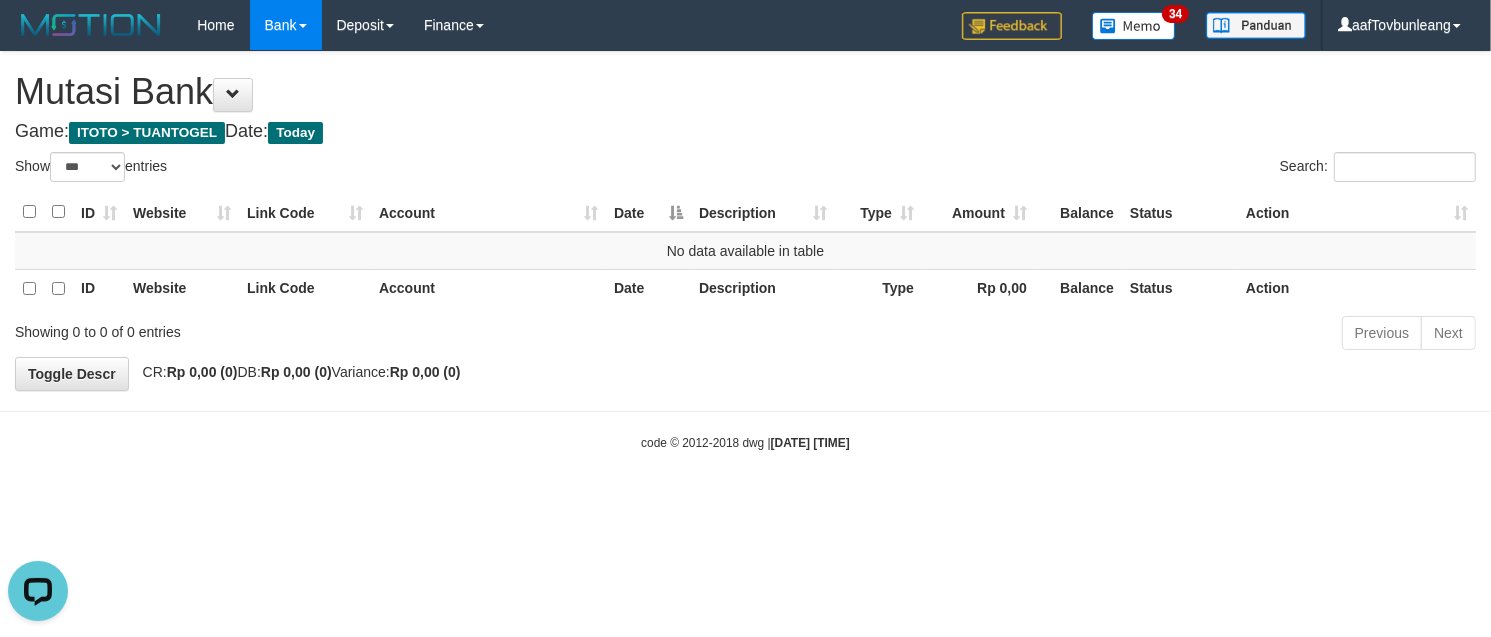 scroll, scrollTop: 0, scrollLeft: 0, axis: both 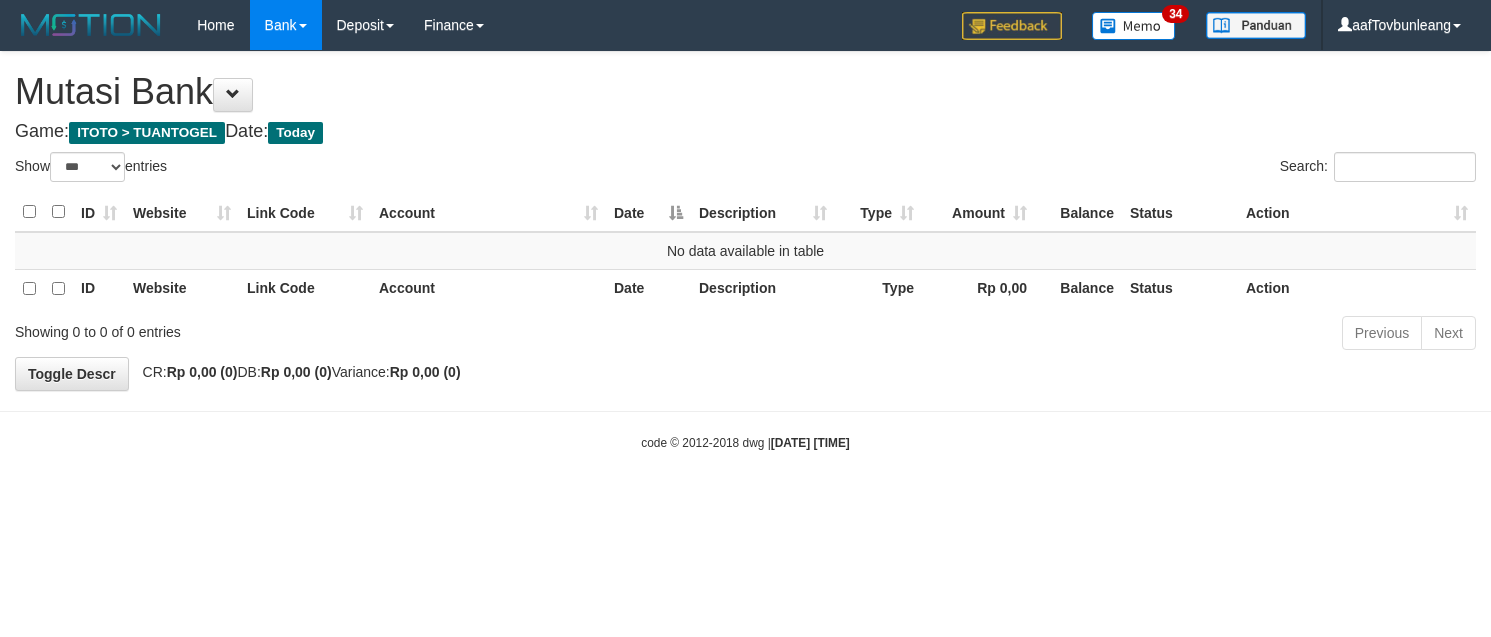 select on "***" 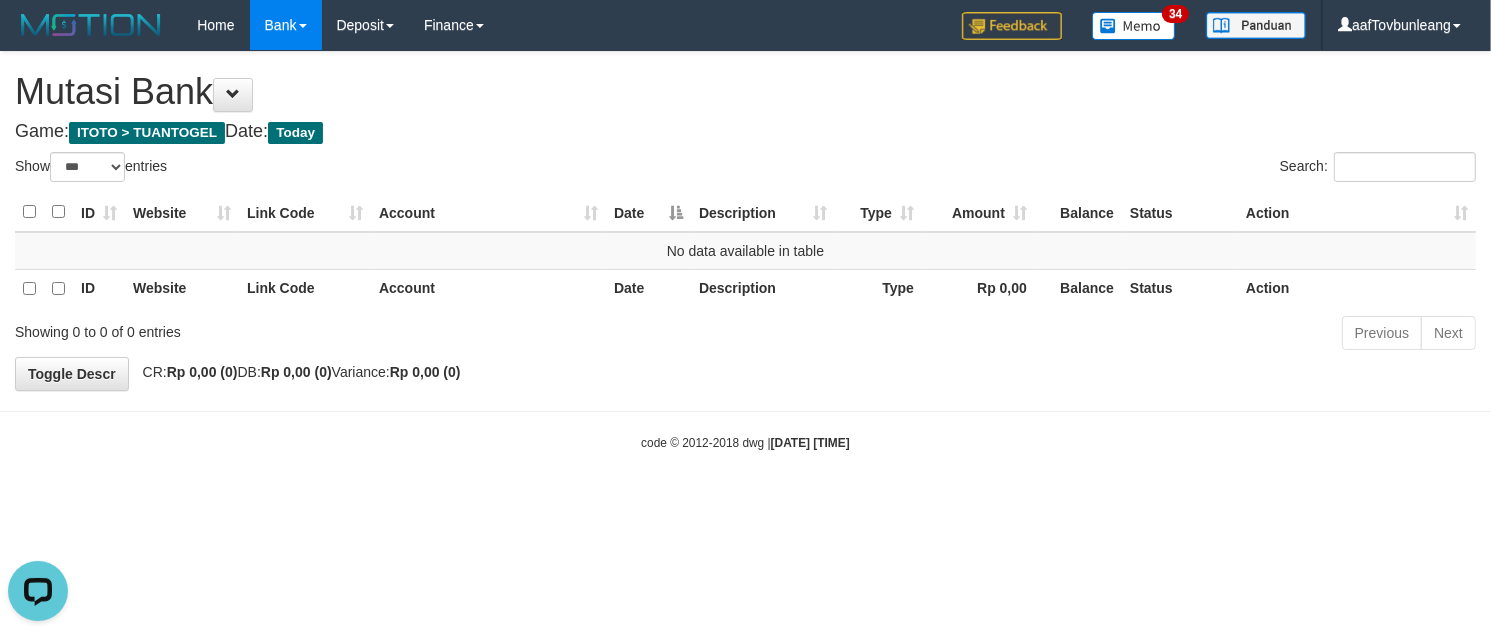 scroll, scrollTop: 0, scrollLeft: 0, axis: both 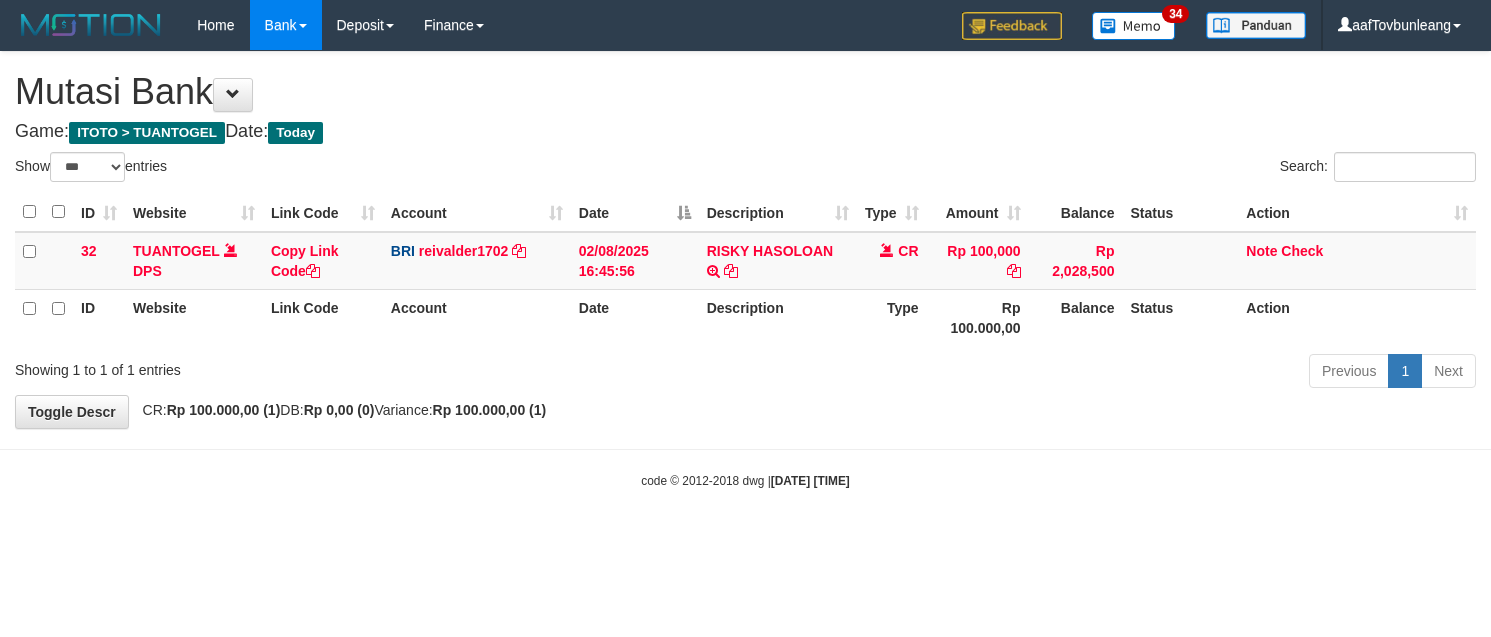 select on "***" 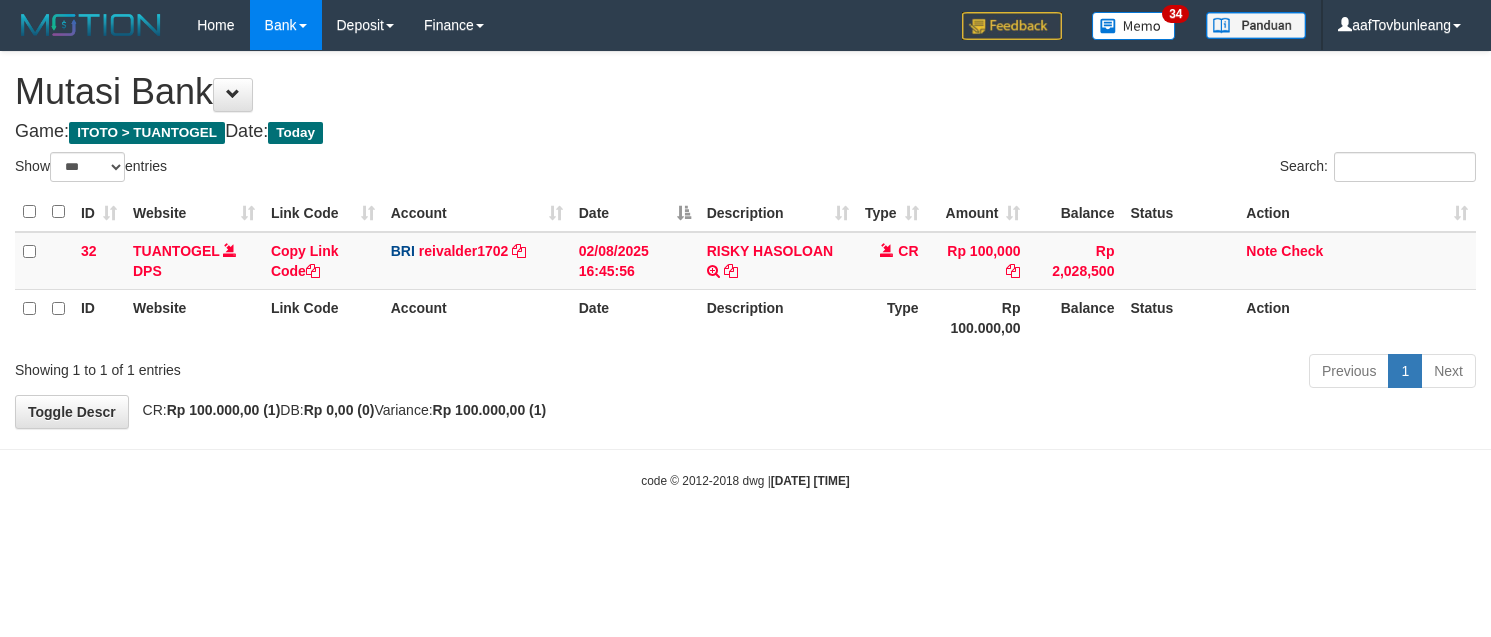 scroll, scrollTop: 0, scrollLeft: 0, axis: both 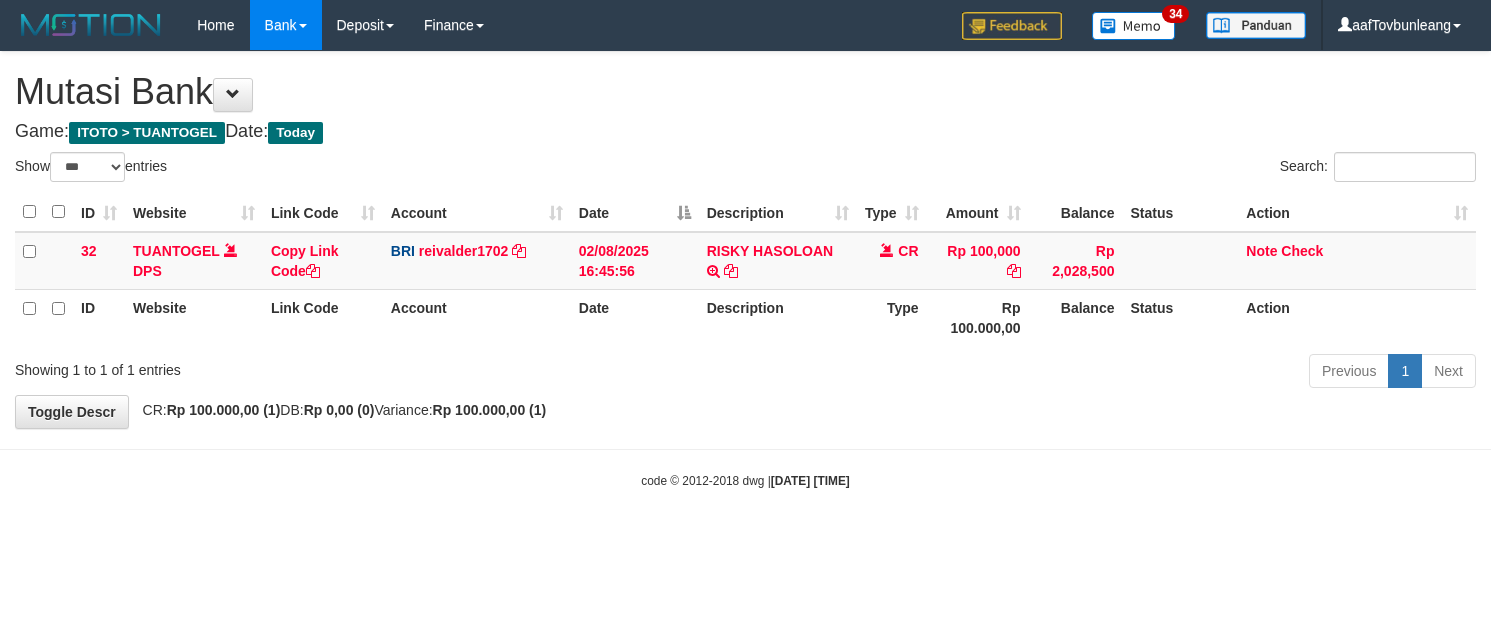 select on "***" 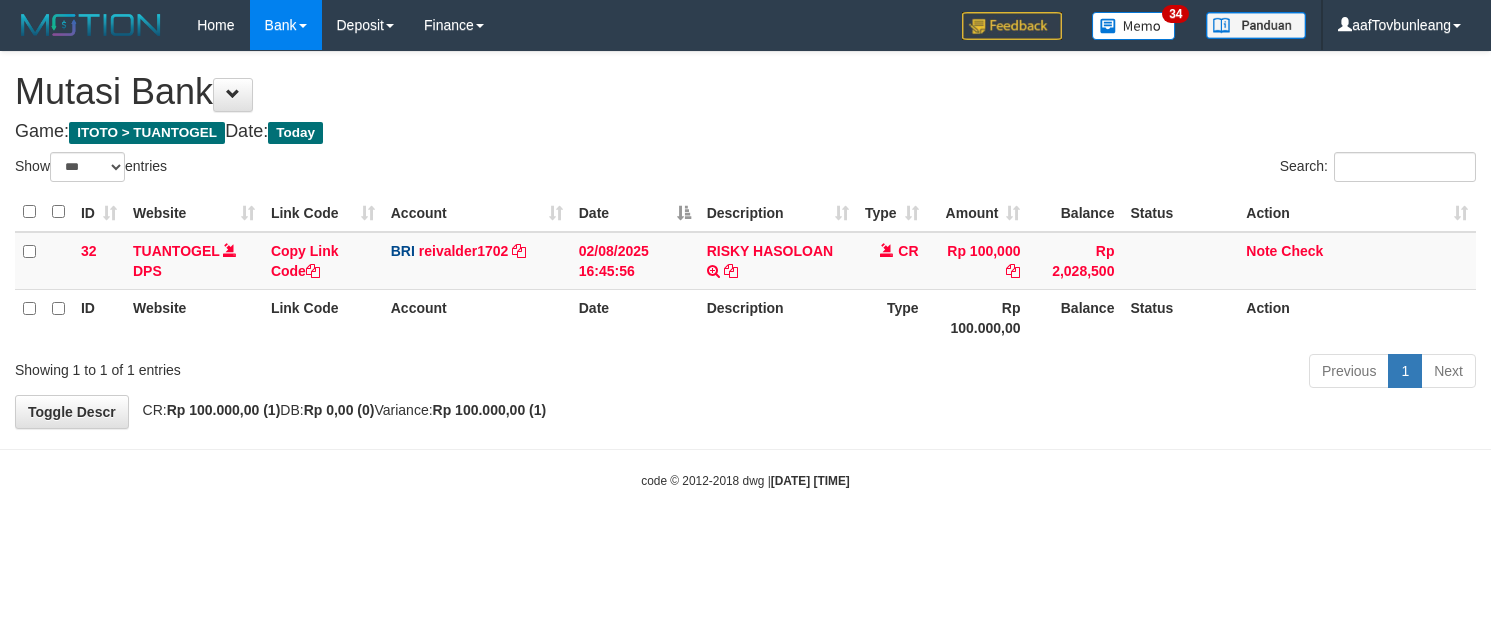 scroll, scrollTop: 0, scrollLeft: 0, axis: both 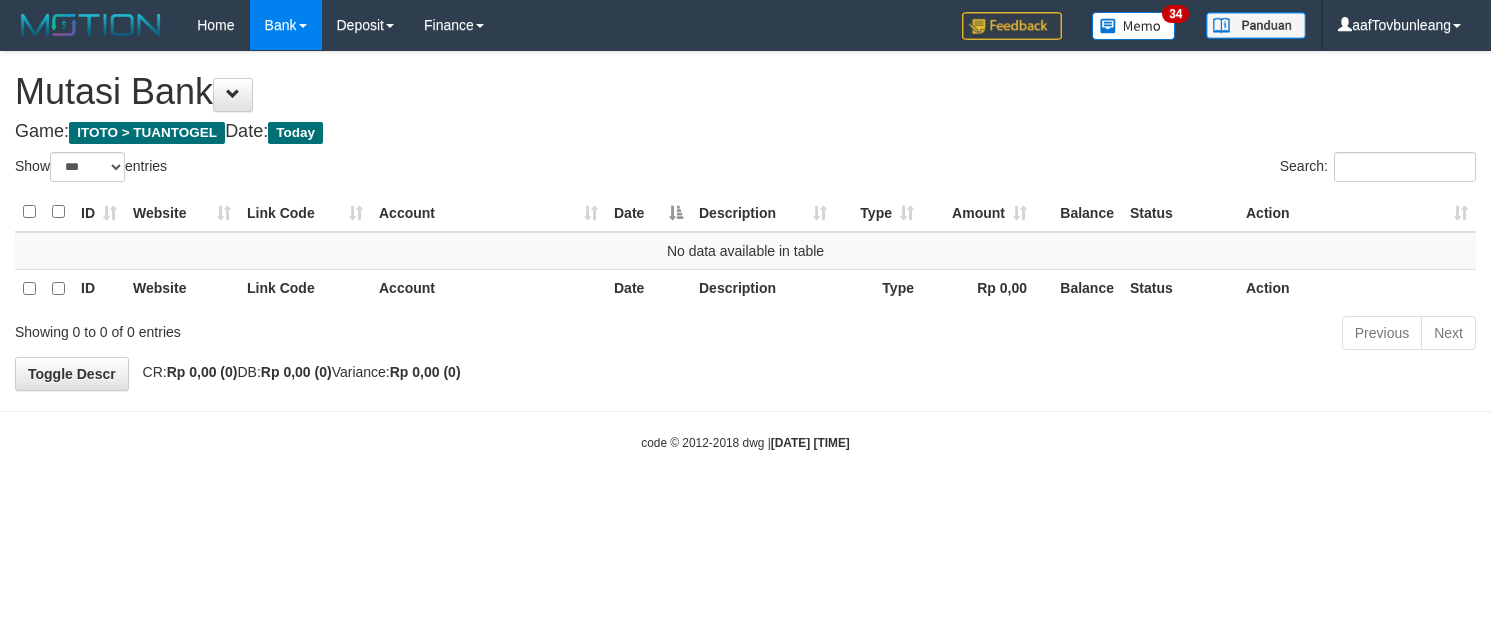select on "***" 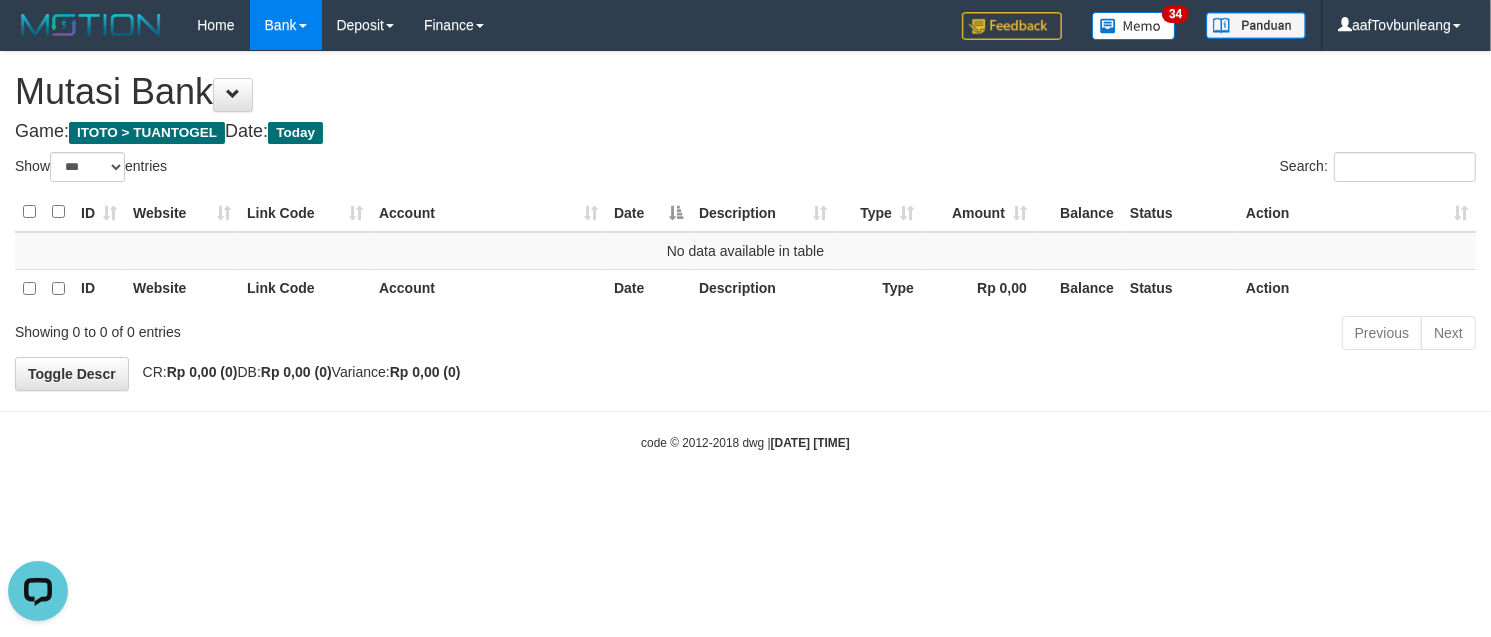 scroll, scrollTop: 0, scrollLeft: 0, axis: both 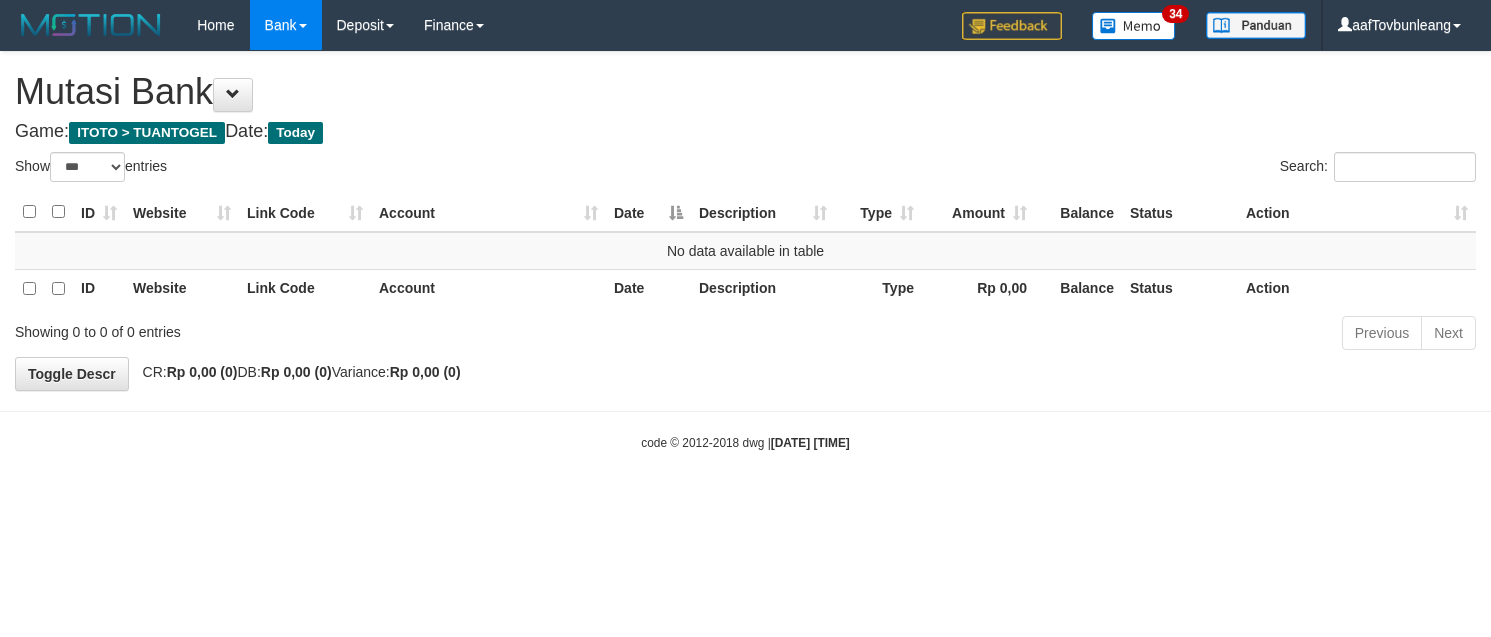 select on "***" 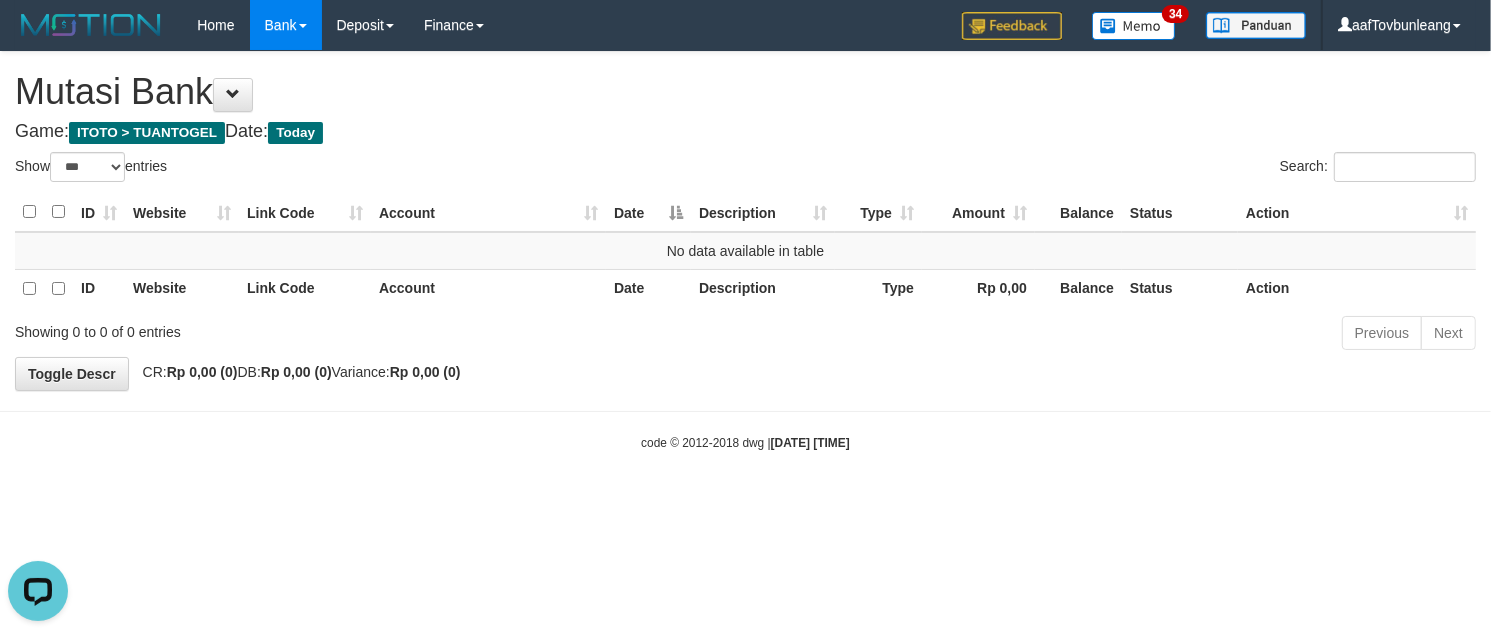 scroll, scrollTop: 0, scrollLeft: 0, axis: both 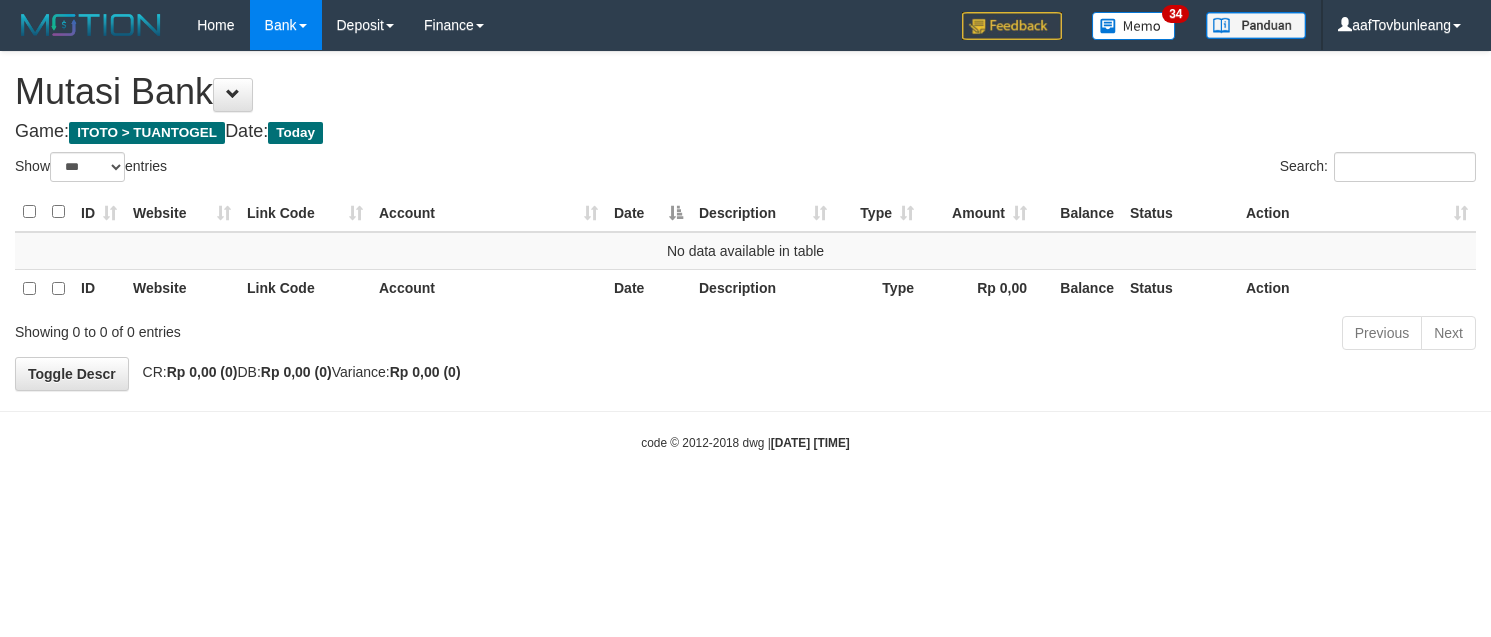 select on "***" 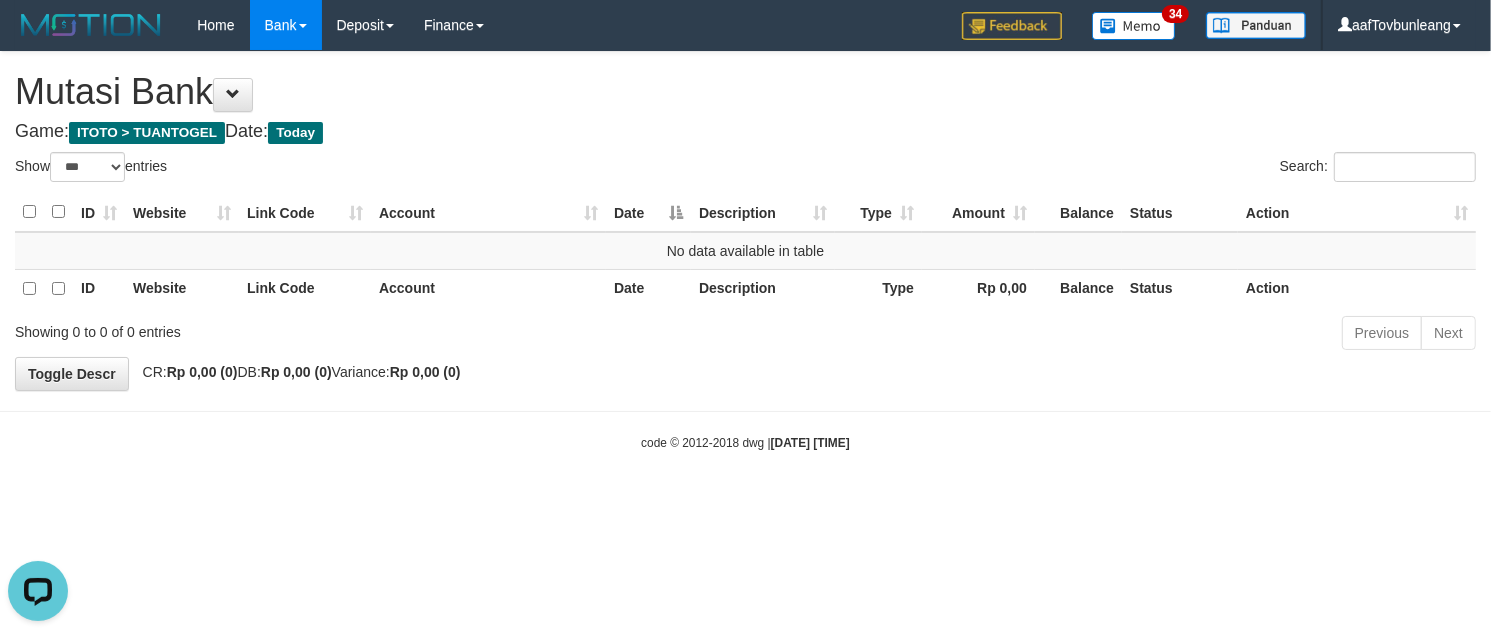 scroll, scrollTop: 0, scrollLeft: 0, axis: both 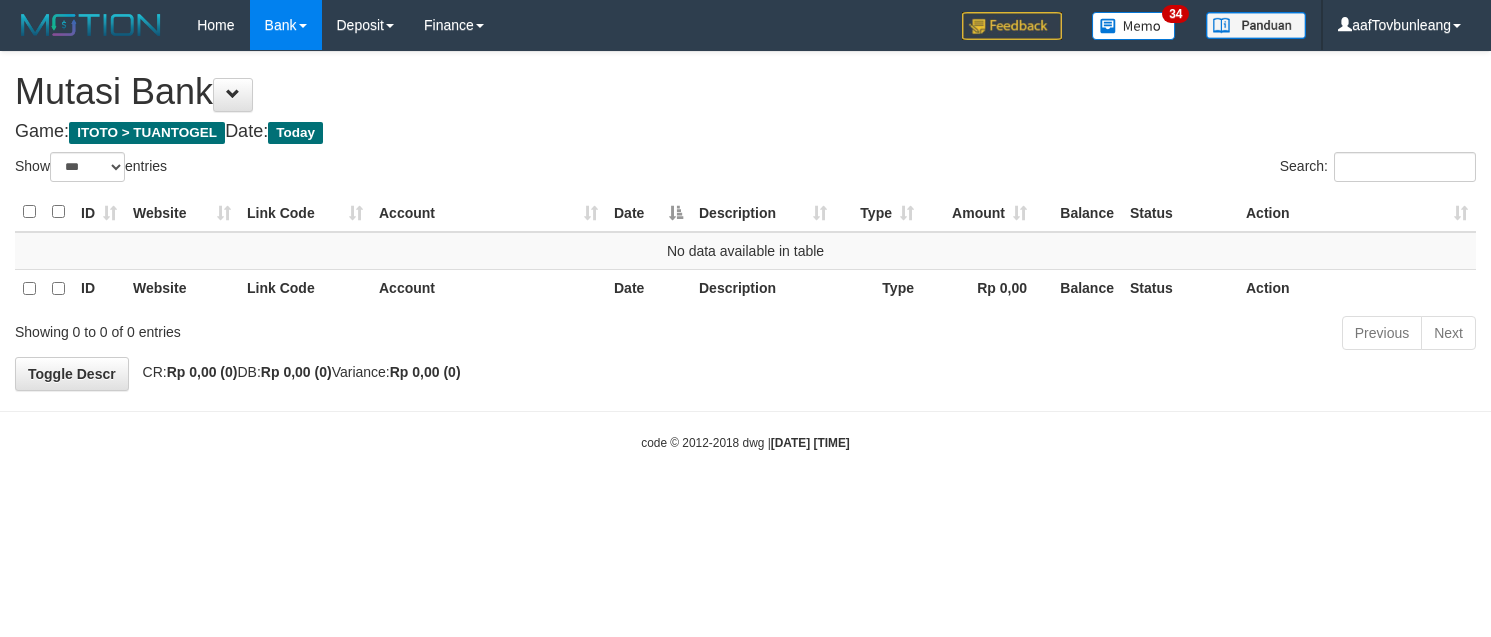 select on "***" 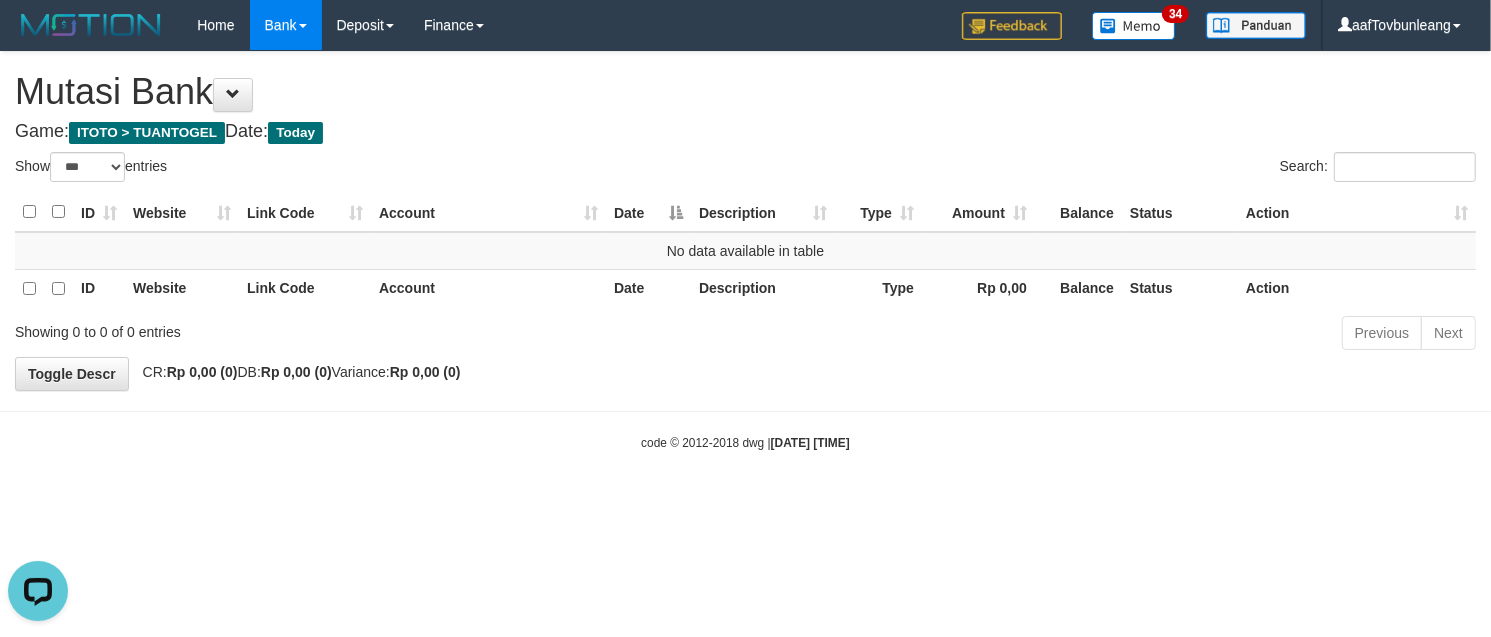 scroll, scrollTop: 0, scrollLeft: 0, axis: both 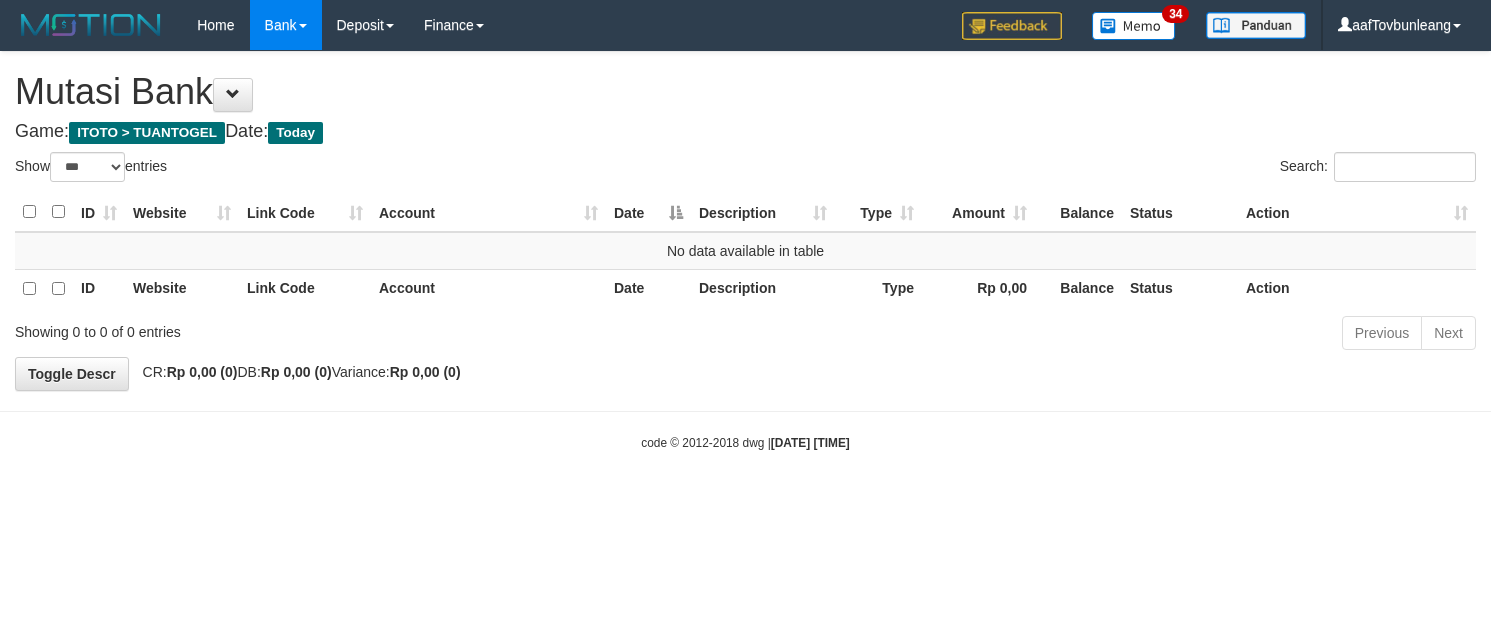 select on "***" 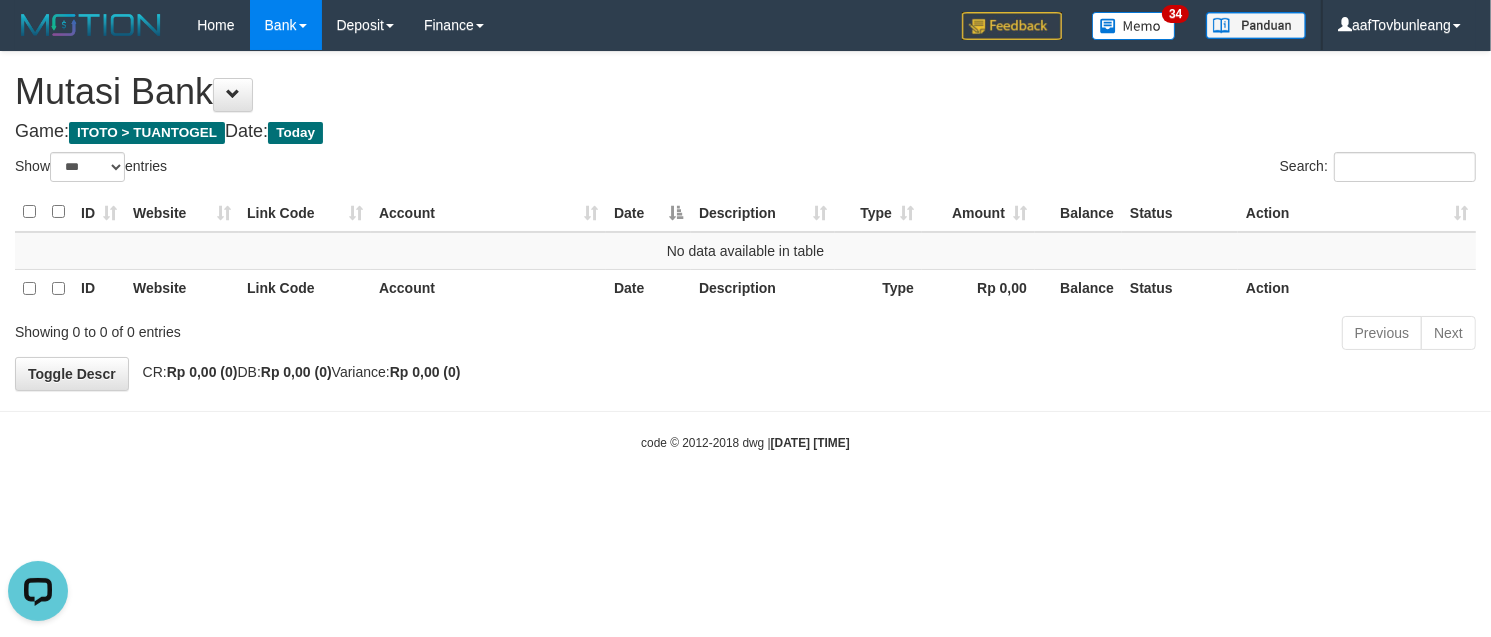 scroll, scrollTop: 0, scrollLeft: 0, axis: both 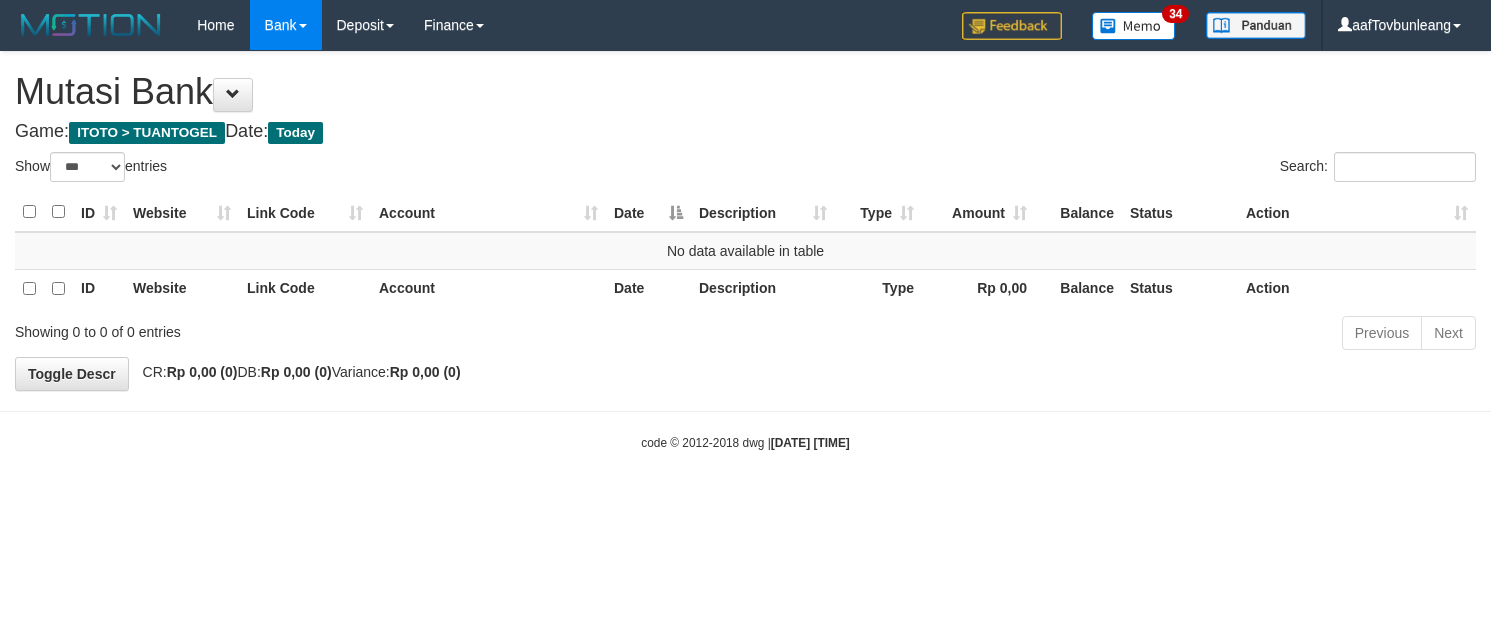select on "***" 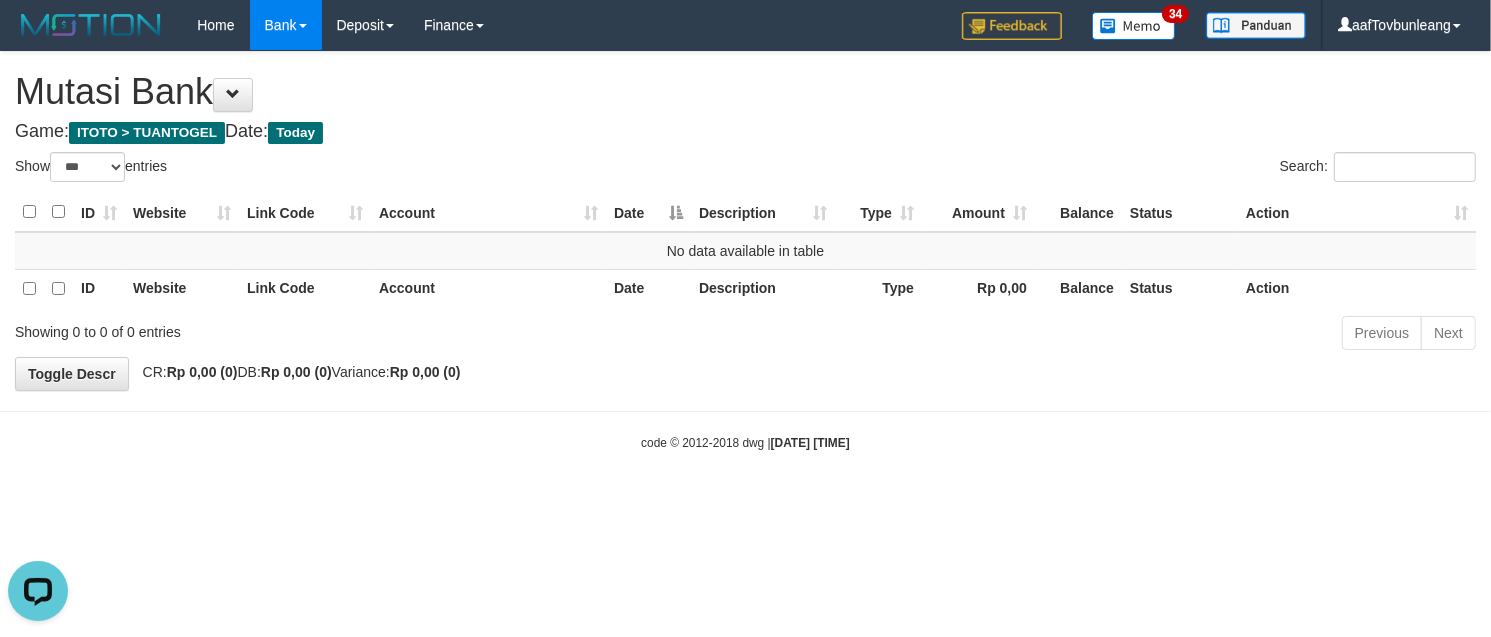 scroll, scrollTop: 0, scrollLeft: 0, axis: both 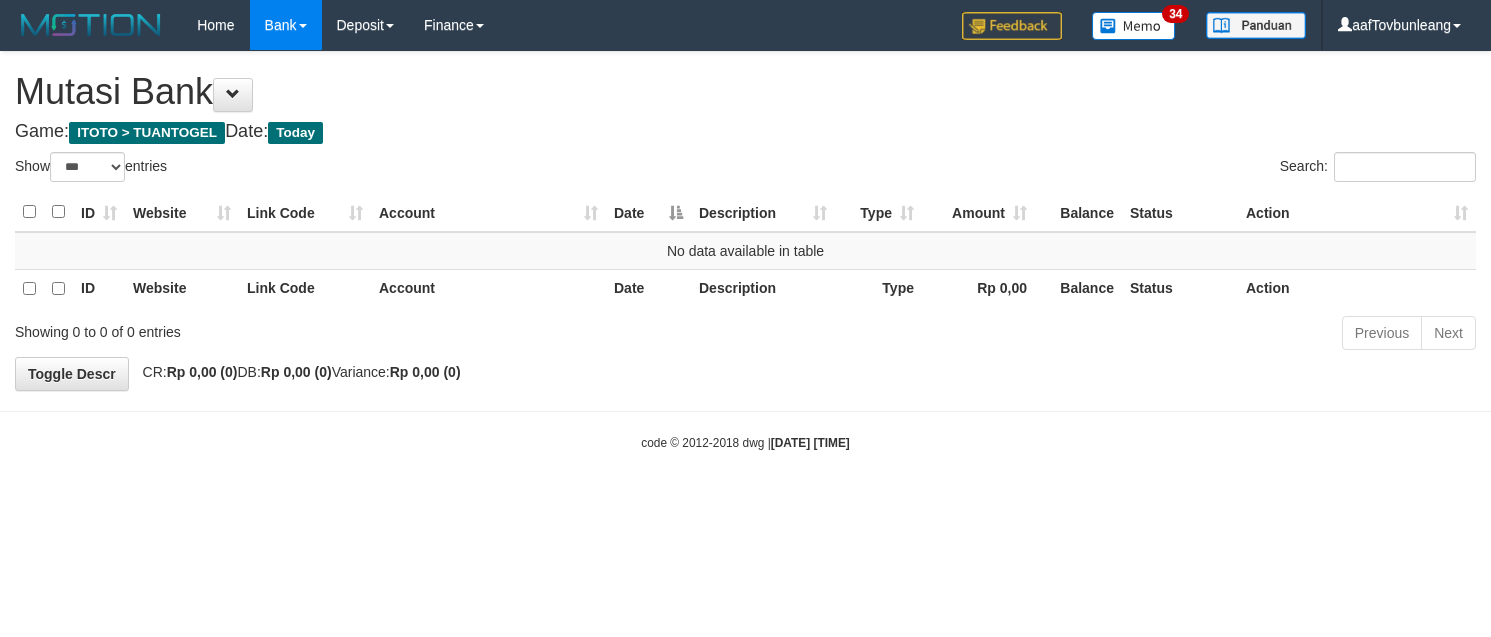 select on "***" 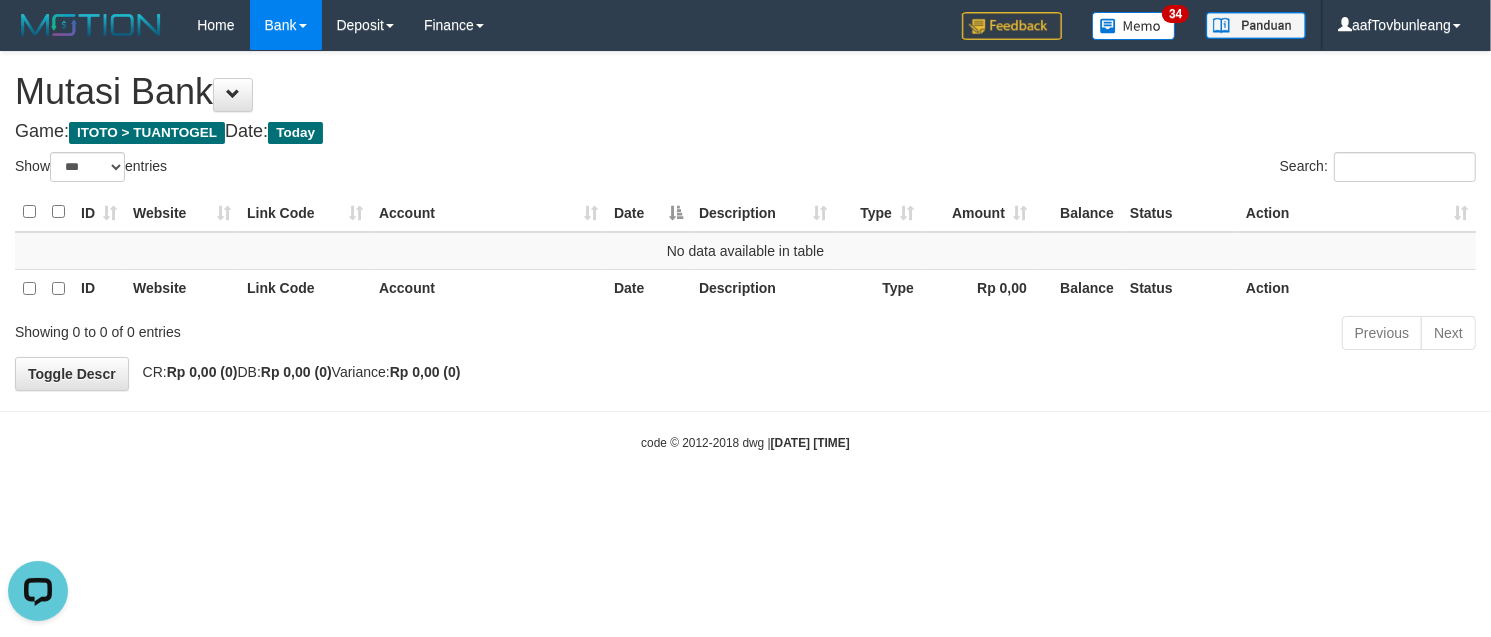 scroll, scrollTop: 0, scrollLeft: 0, axis: both 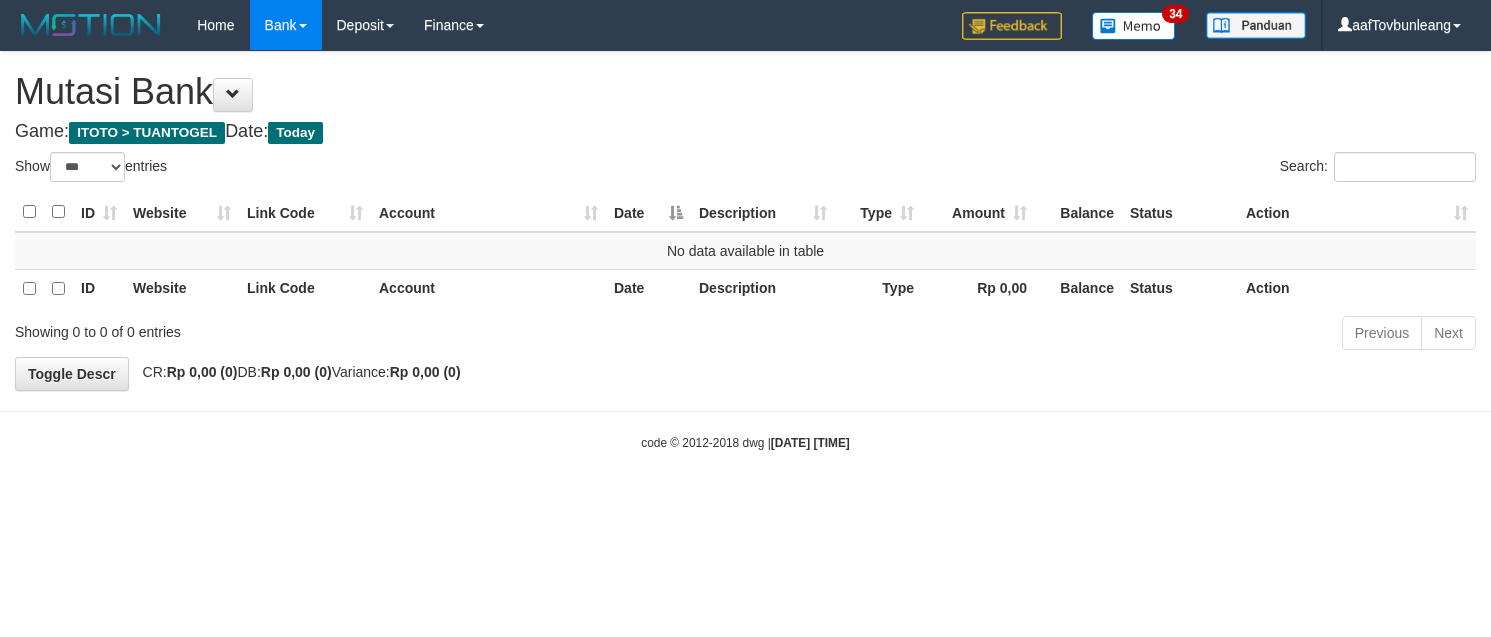select on "***" 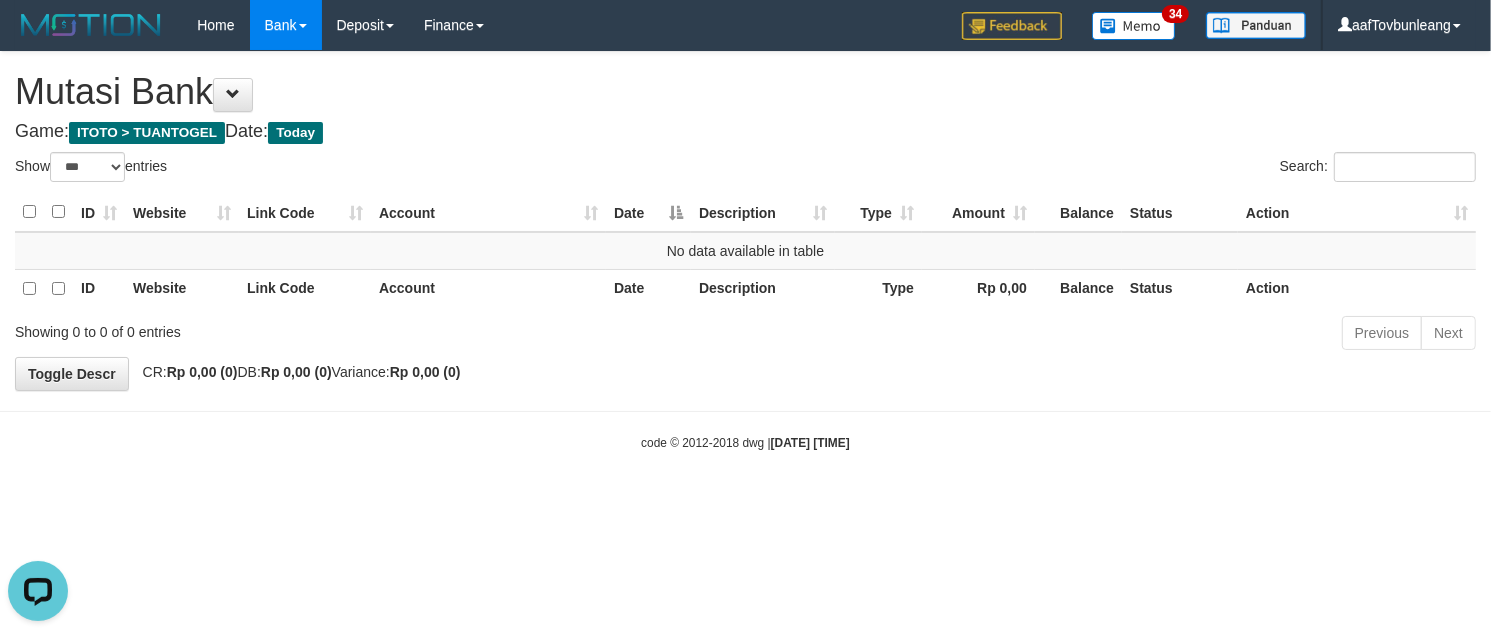 scroll, scrollTop: 0, scrollLeft: 0, axis: both 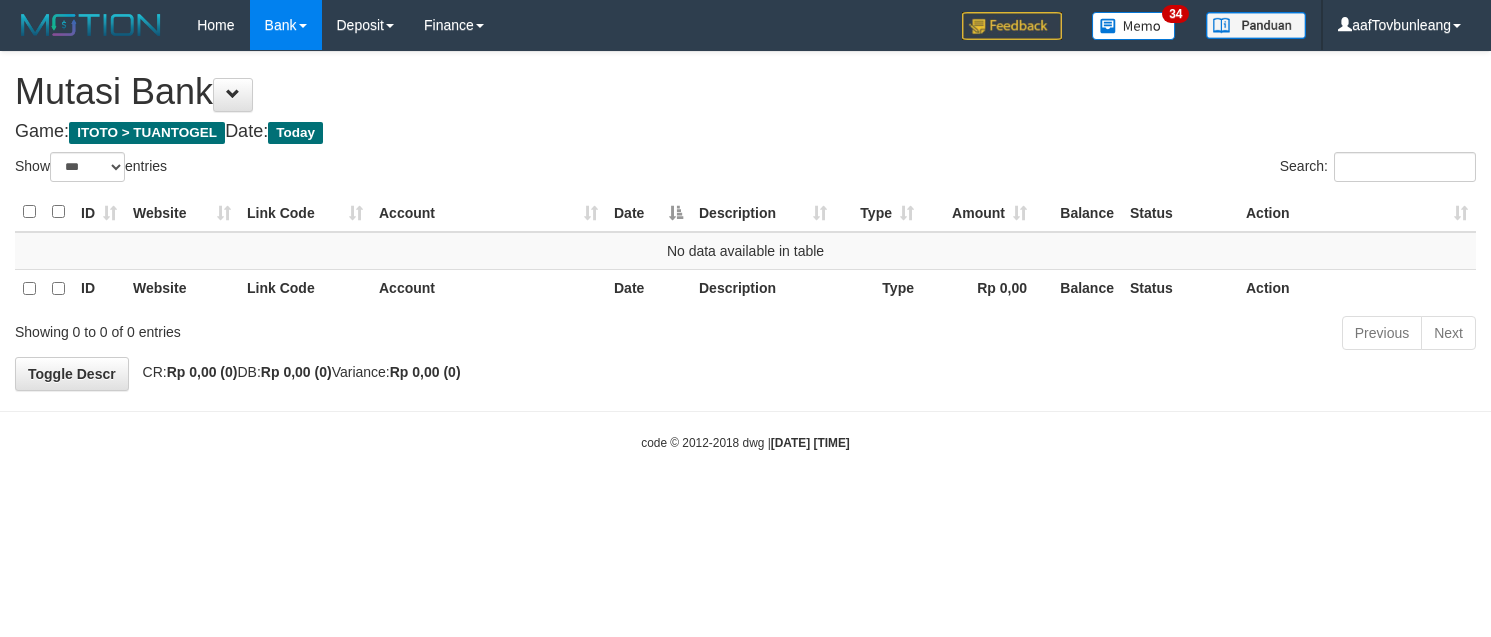 select on "***" 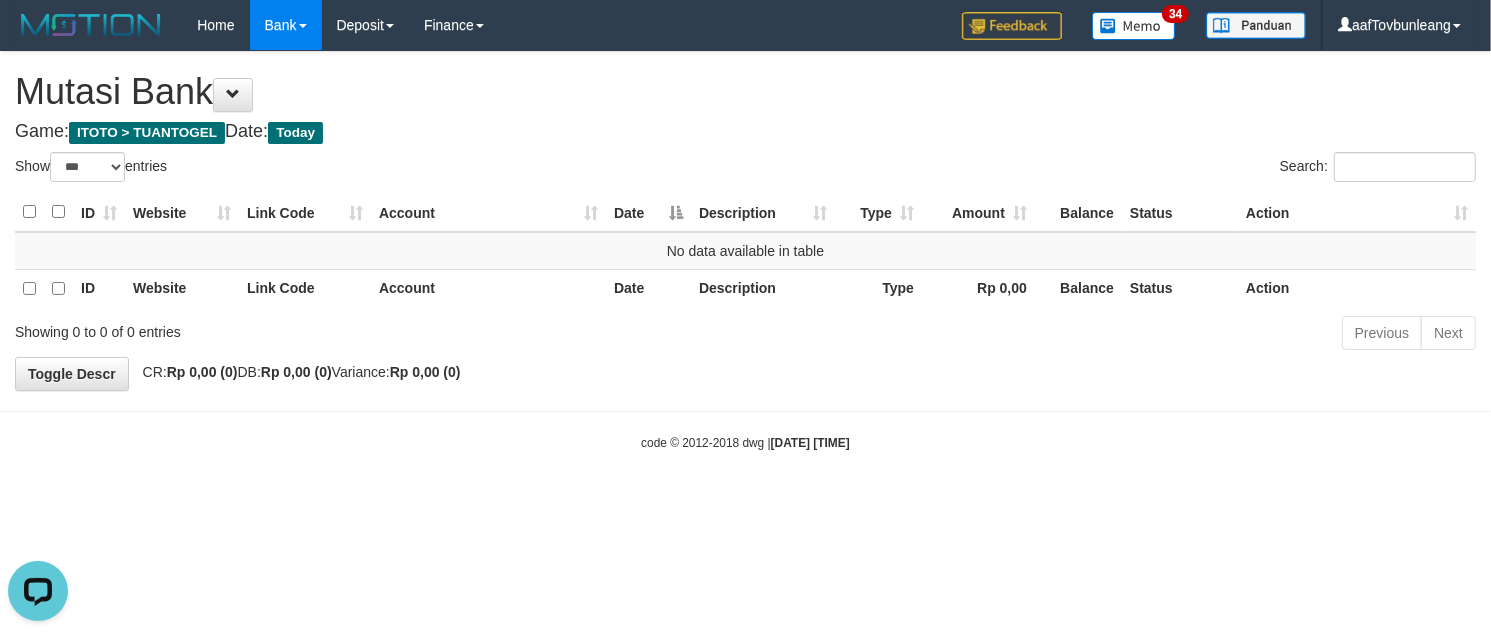scroll, scrollTop: 0, scrollLeft: 0, axis: both 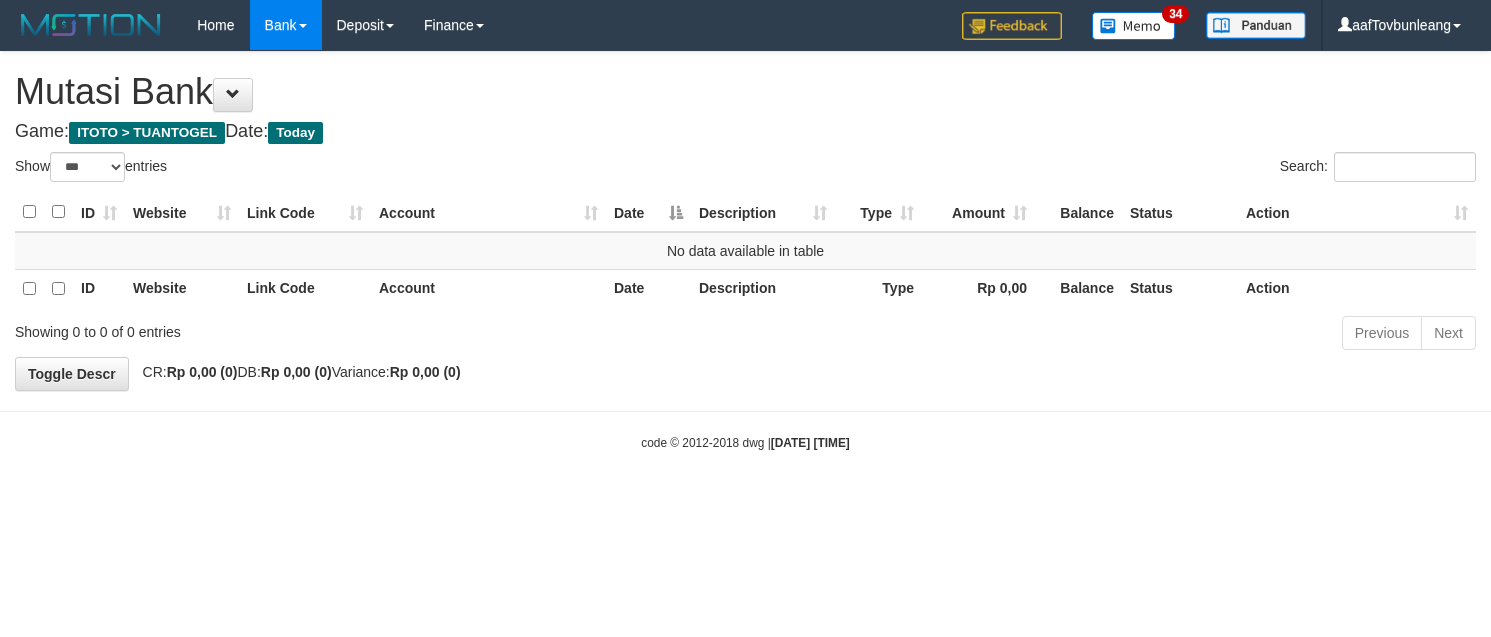 select on "***" 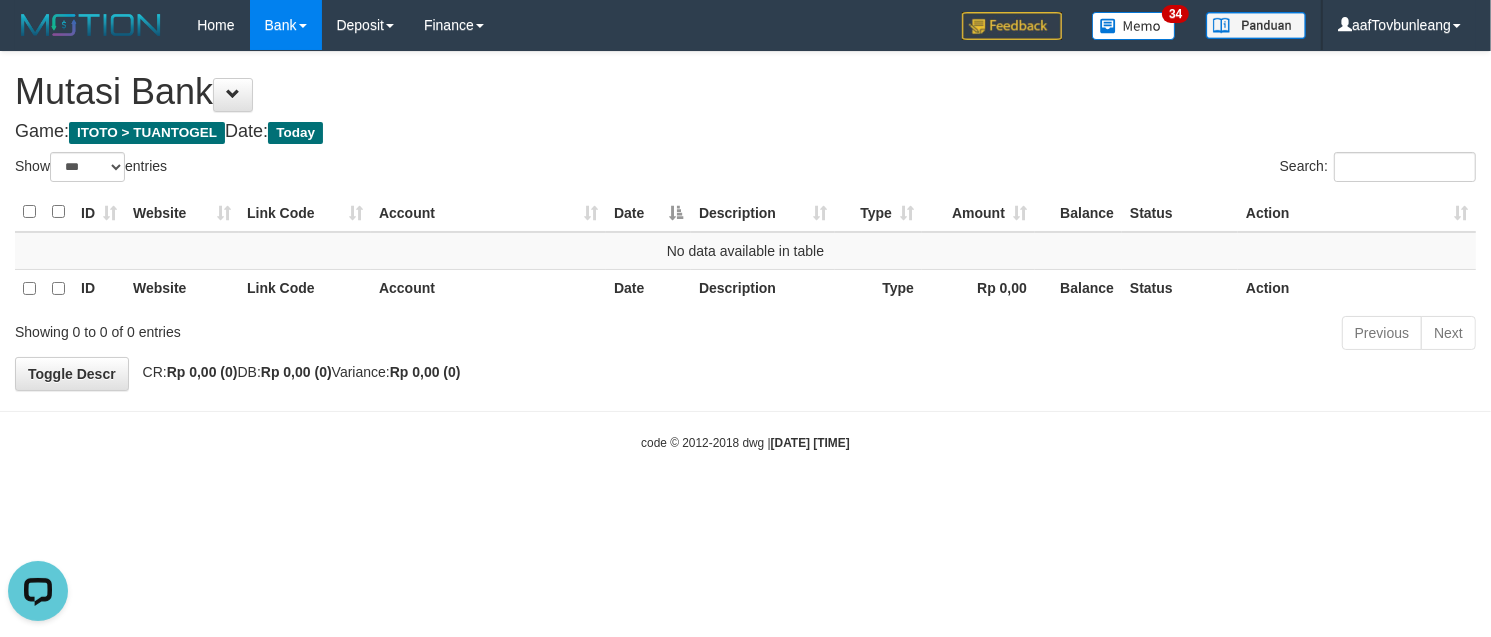 scroll, scrollTop: 0, scrollLeft: 0, axis: both 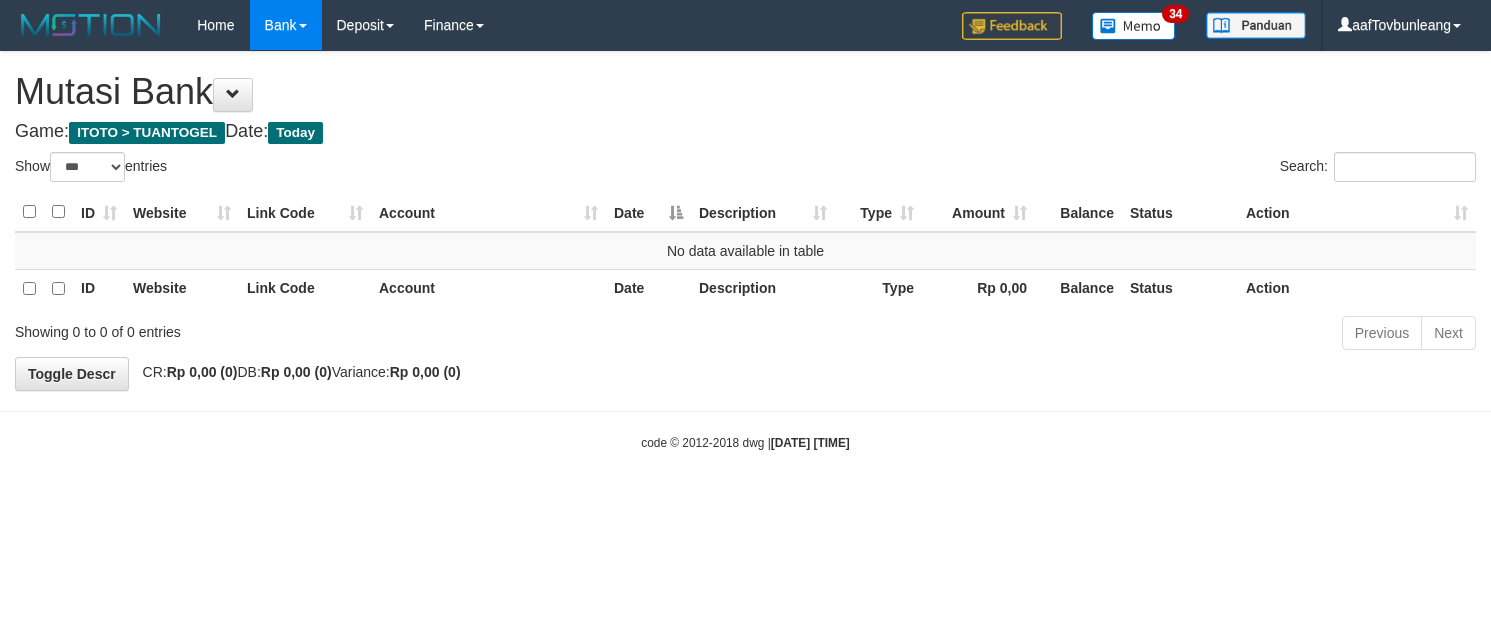 select on "***" 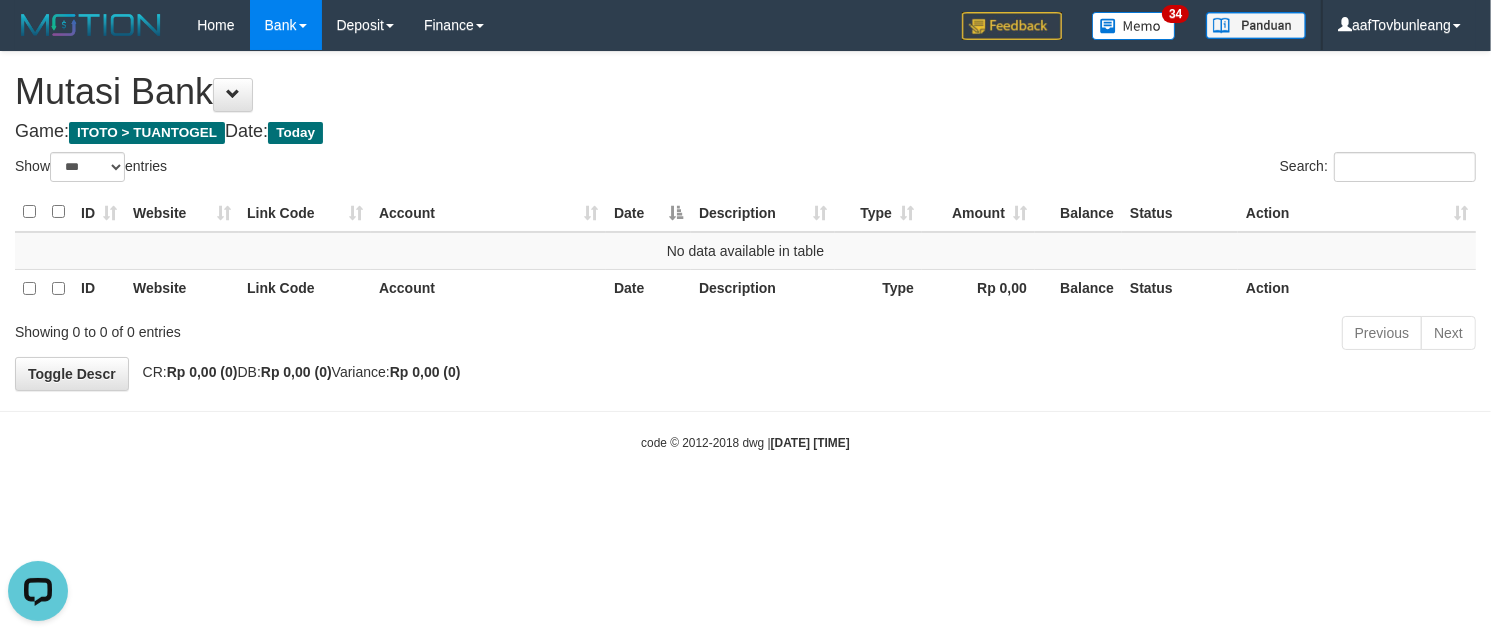 scroll, scrollTop: 0, scrollLeft: 0, axis: both 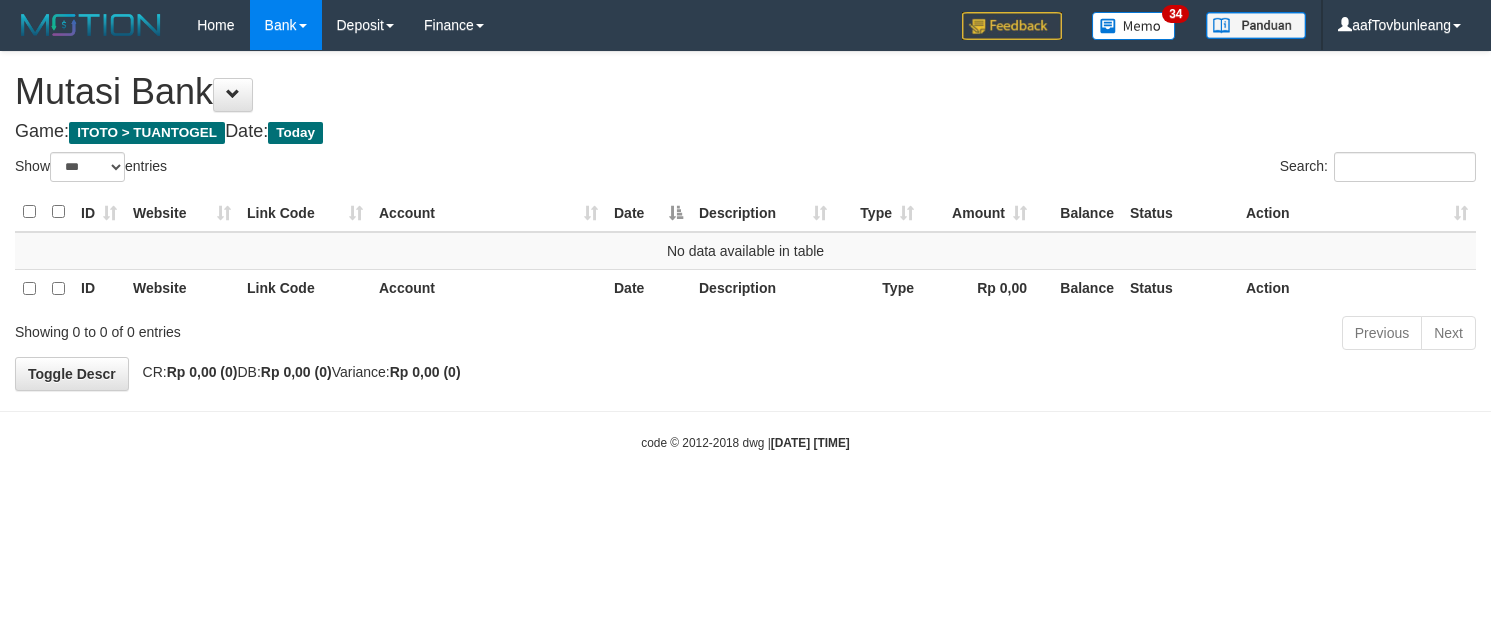 select on "***" 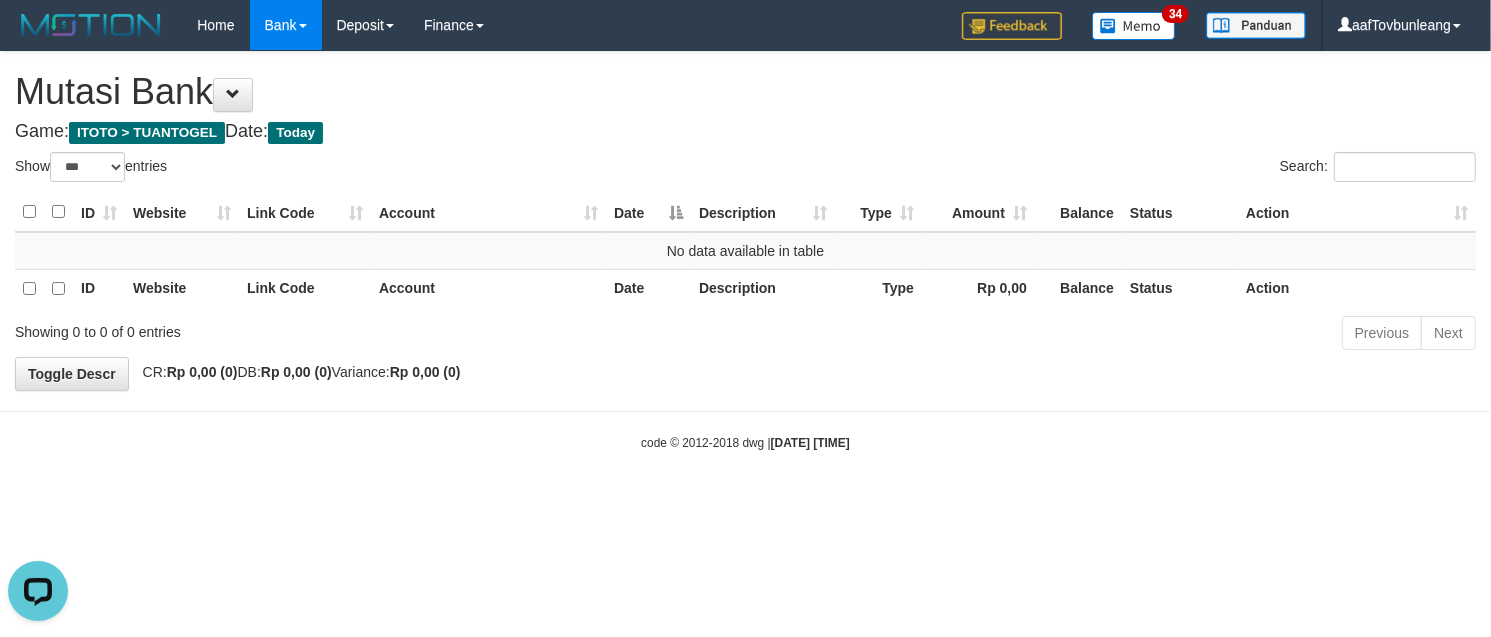 scroll, scrollTop: 0, scrollLeft: 0, axis: both 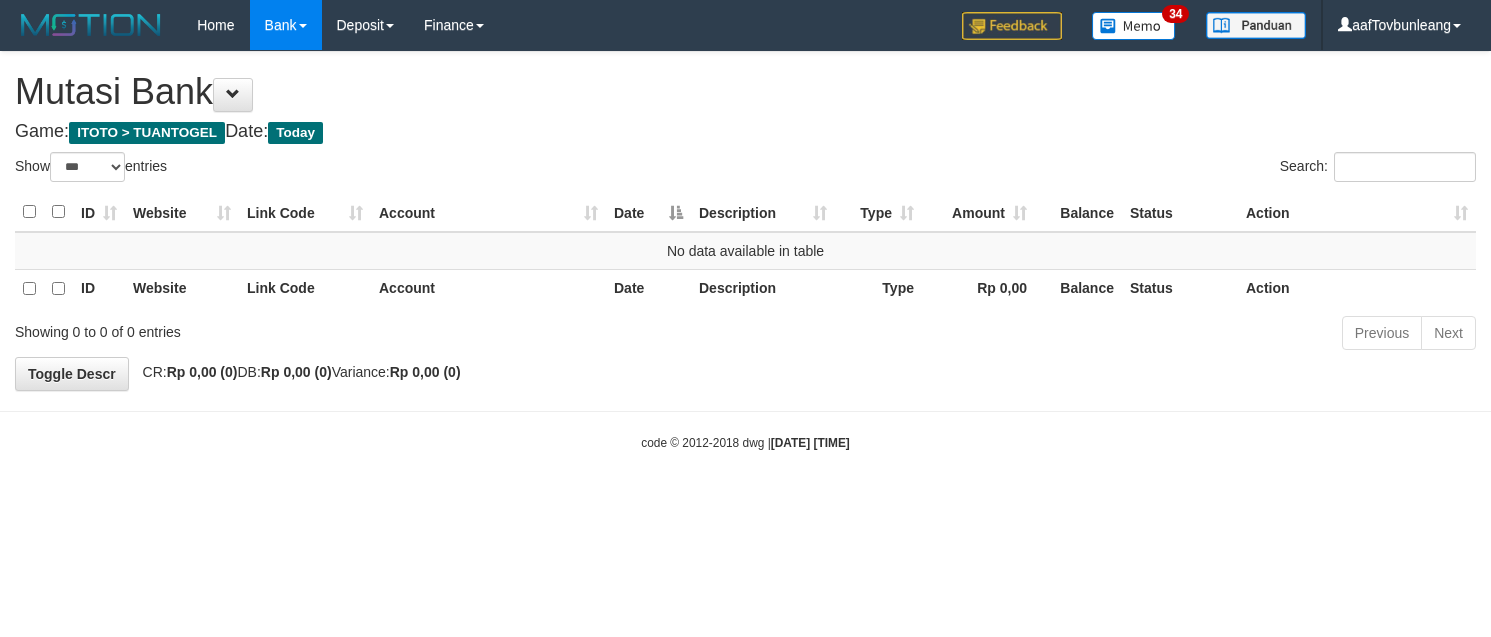 select on "***" 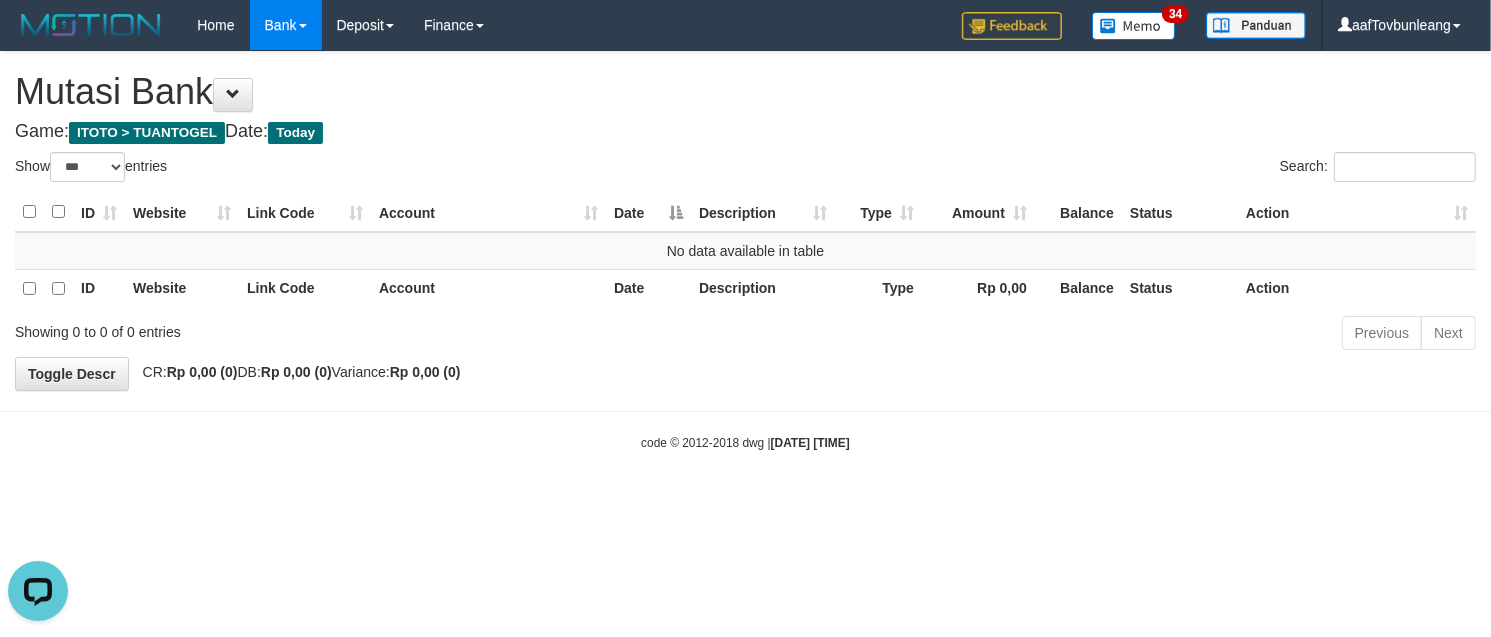 scroll, scrollTop: 0, scrollLeft: 0, axis: both 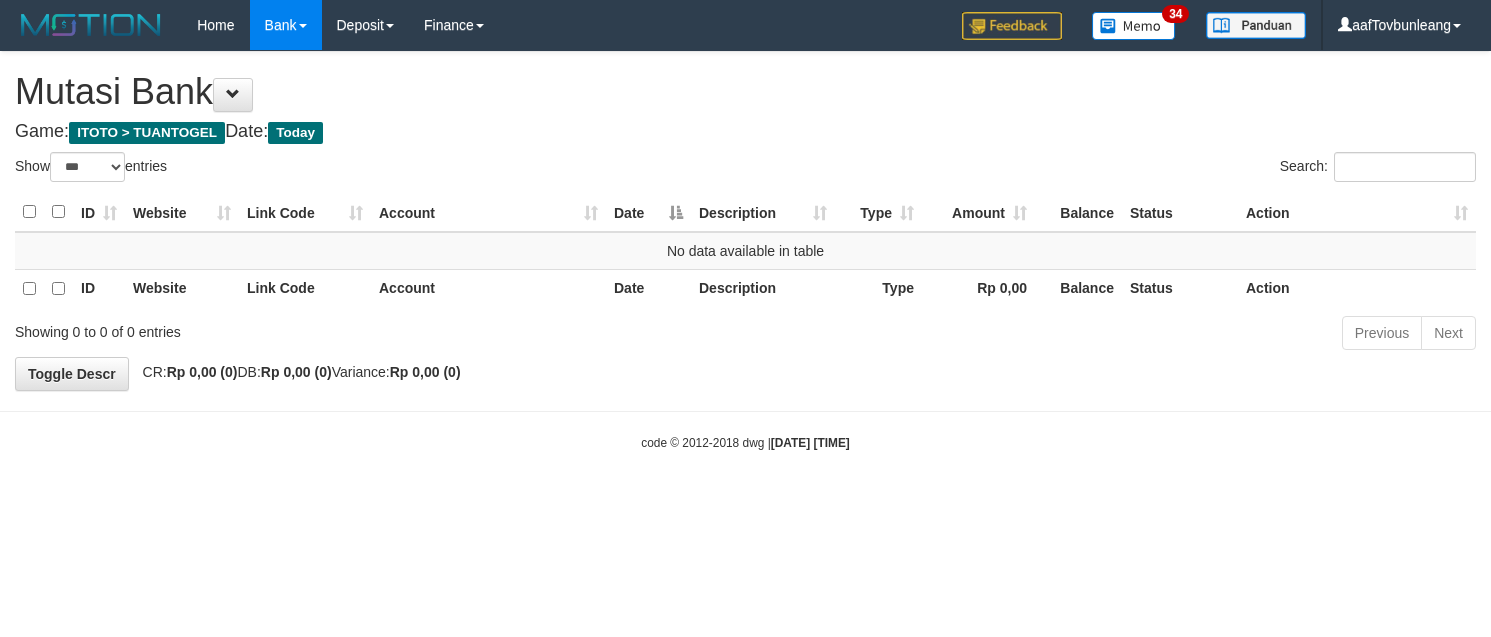 select on "***" 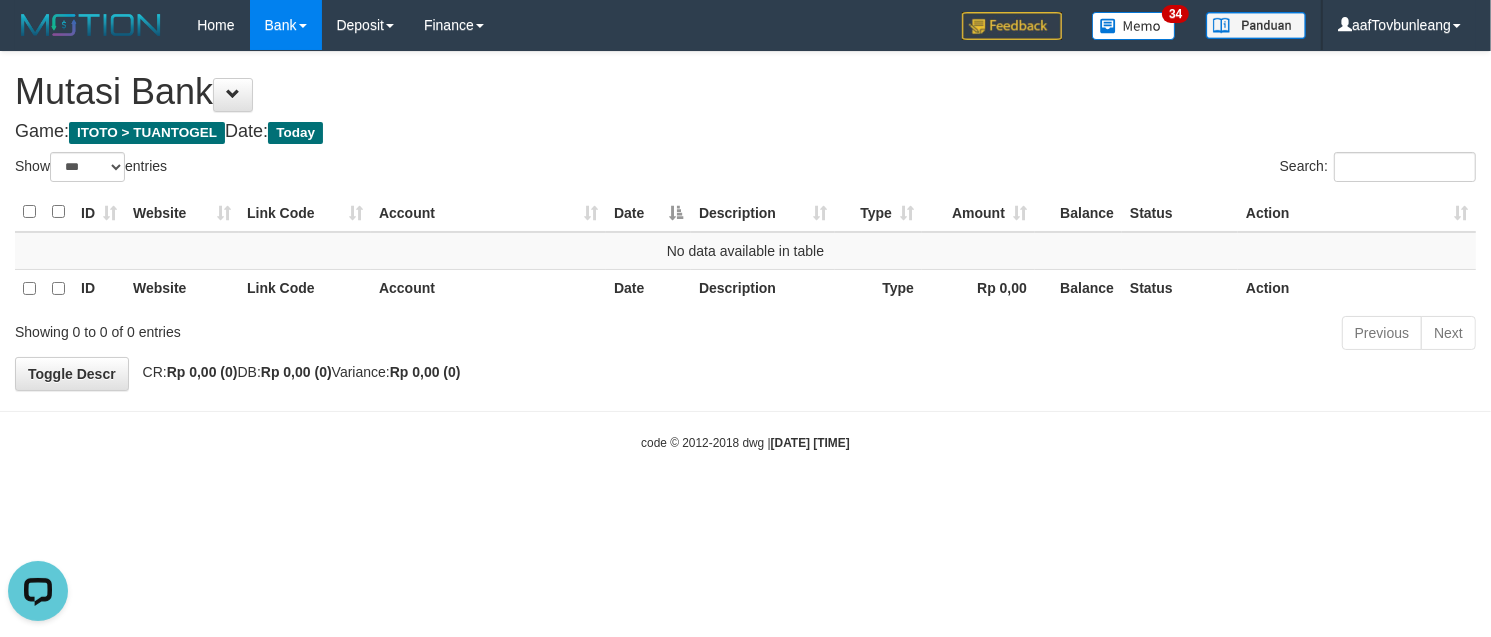 scroll, scrollTop: 0, scrollLeft: 0, axis: both 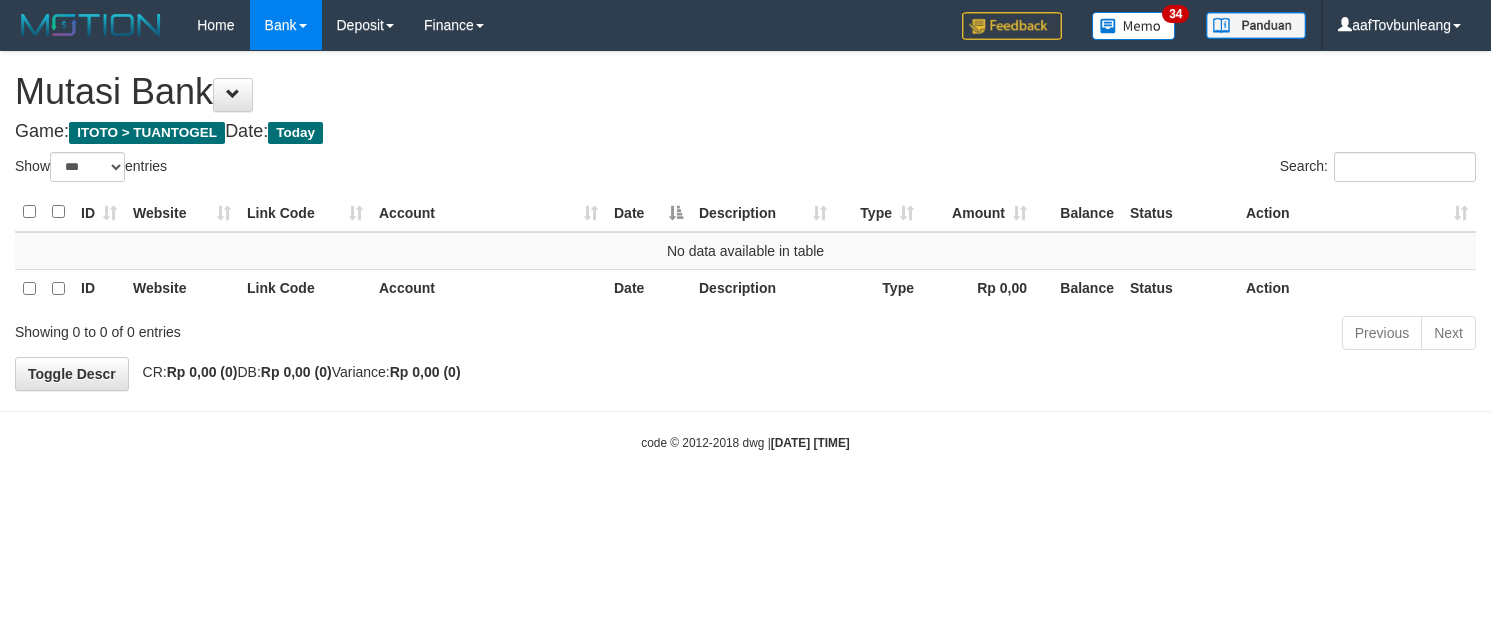select on "***" 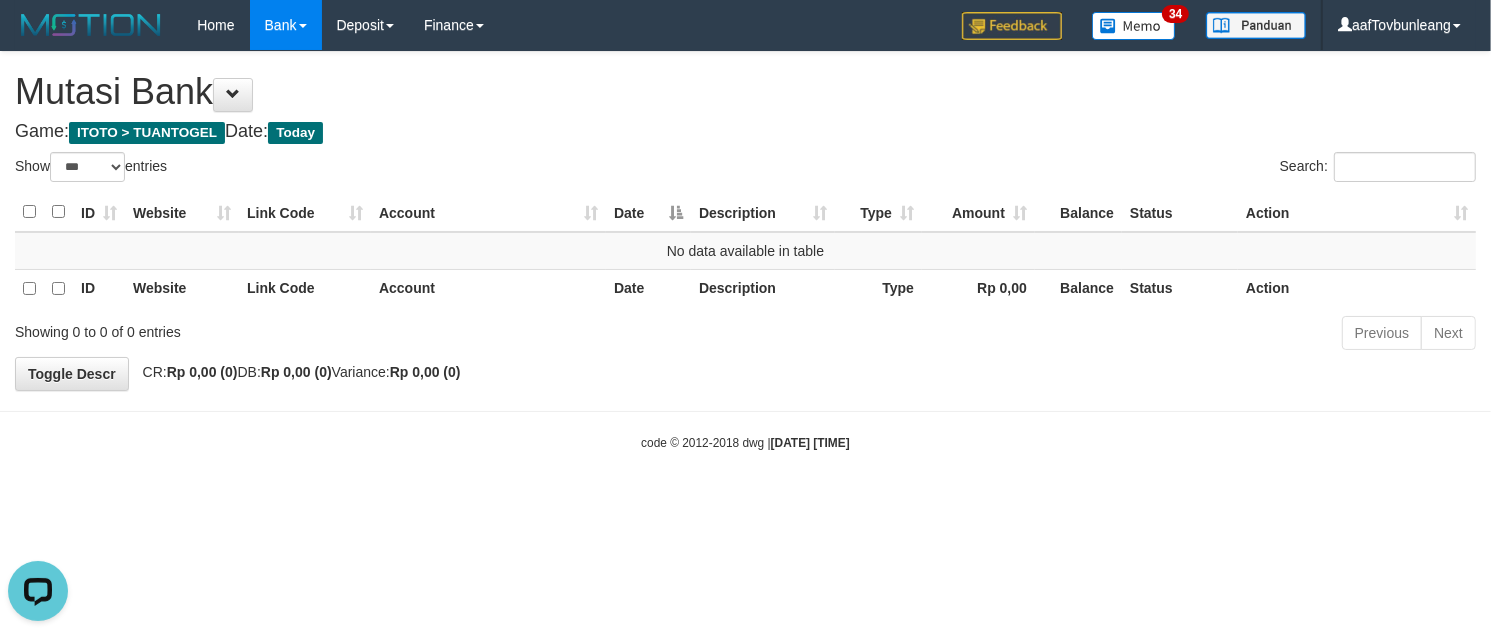 scroll, scrollTop: 0, scrollLeft: 0, axis: both 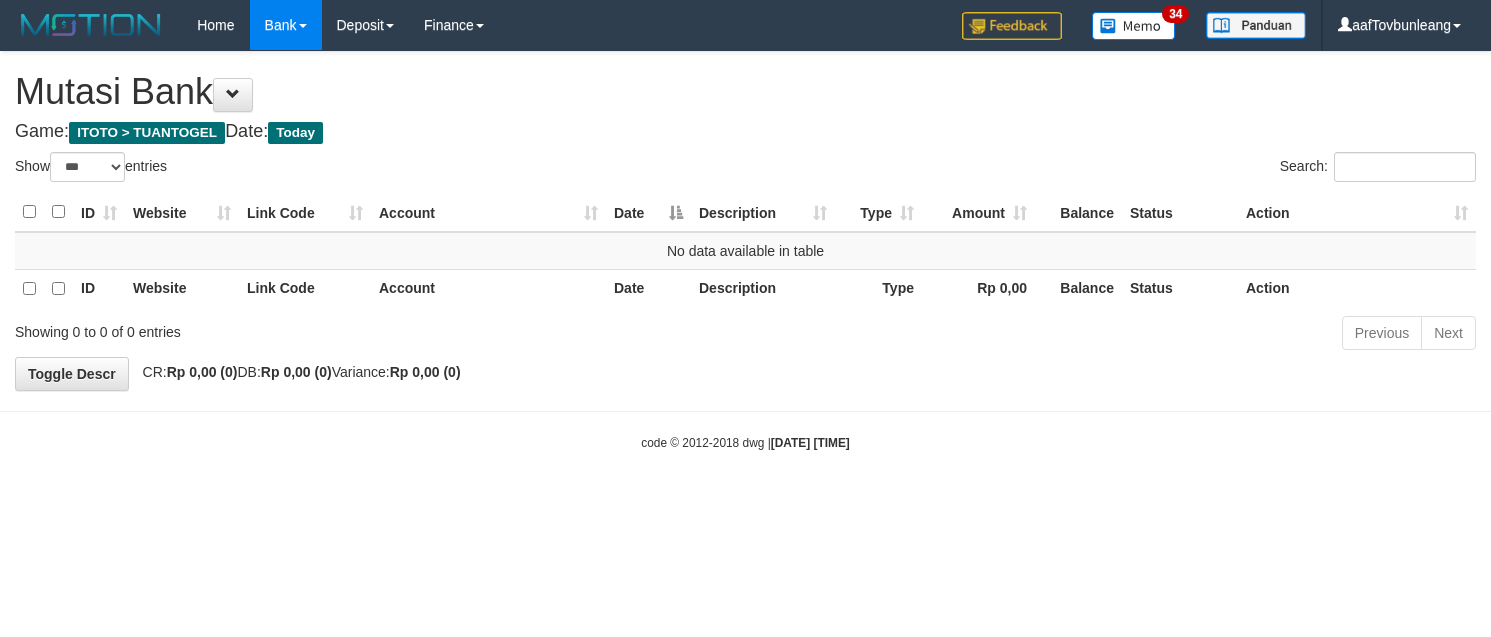 select on "***" 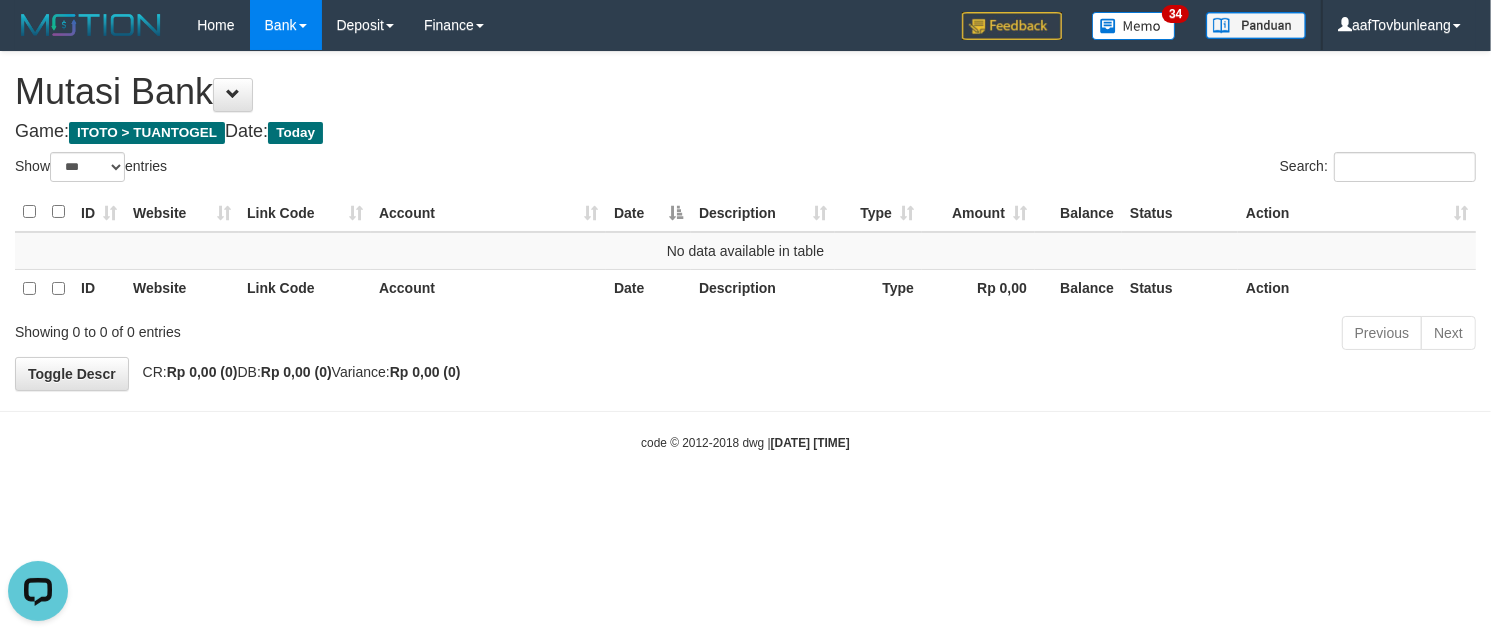 scroll, scrollTop: 0, scrollLeft: 0, axis: both 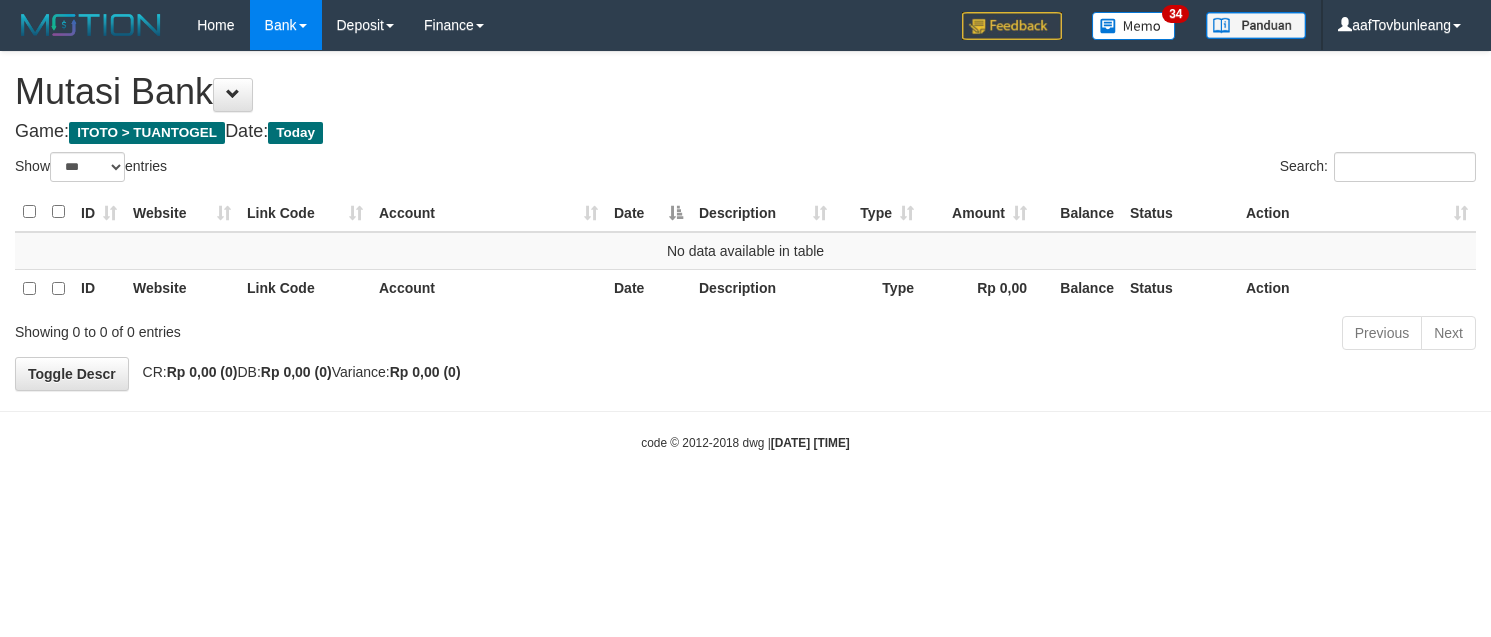 select on "***" 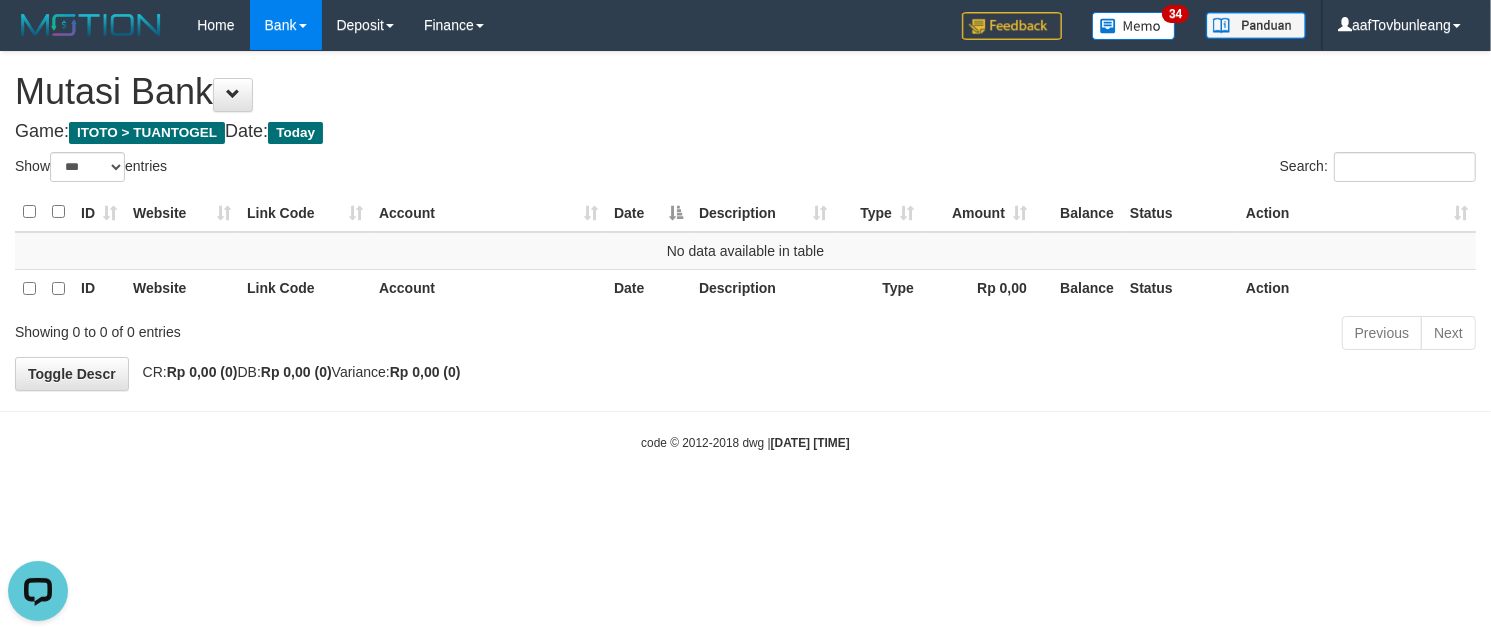 scroll, scrollTop: 0, scrollLeft: 0, axis: both 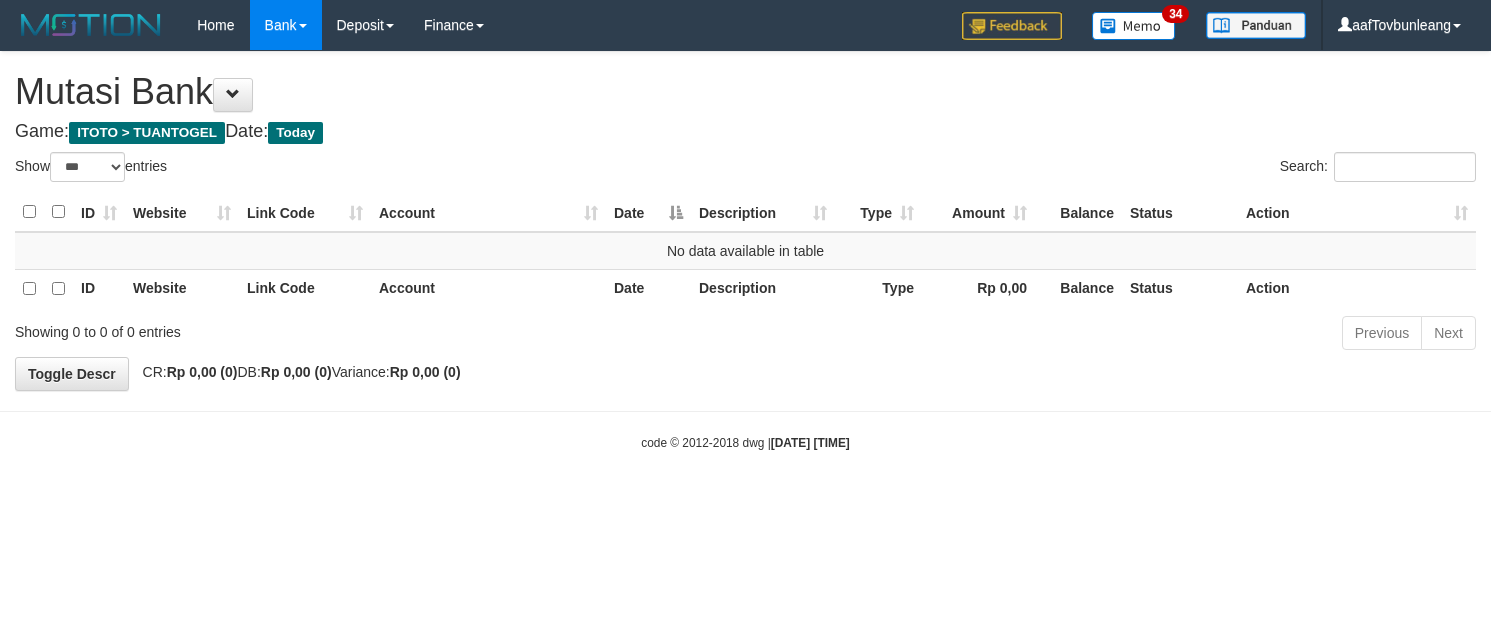 select on "***" 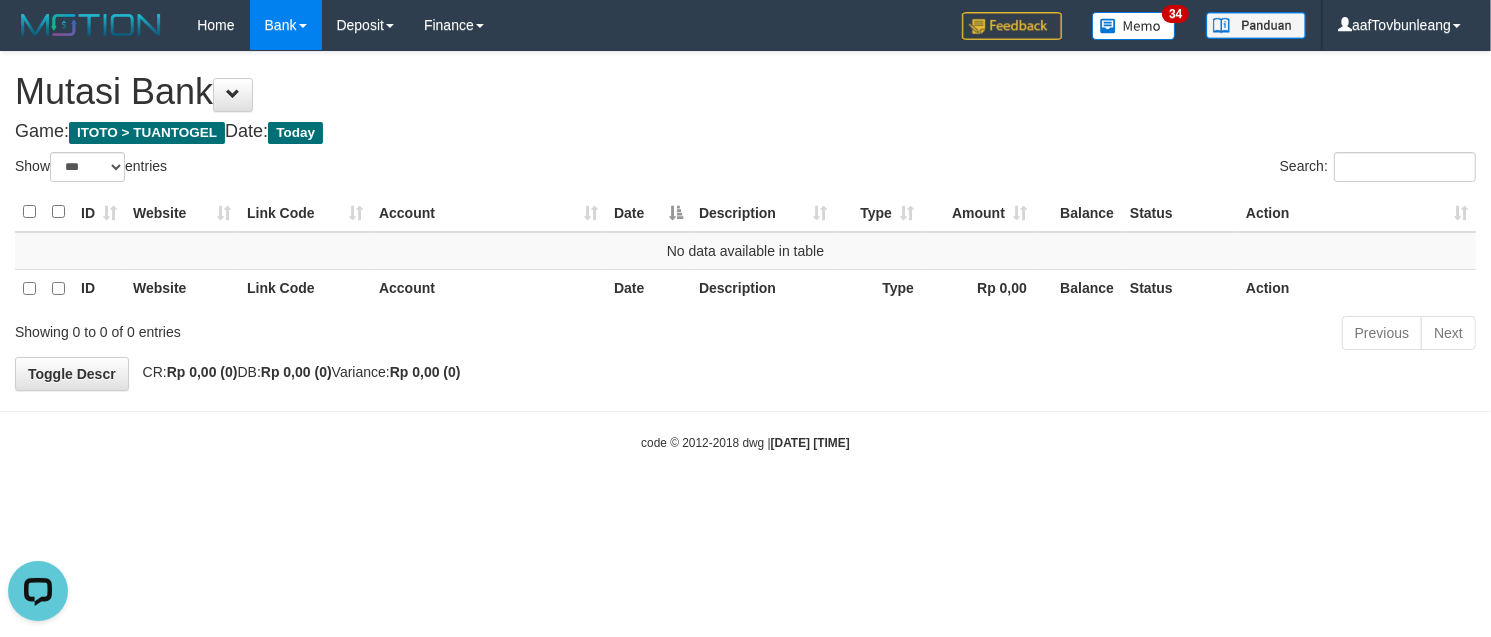 scroll, scrollTop: 0, scrollLeft: 0, axis: both 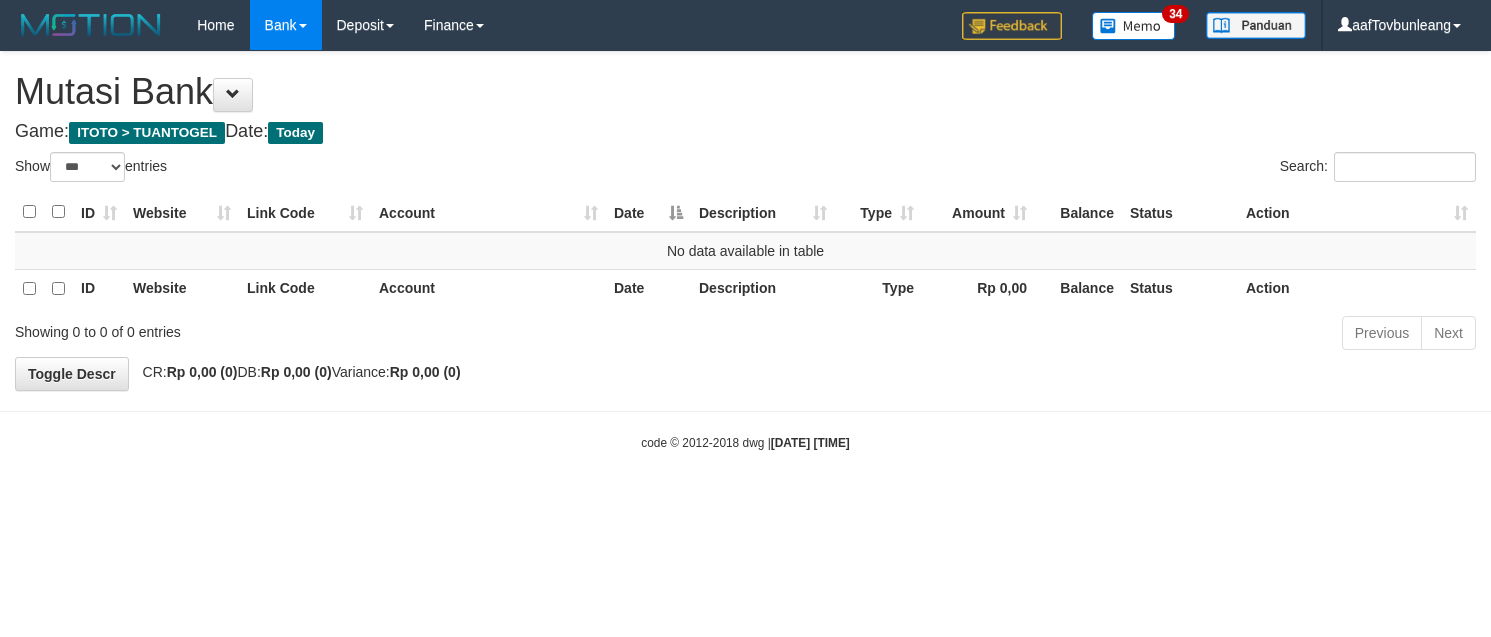 select on "***" 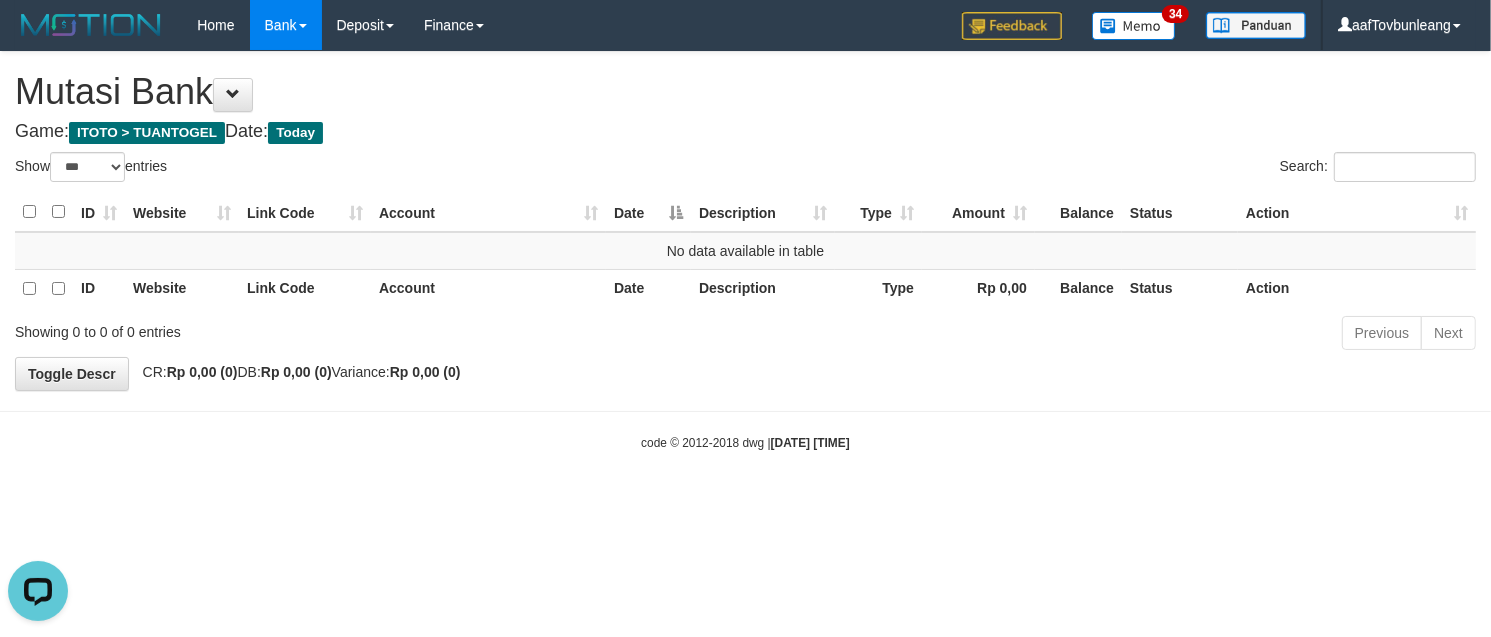 scroll, scrollTop: 0, scrollLeft: 0, axis: both 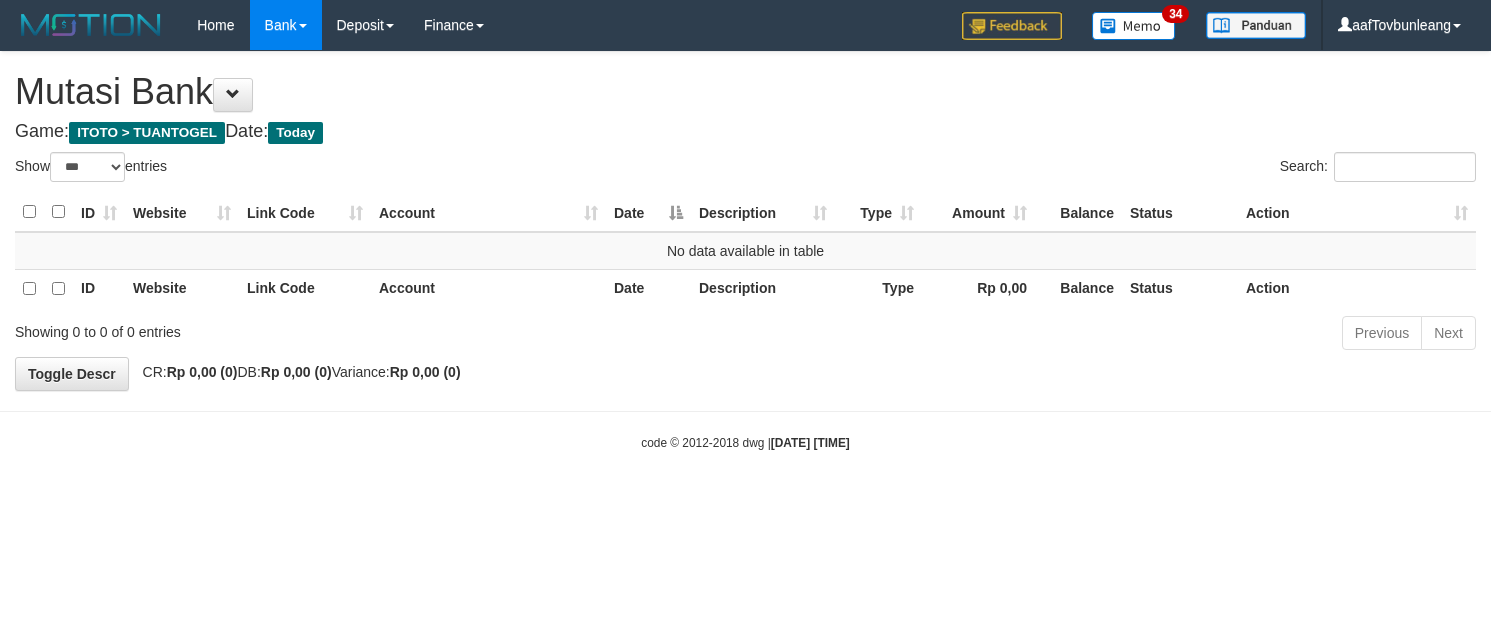 select on "***" 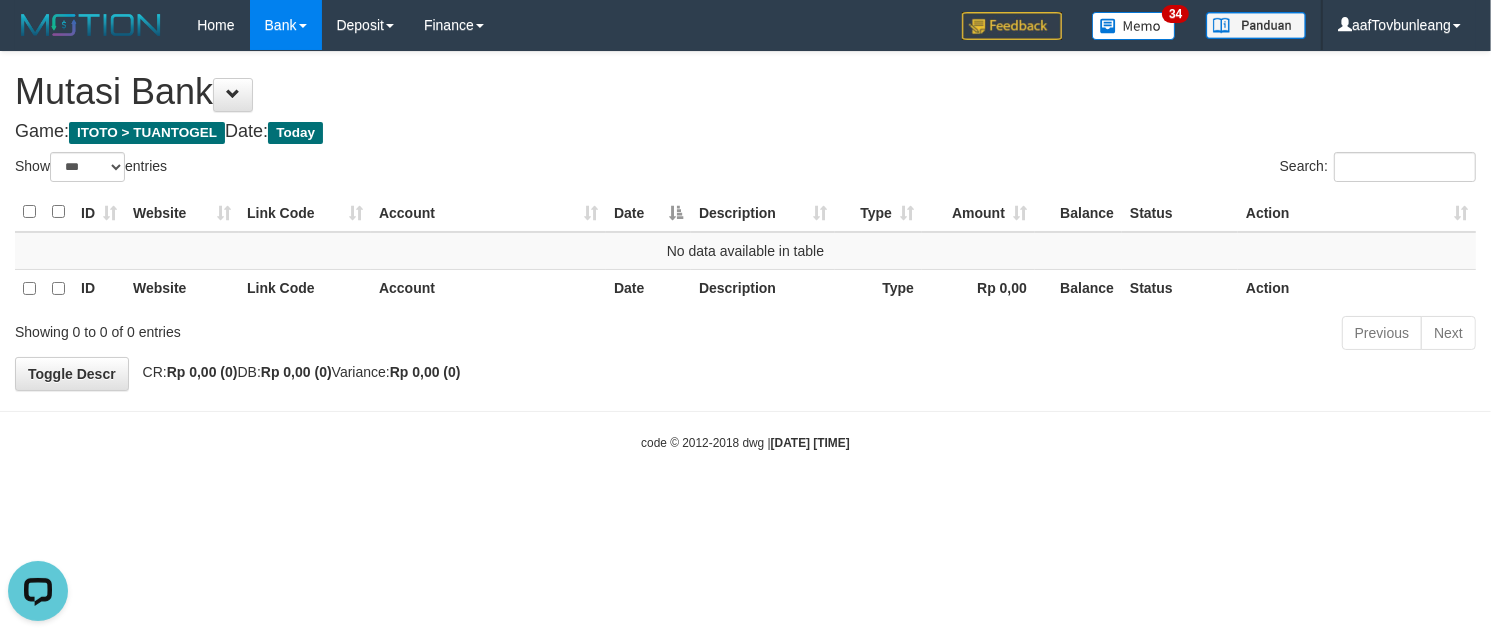 scroll, scrollTop: 0, scrollLeft: 0, axis: both 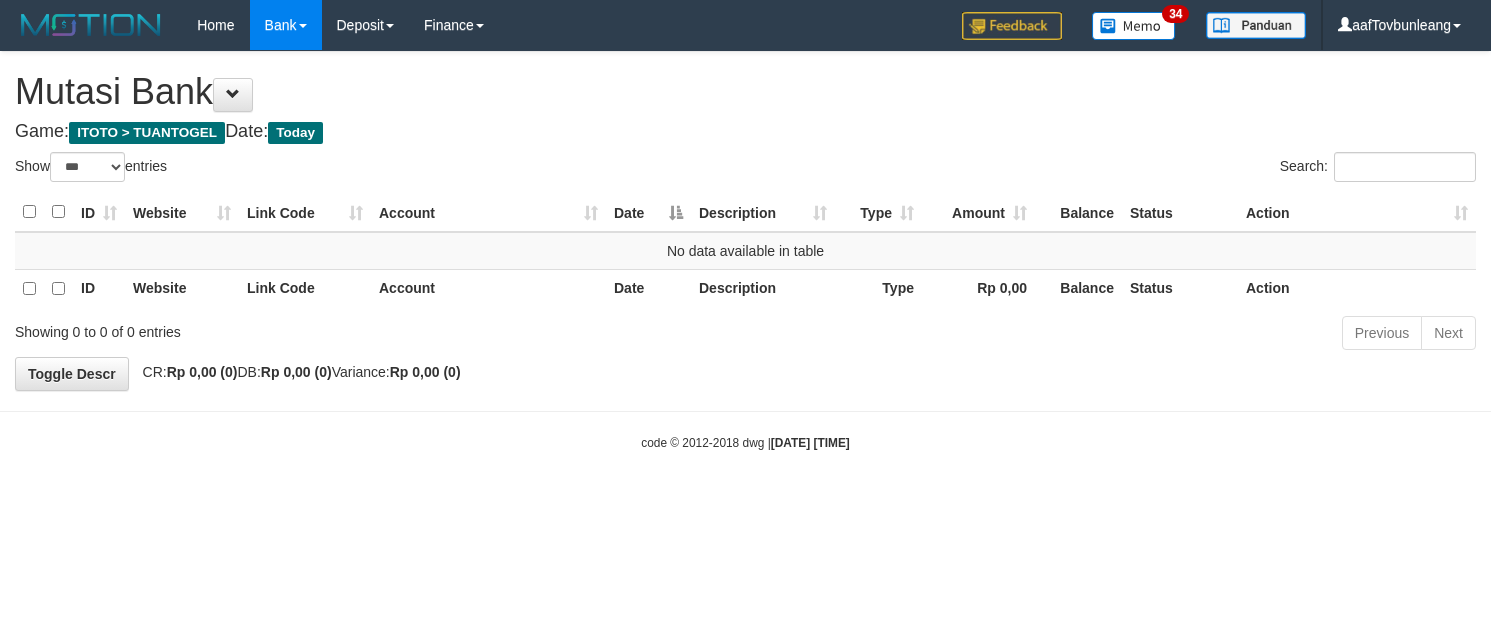 select on "***" 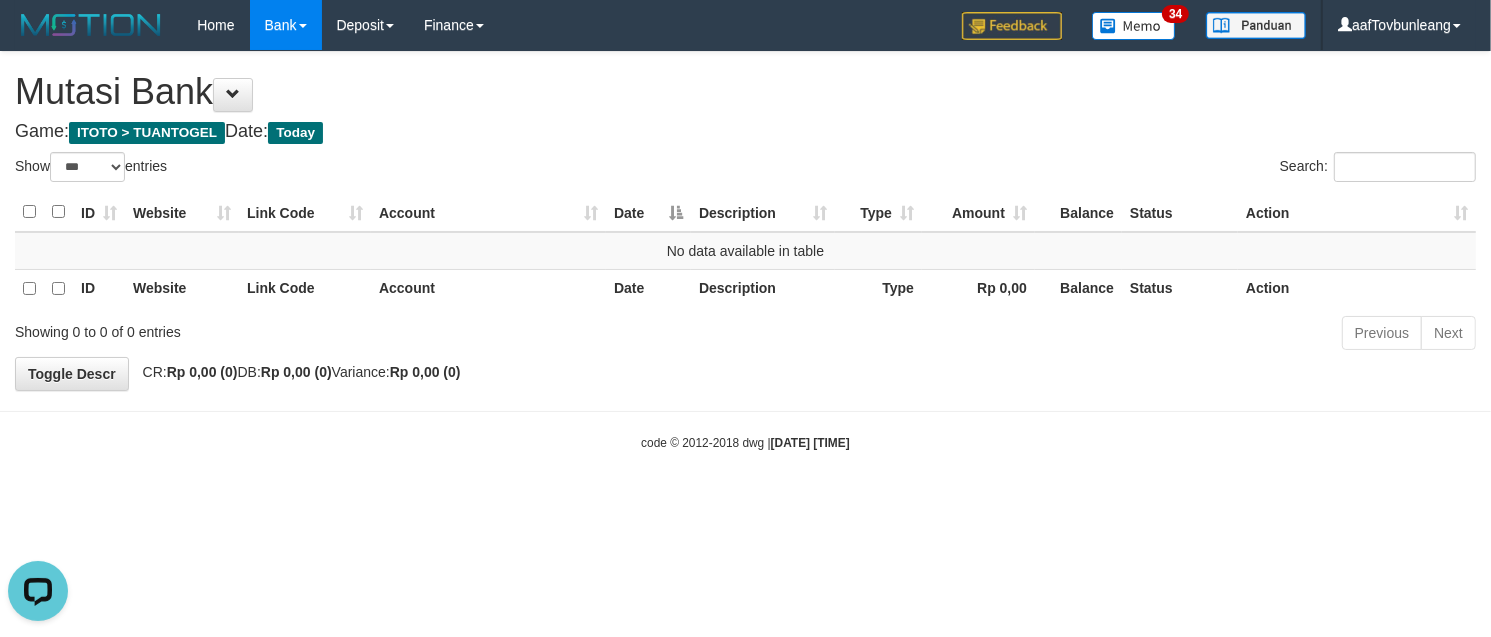 scroll, scrollTop: 0, scrollLeft: 0, axis: both 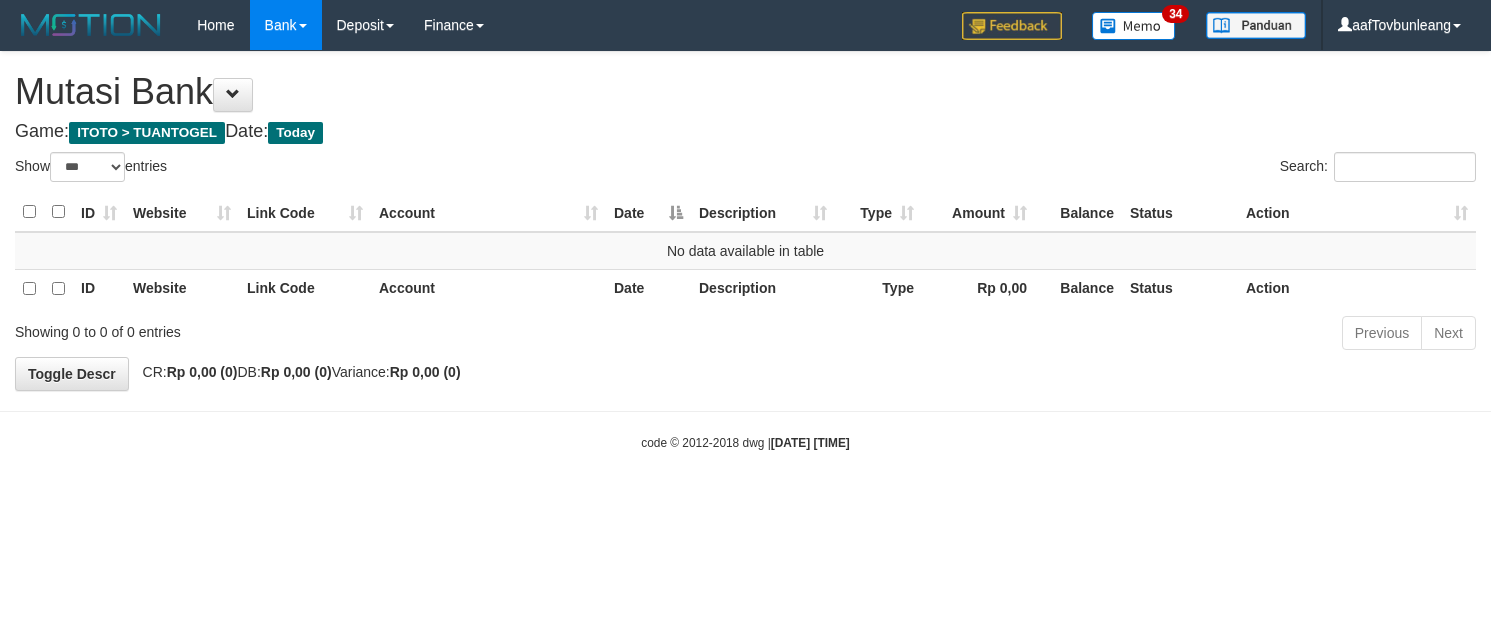 select on "***" 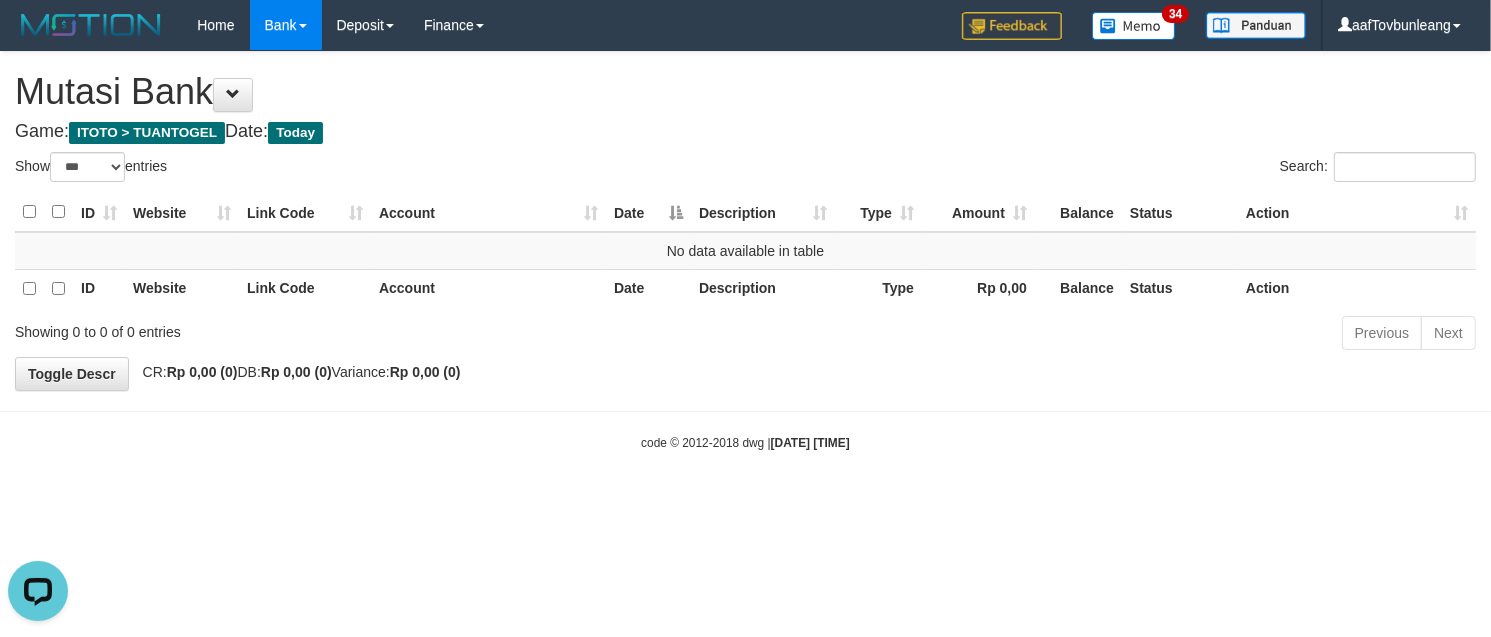 scroll, scrollTop: 0, scrollLeft: 0, axis: both 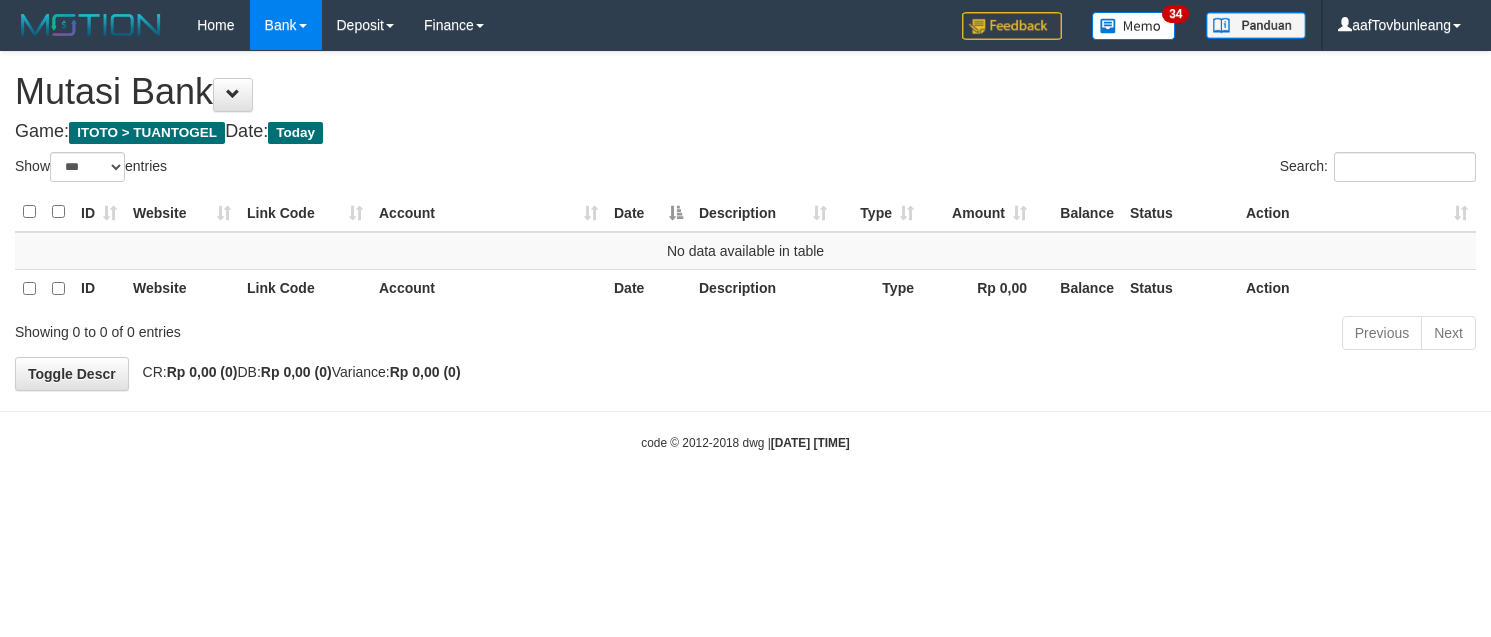 select on "***" 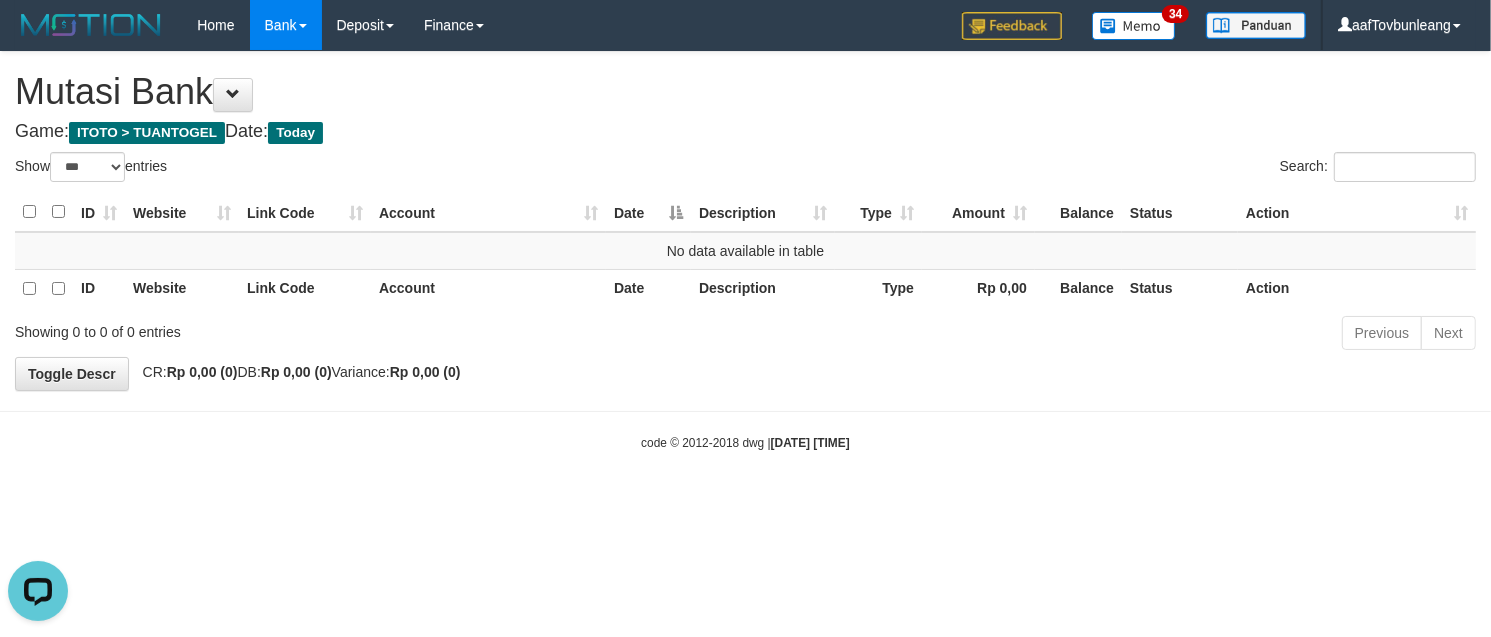 scroll, scrollTop: 0, scrollLeft: 0, axis: both 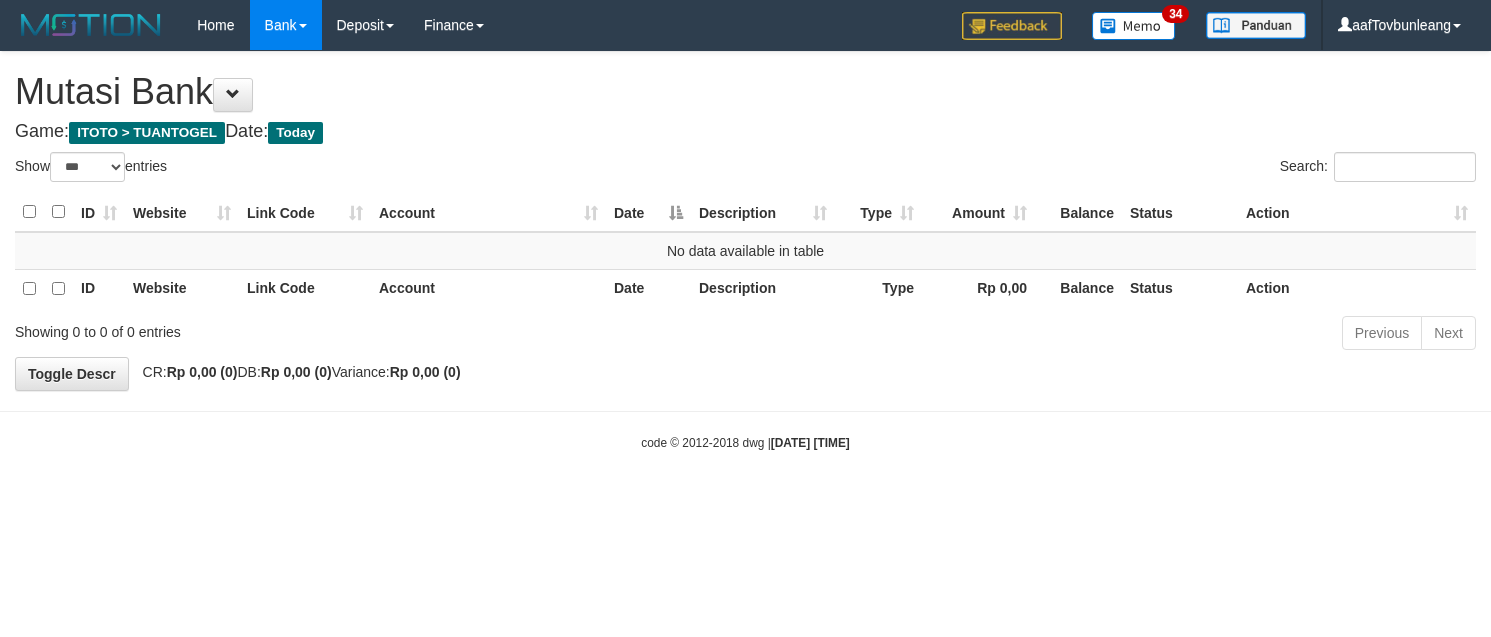 select on "***" 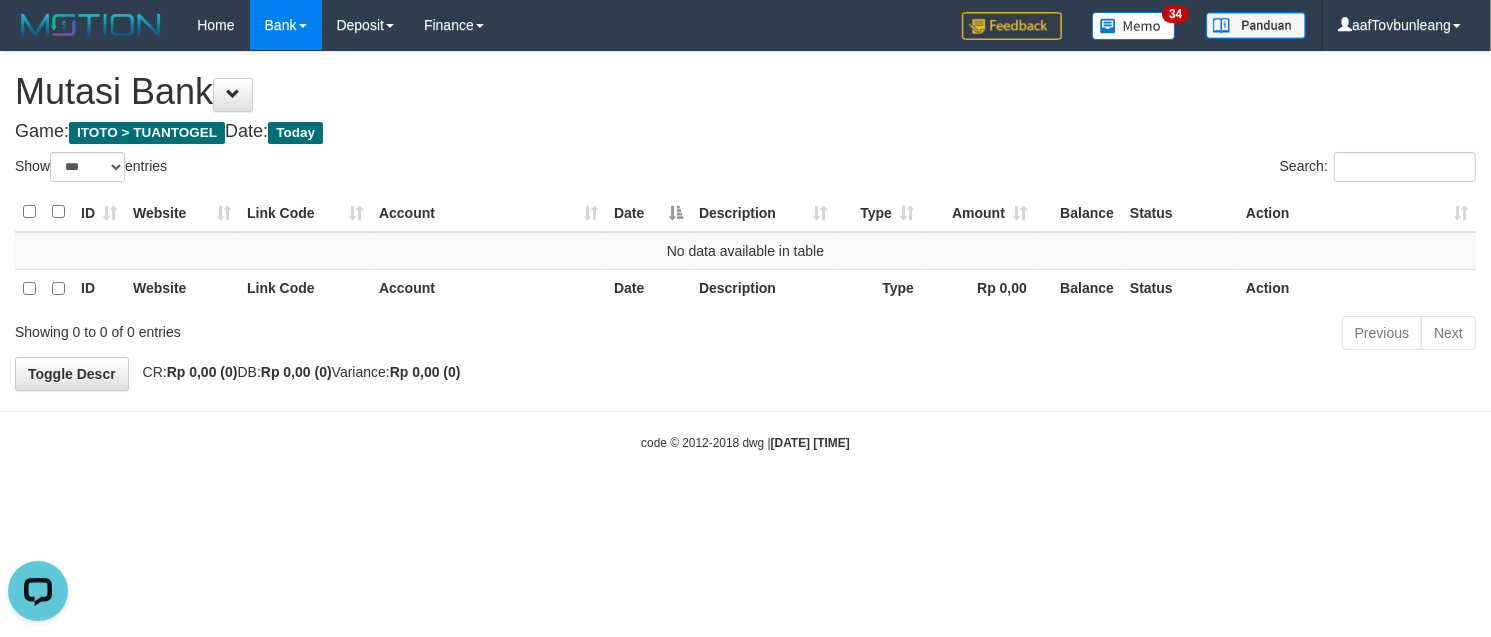 scroll, scrollTop: 0, scrollLeft: 0, axis: both 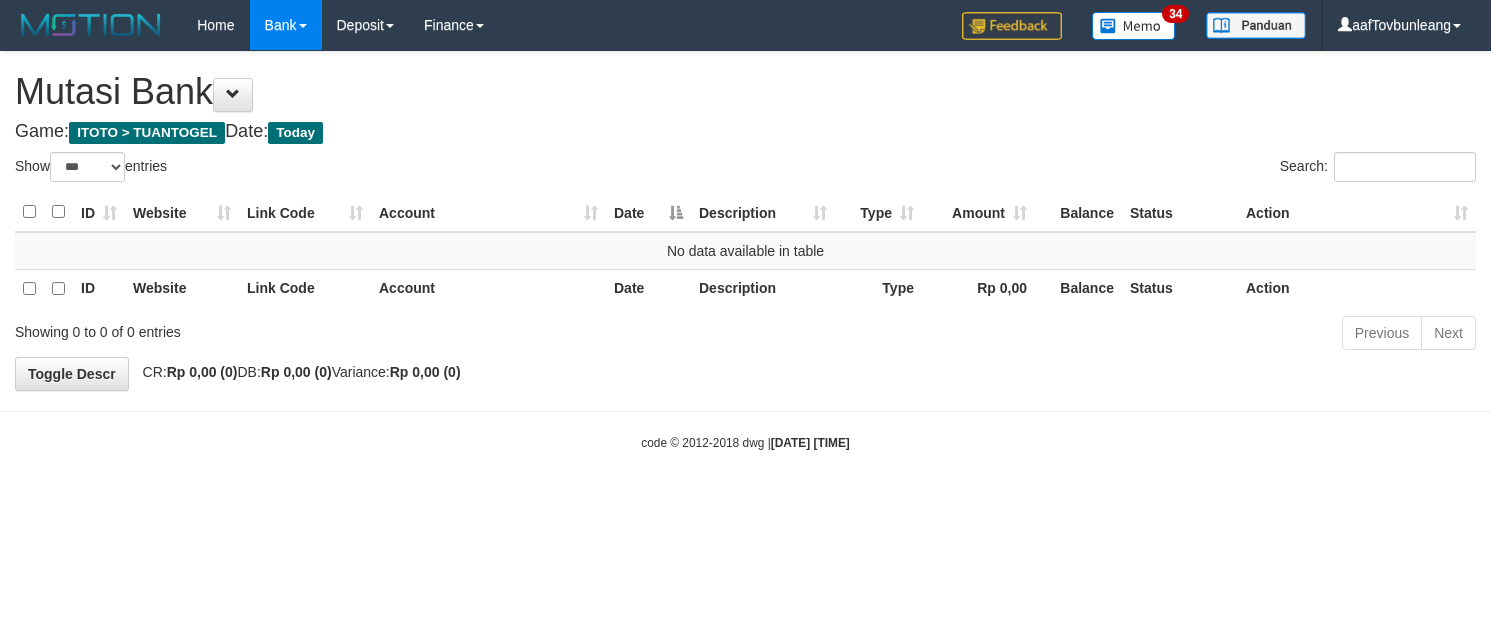 select on "***" 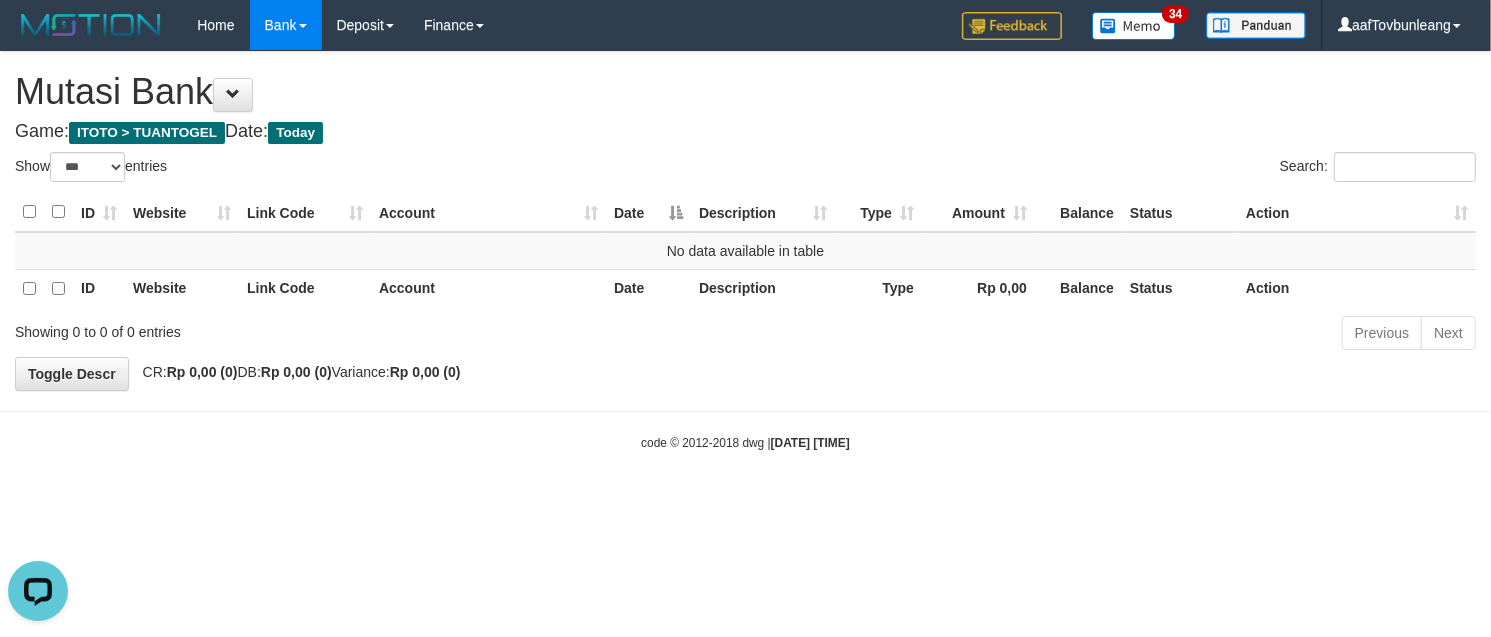 scroll, scrollTop: 0, scrollLeft: 0, axis: both 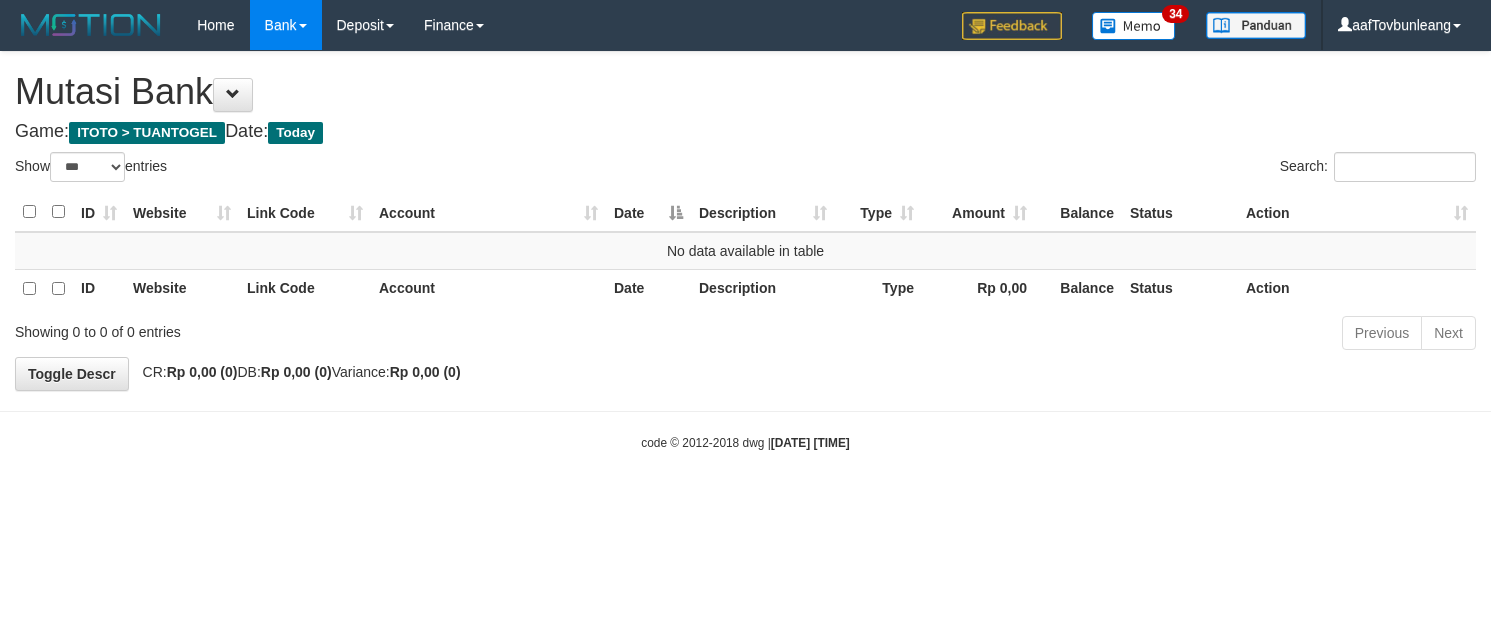 select on "***" 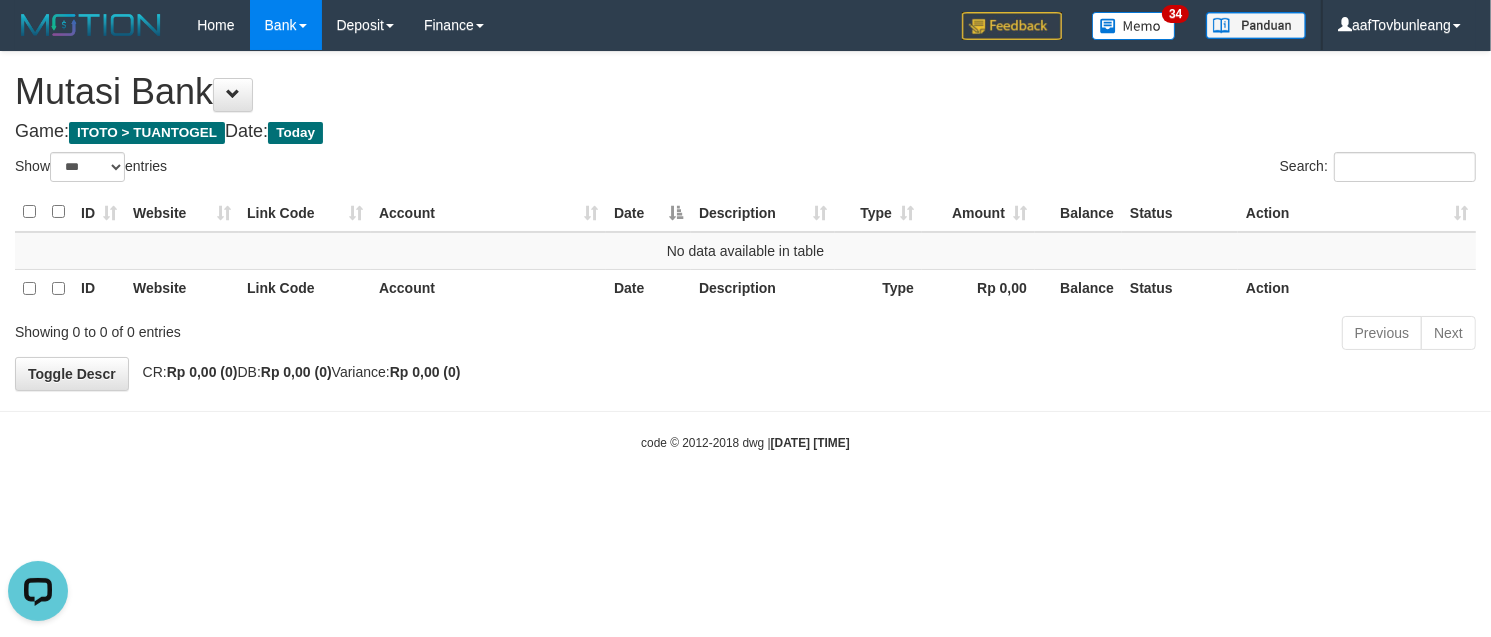 scroll, scrollTop: 0, scrollLeft: 0, axis: both 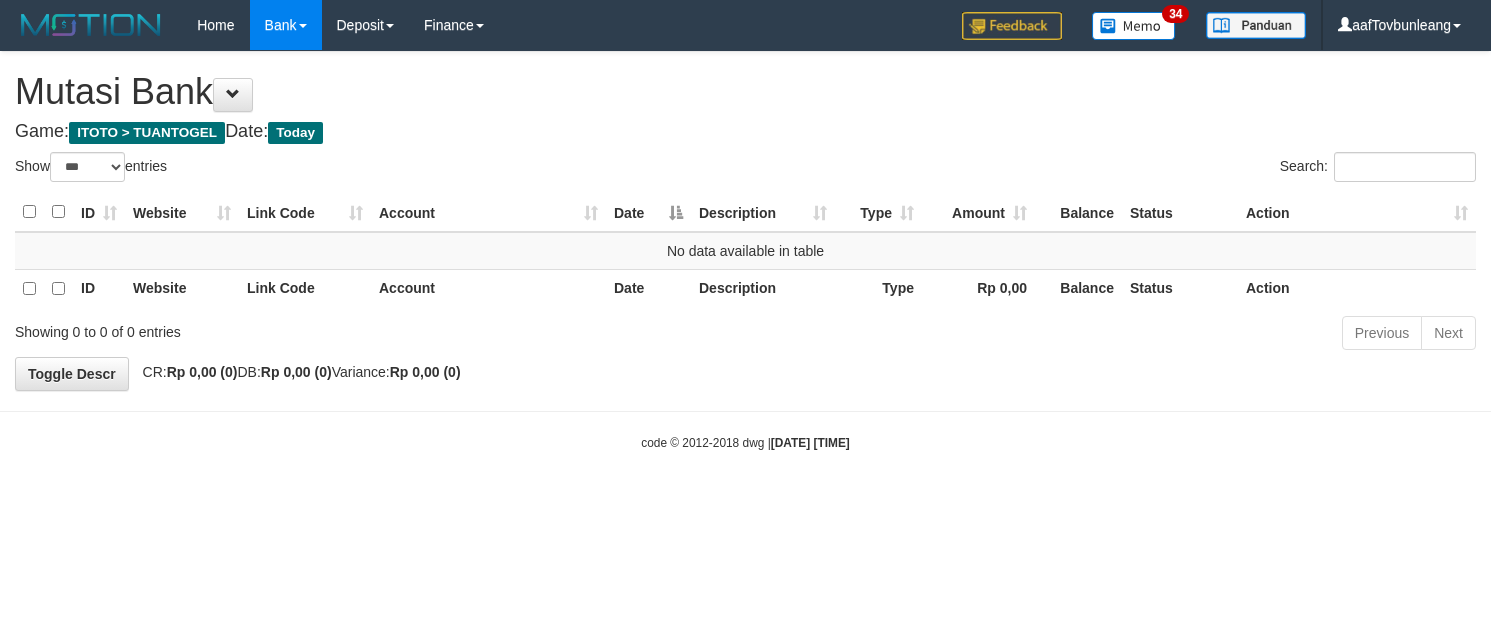 select on "***" 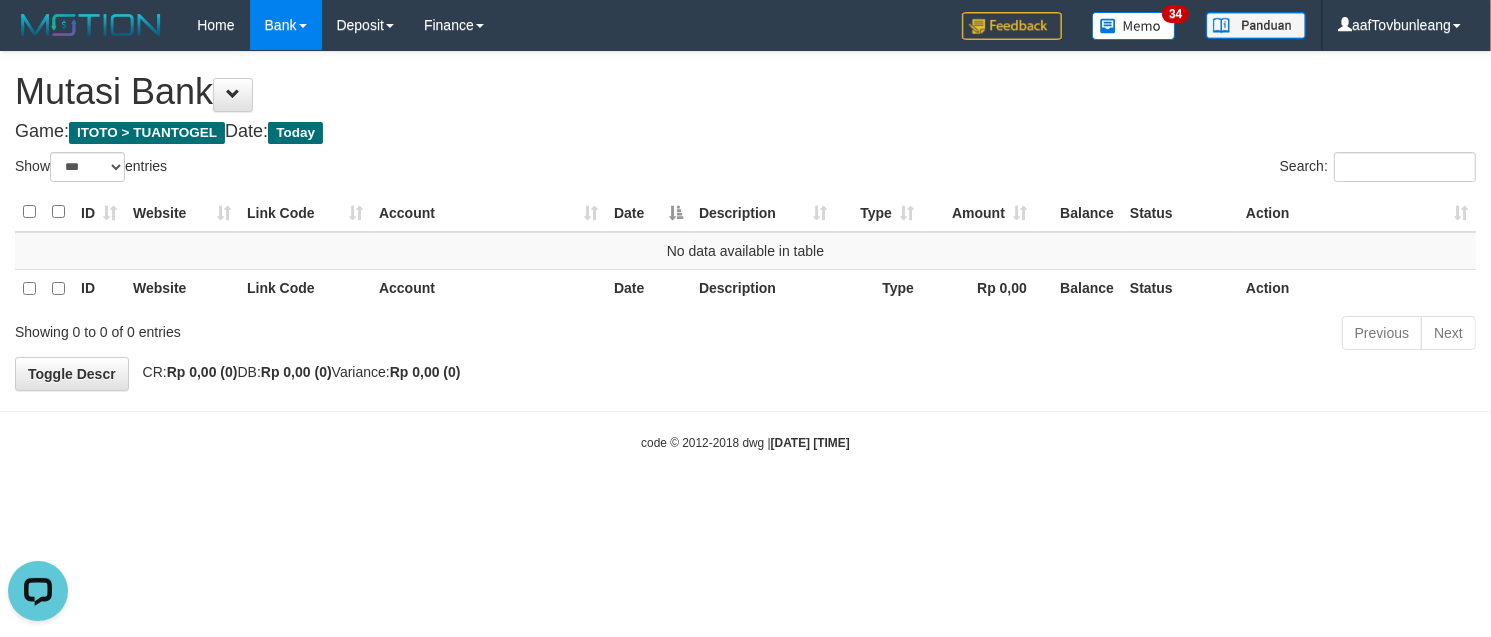 scroll, scrollTop: 0, scrollLeft: 0, axis: both 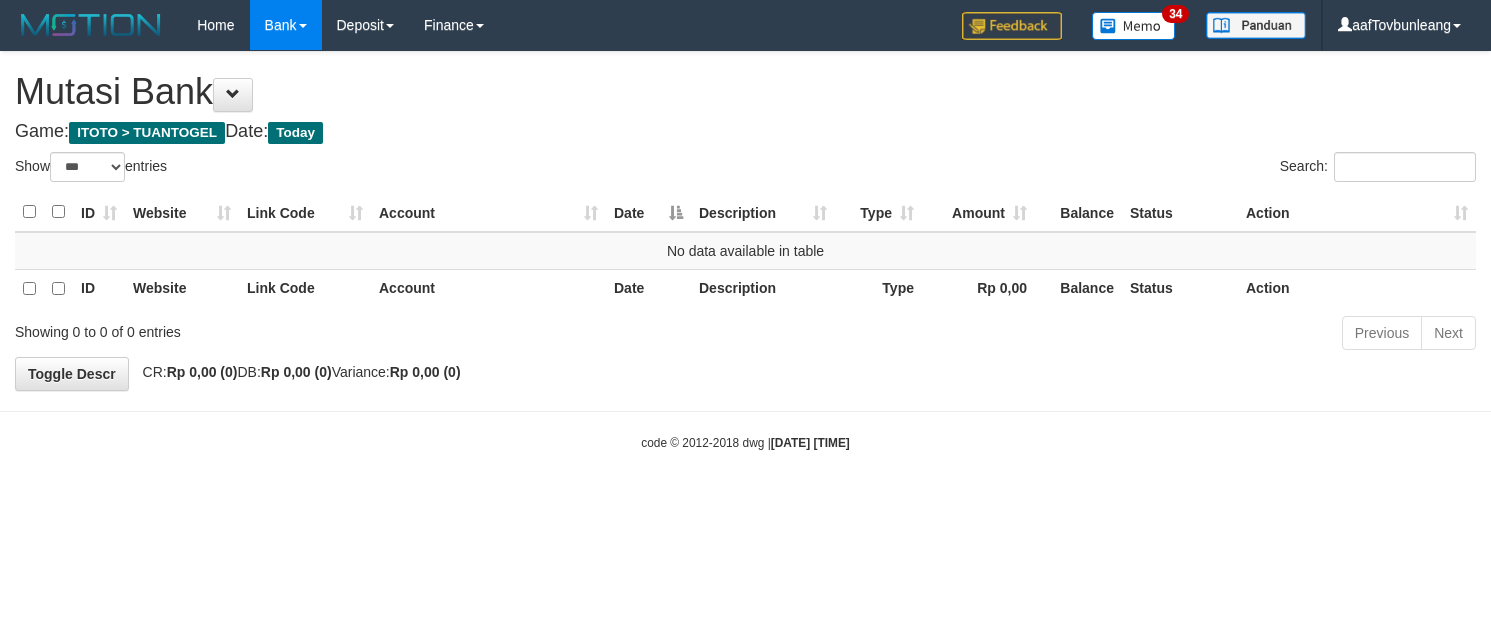 select on "***" 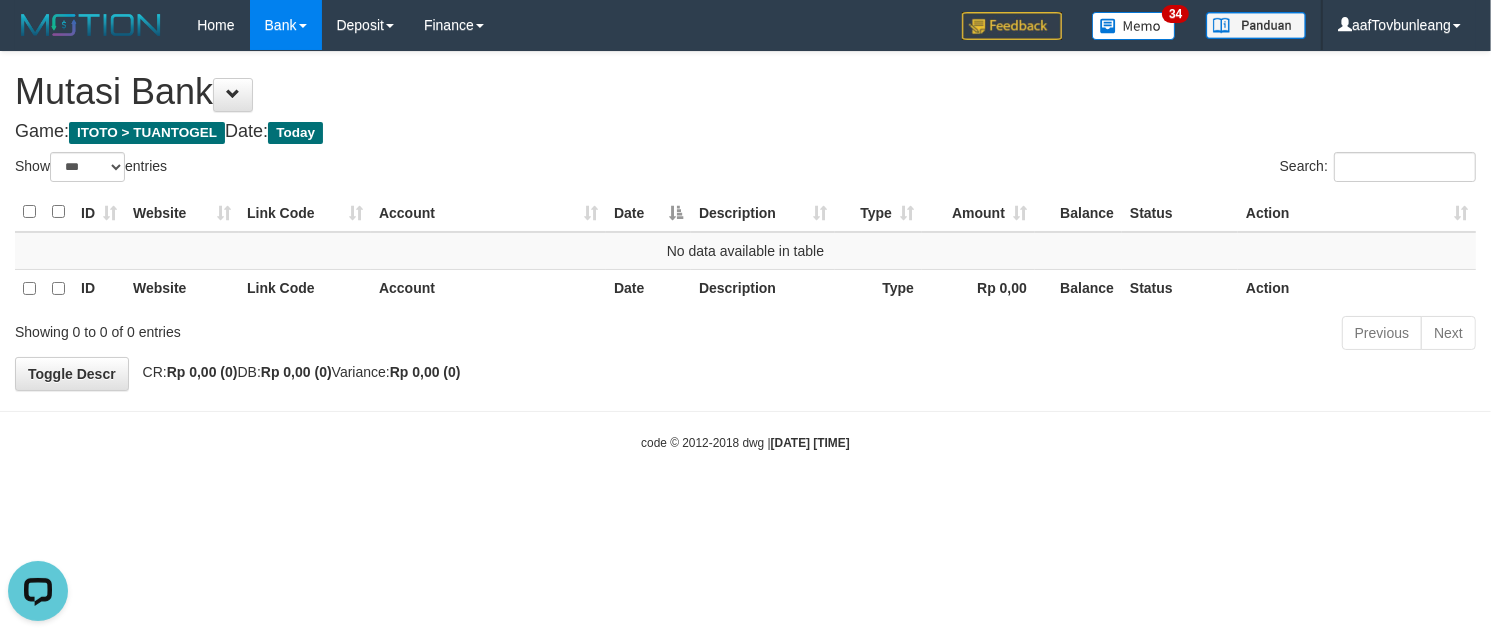 scroll, scrollTop: 0, scrollLeft: 0, axis: both 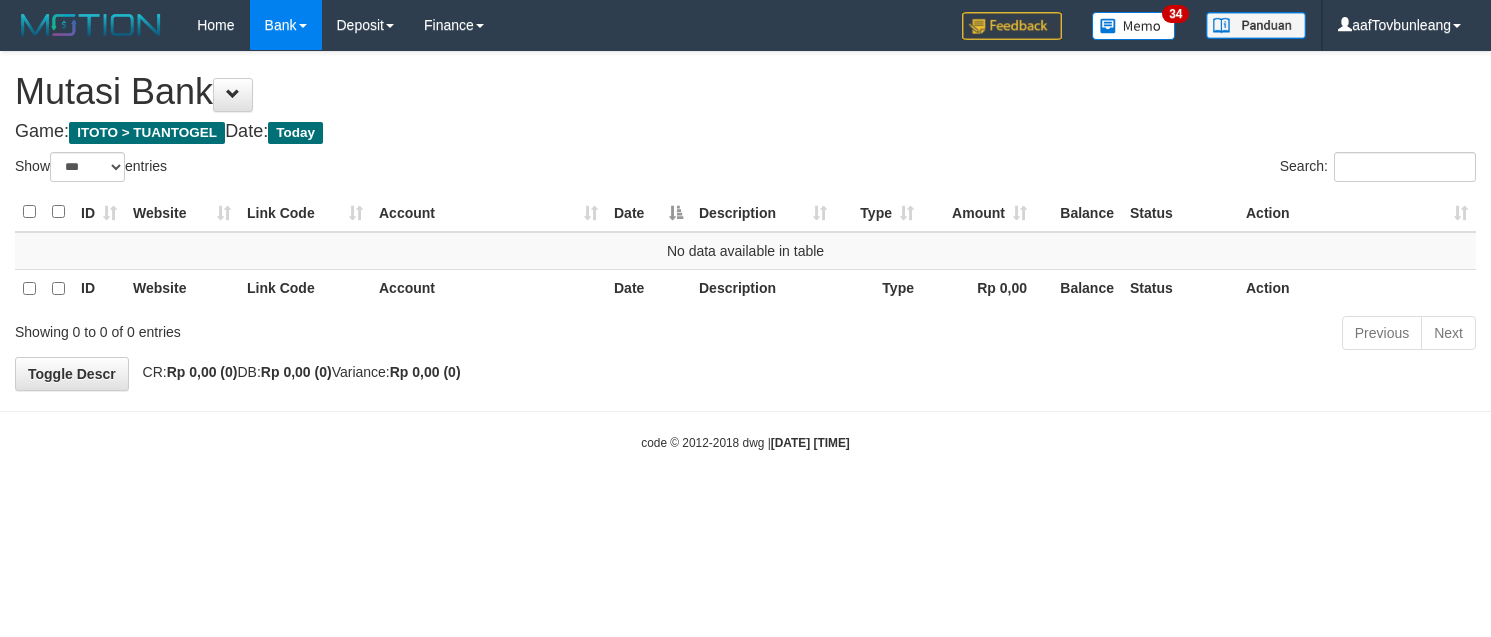 select on "***" 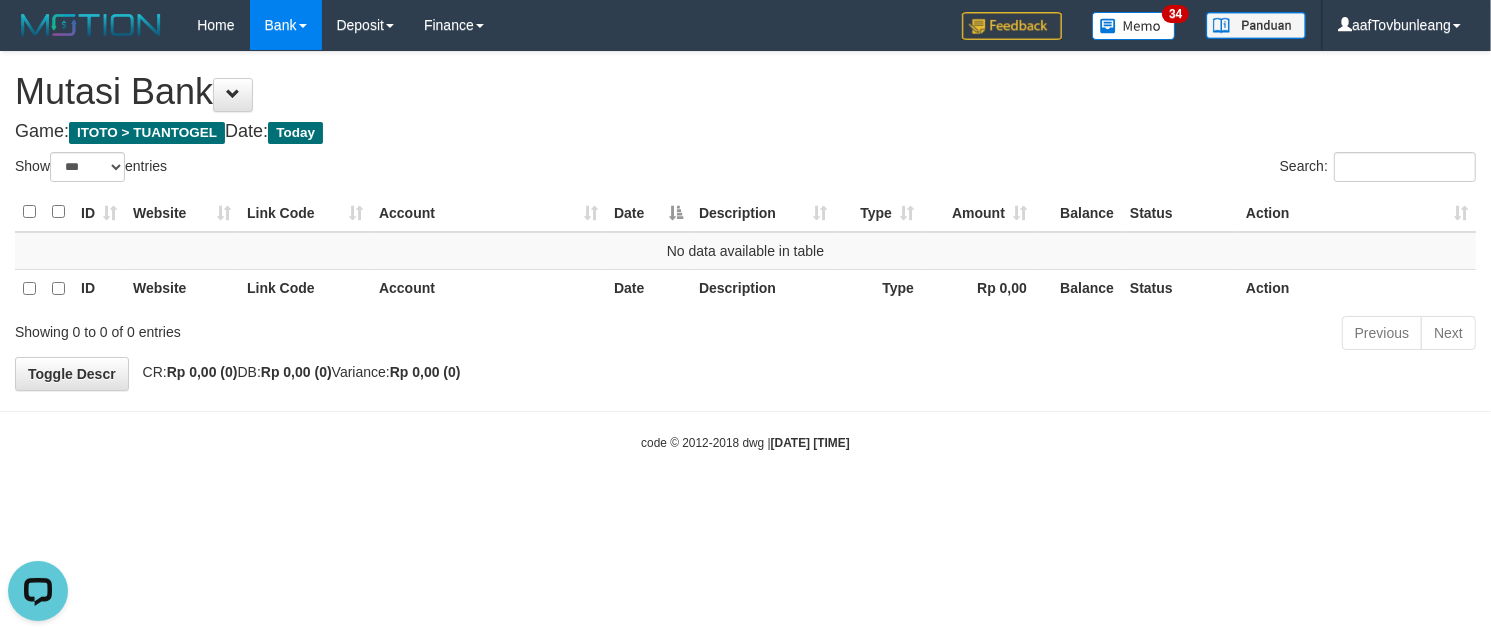 scroll, scrollTop: 0, scrollLeft: 0, axis: both 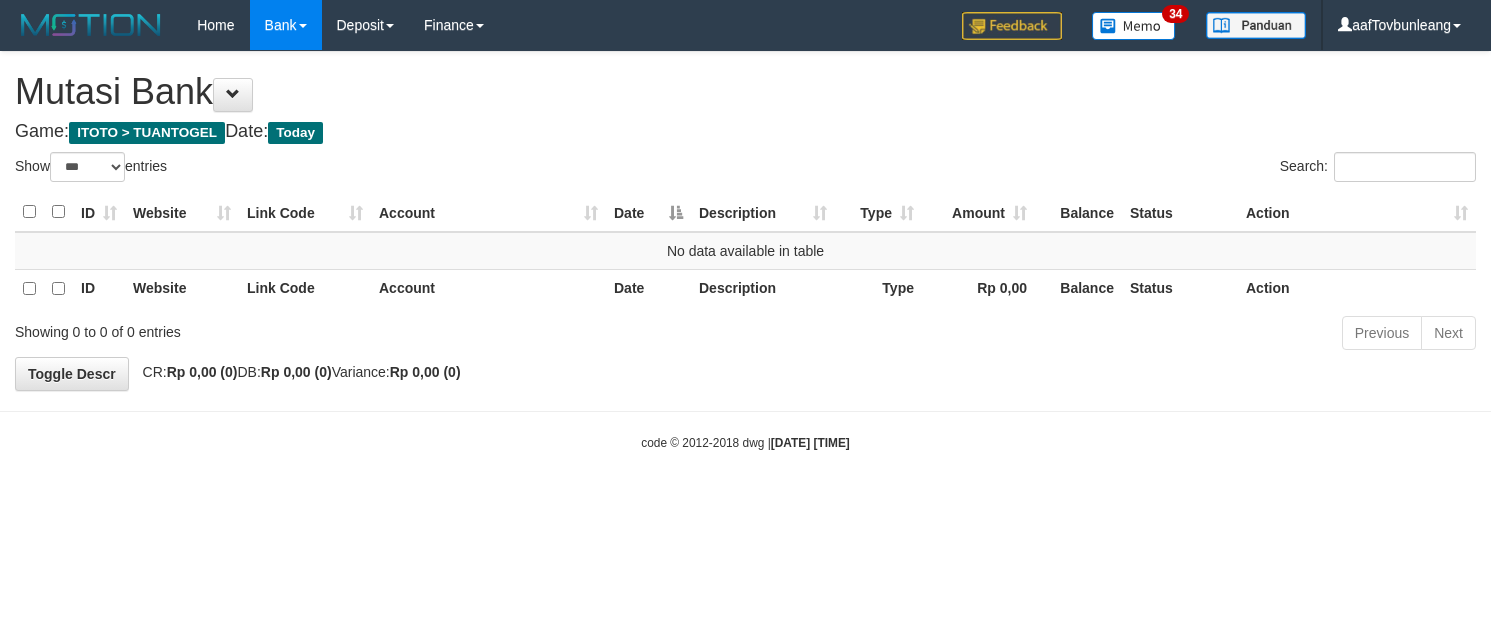 select on "***" 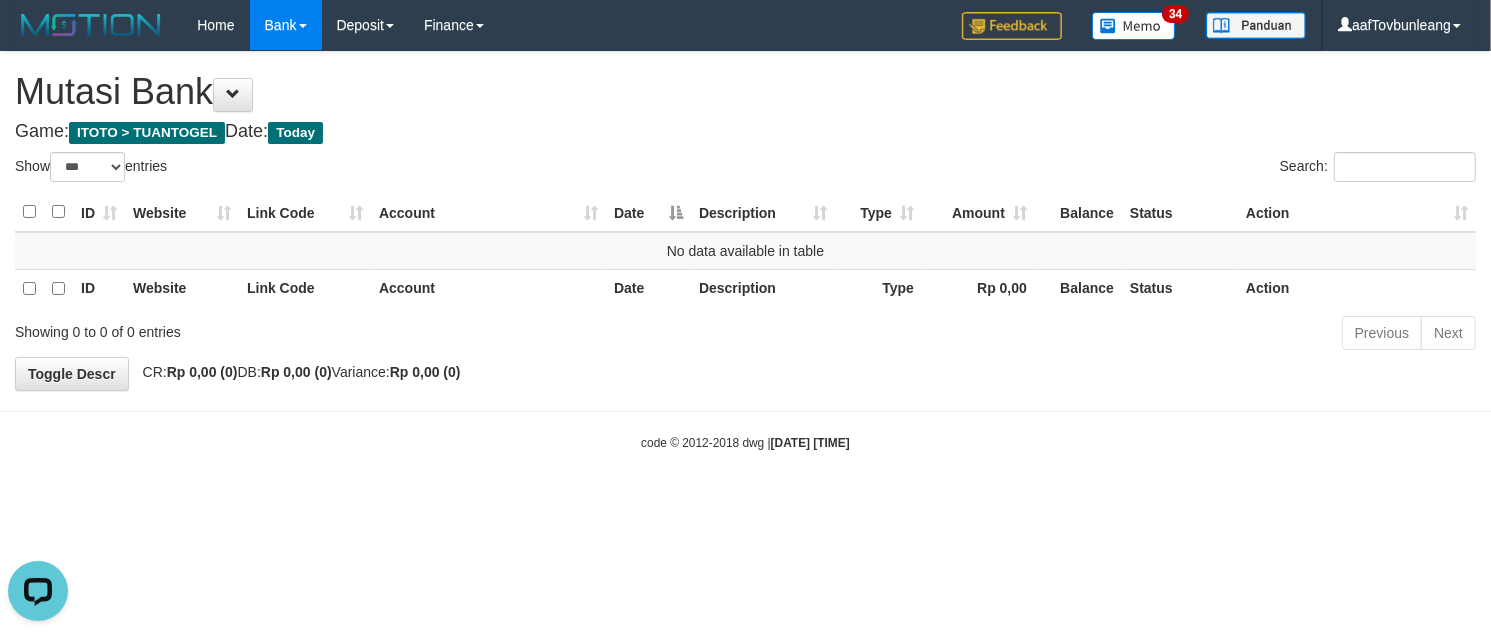 scroll, scrollTop: 0, scrollLeft: 0, axis: both 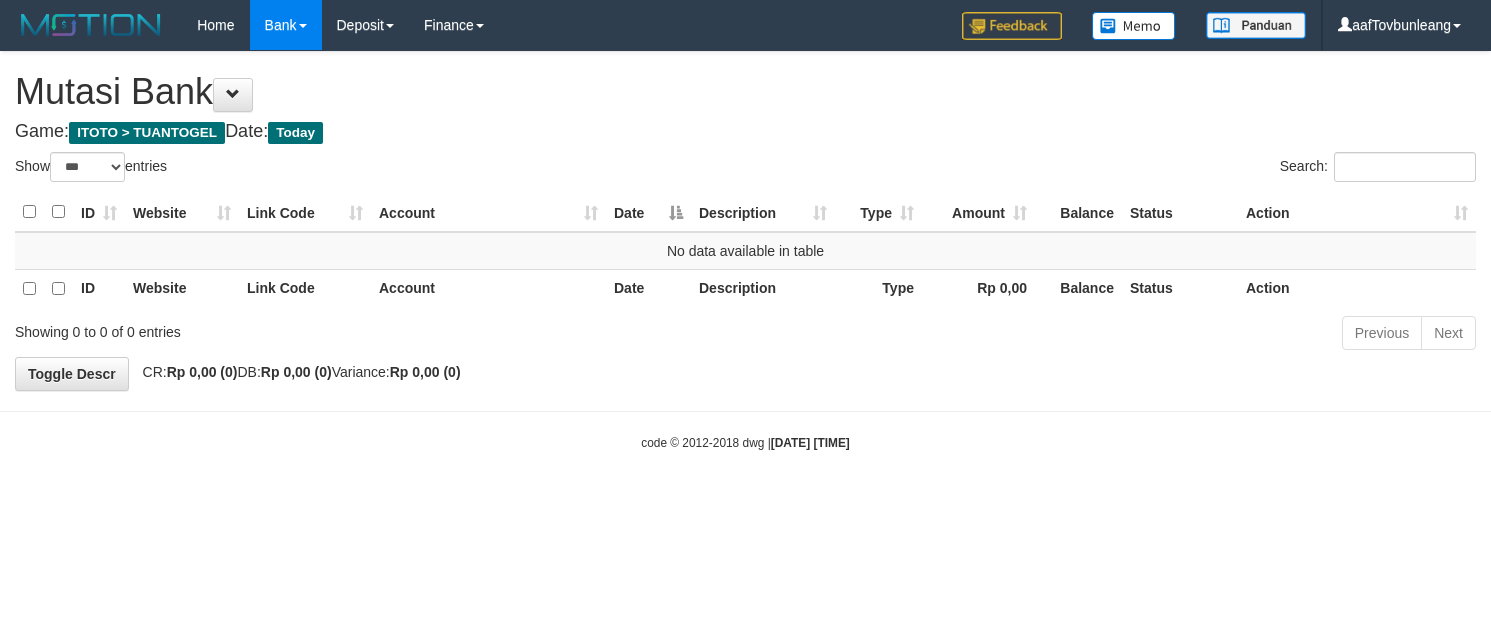 select on "***" 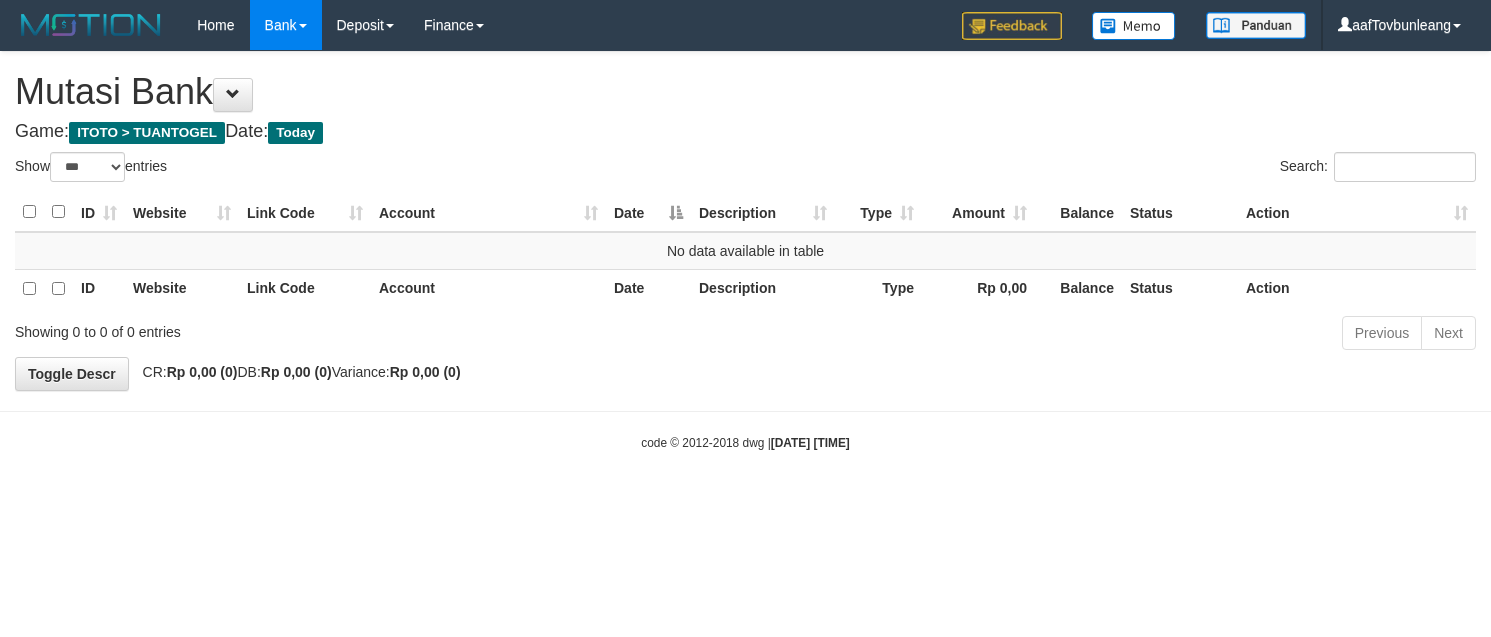 scroll, scrollTop: 0, scrollLeft: 0, axis: both 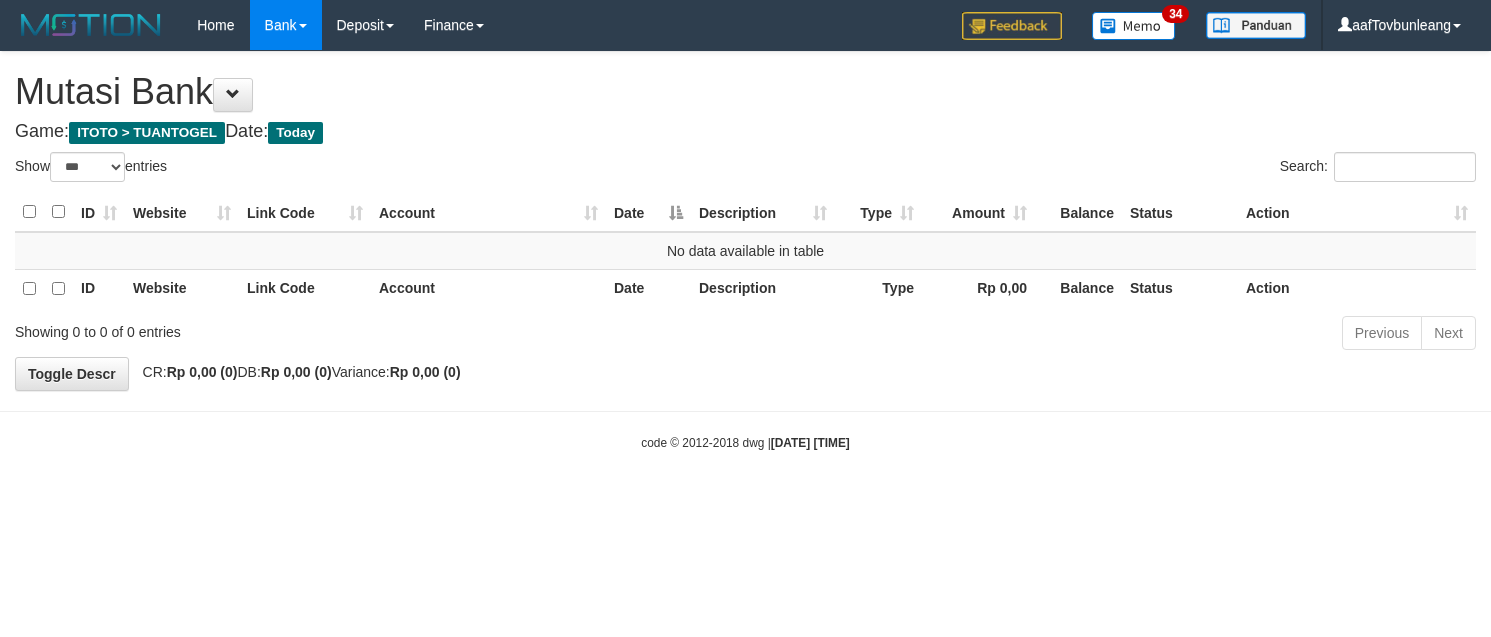 select on "***" 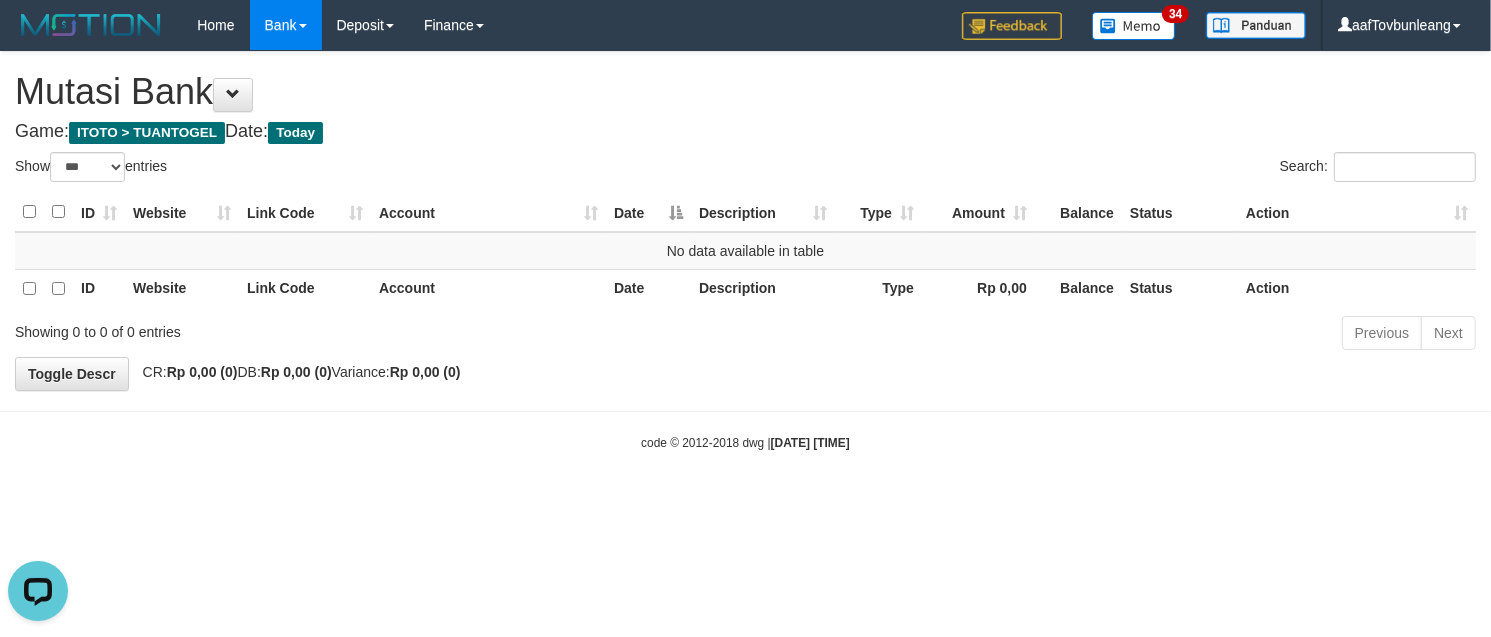 scroll, scrollTop: 0, scrollLeft: 0, axis: both 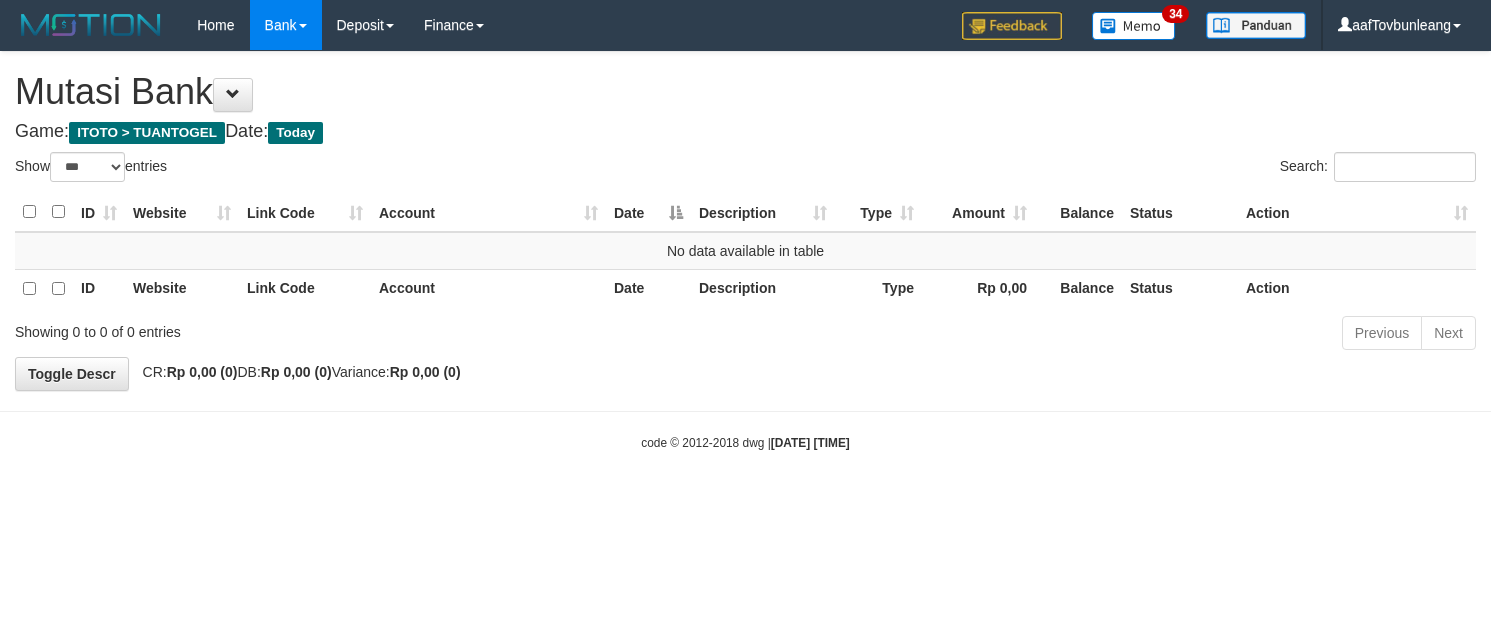 select on "***" 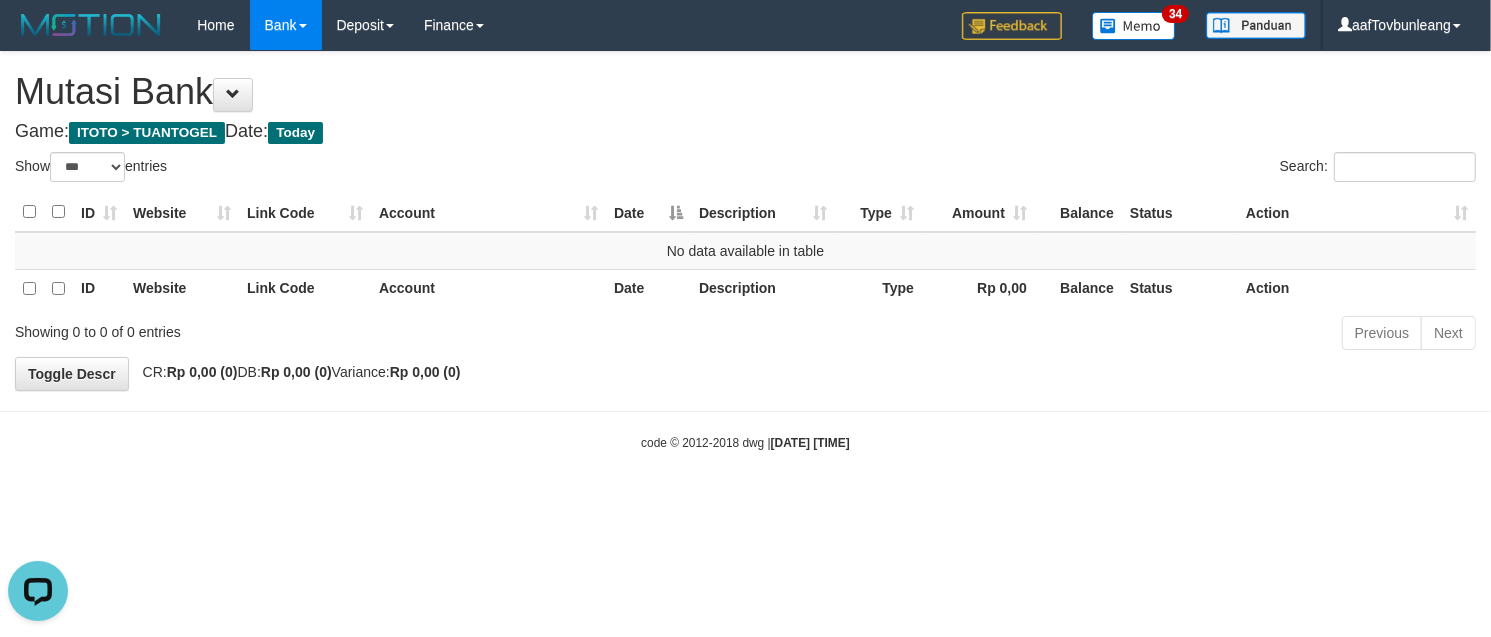 scroll, scrollTop: 0, scrollLeft: 0, axis: both 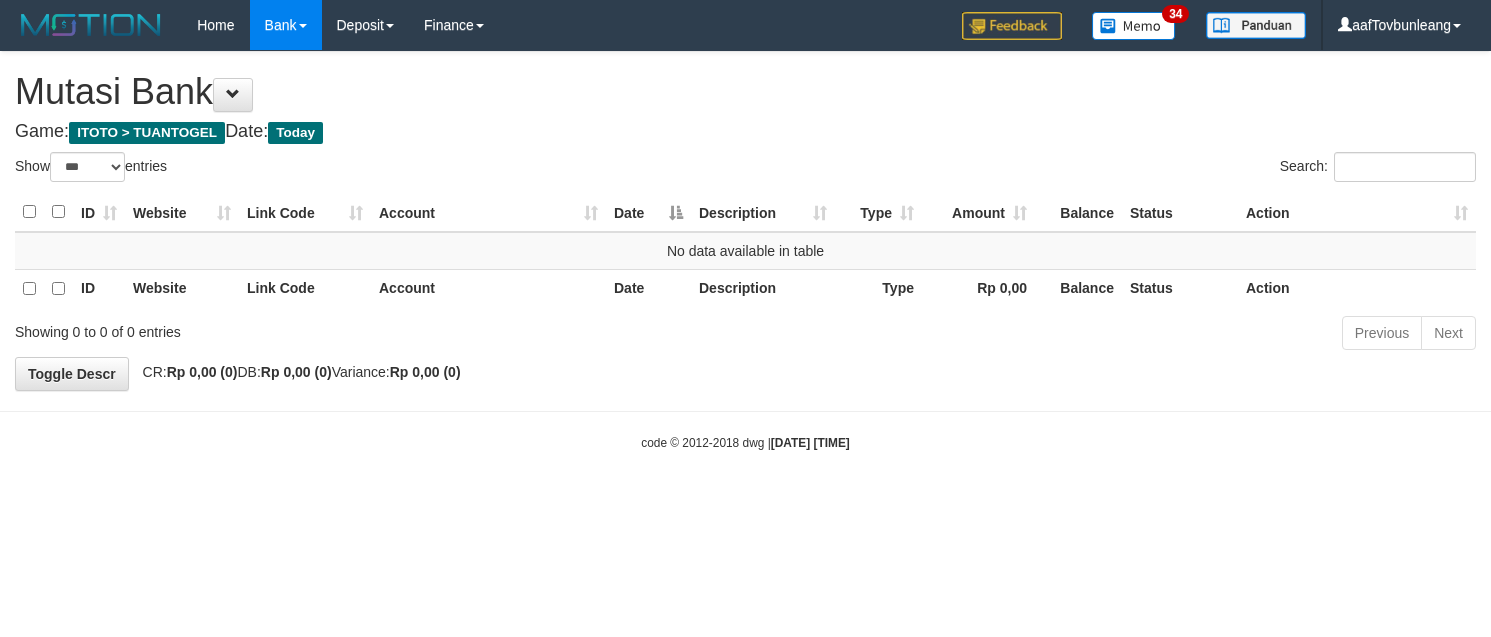 select on "***" 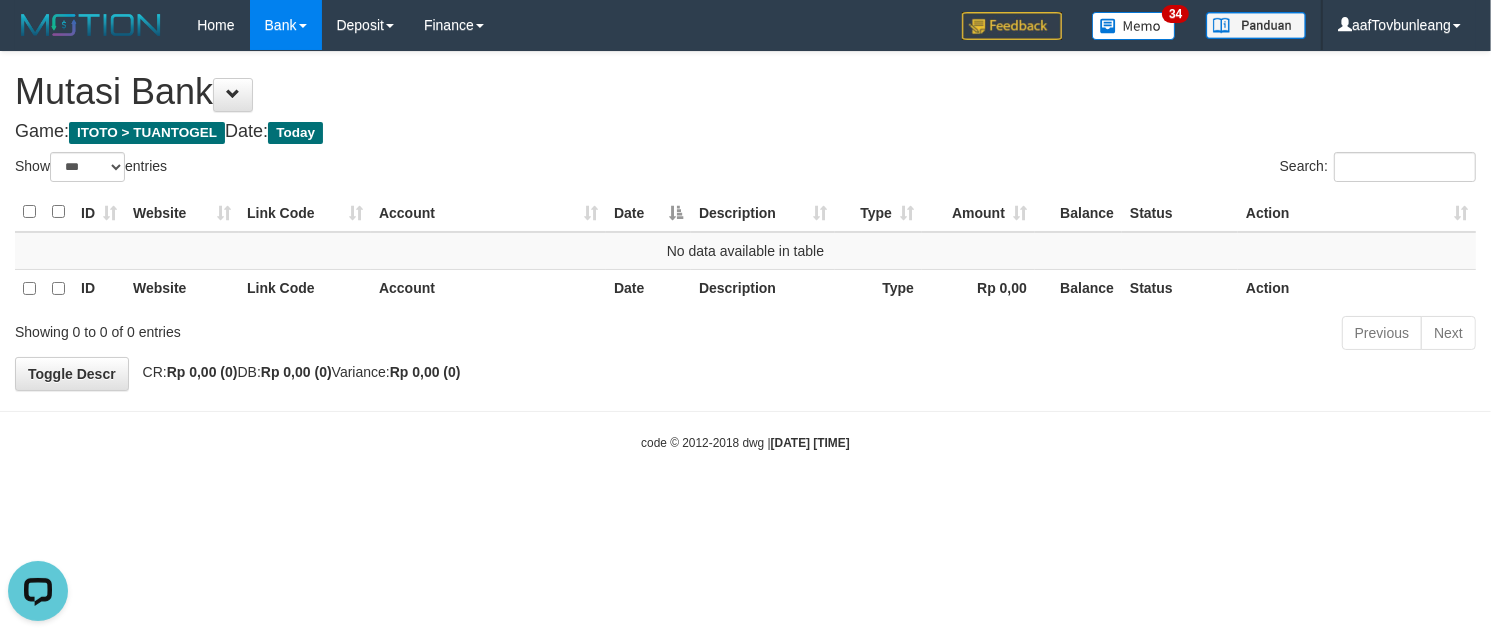 scroll, scrollTop: 0, scrollLeft: 0, axis: both 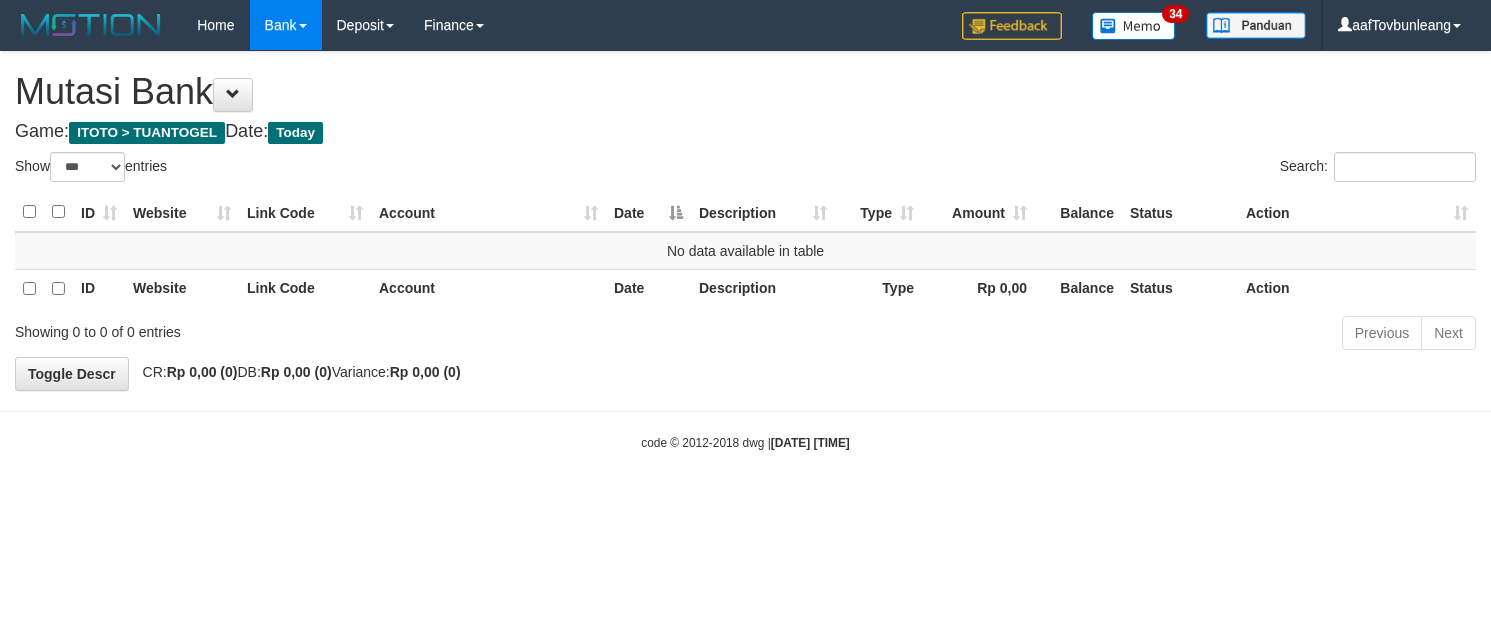 select on "***" 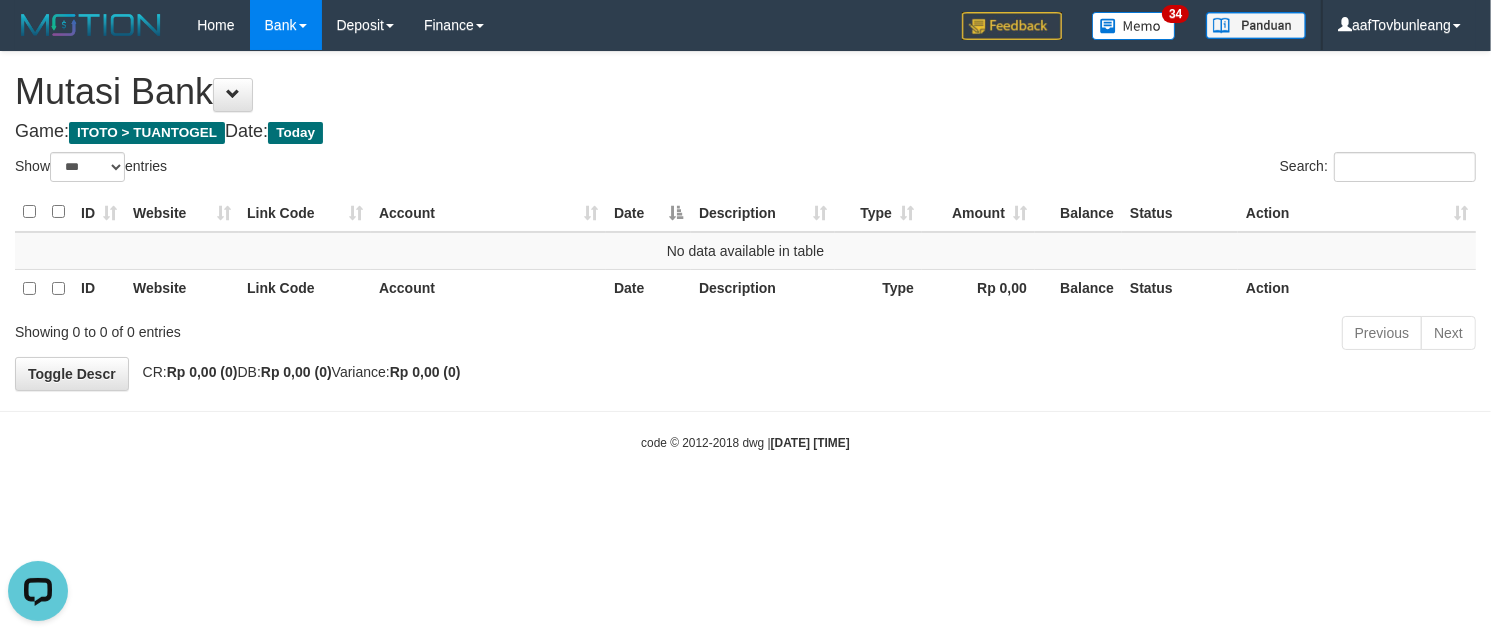 scroll, scrollTop: 0, scrollLeft: 0, axis: both 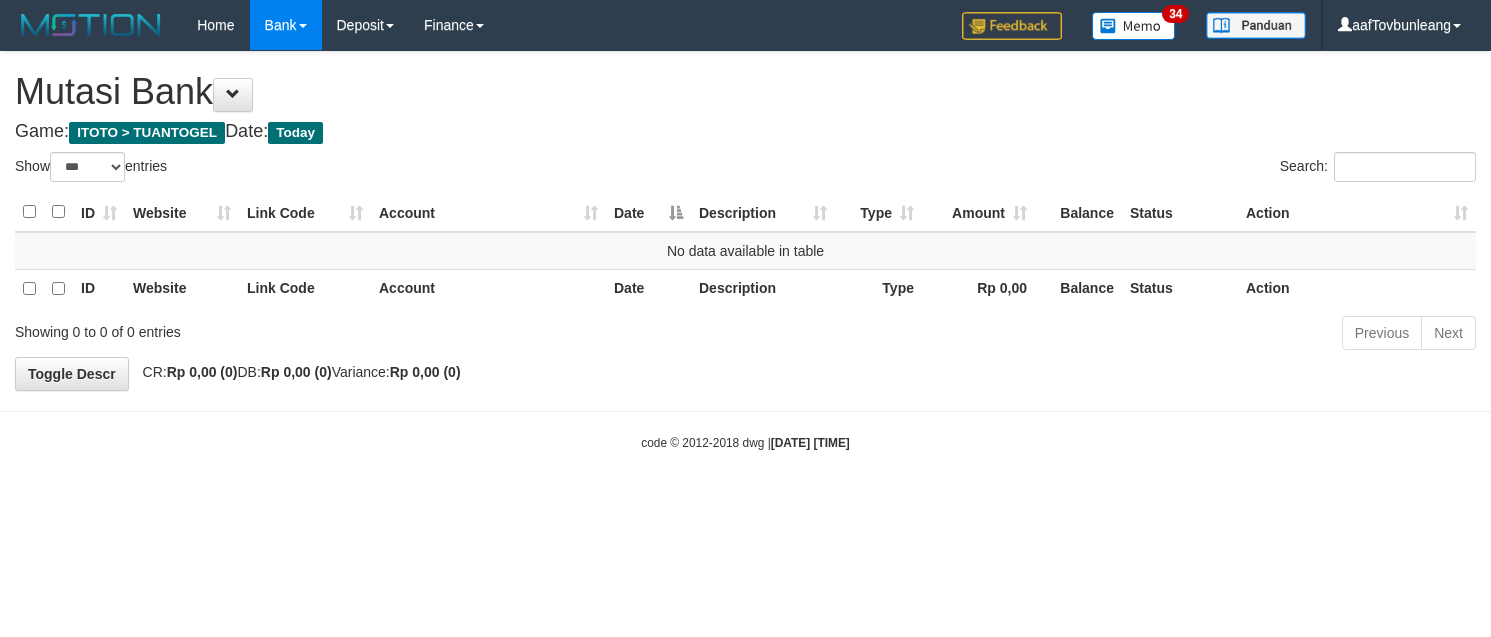 select on "***" 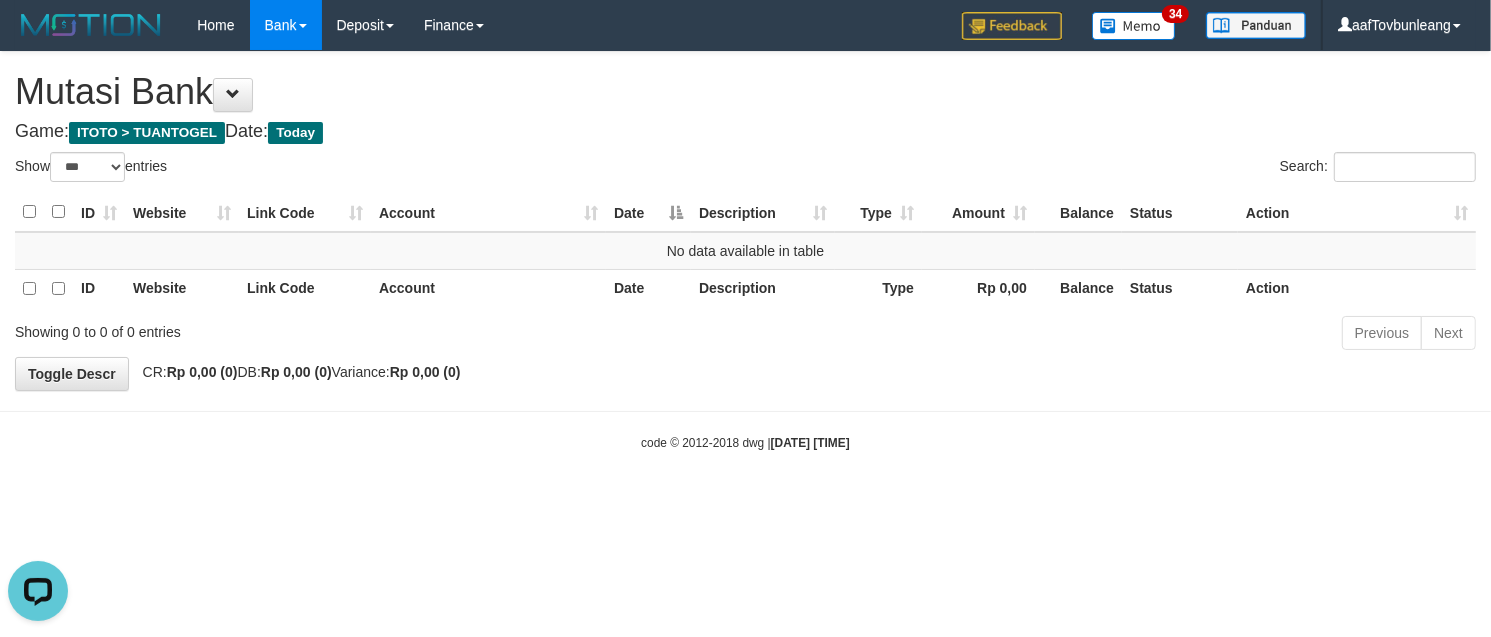 scroll, scrollTop: 0, scrollLeft: 0, axis: both 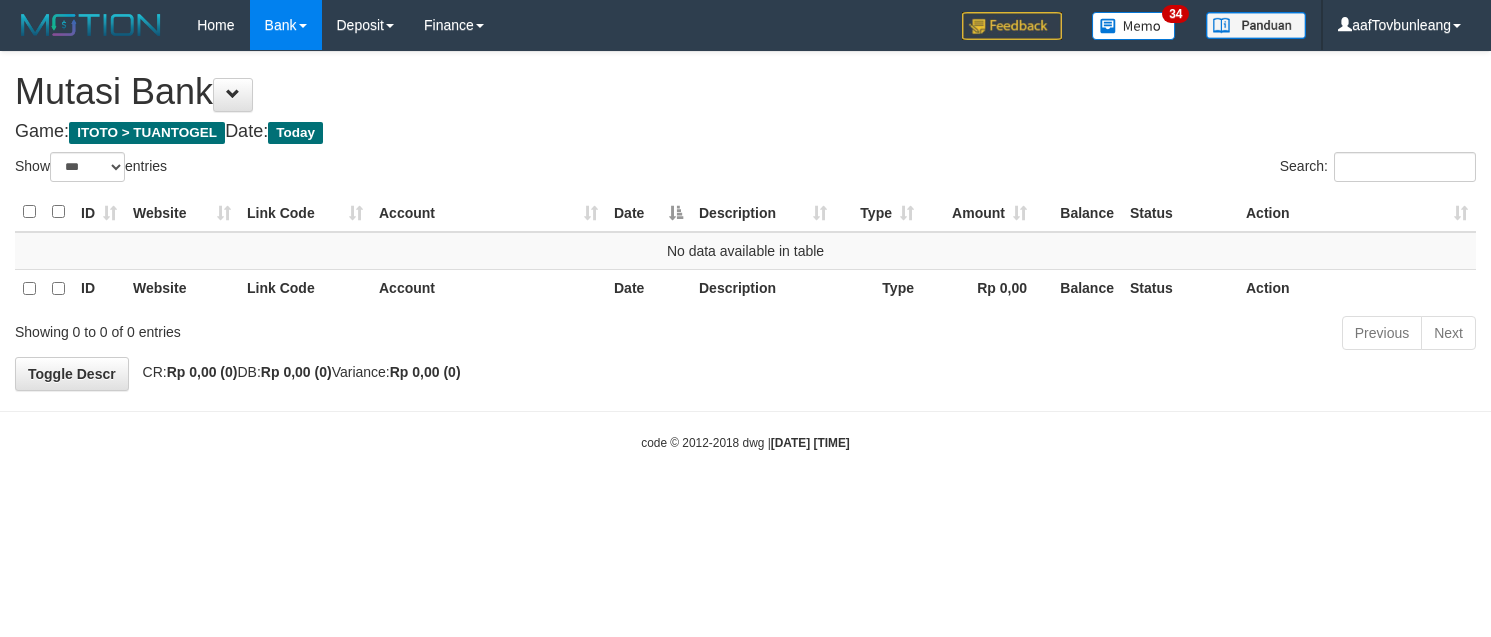 select on "***" 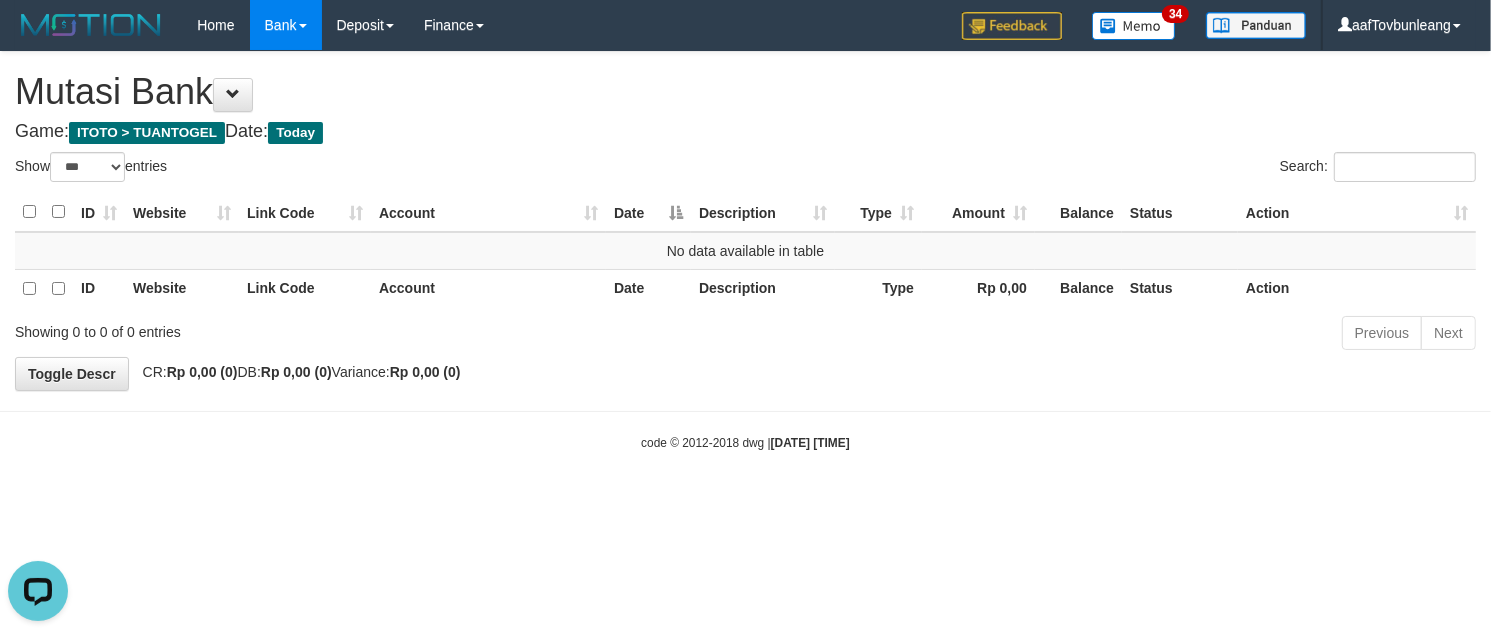 scroll, scrollTop: 0, scrollLeft: 0, axis: both 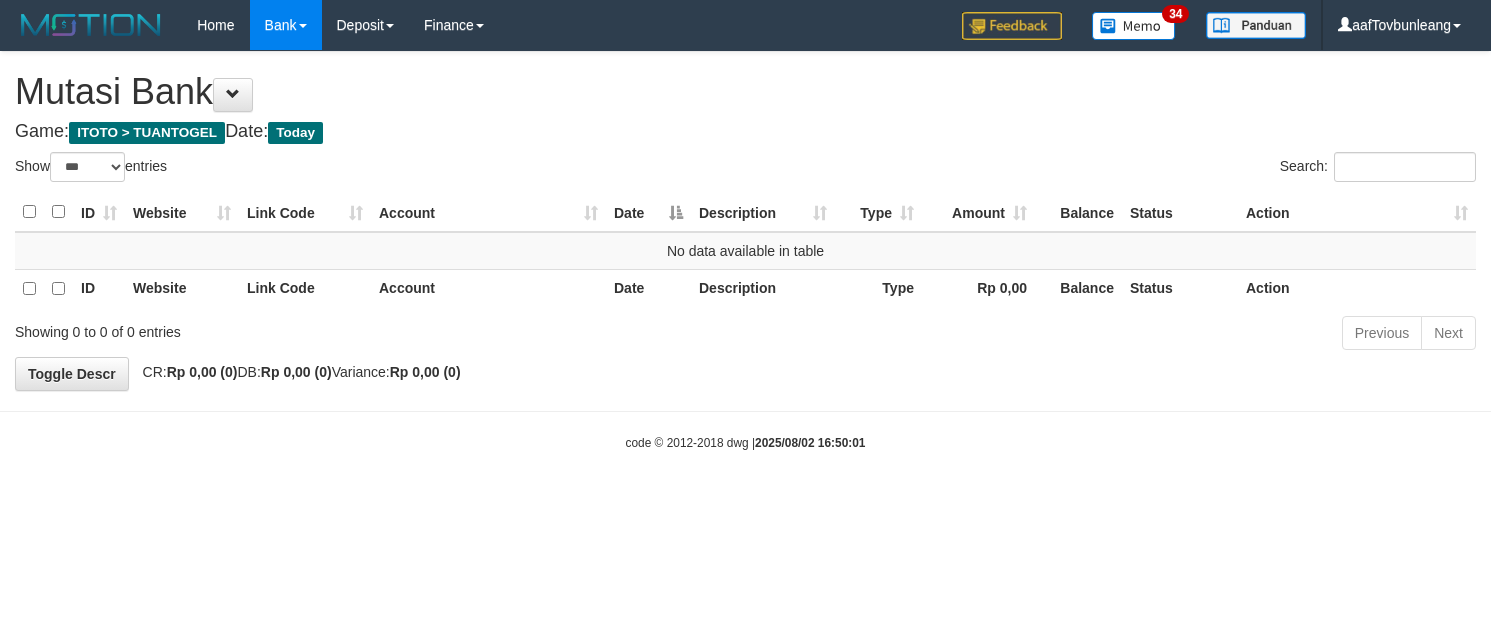 select on "***" 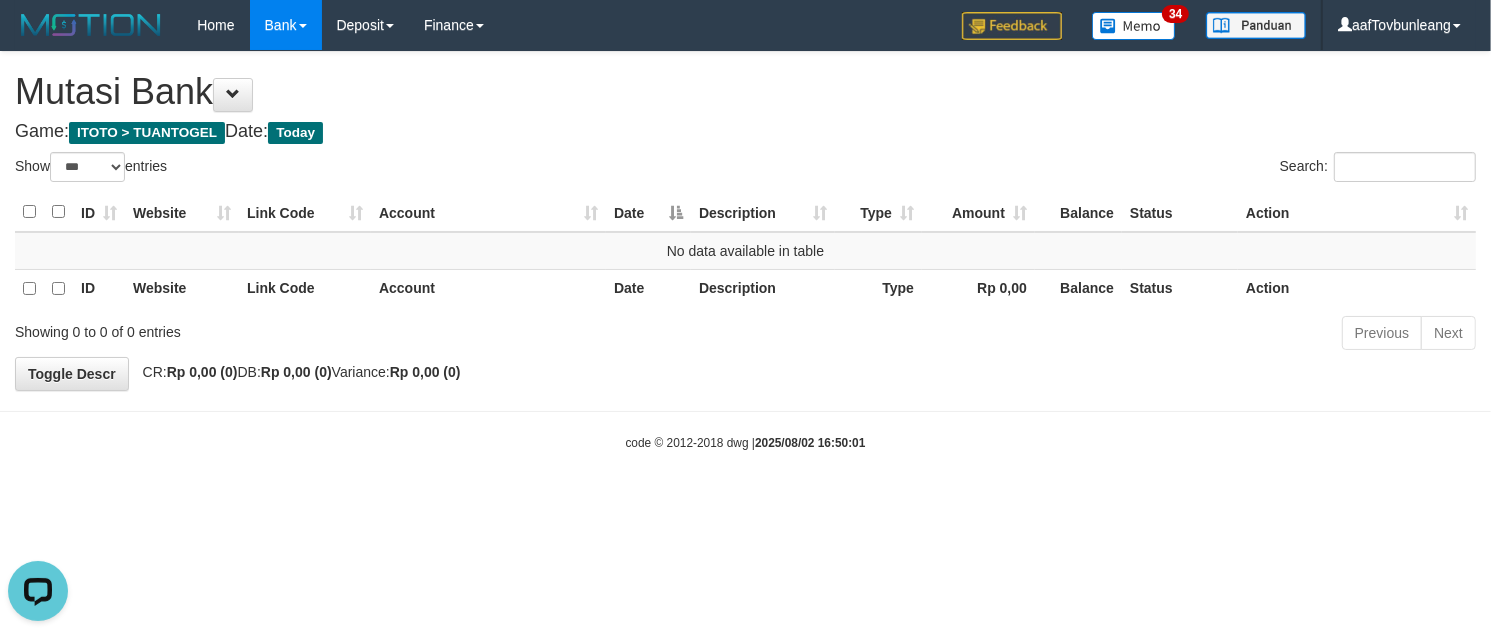 scroll, scrollTop: 0, scrollLeft: 0, axis: both 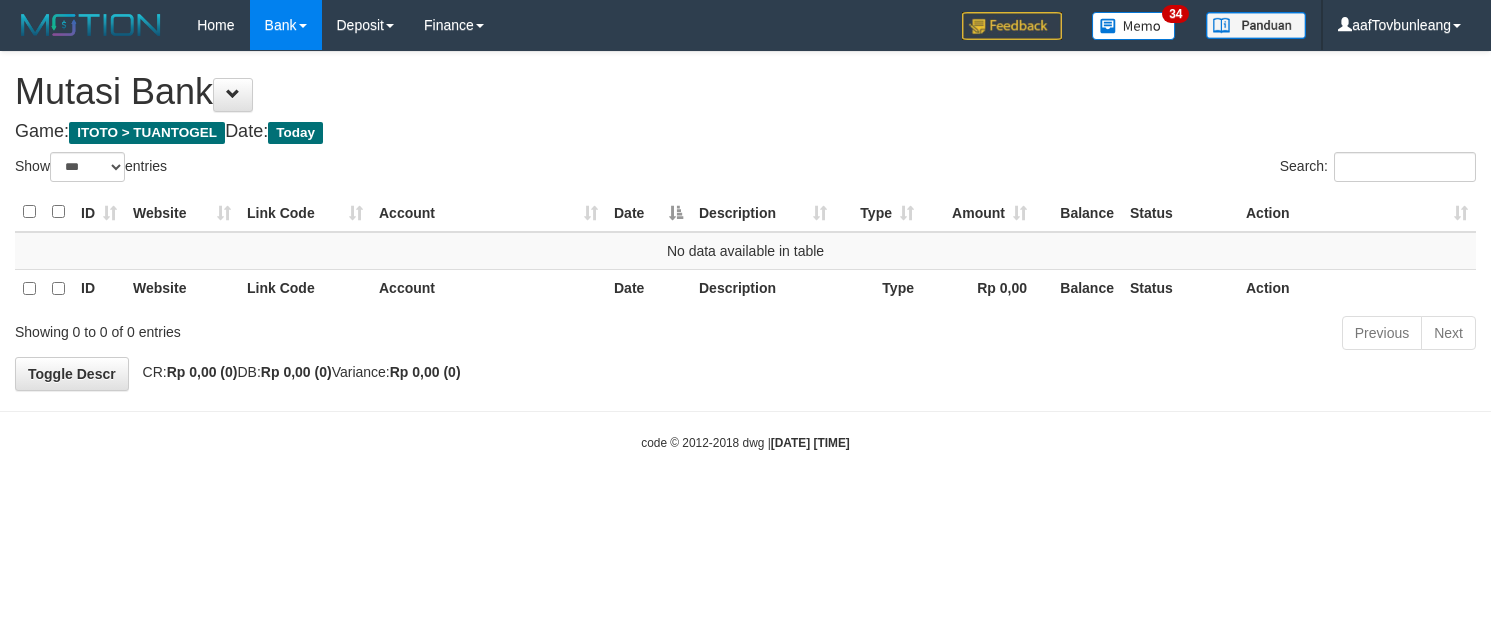 select on "***" 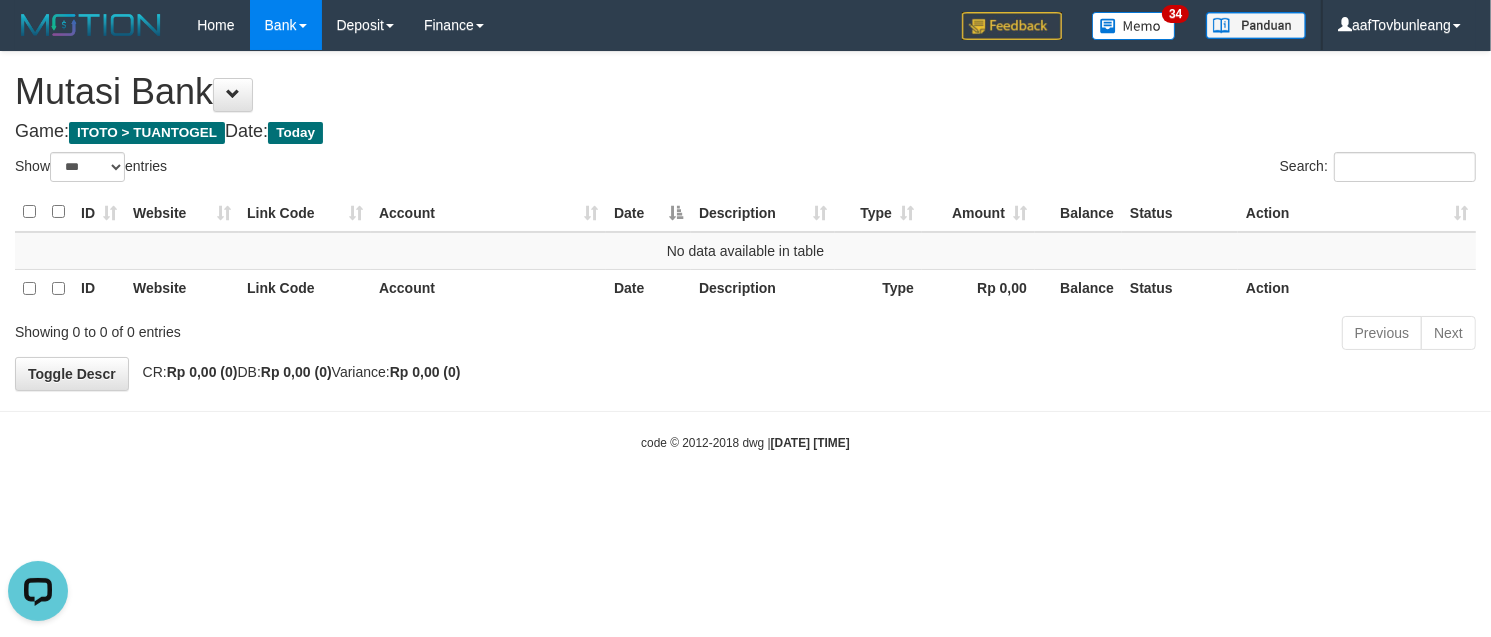 scroll, scrollTop: 0, scrollLeft: 0, axis: both 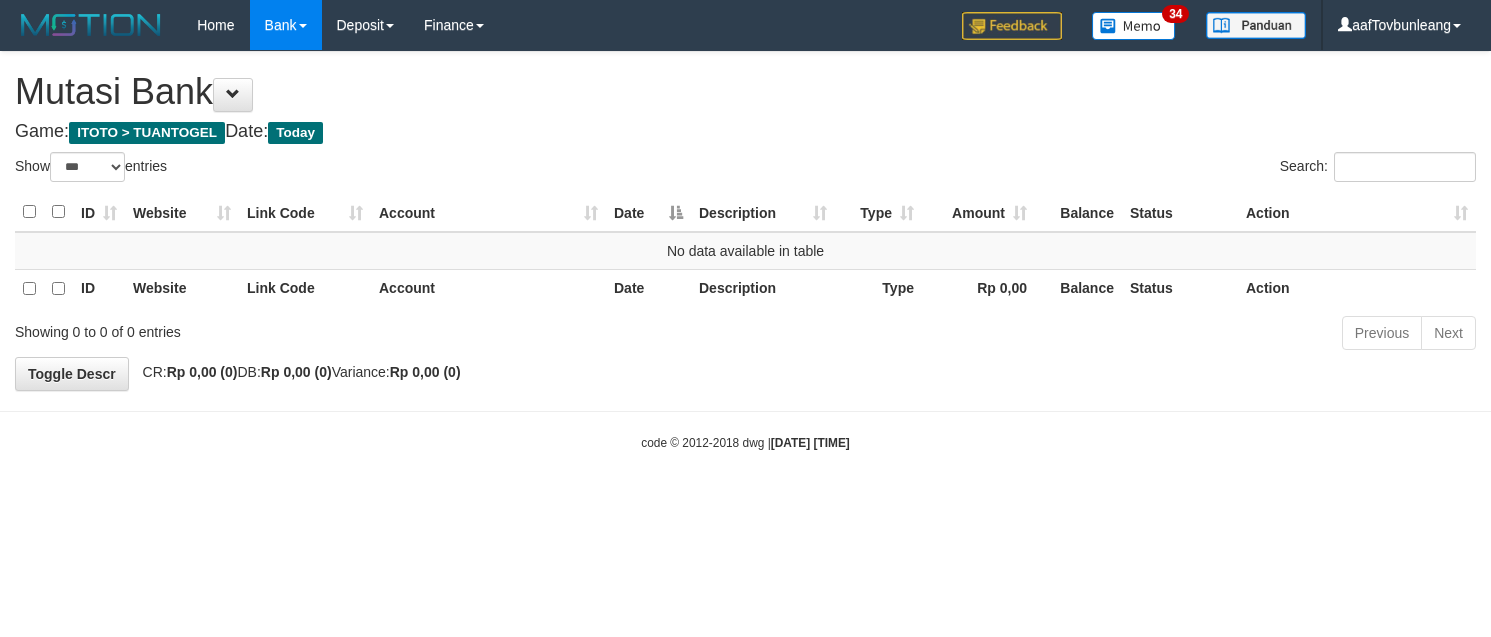 select on "***" 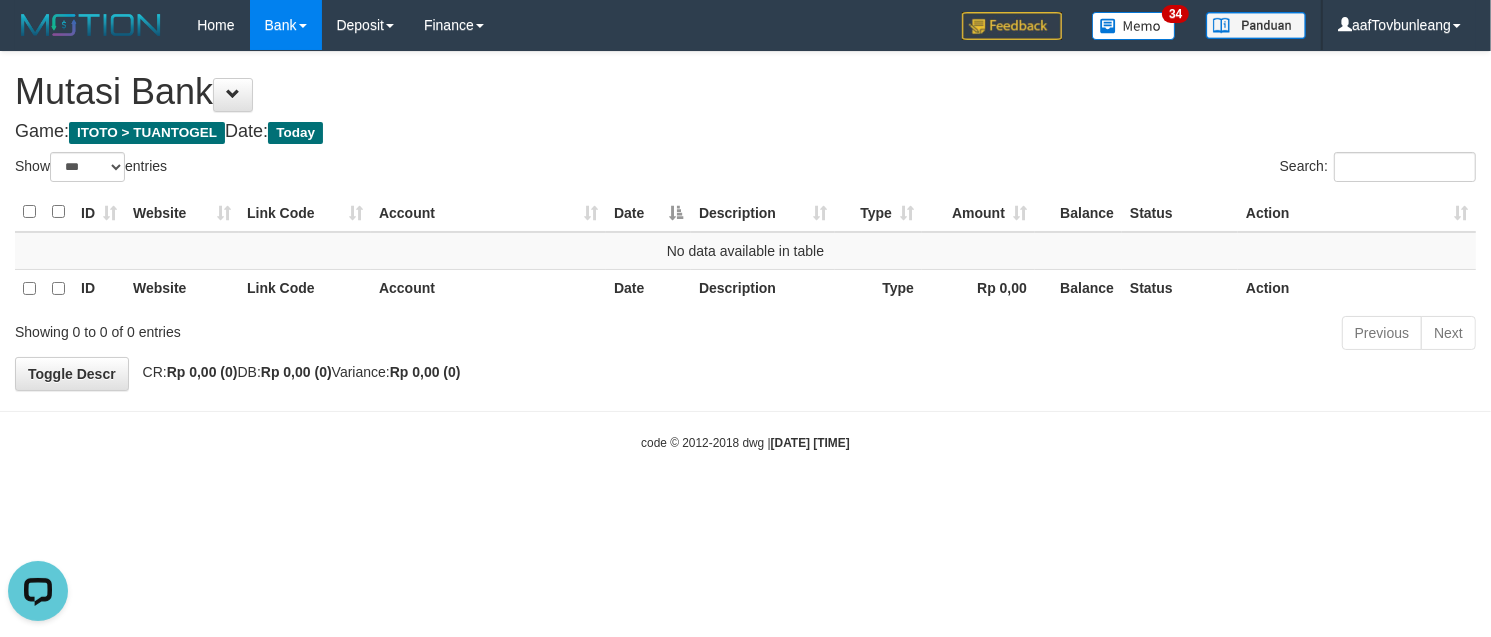 scroll, scrollTop: 0, scrollLeft: 0, axis: both 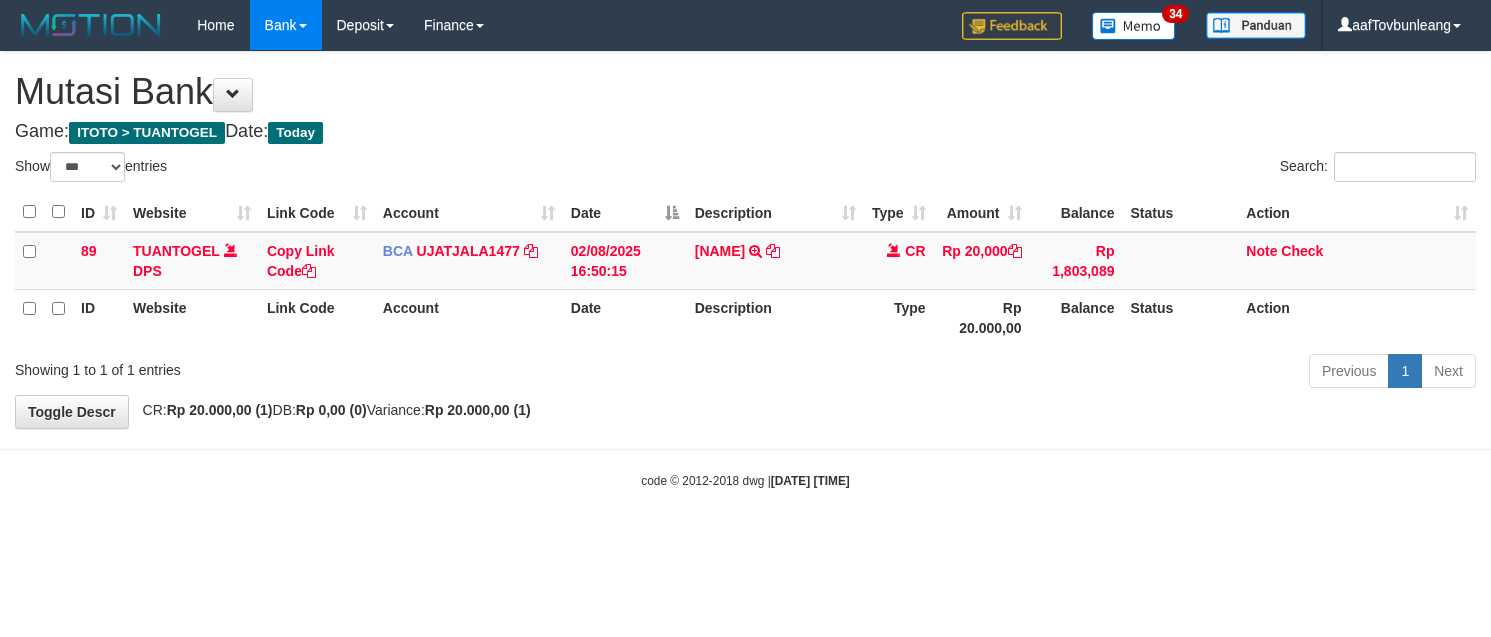 select on "***" 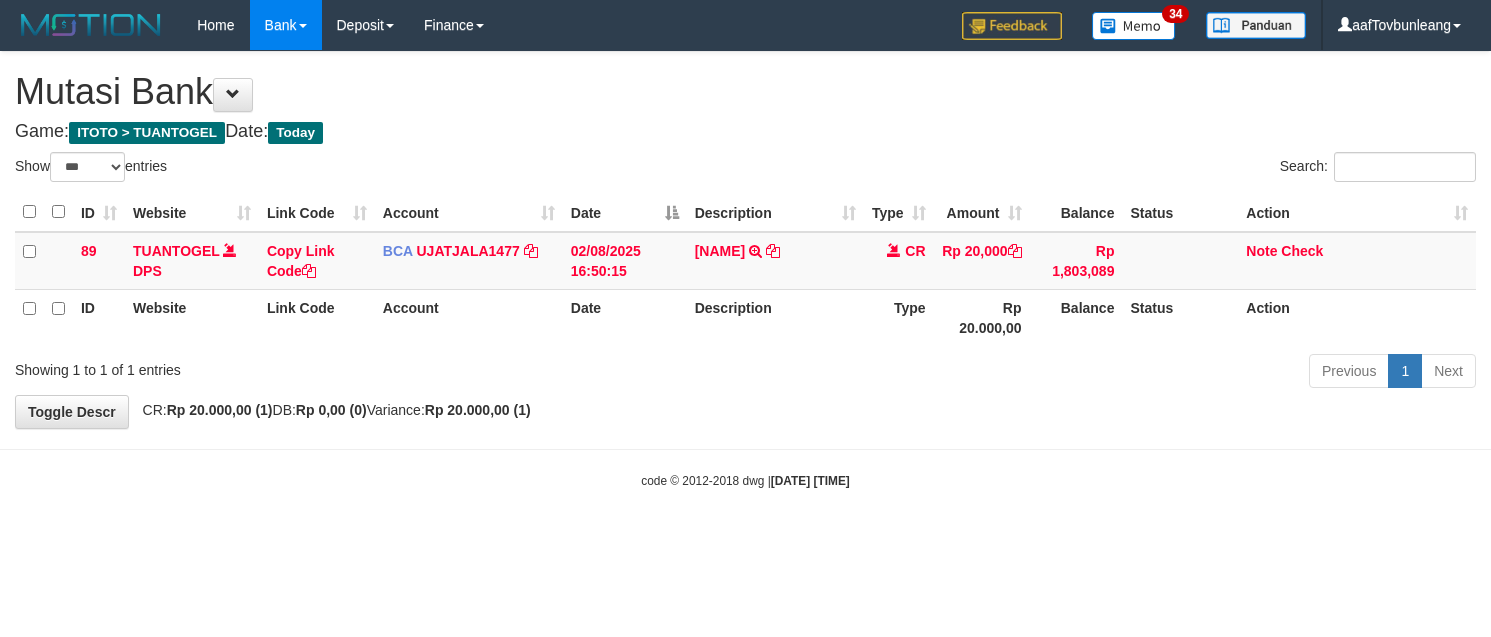 scroll, scrollTop: 0, scrollLeft: 0, axis: both 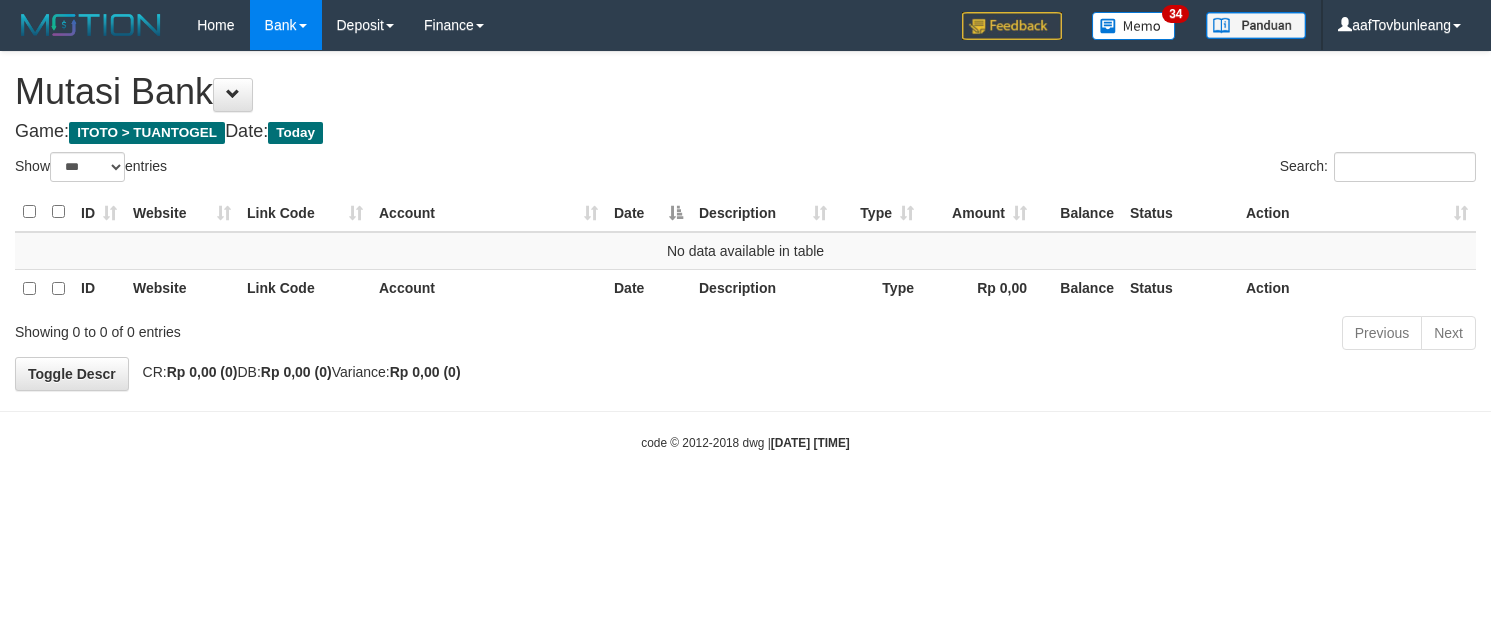 select on "***" 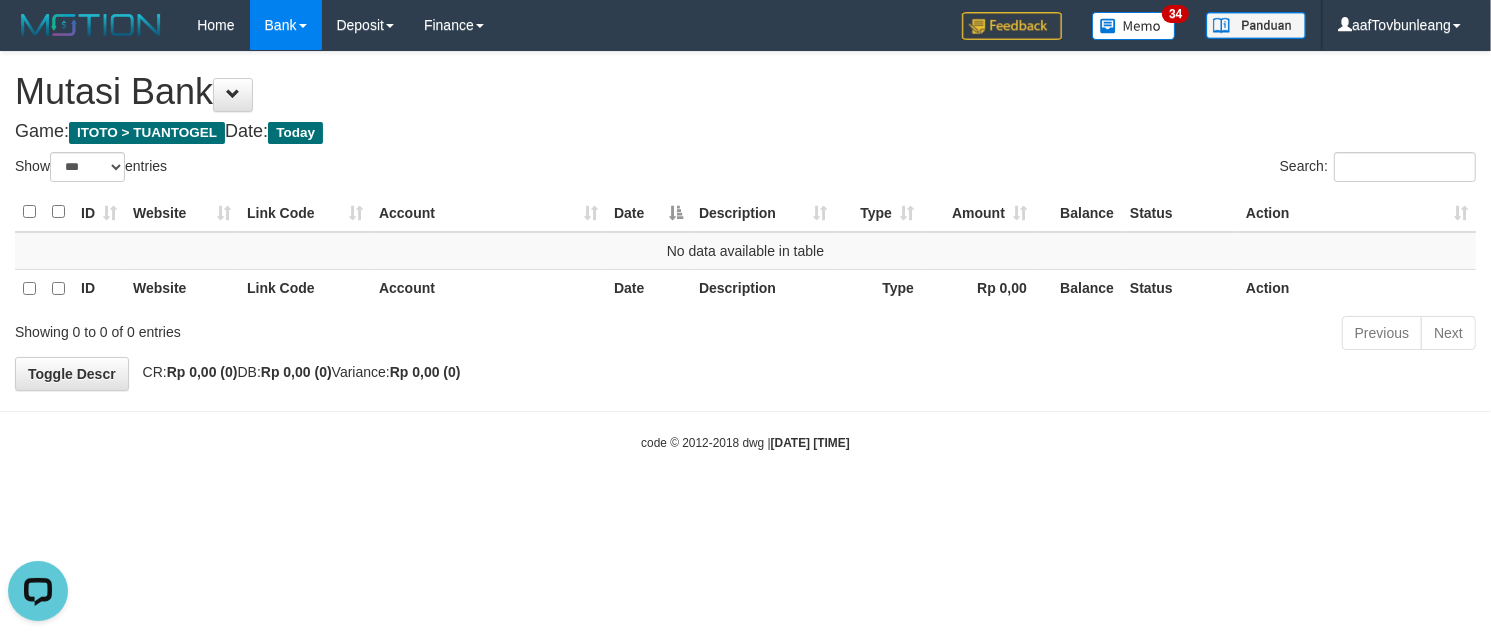 scroll, scrollTop: 0, scrollLeft: 0, axis: both 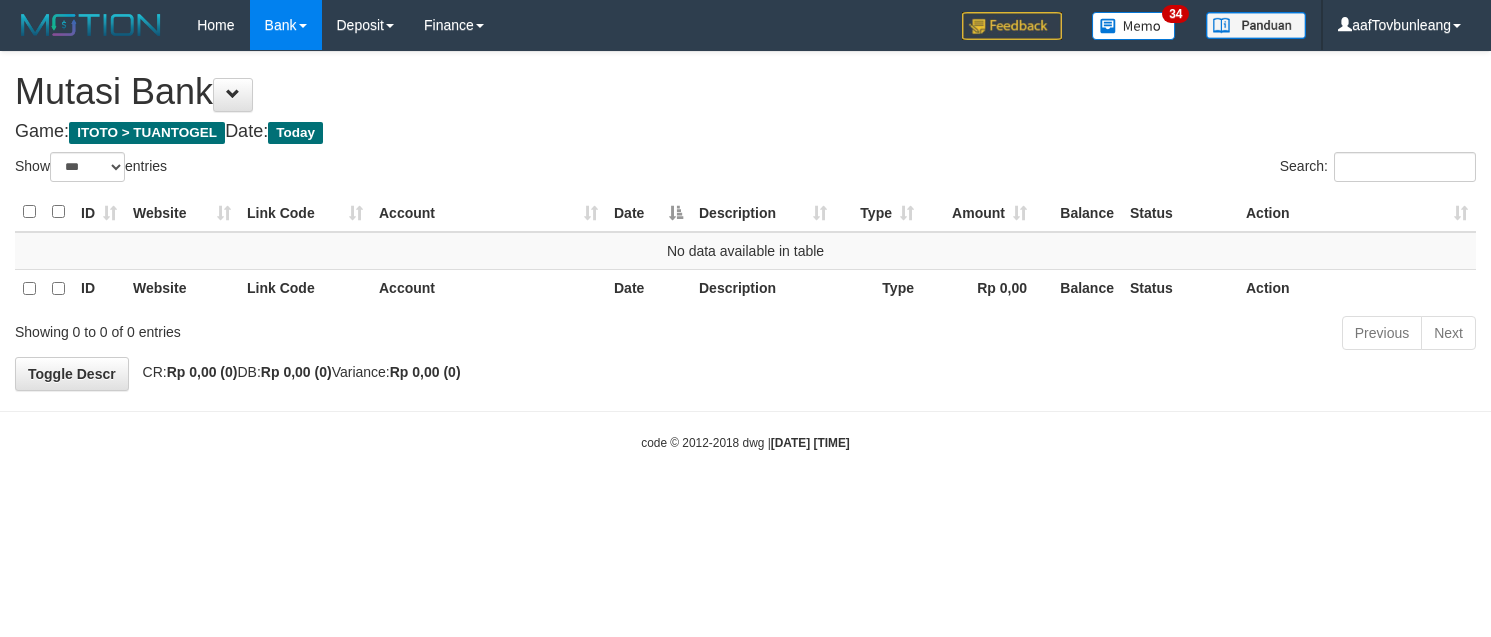 select on "***" 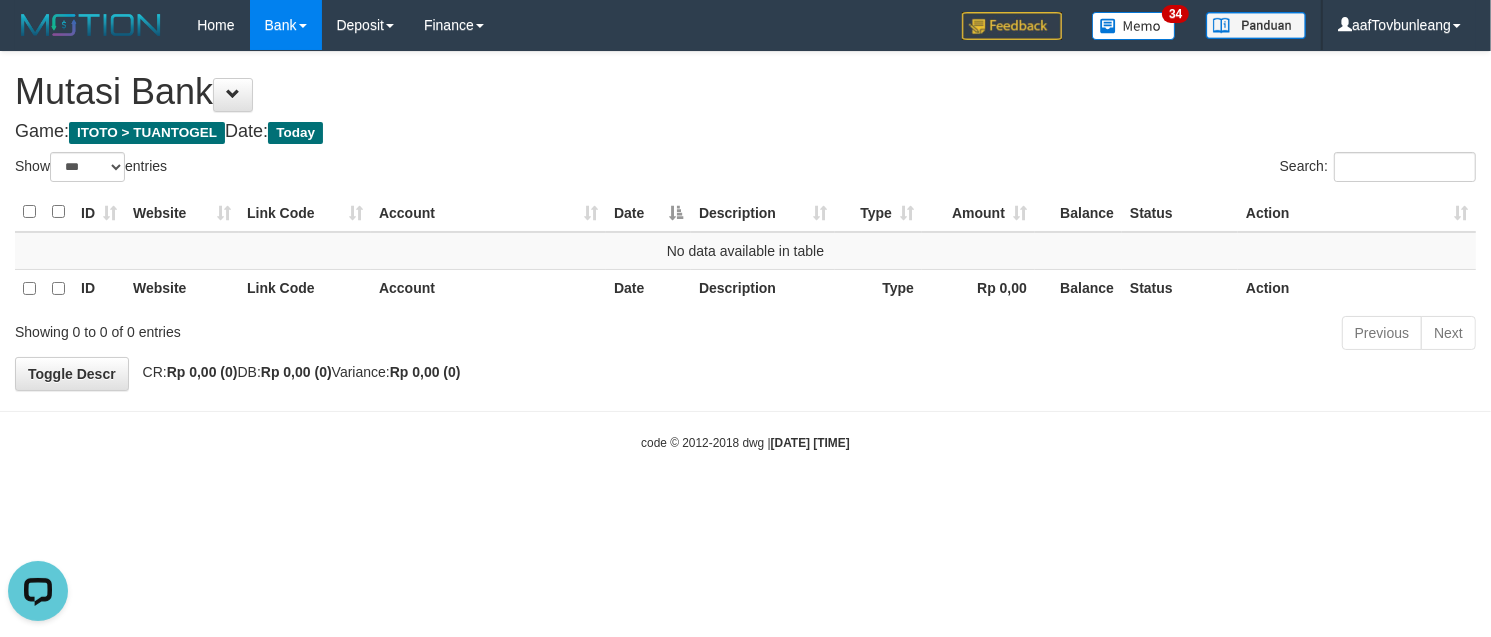 scroll, scrollTop: 0, scrollLeft: 0, axis: both 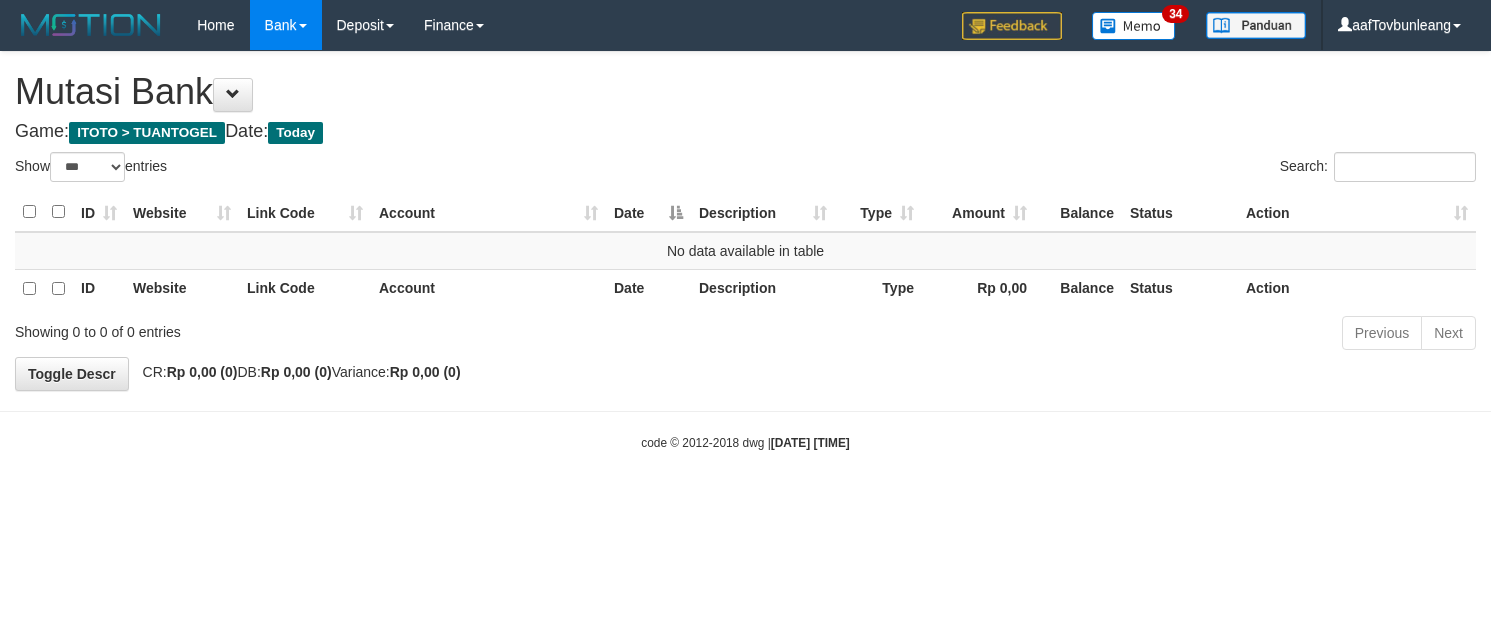 select on "***" 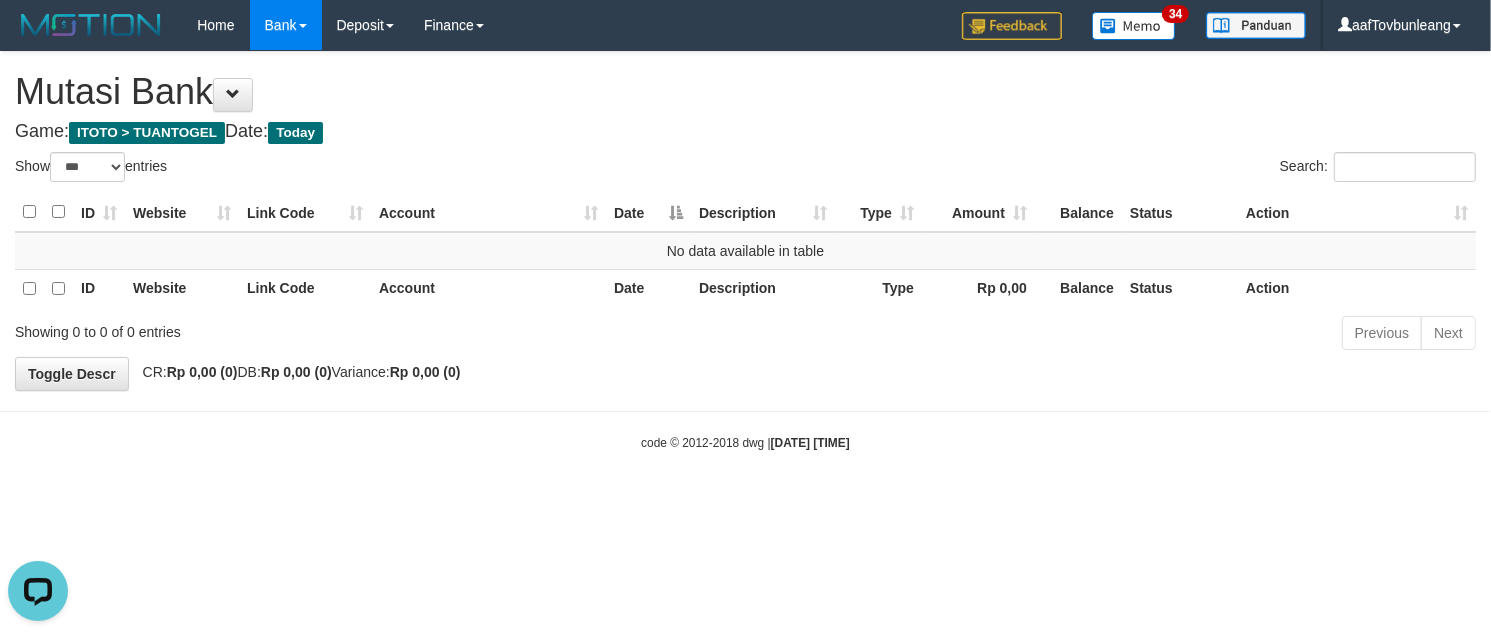 scroll, scrollTop: 0, scrollLeft: 0, axis: both 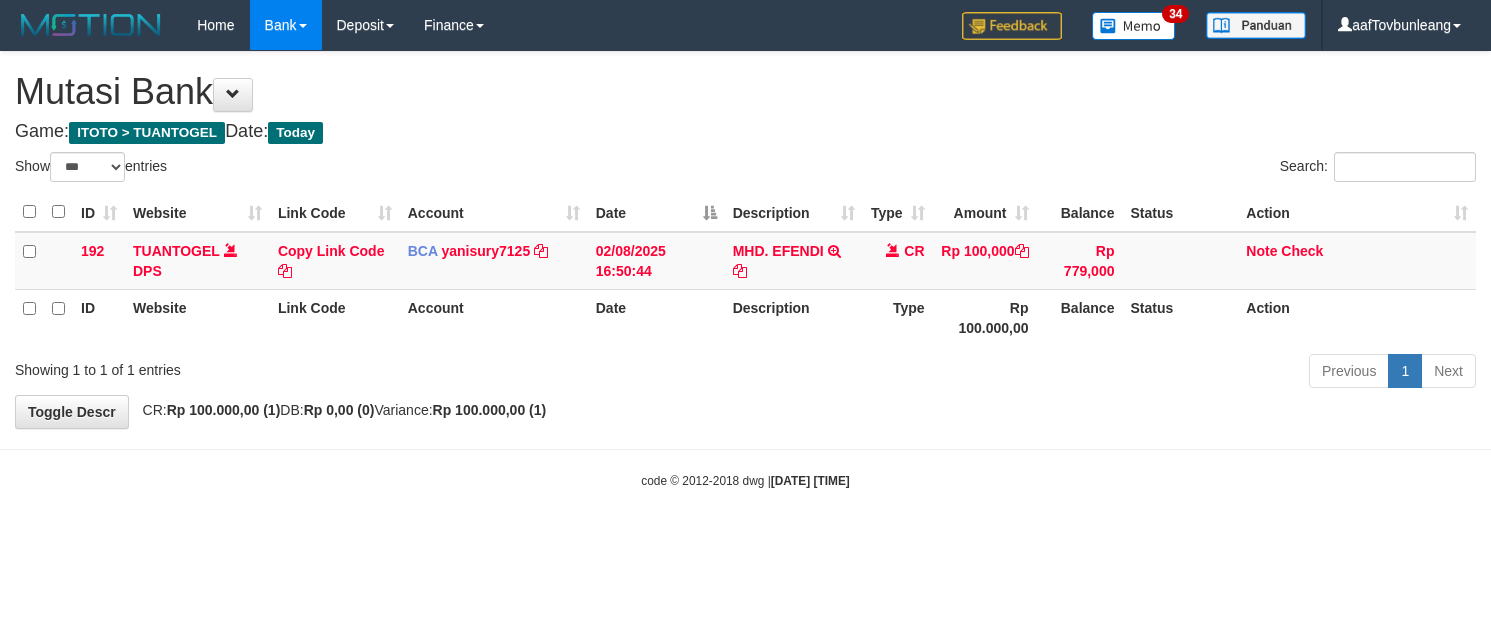 select on "***" 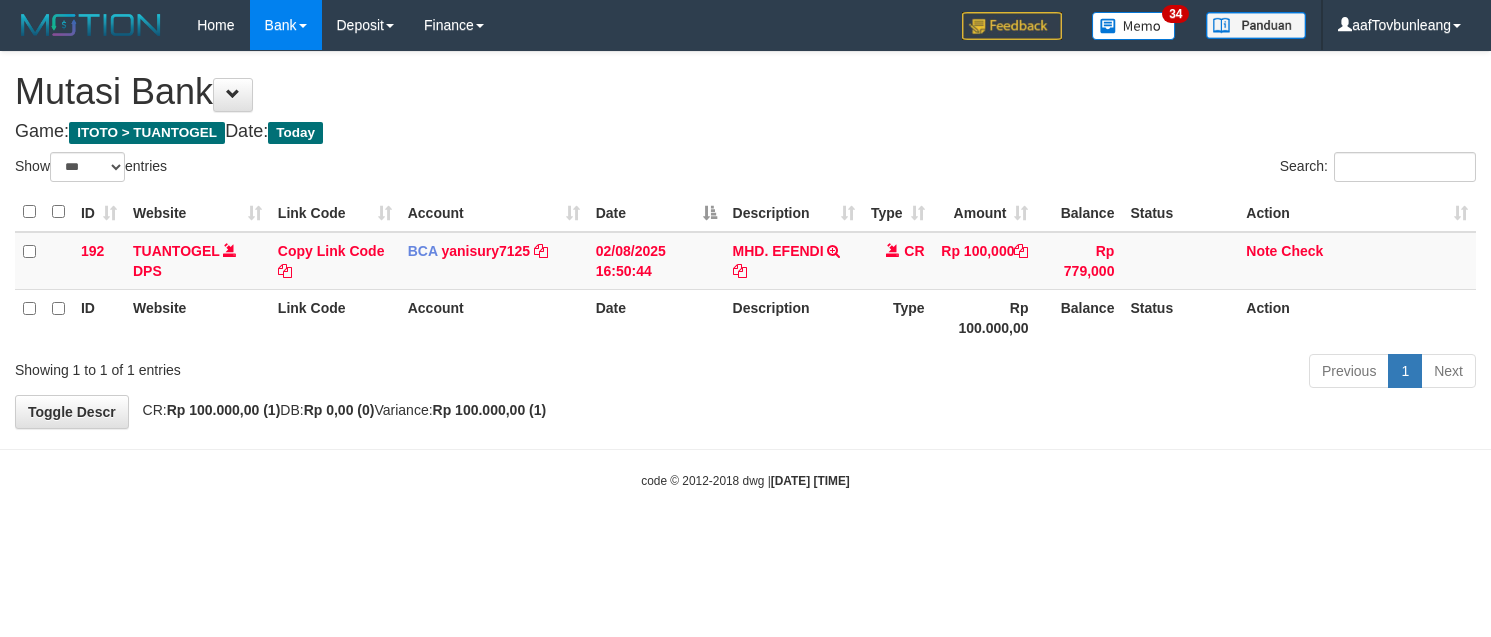 scroll, scrollTop: 0, scrollLeft: 0, axis: both 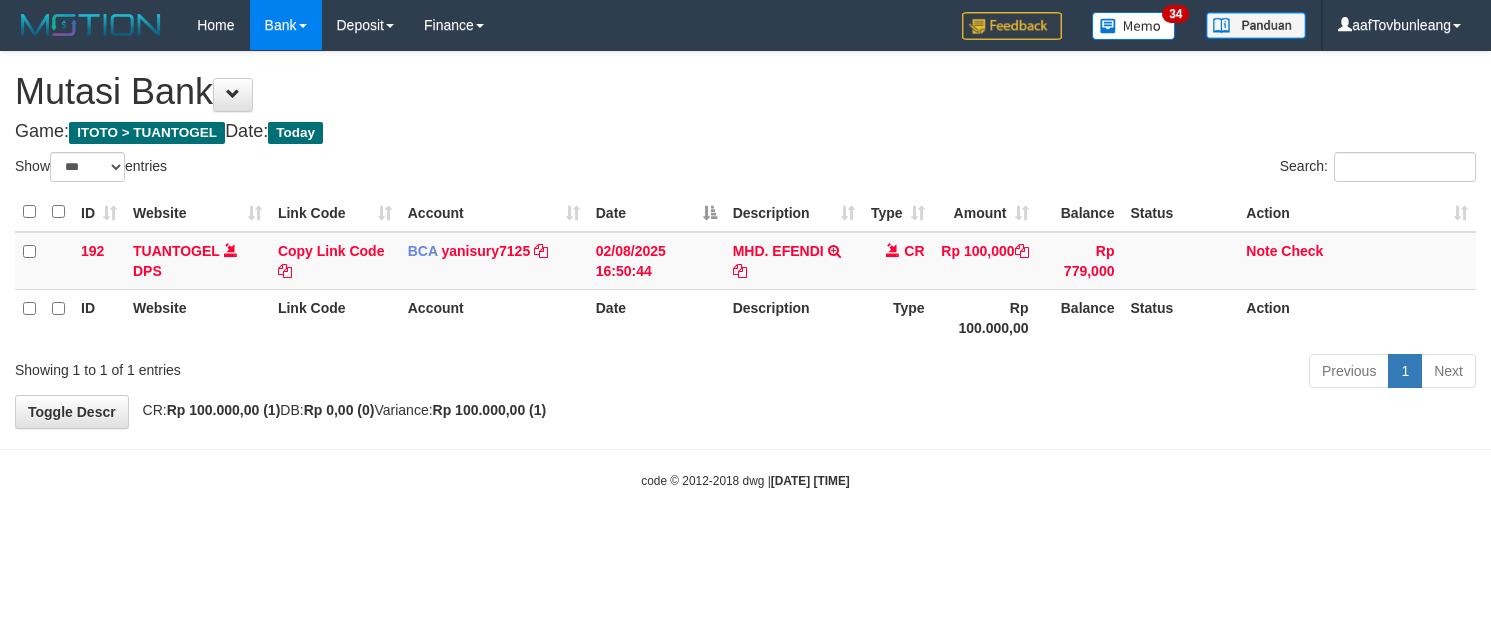 select on "***" 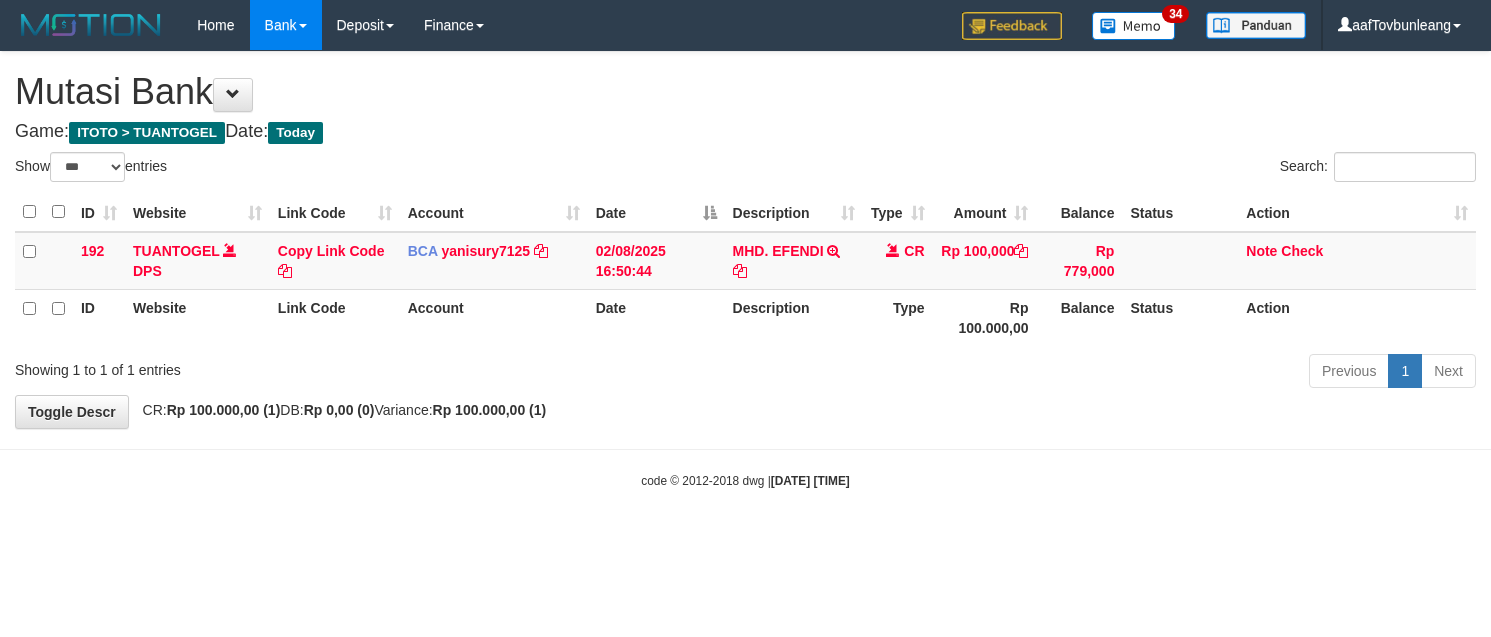scroll, scrollTop: 0, scrollLeft: 0, axis: both 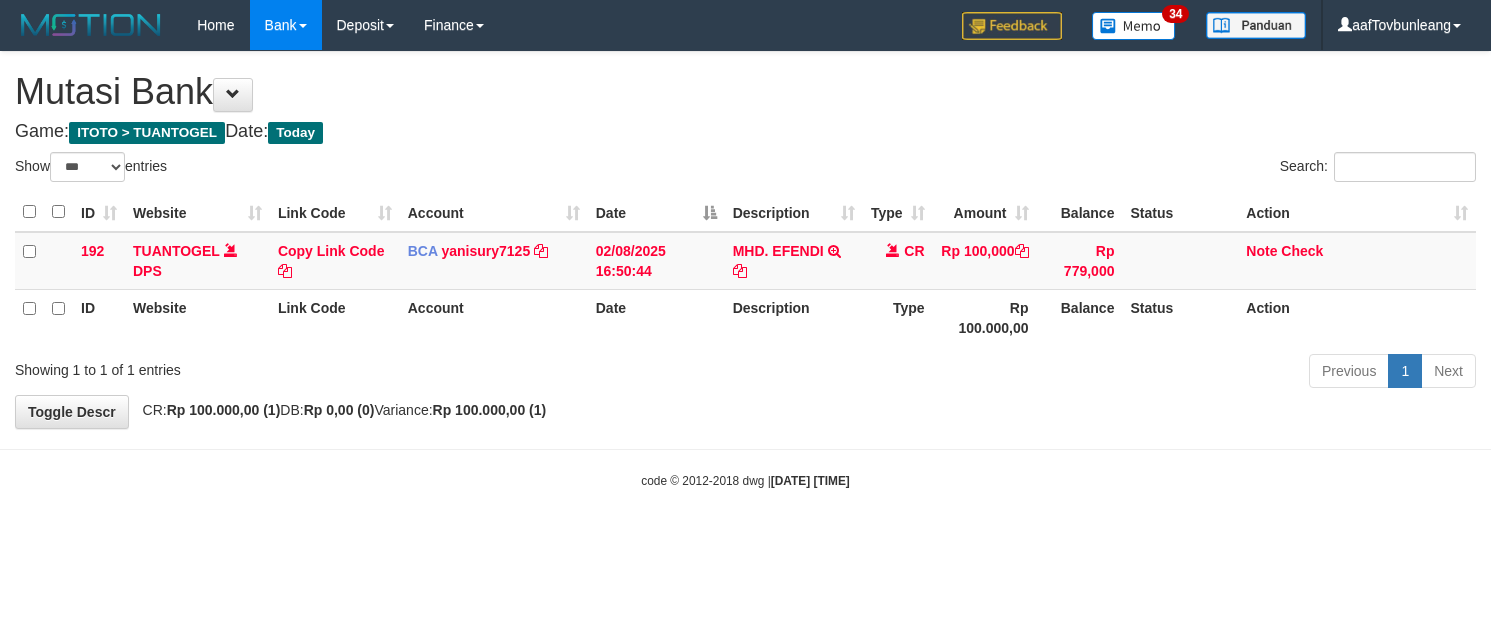 select on "***" 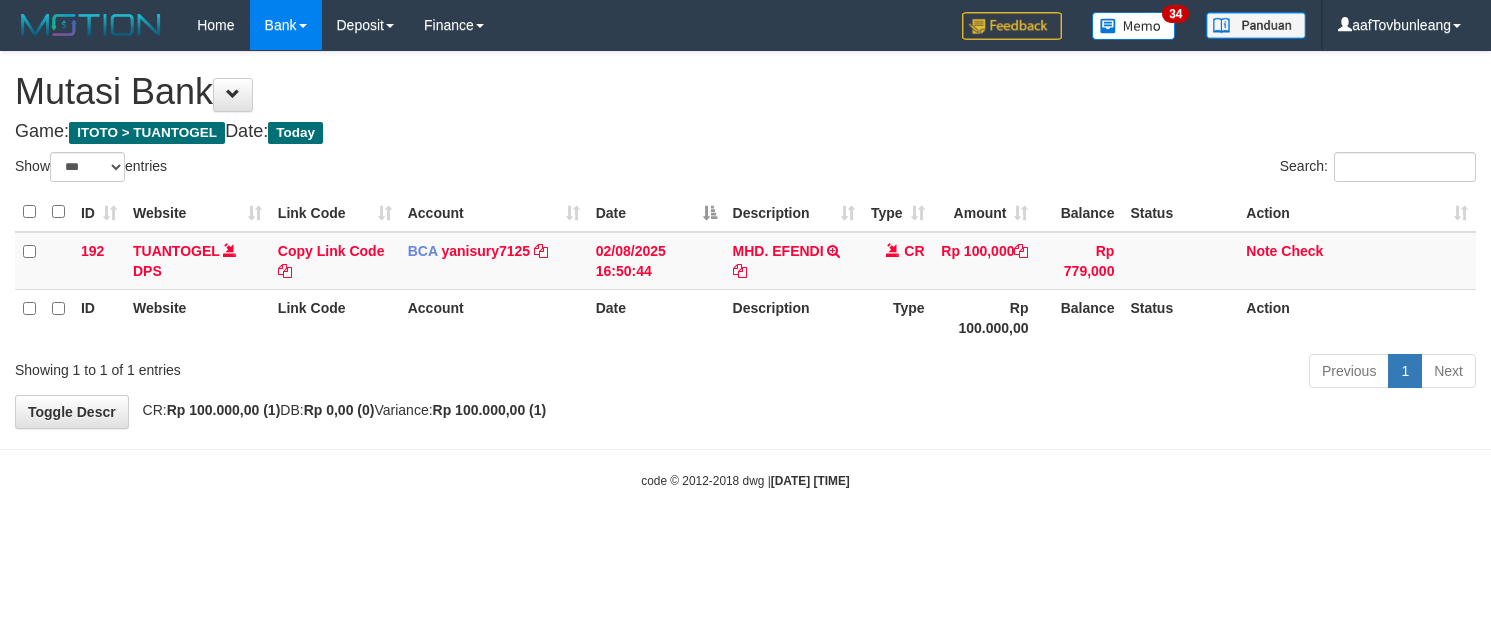 scroll, scrollTop: 0, scrollLeft: 0, axis: both 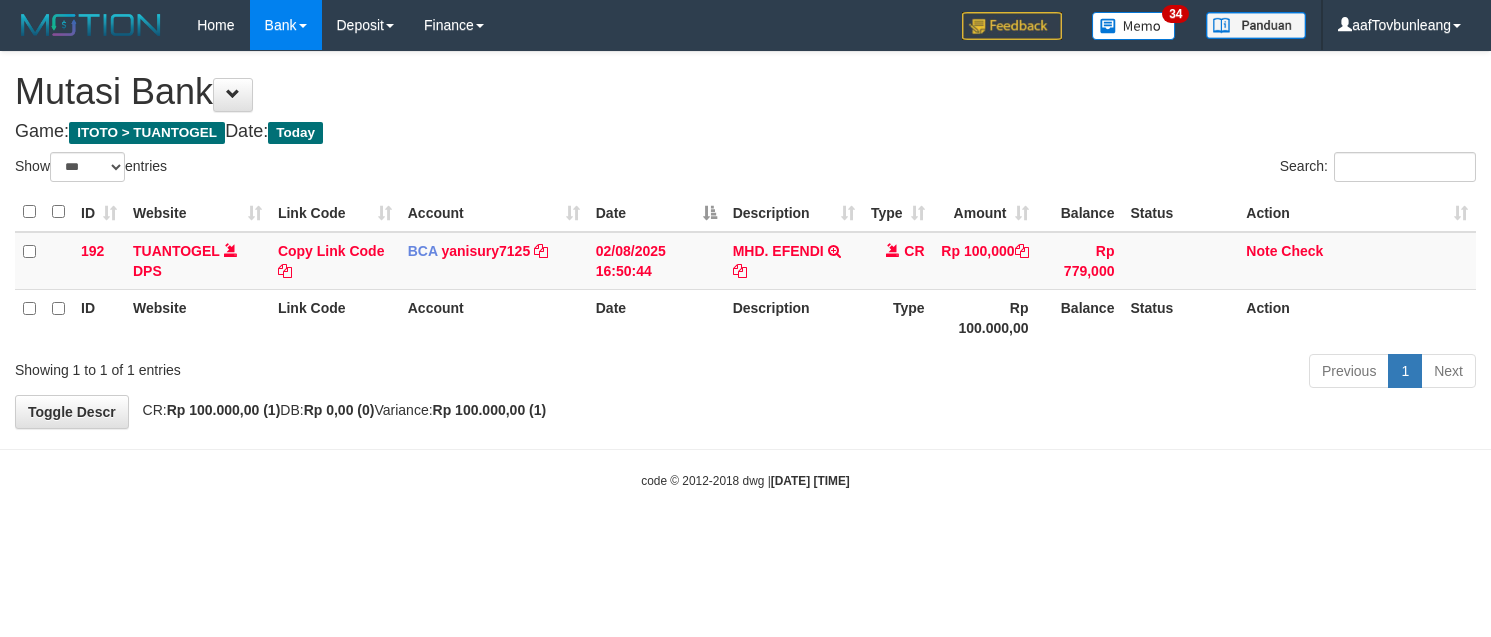select on "***" 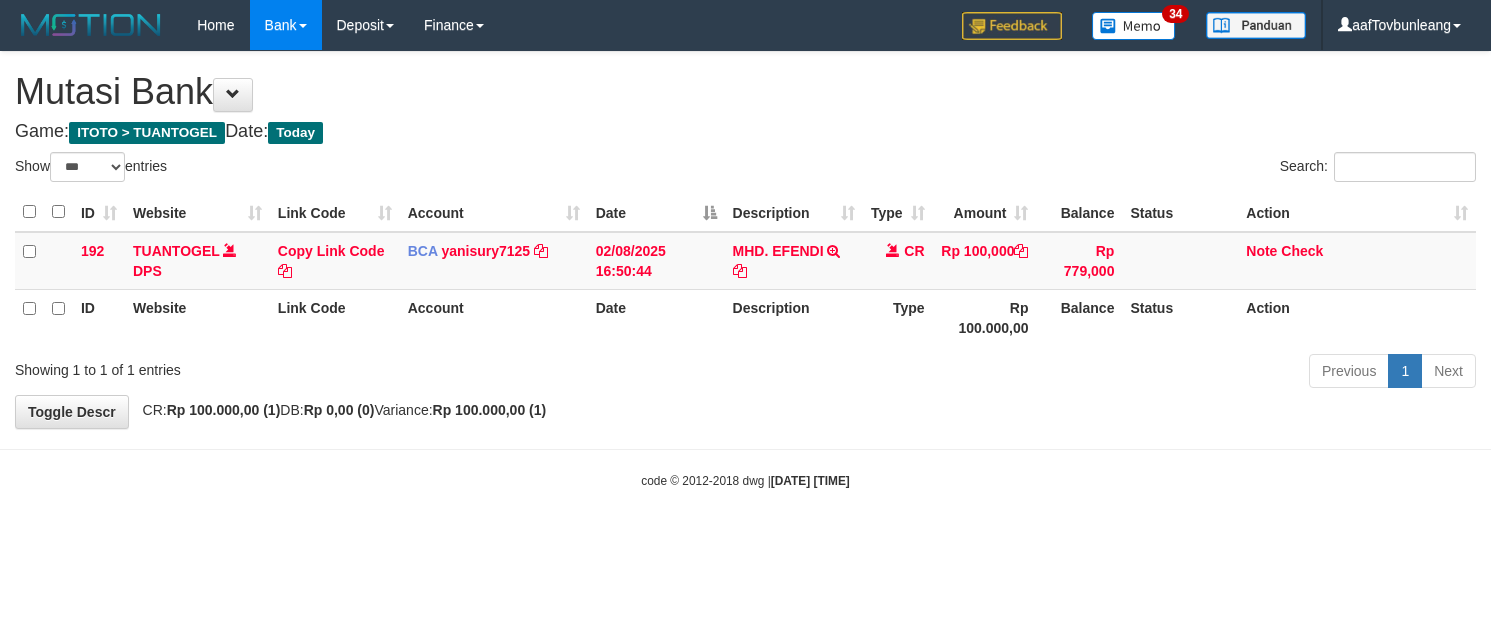 scroll, scrollTop: 0, scrollLeft: 0, axis: both 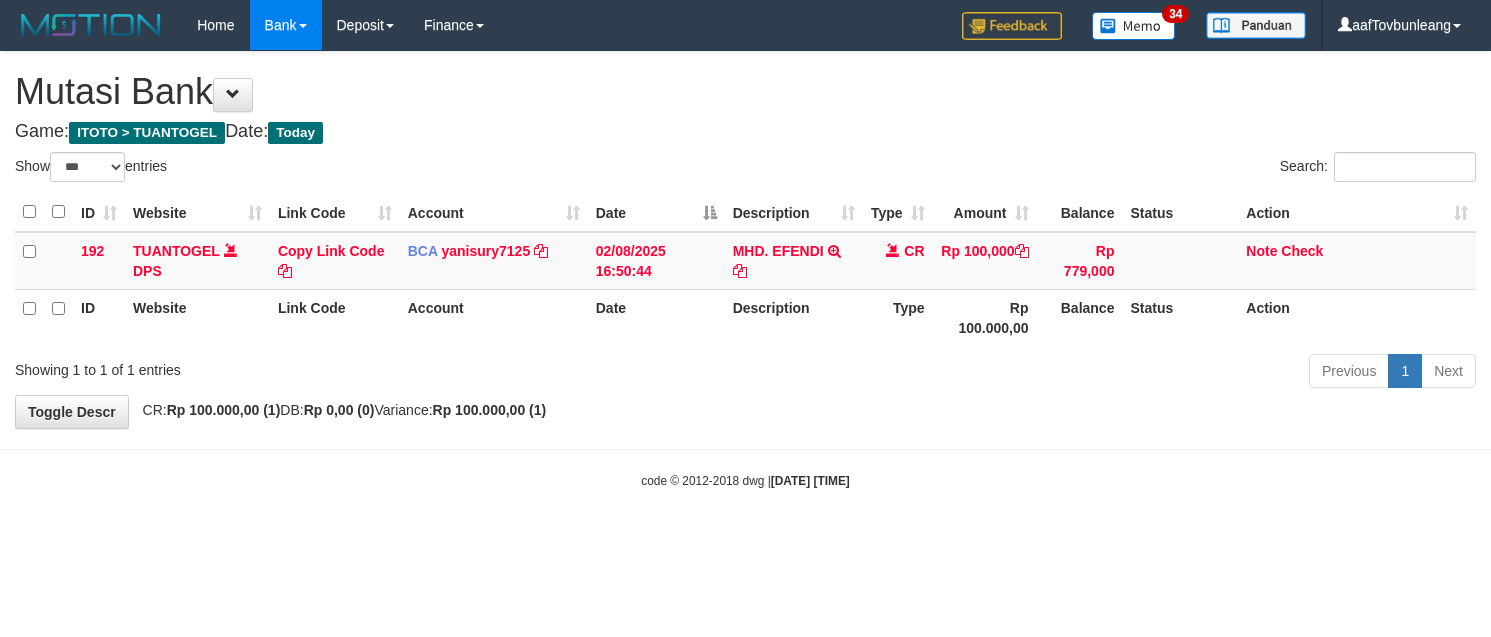 select on "***" 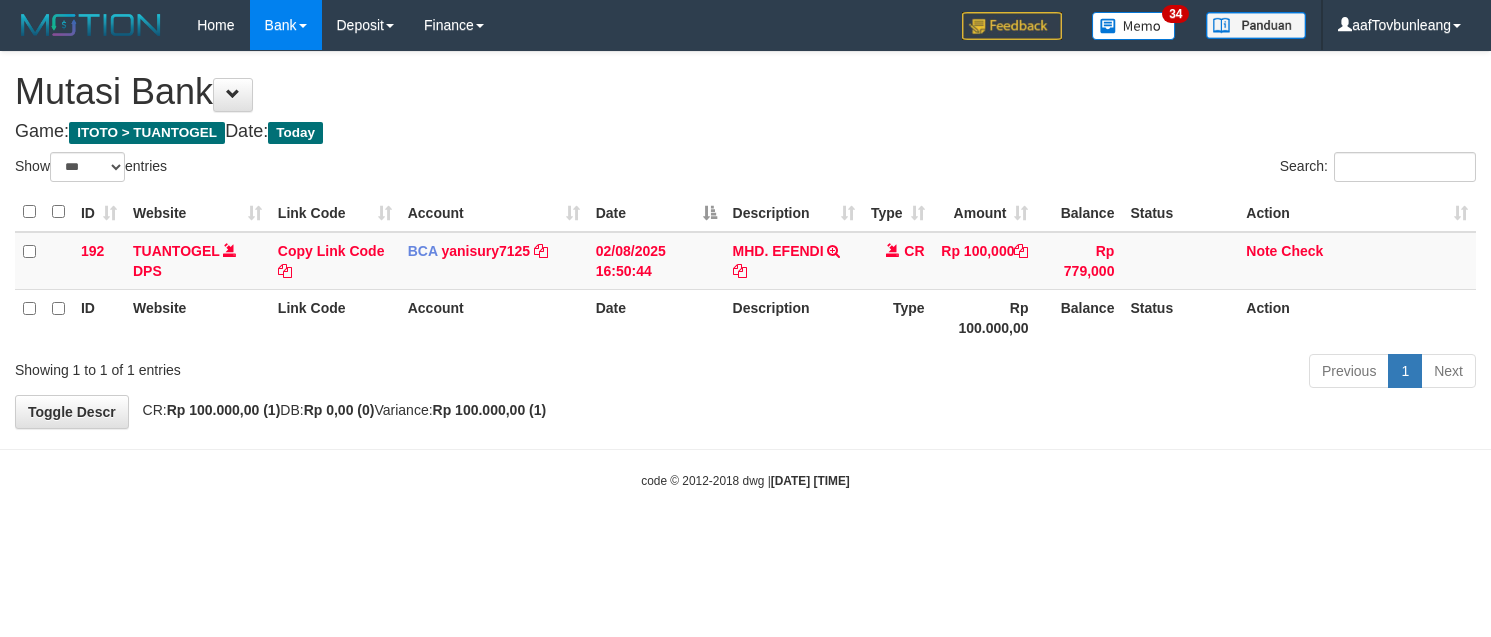scroll, scrollTop: 0, scrollLeft: 0, axis: both 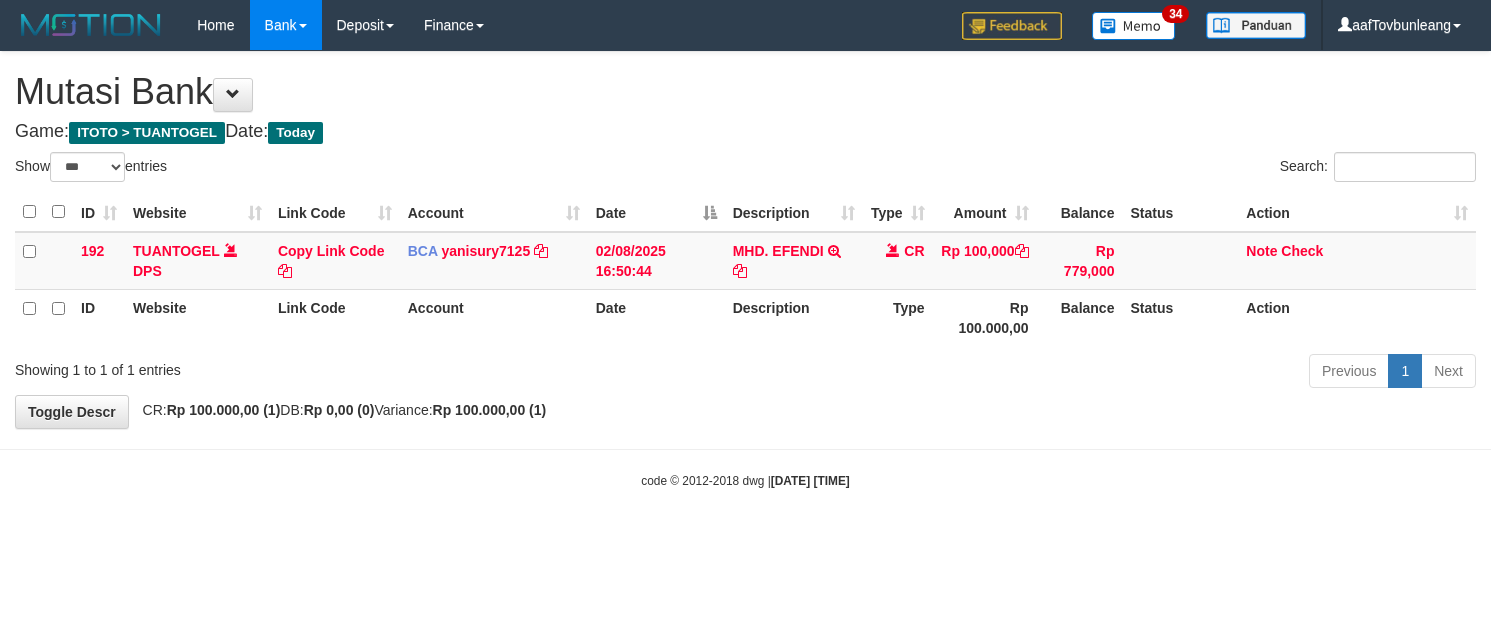 select on "***" 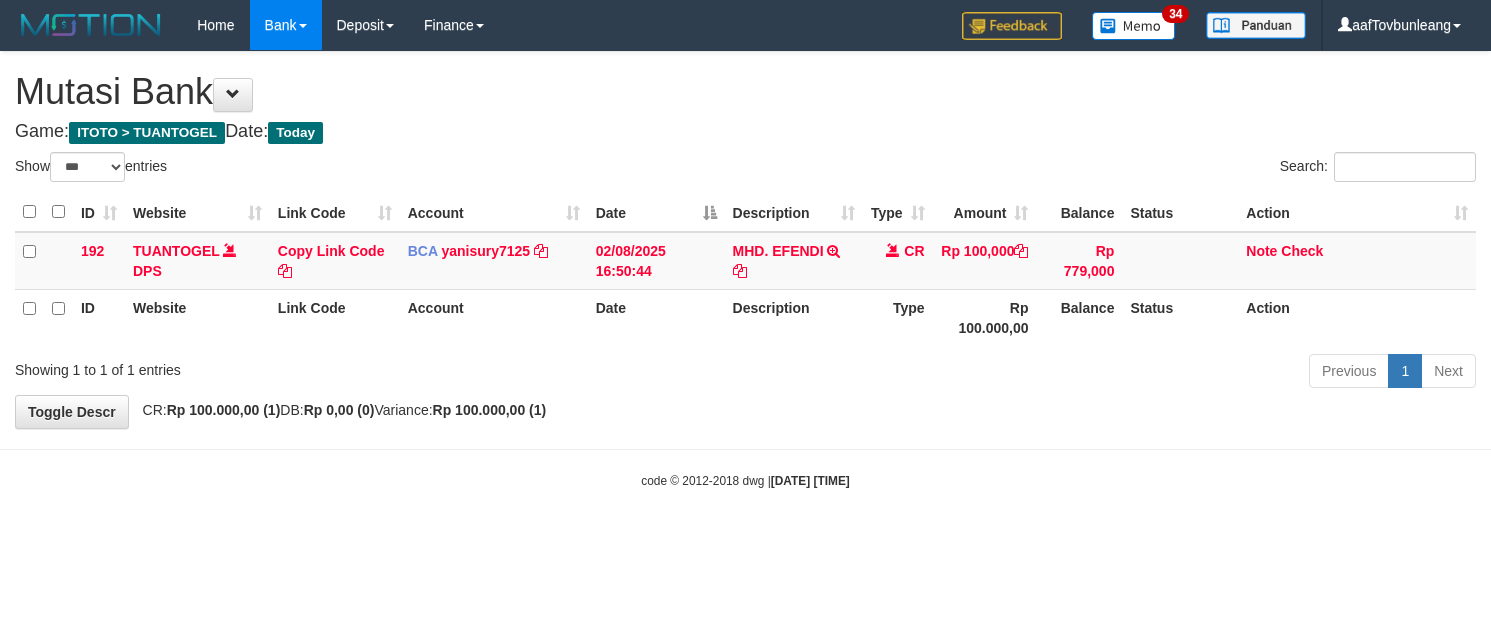 scroll, scrollTop: 0, scrollLeft: 0, axis: both 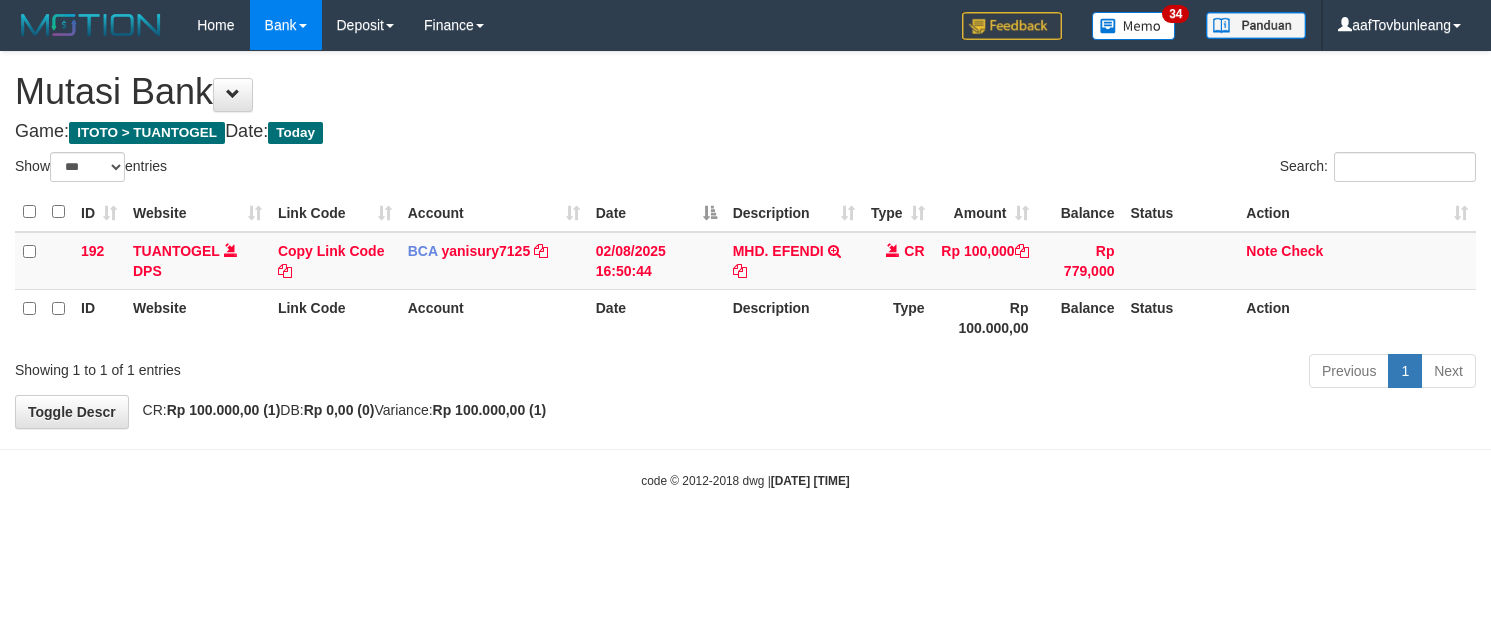 select on "***" 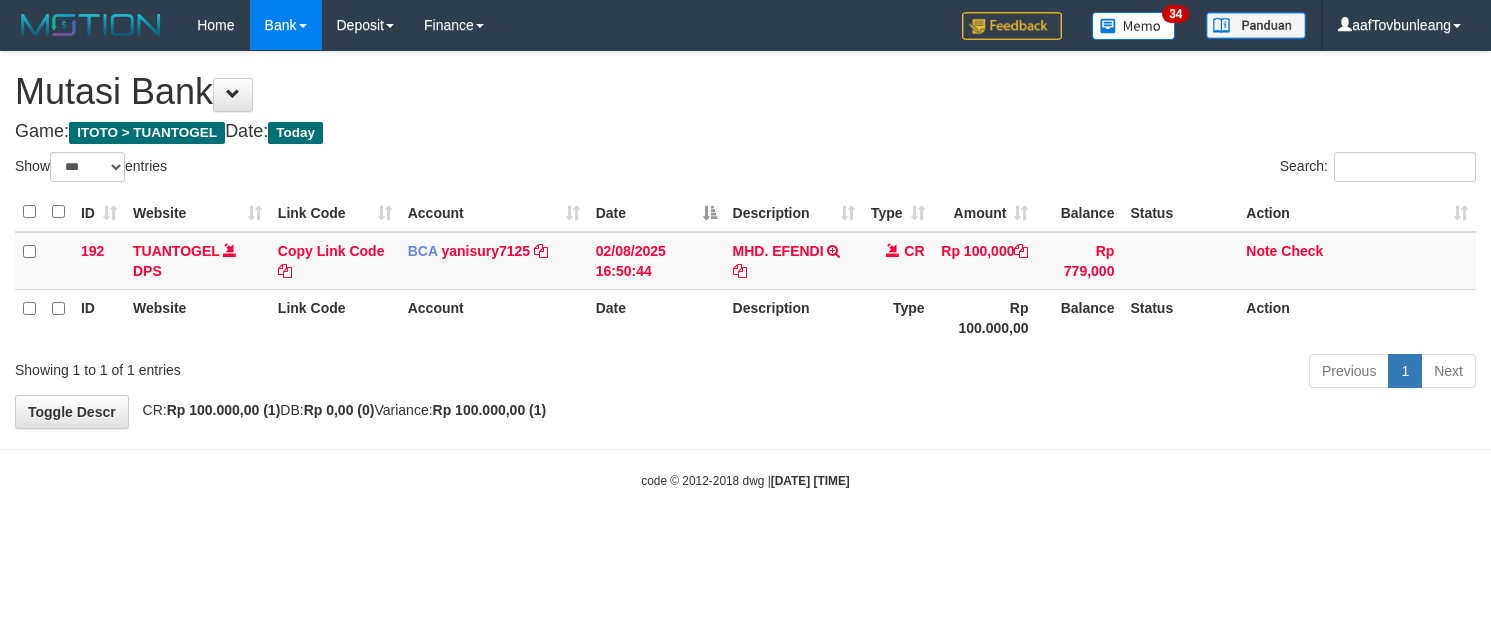 scroll, scrollTop: 0, scrollLeft: 0, axis: both 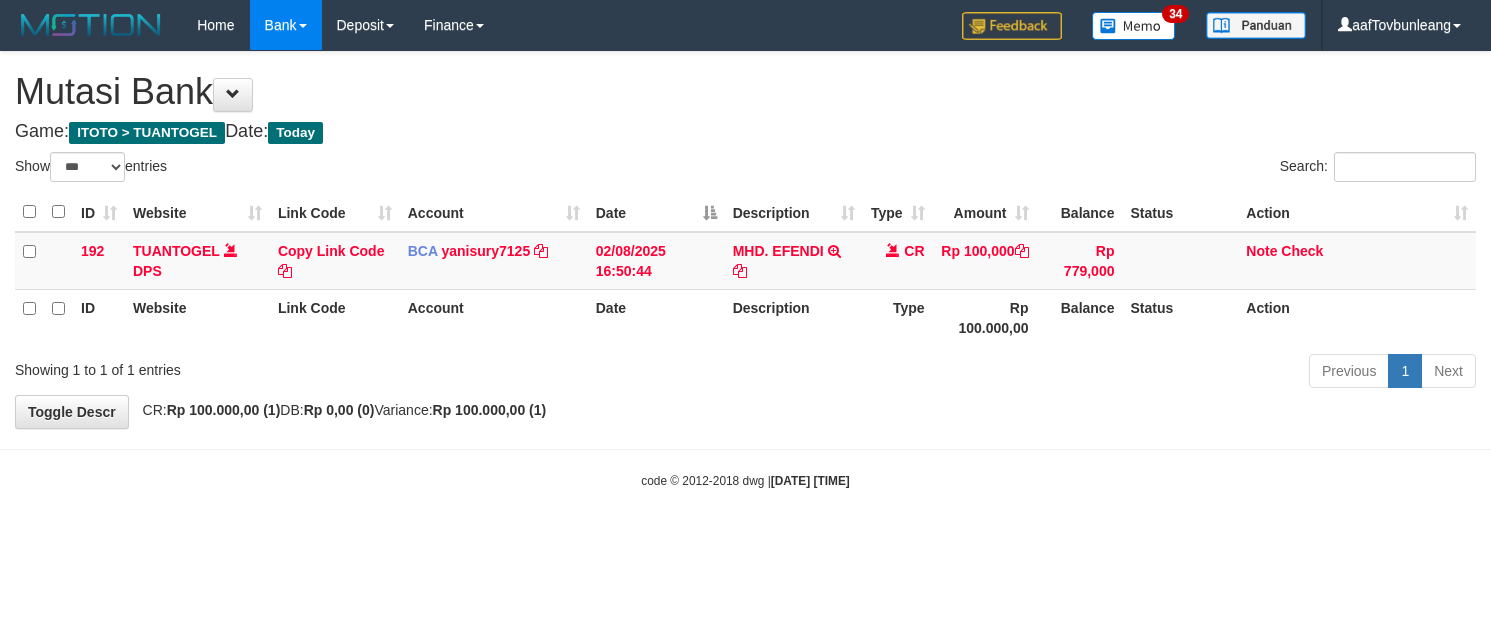 select on "***" 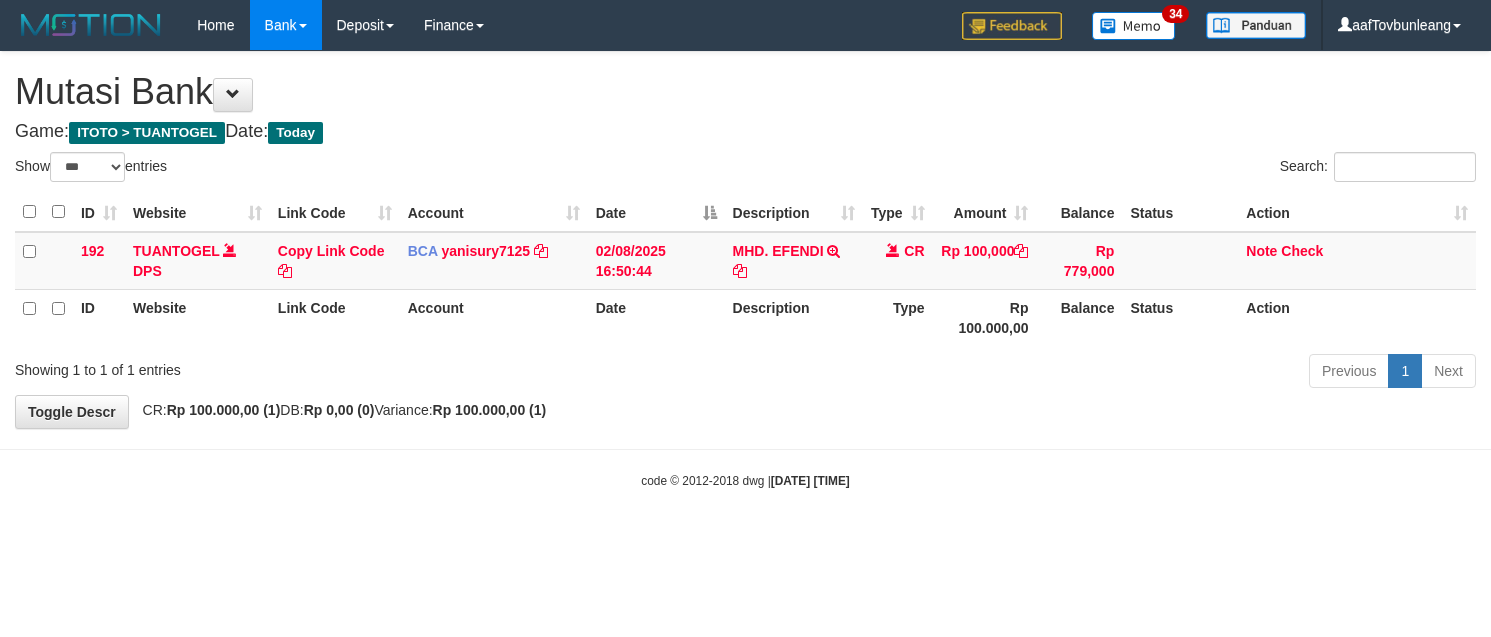 scroll, scrollTop: 0, scrollLeft: 0, axis: both 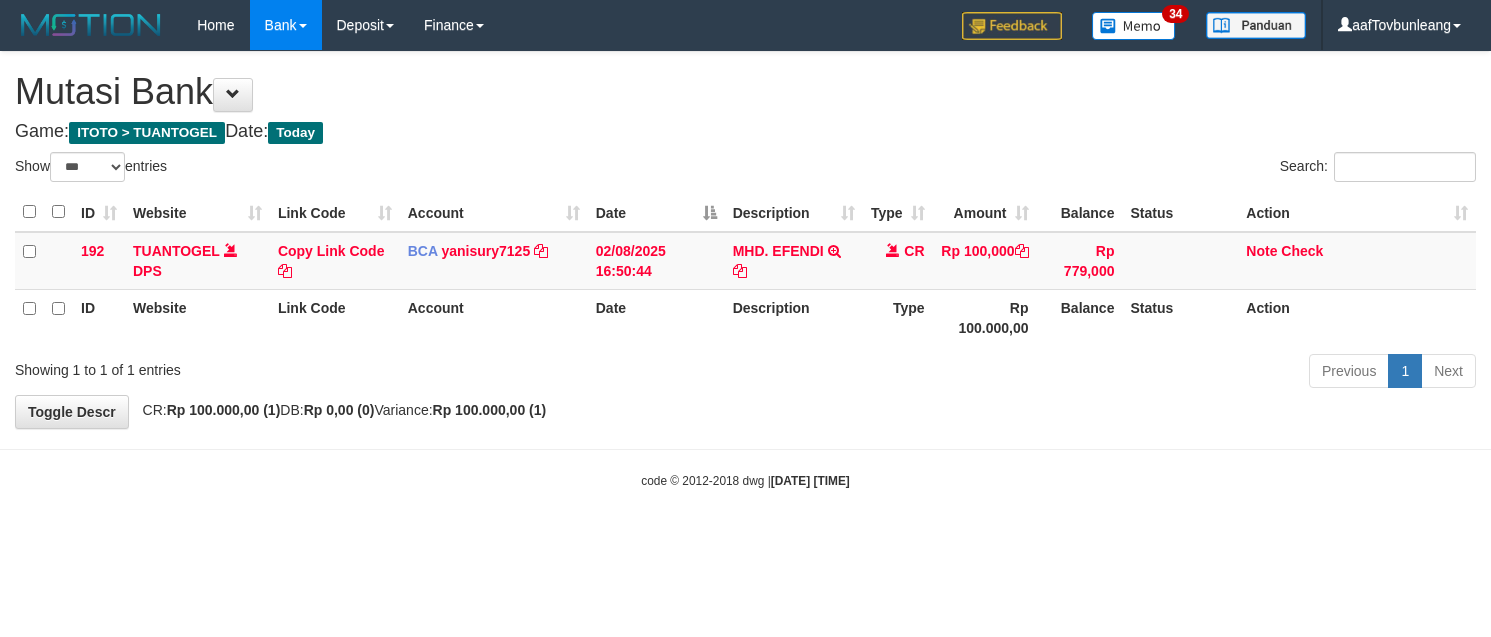 select on "***" 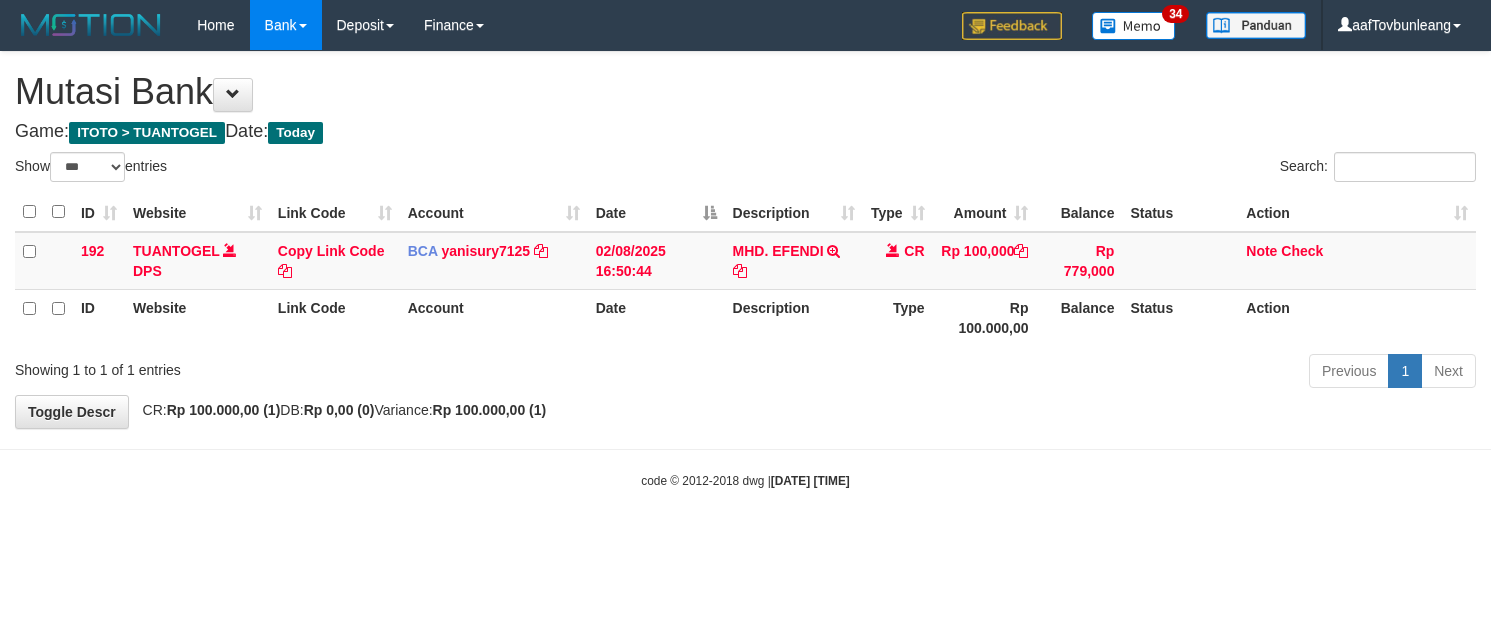 scroll, scrollTop: 0, scrollLeft: 0, axis: both 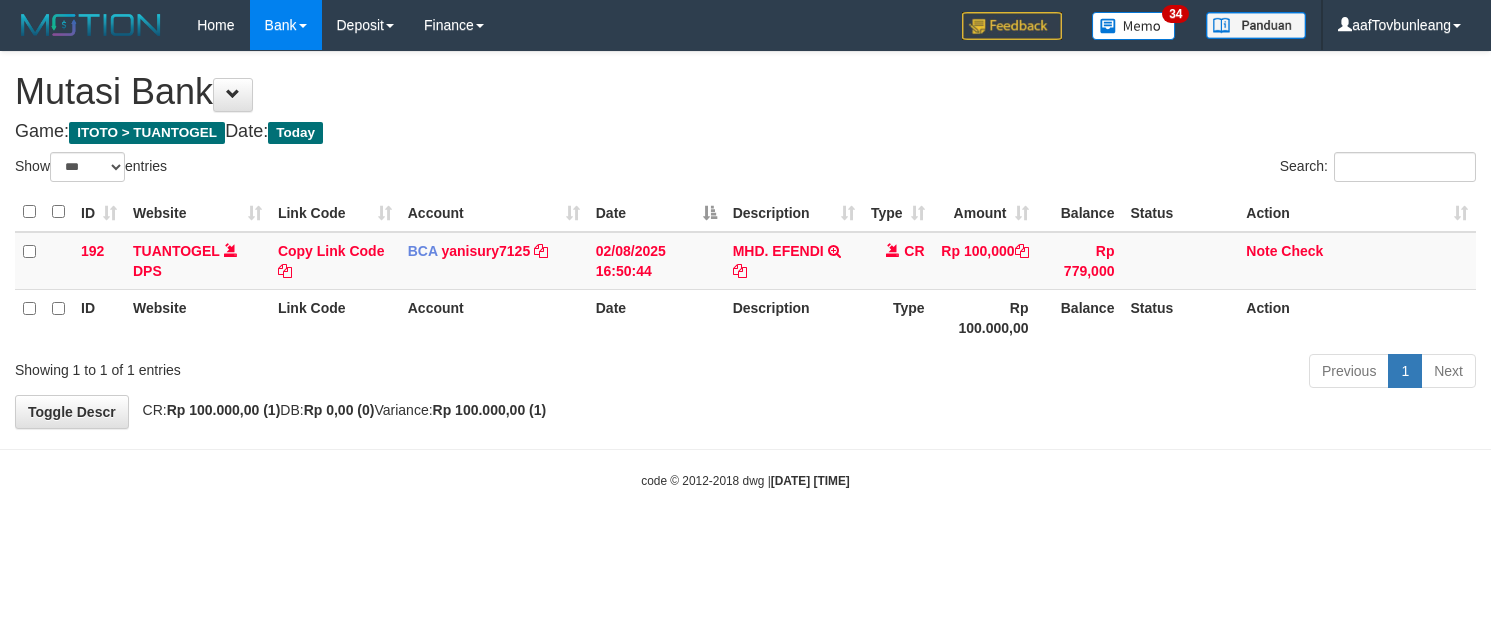 select on "***" 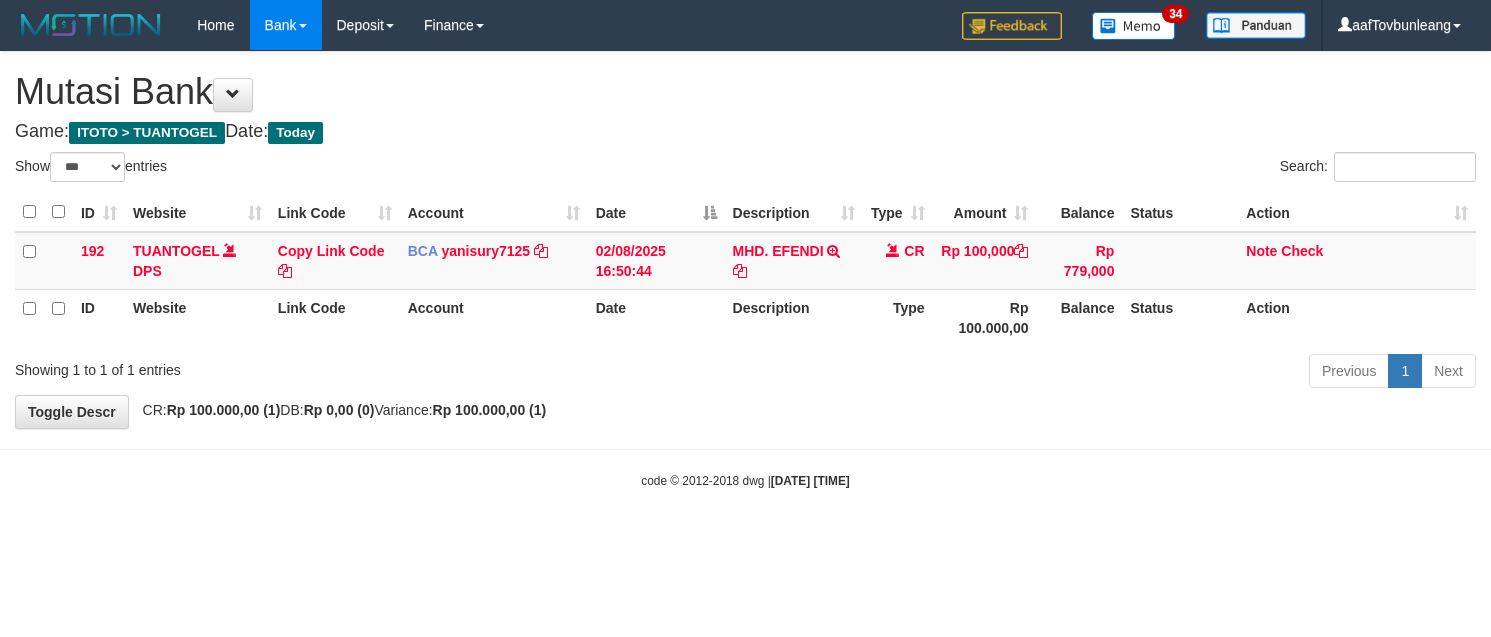 scroll, scrollTop: 0, scrollLeft: 0, axis: both 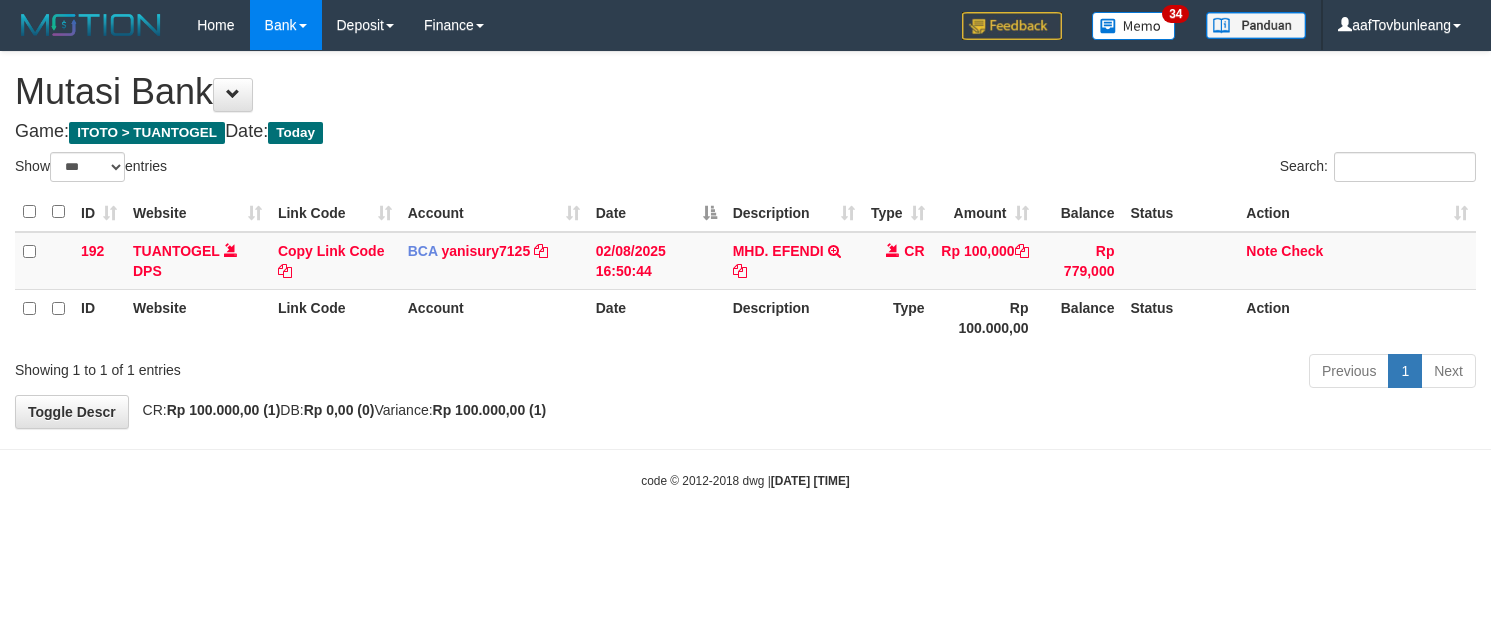 select on "***" 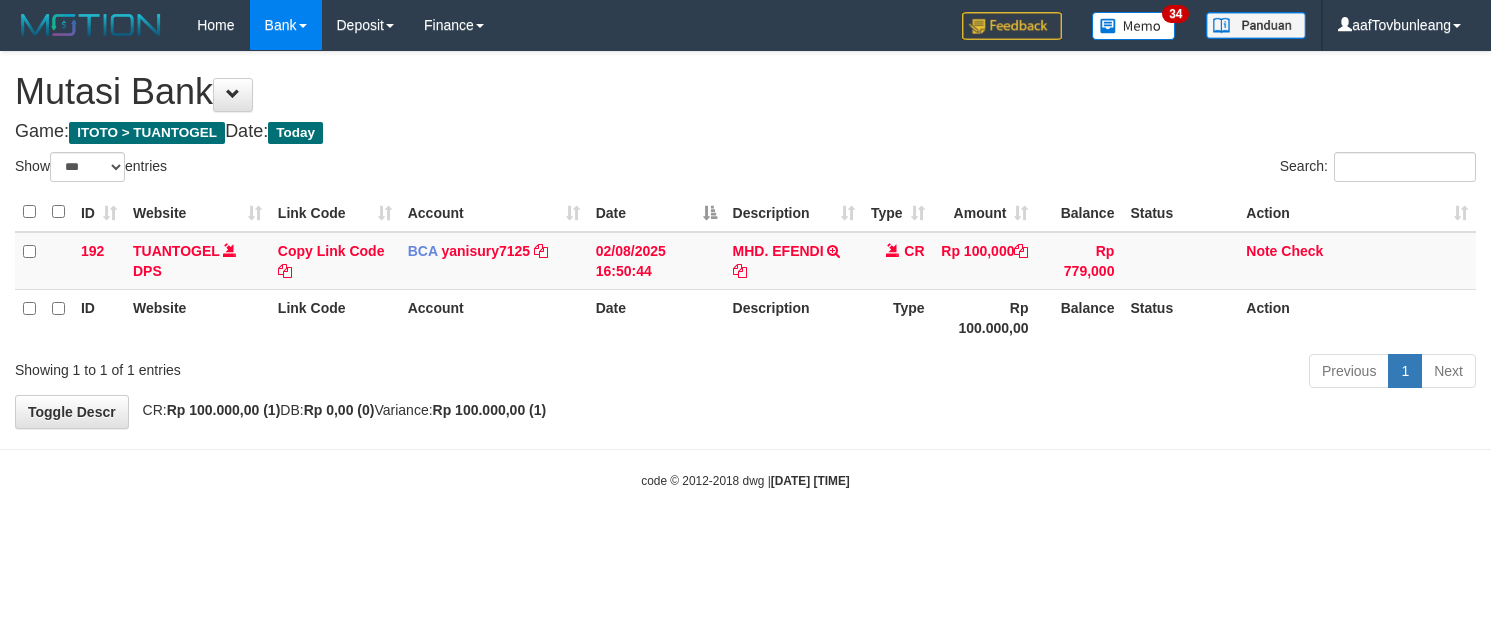 scroll, scrollTop: 0, scrollLeft: 0, axis: both 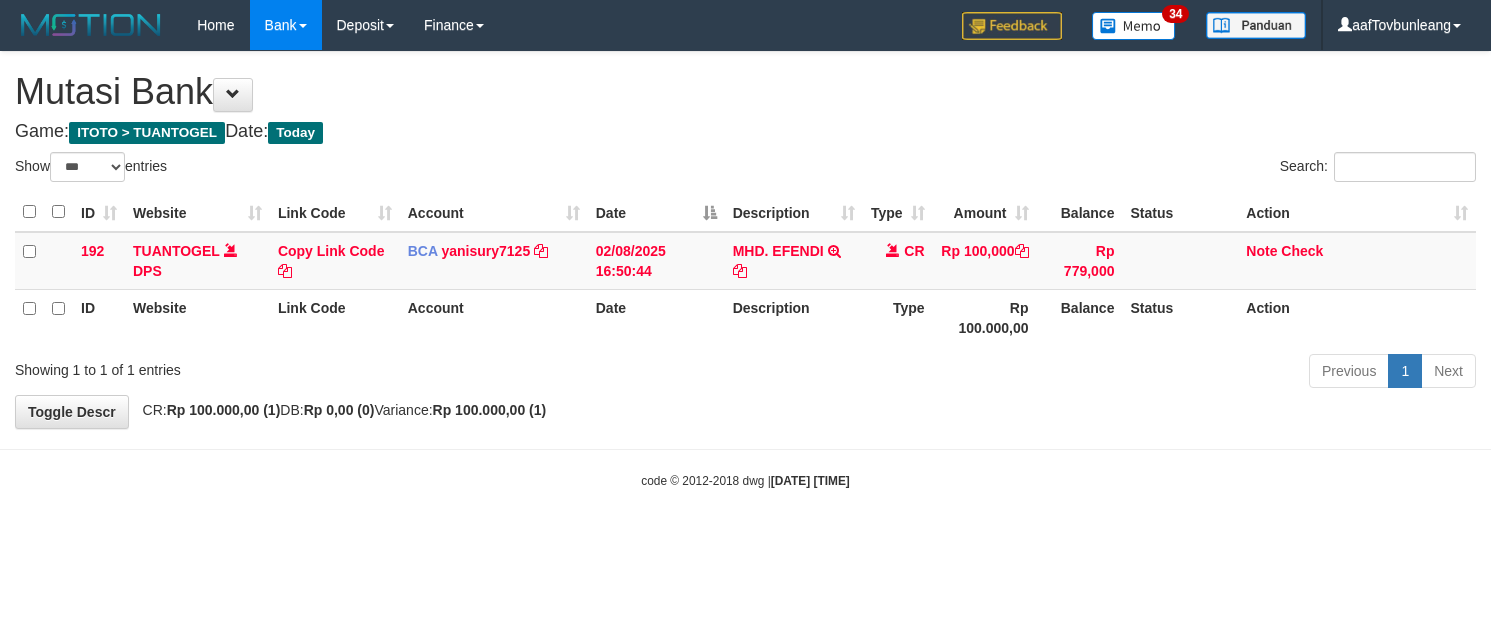 select on "***" 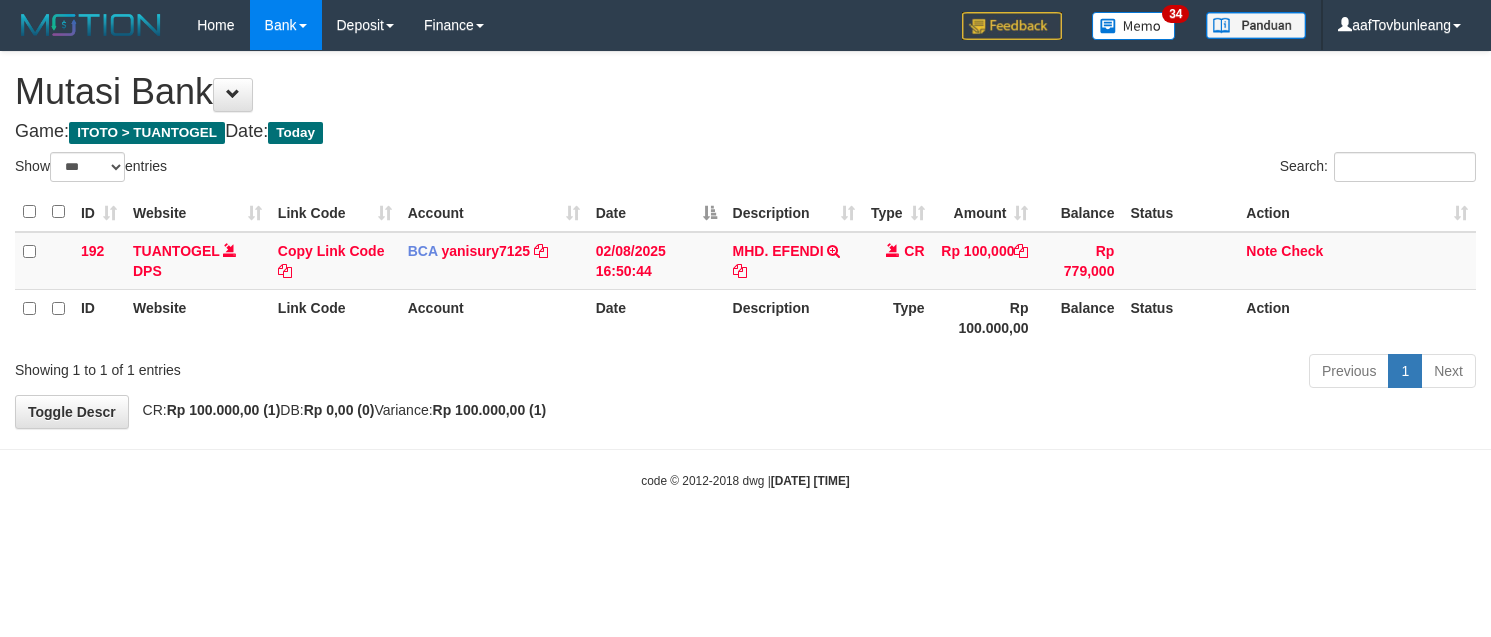 scroll, scrollTop: 0, scrollLeft: 0, axis: both 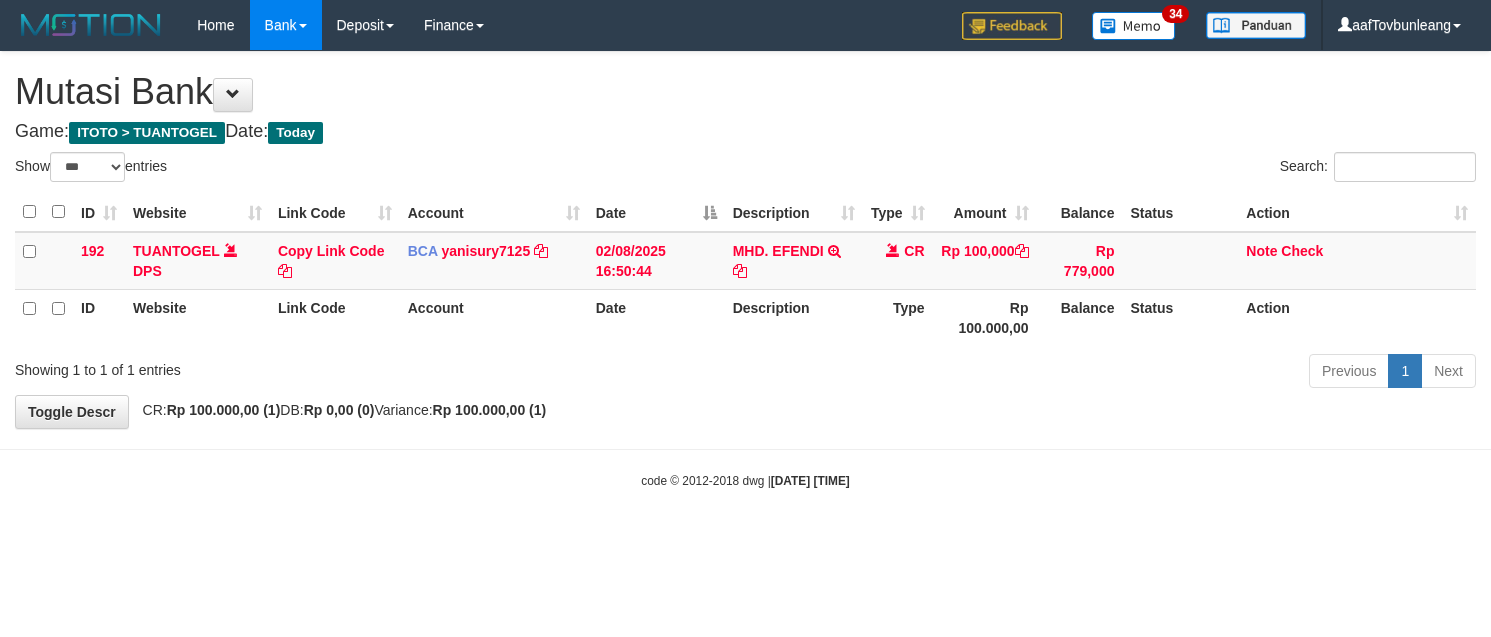 select on "***" 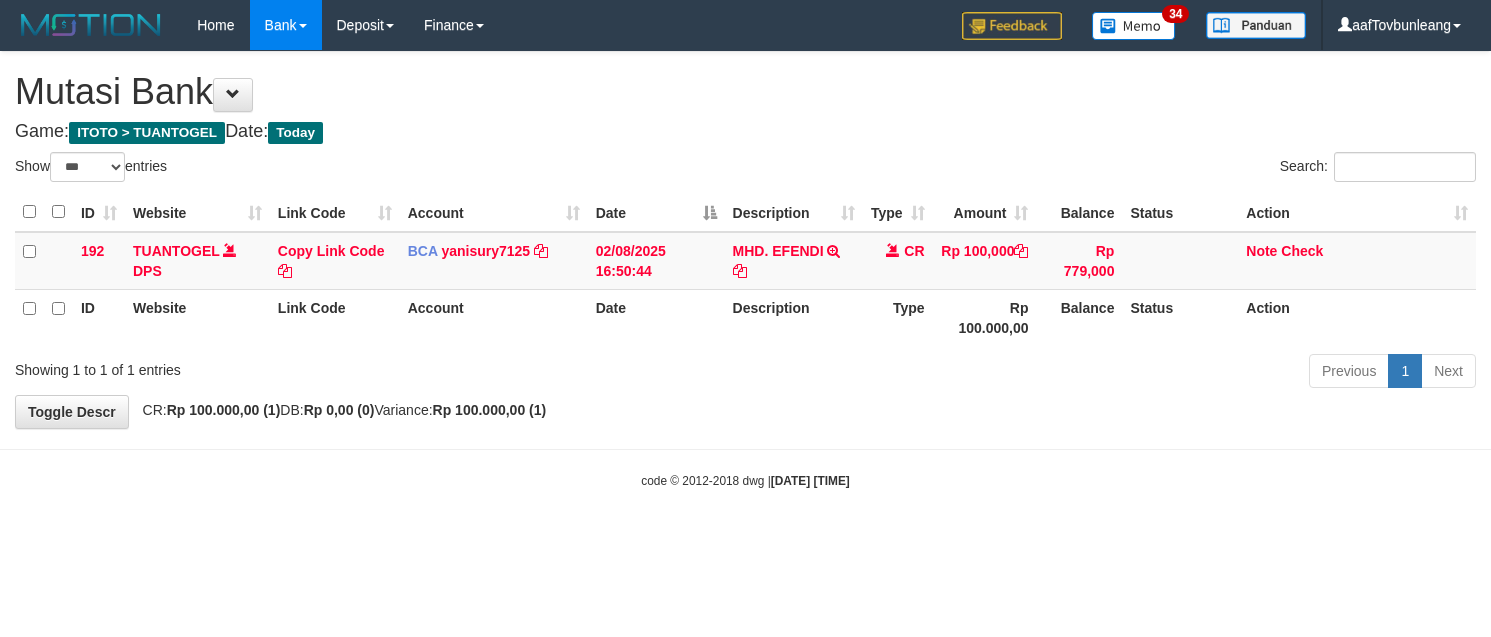 scroll, scrollTop: 0, scrollLeft: 0, axis: both 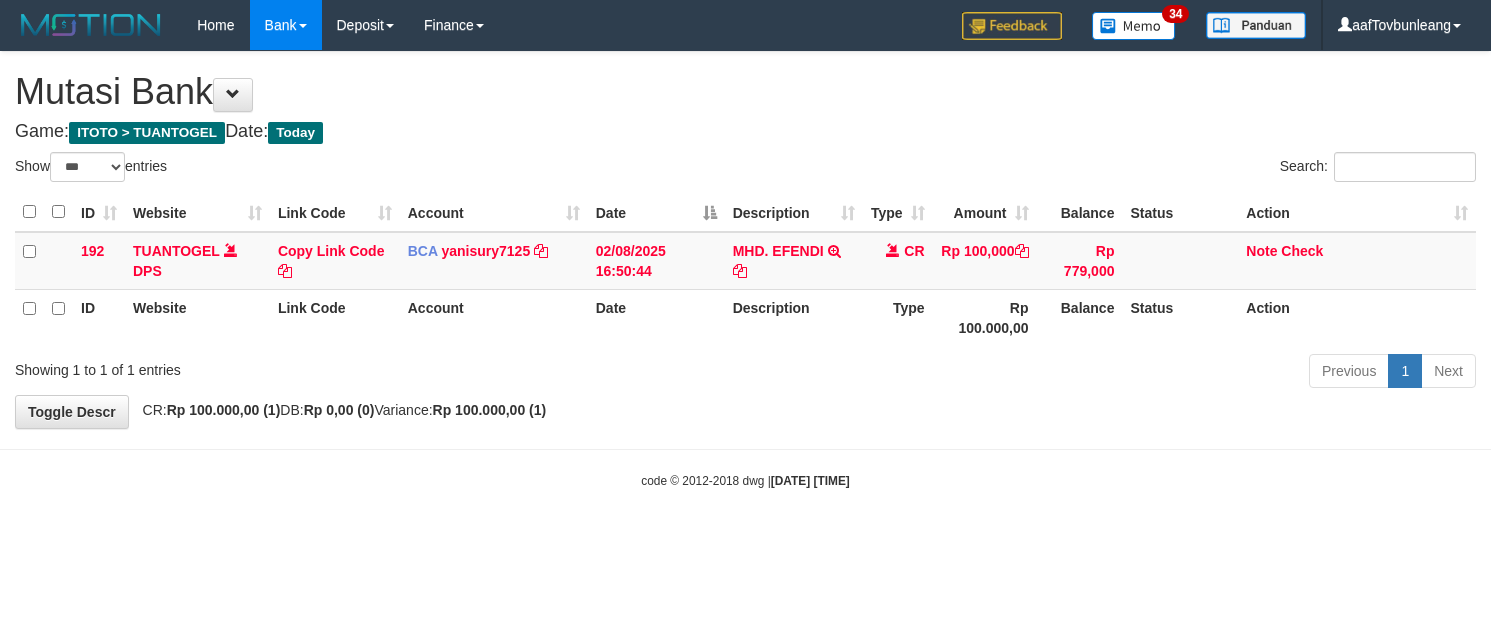 select on "***" 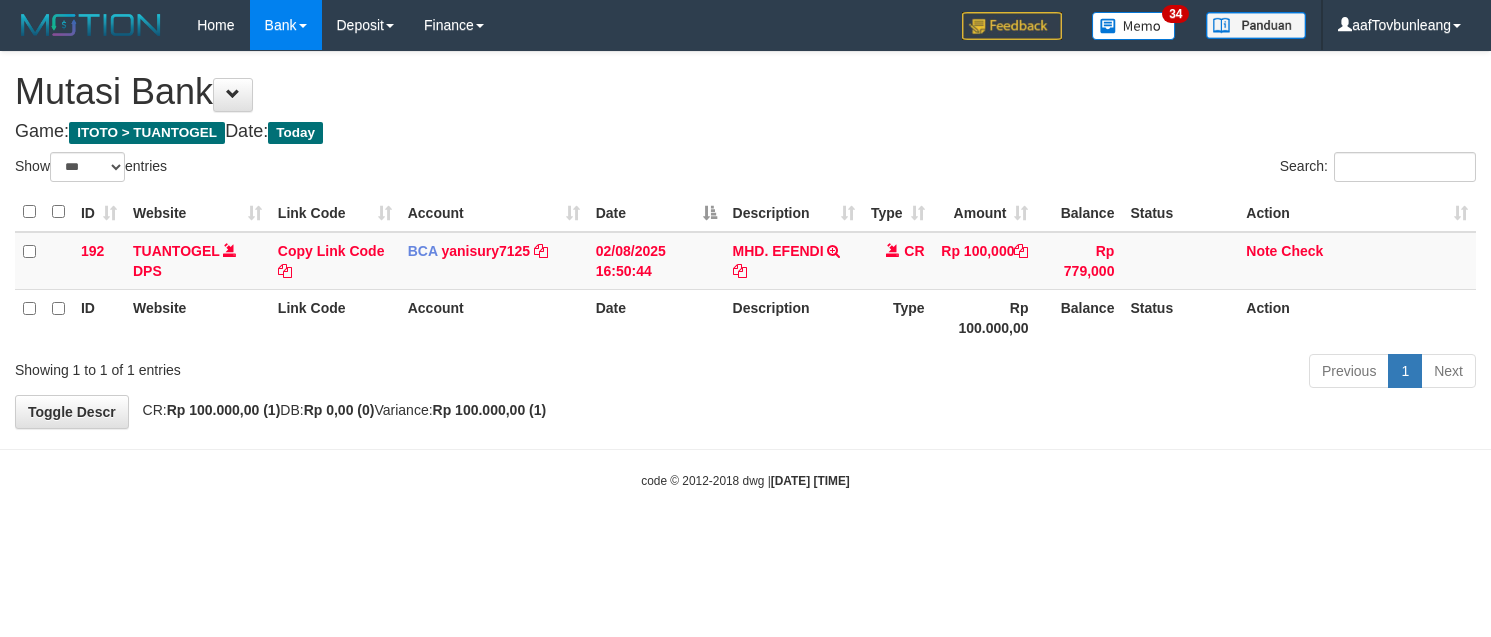 scroll, scrollTop: 0, scrollLeft: 0, axis: both 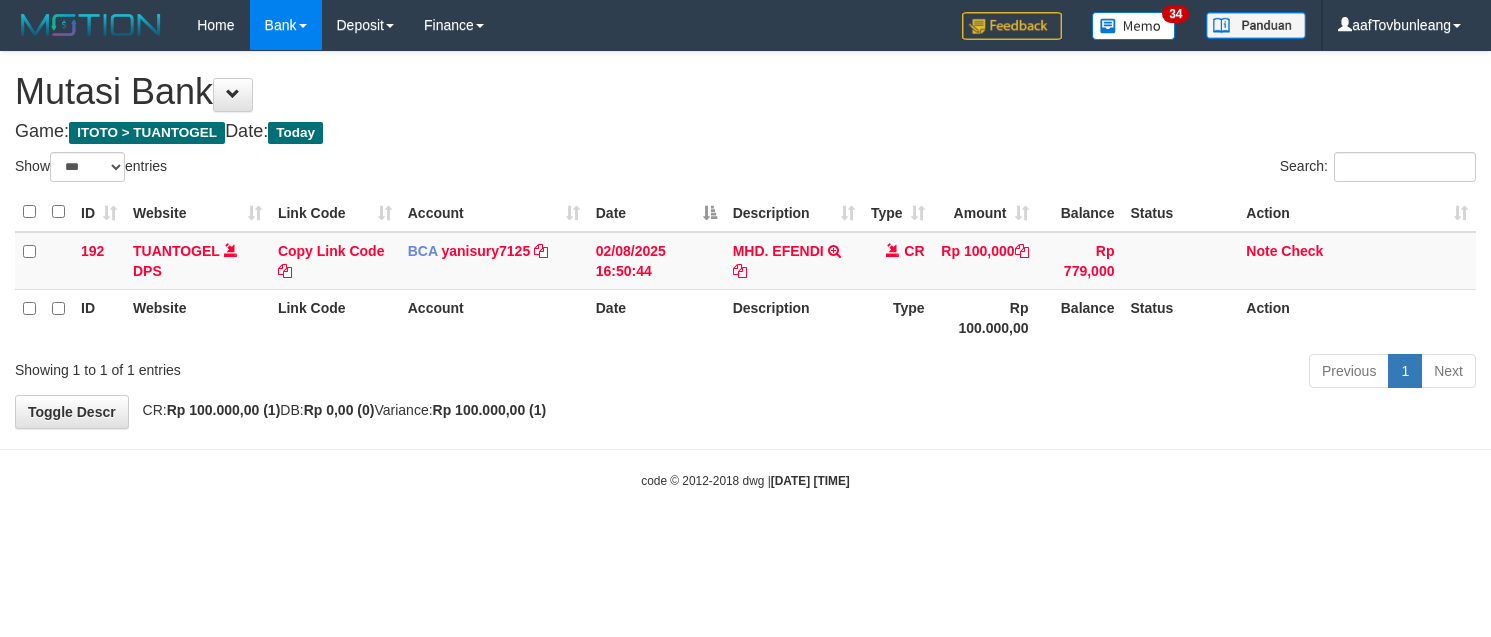 select on "***" 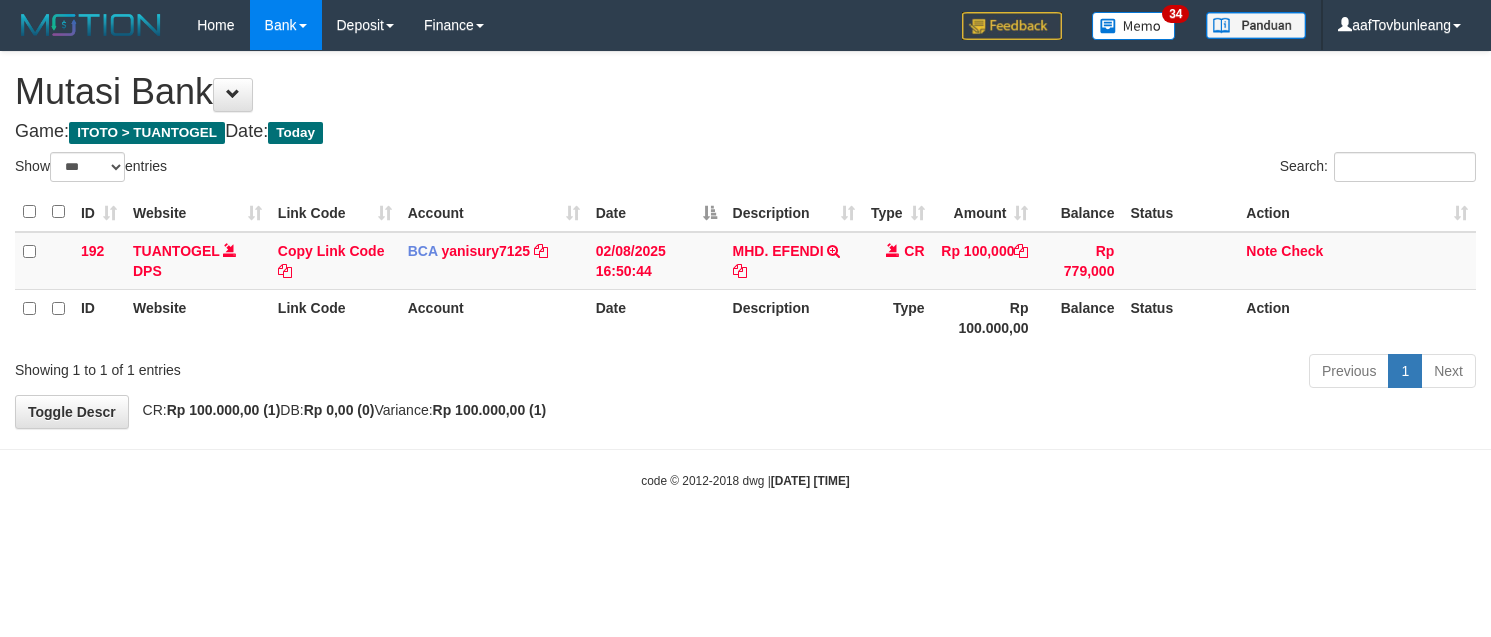scroll, scrollTop: 0, scrollLeft: 0, axis: both 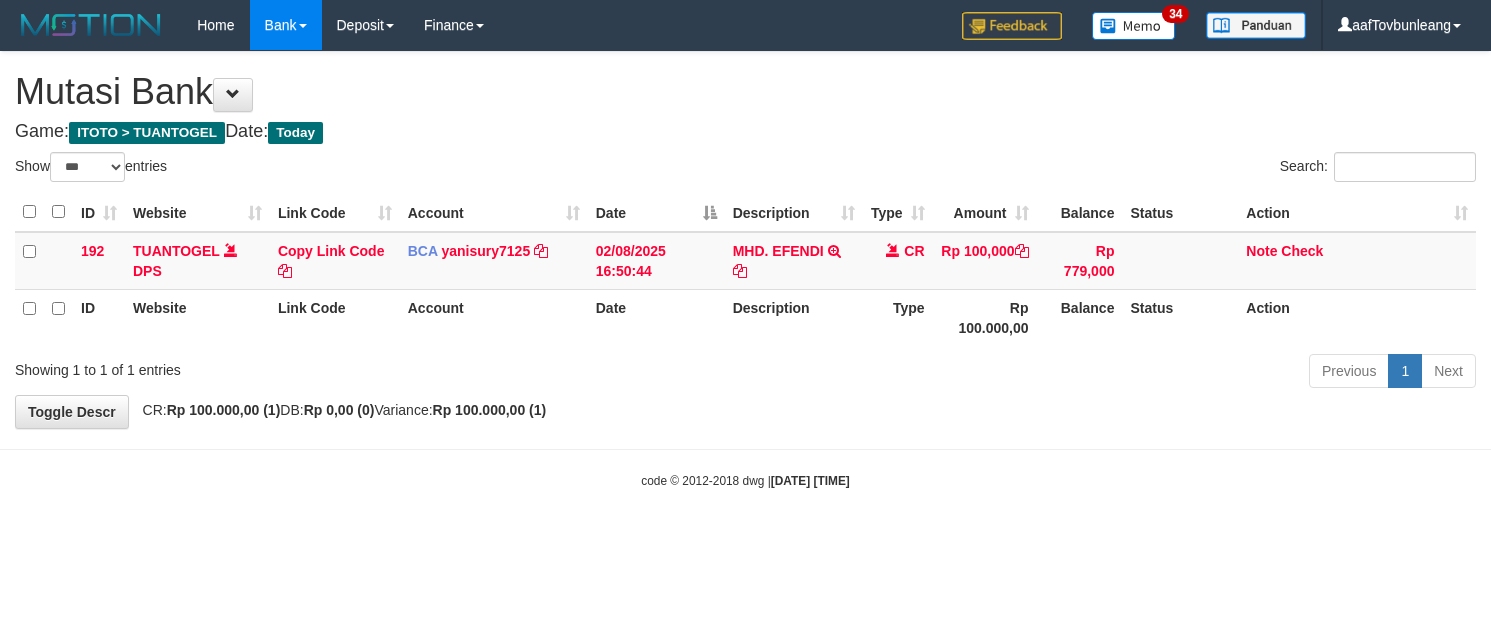select on "***" 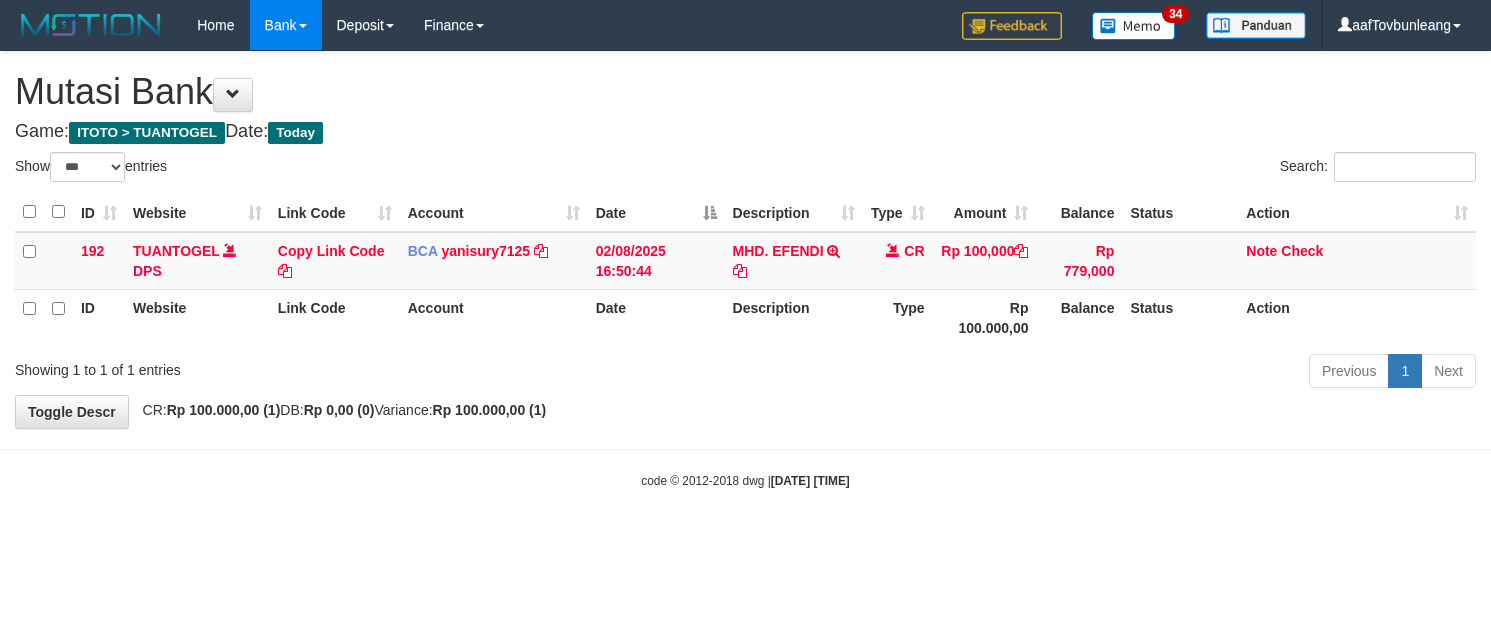 scroll, scrollTop: 0, scrollLeft: 0, axis: both 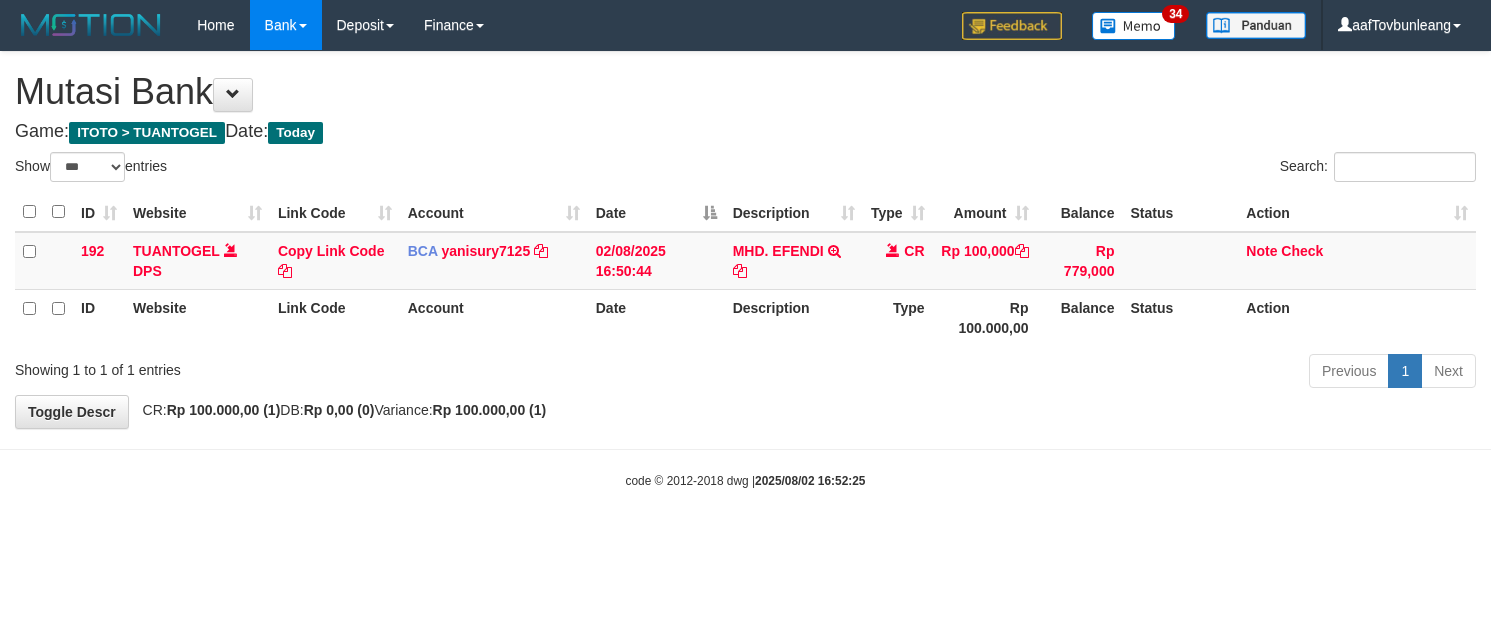 select on "***" 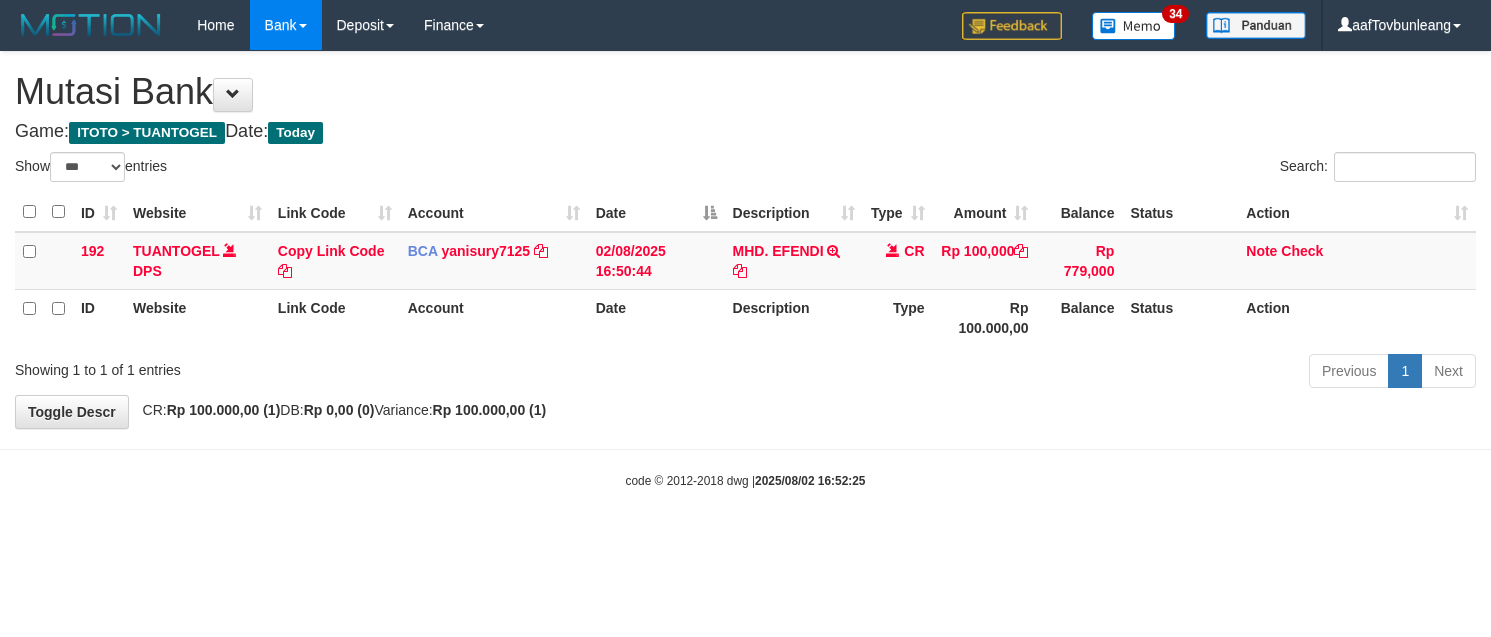 scroll, scrollTop: 0, scrollLeft: 0, axis: both 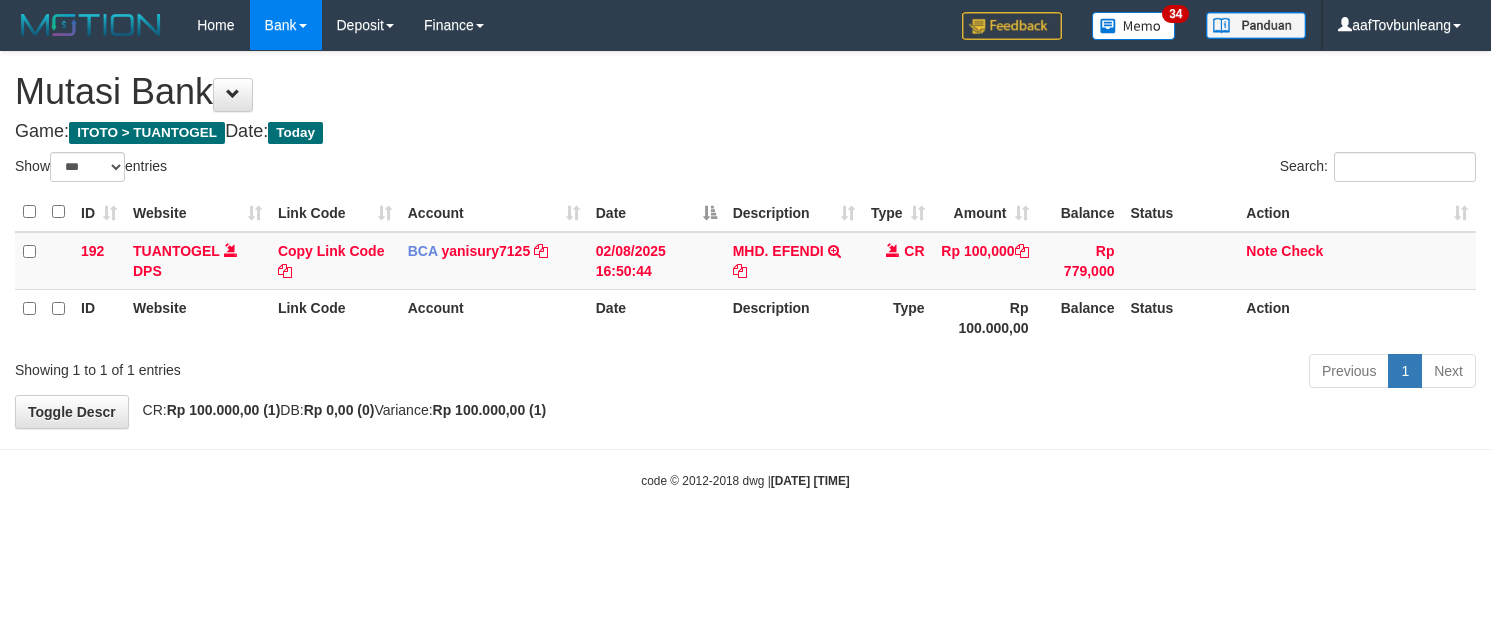 select on "***" 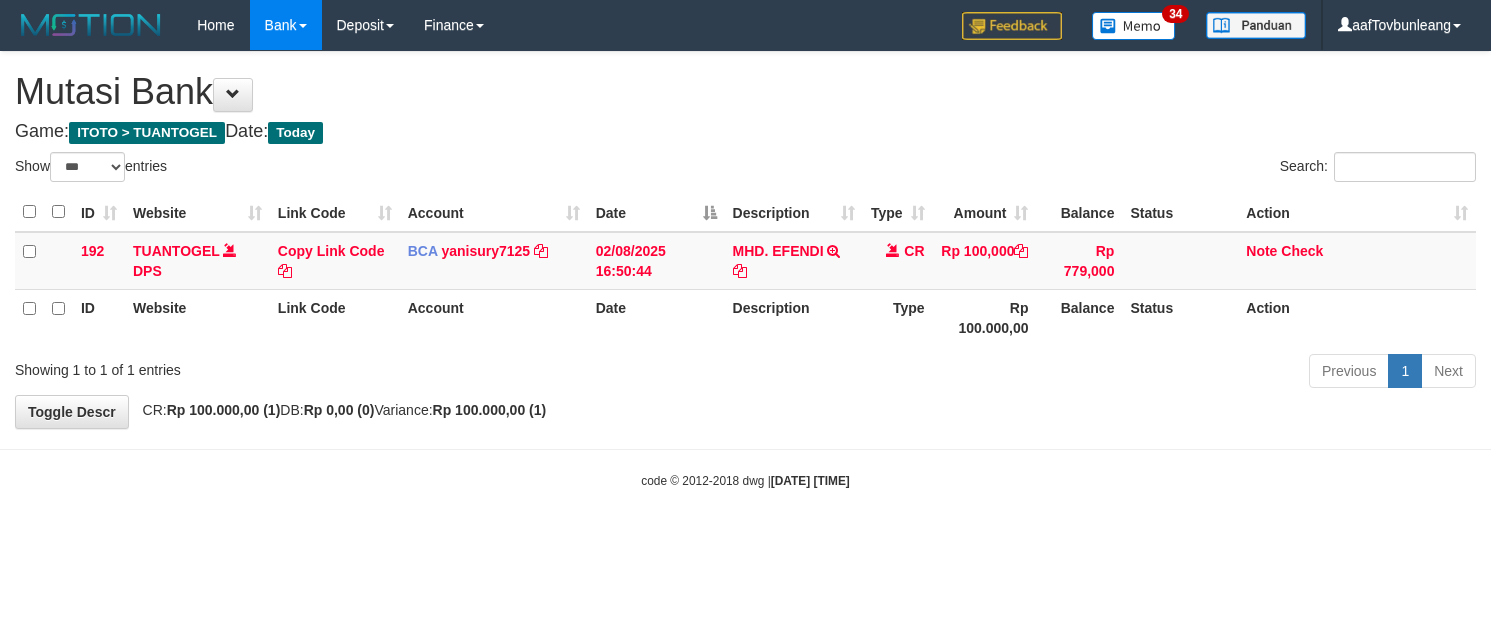 scroll, scrollTop: 0, scrollLeft: 0, axis: both 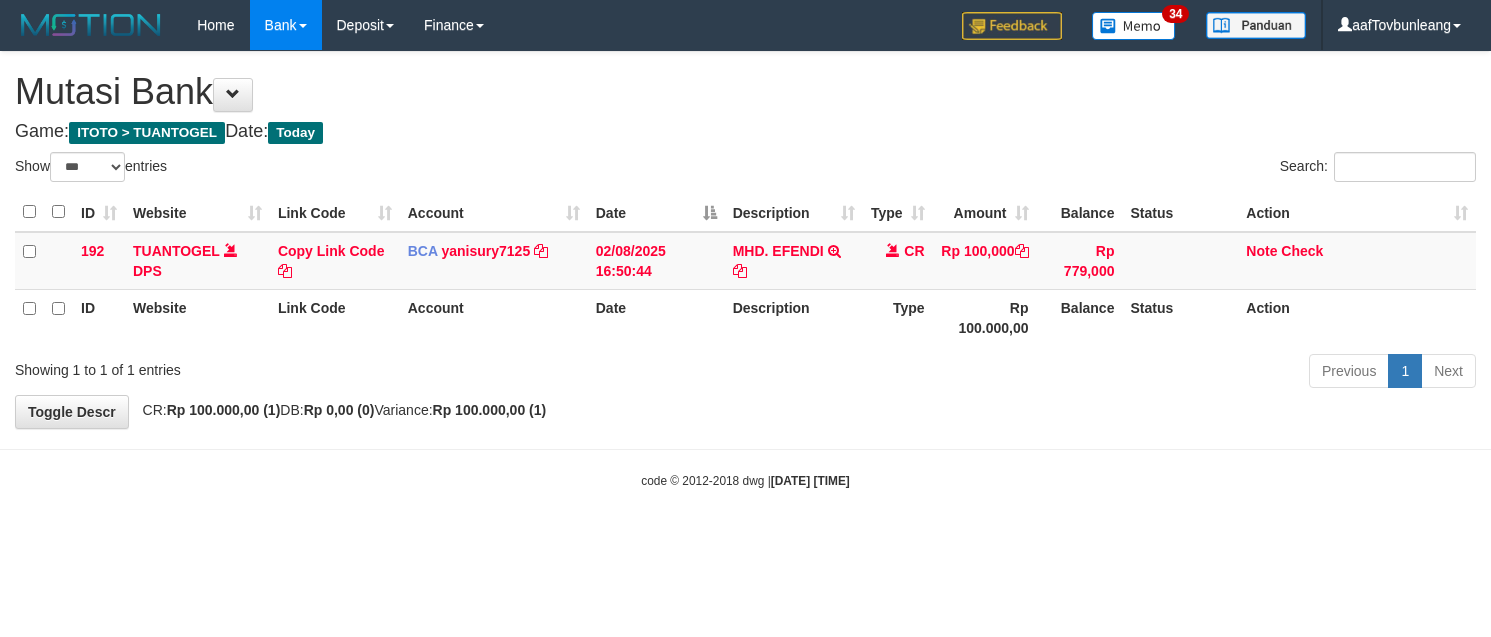 select on "***" 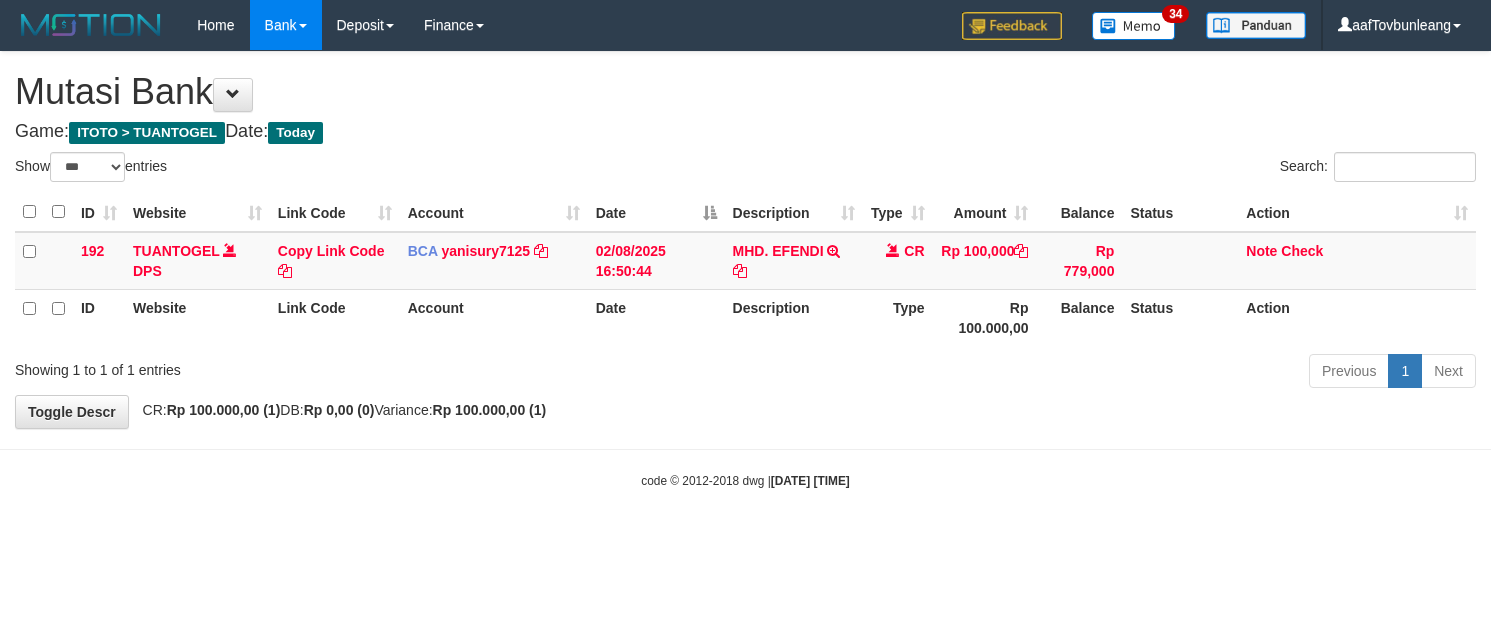 scroll, scrollTop: 0, scrollLeft: 0, axis: both 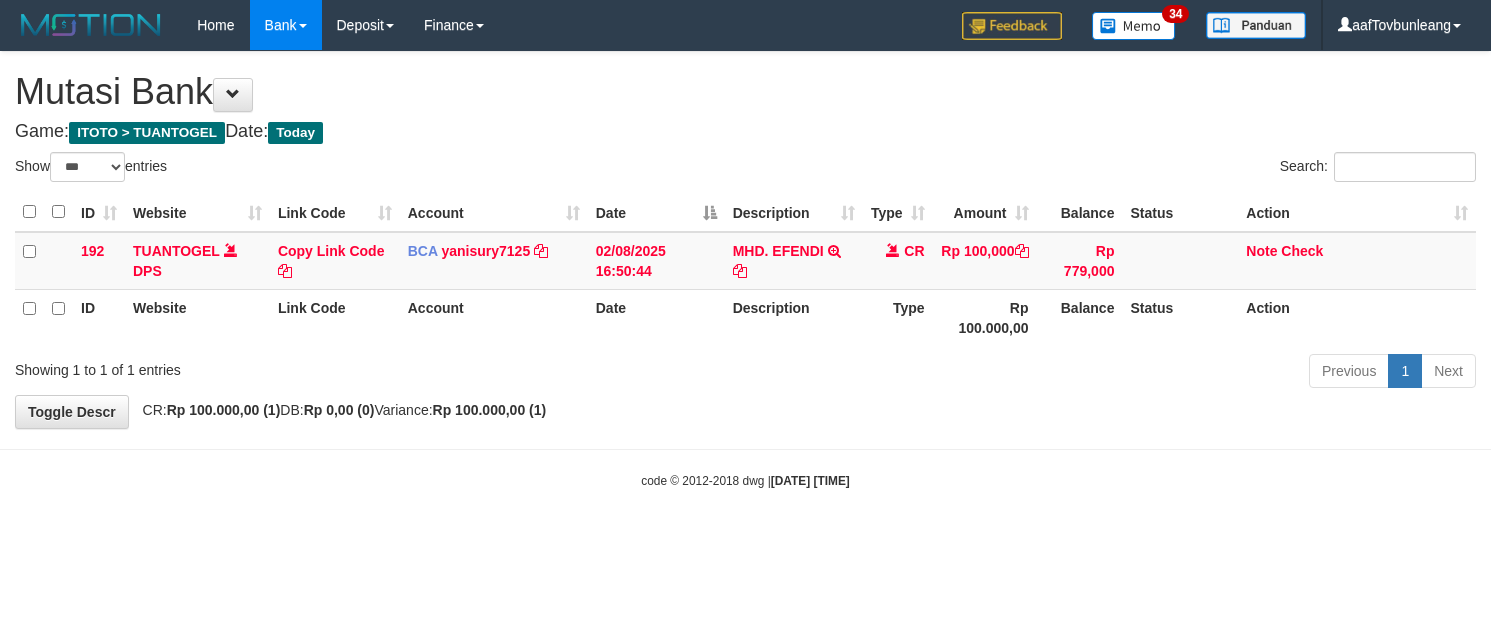 select on "***" 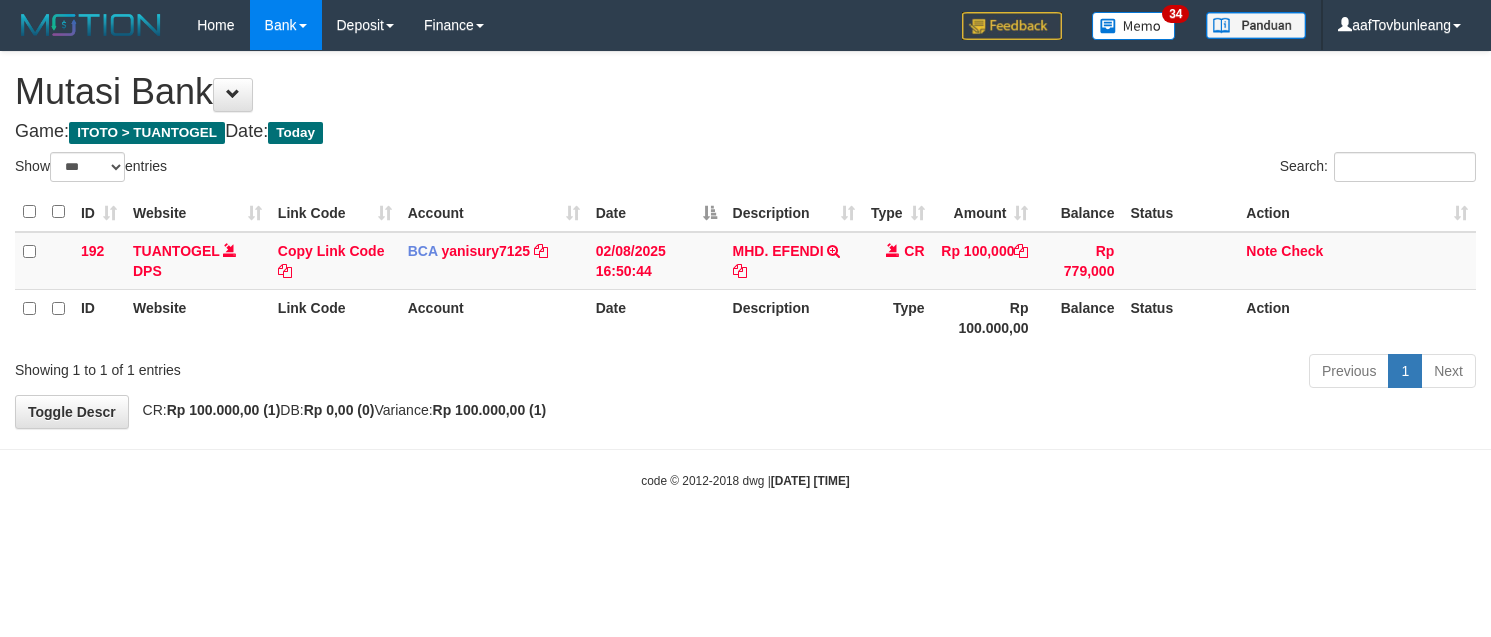 scroll, scrollTop: 0, scrollLeft: 0, axis: both 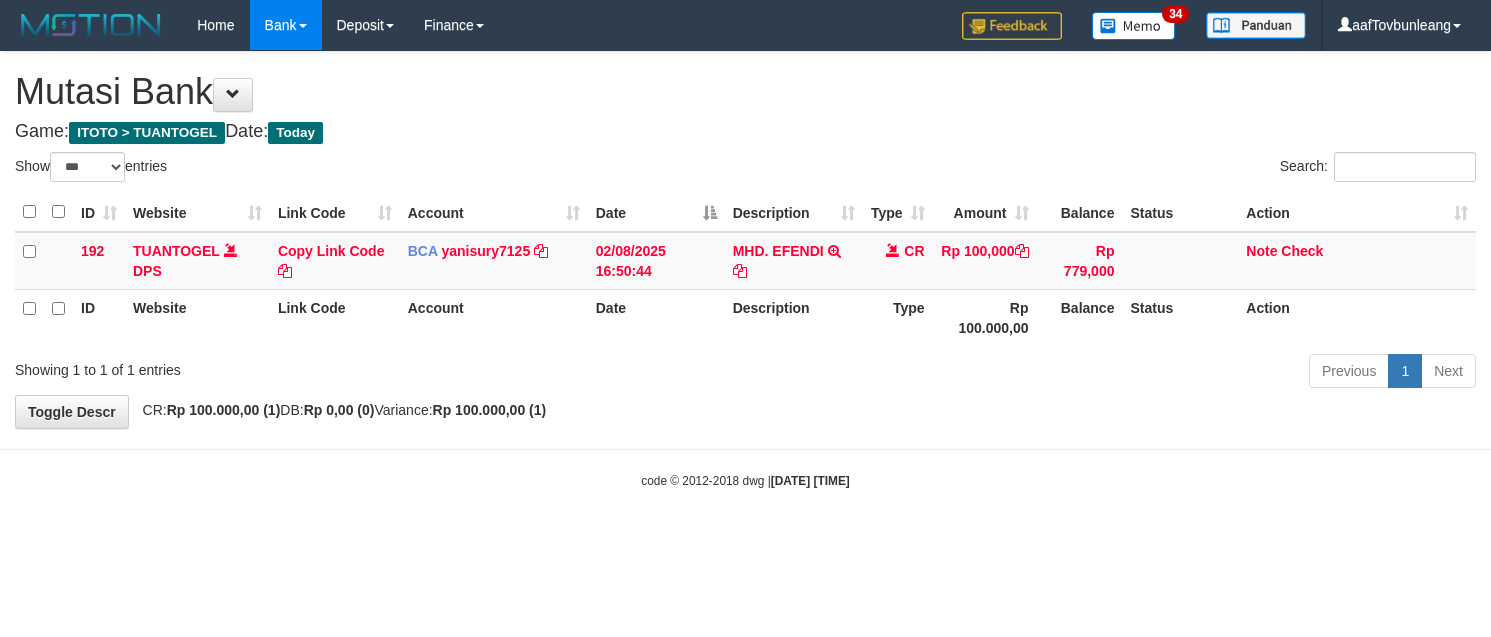 select on "***" 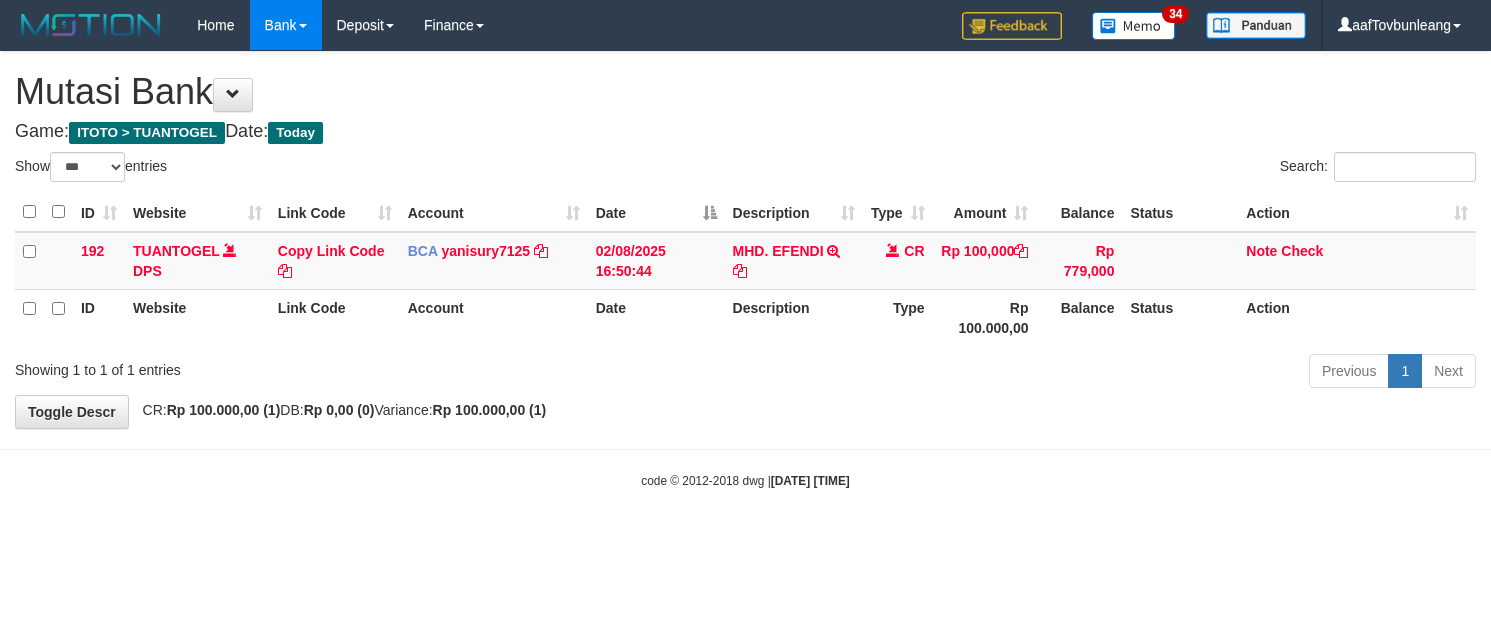 scroll, scrollTop: 0, scrollLeft: 0, axis: both 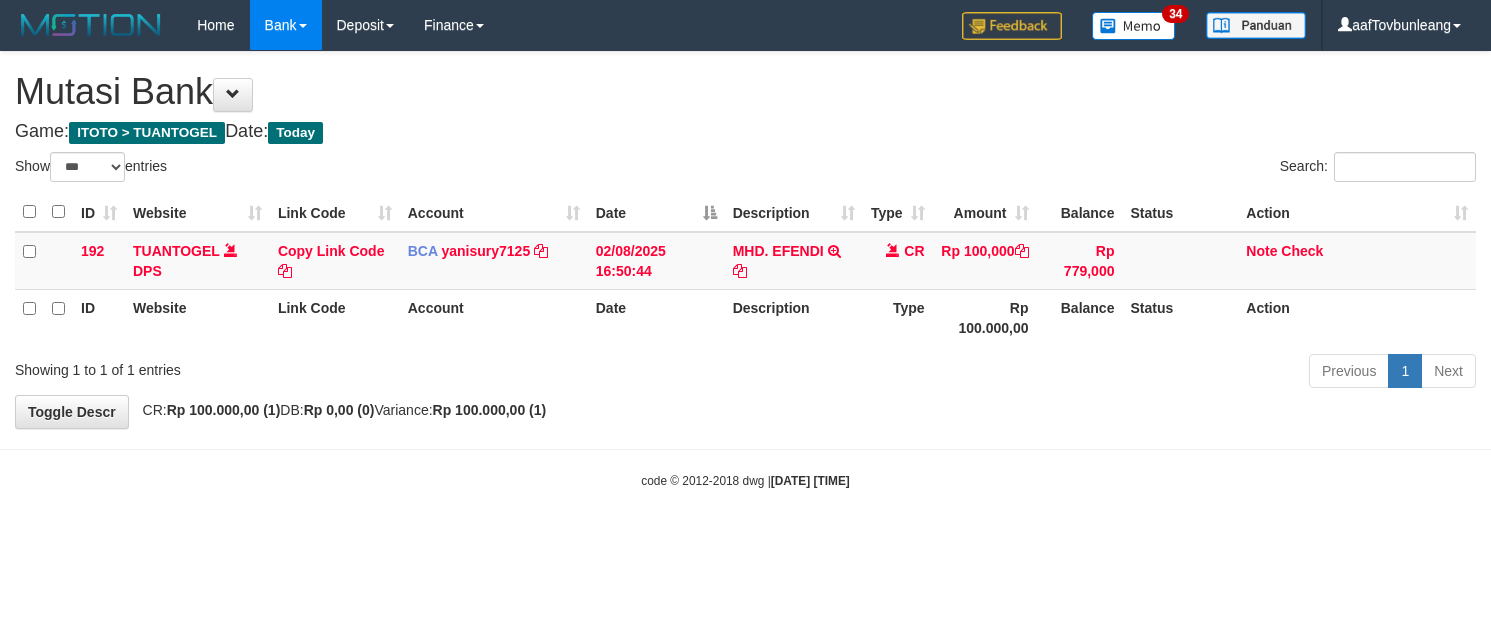 select on "***" 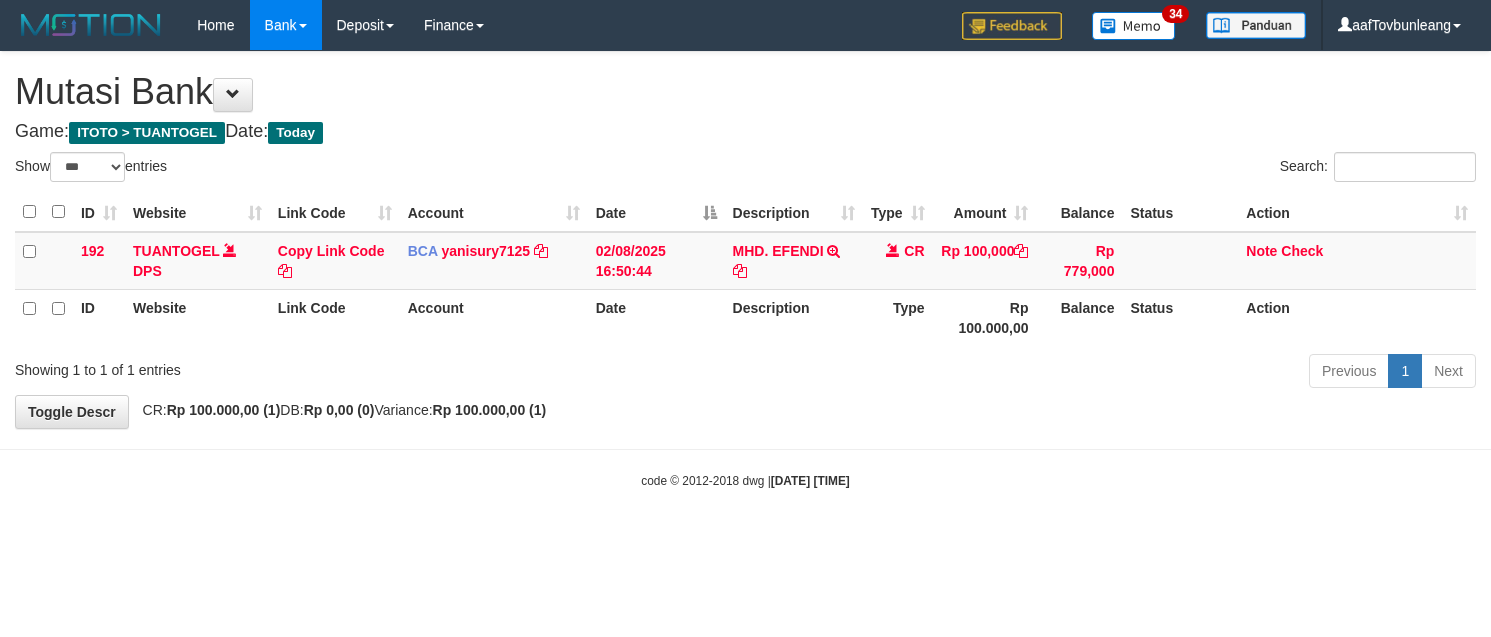scroll, scrollTop: 0, scrollLeft: 0, axis: both 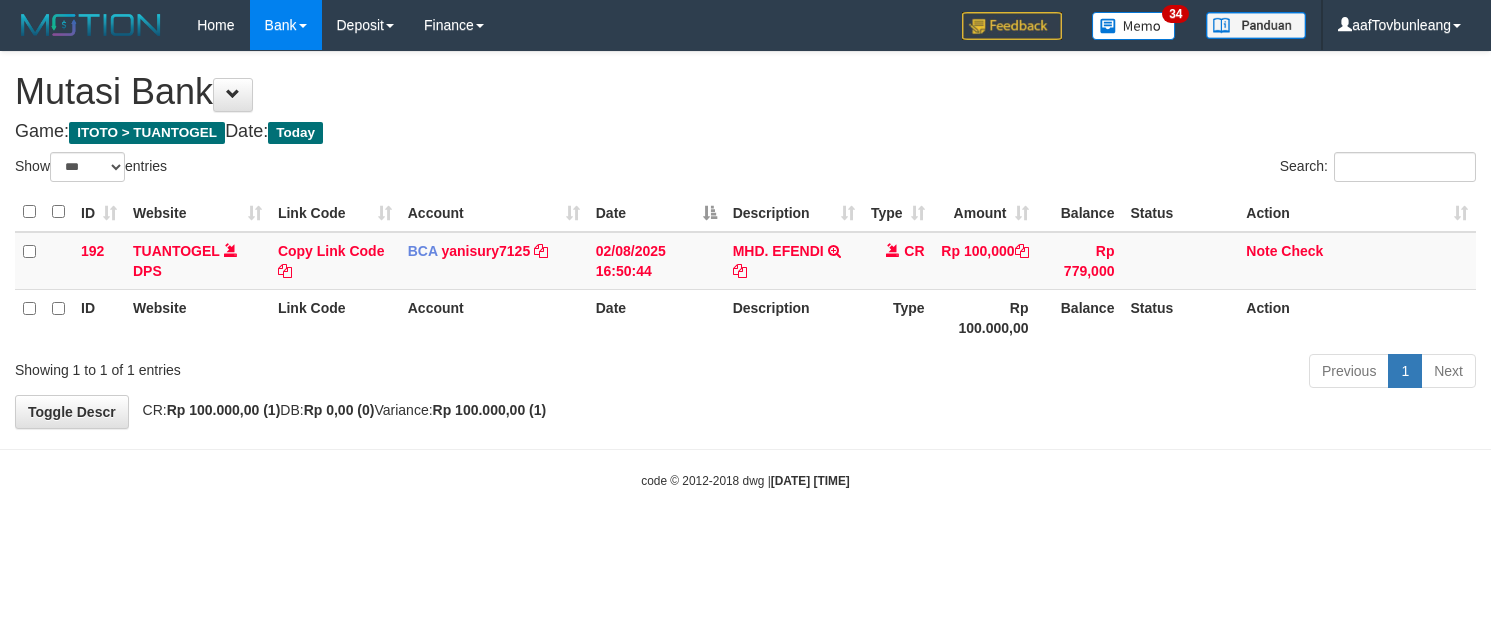 select on "***" 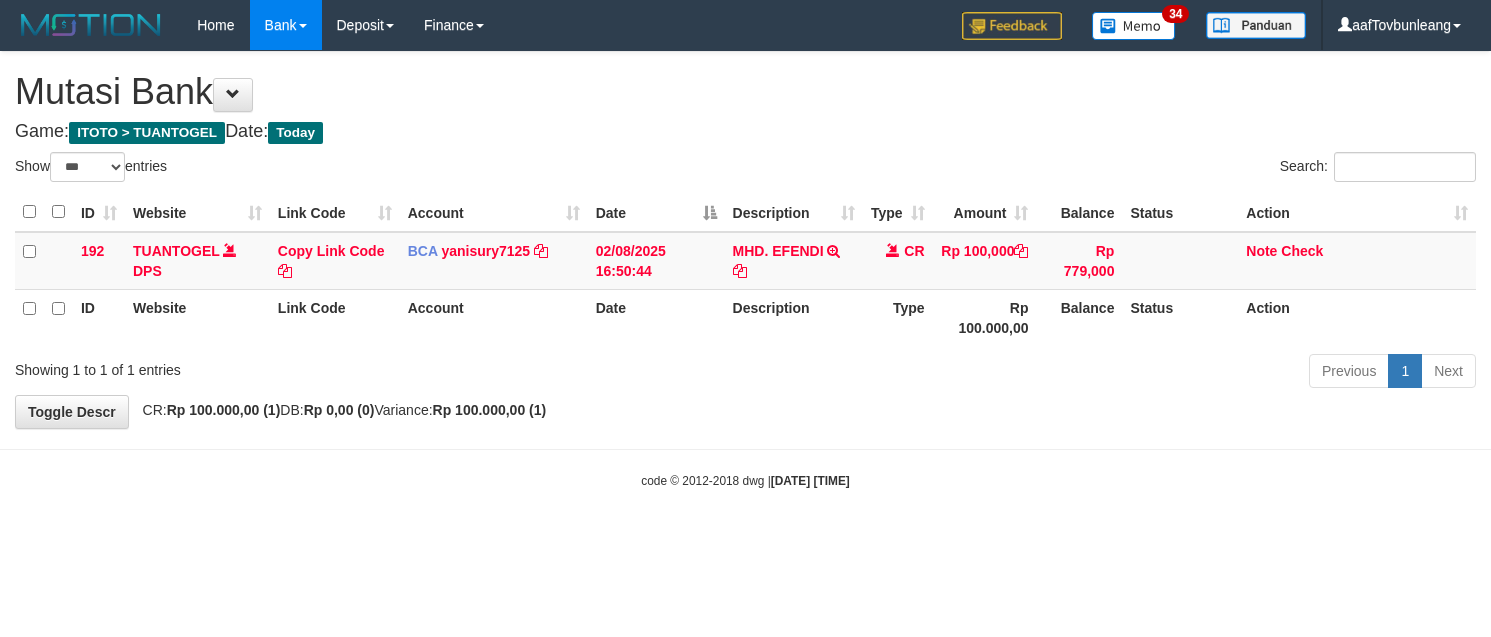 scroll, scrollTop: 0, scrollLeft: 0, axis: both 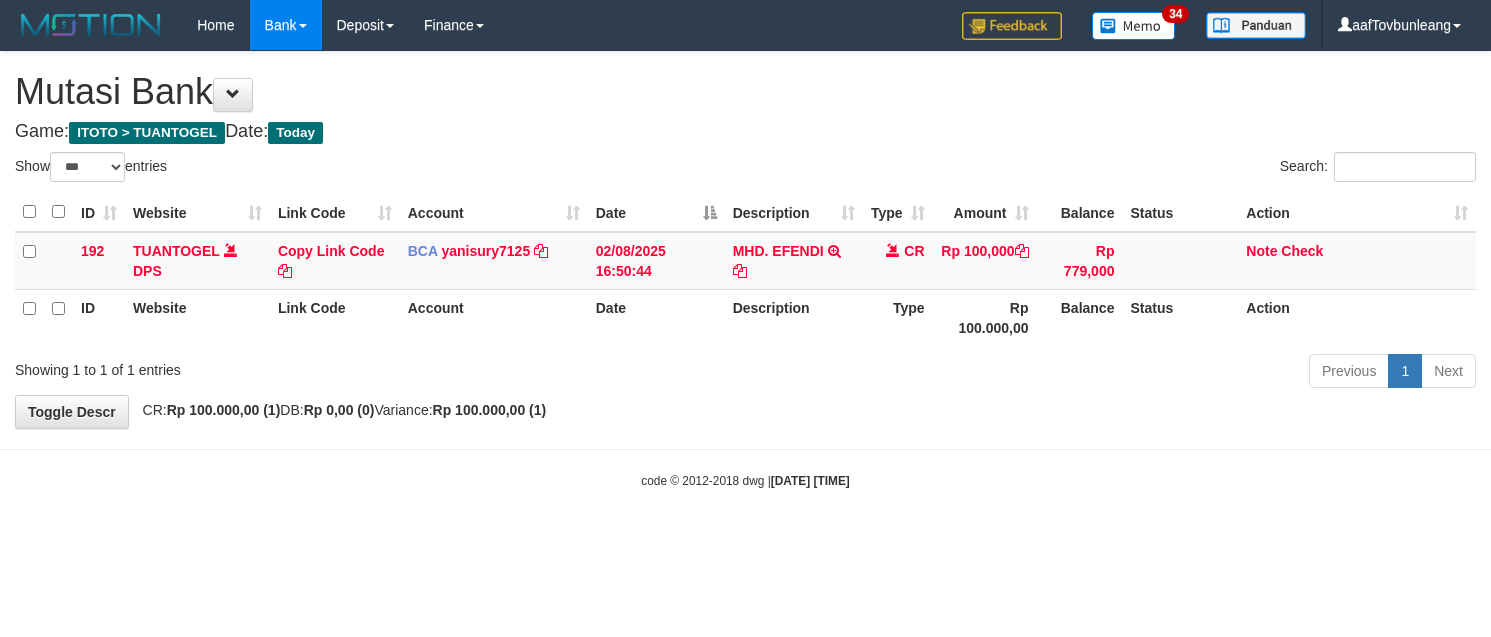 select on "***" 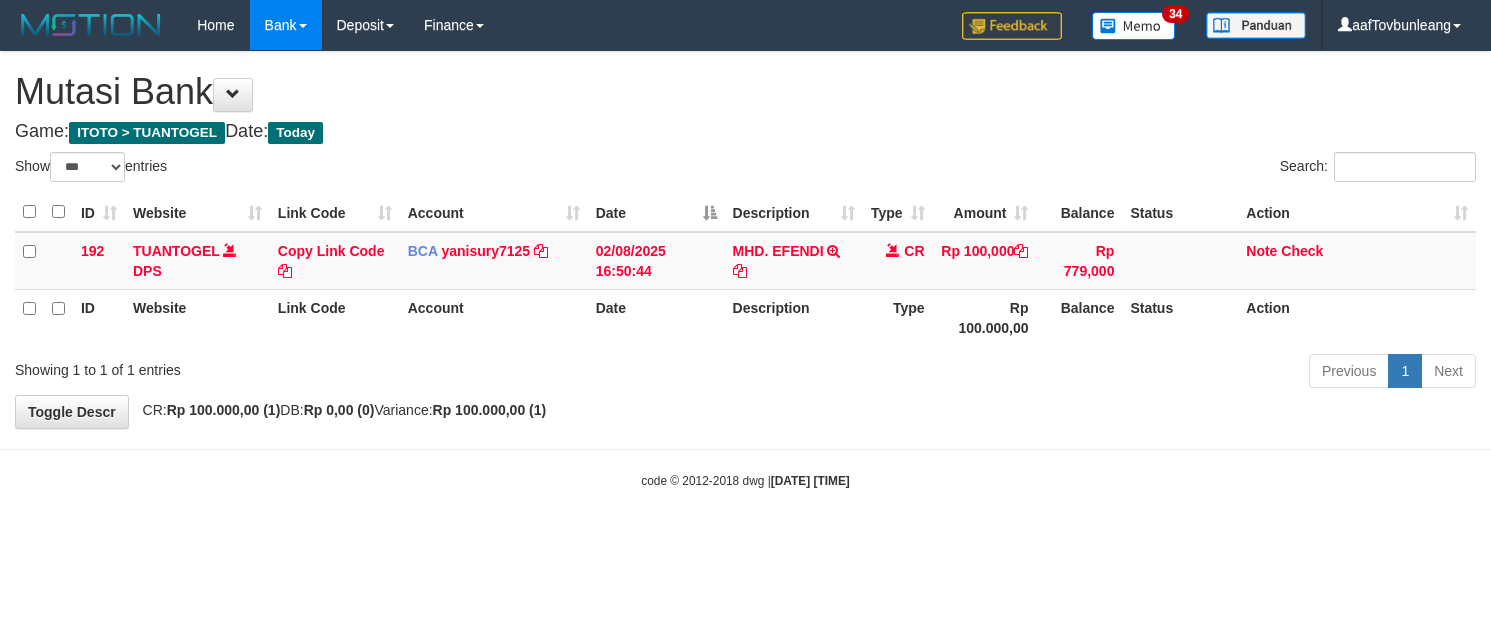 scroll, scrollTop: 0, scrollLeft: 0, axis: both 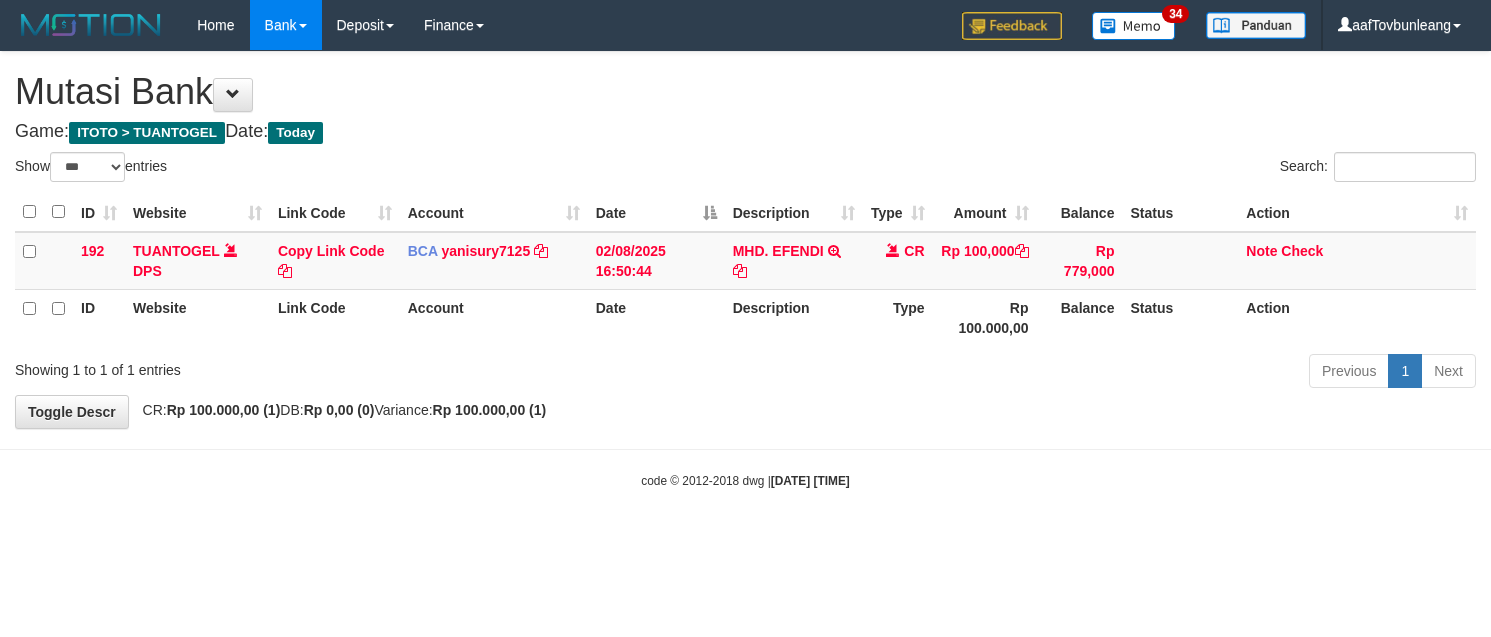 select on "***" 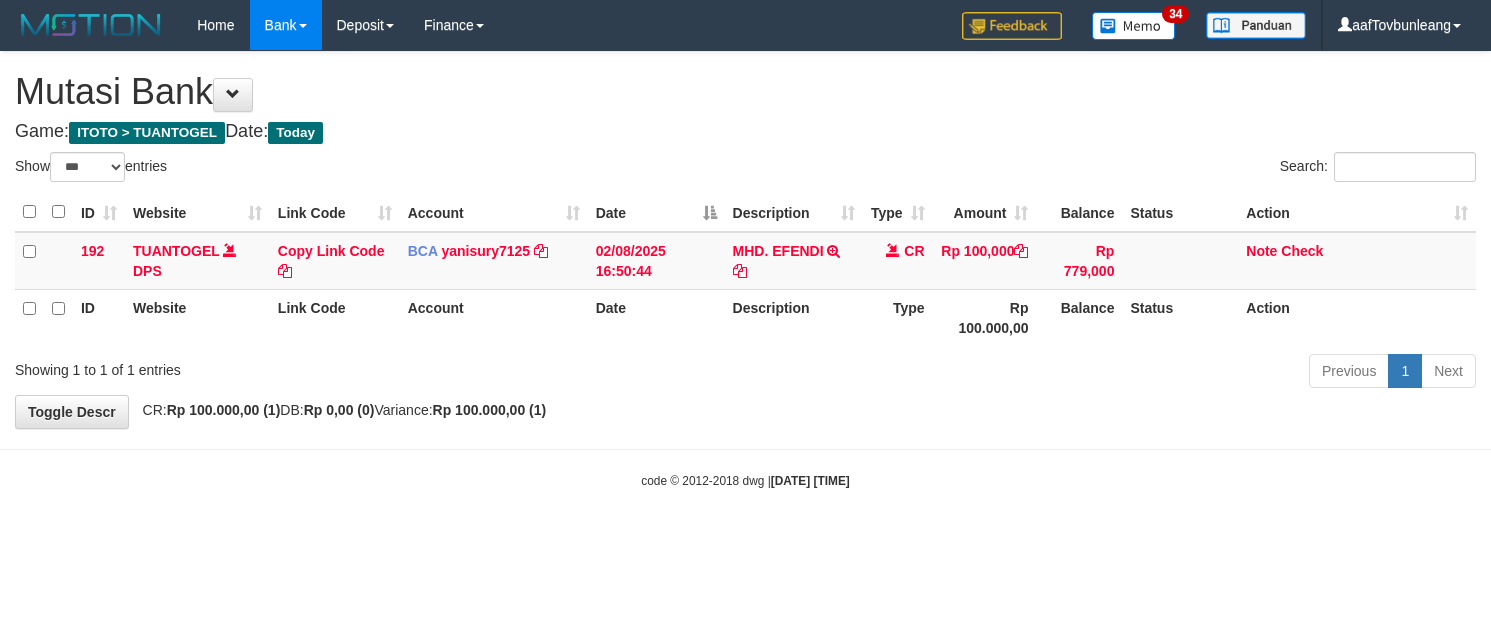 scroll, scrollTop: 0, scrollLeft: 0, axis: both 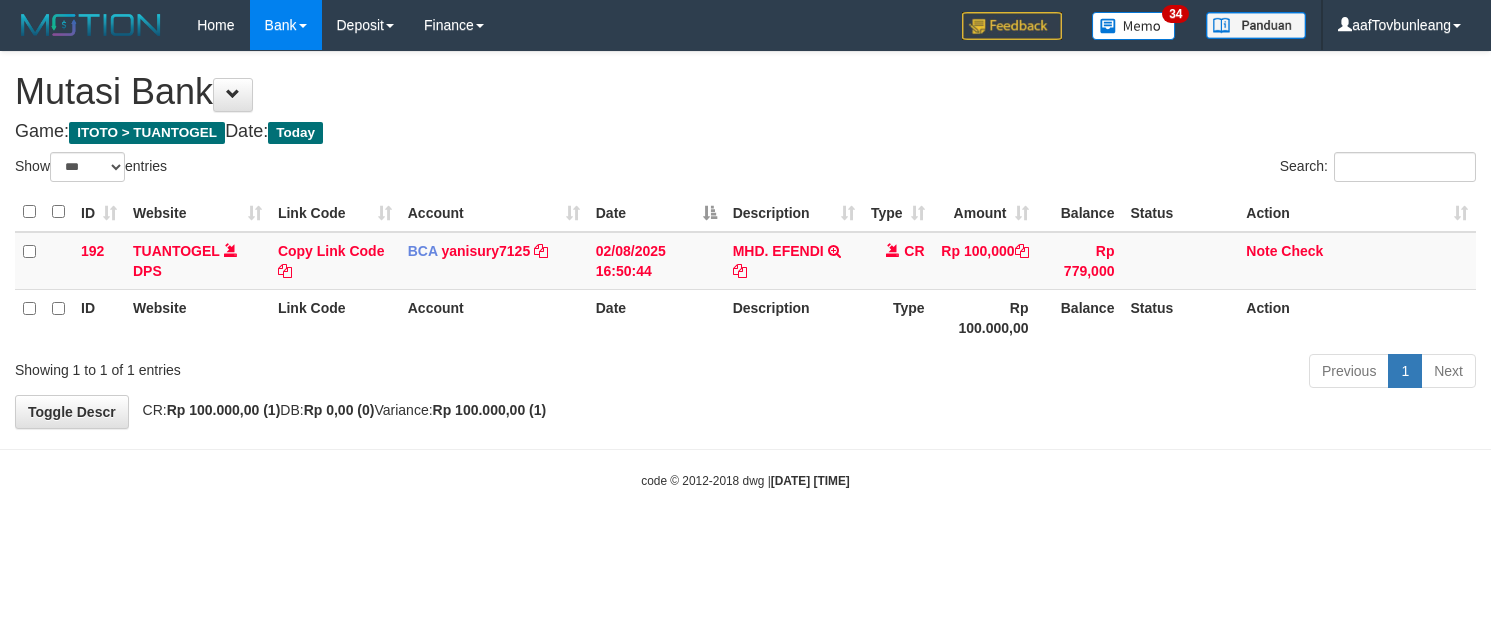select on "***" 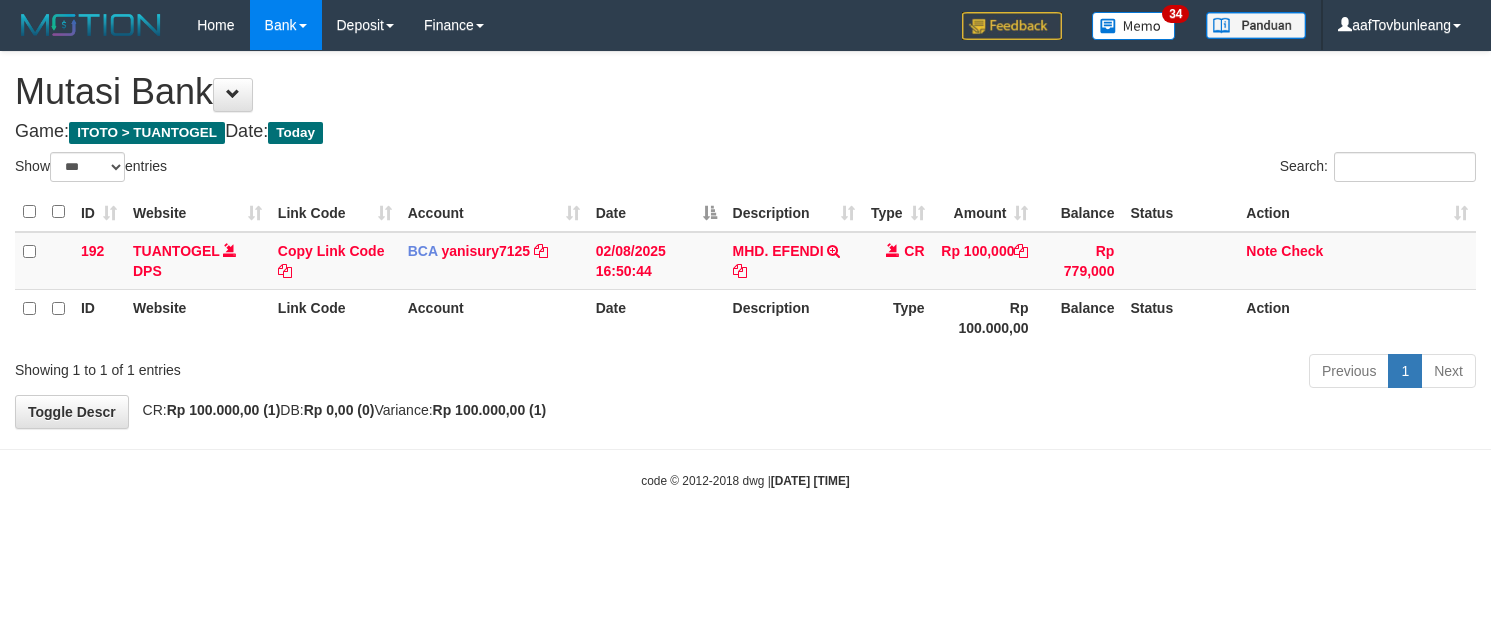 scroll, scrollTop: 0, scrollLeft: 0, axis: both 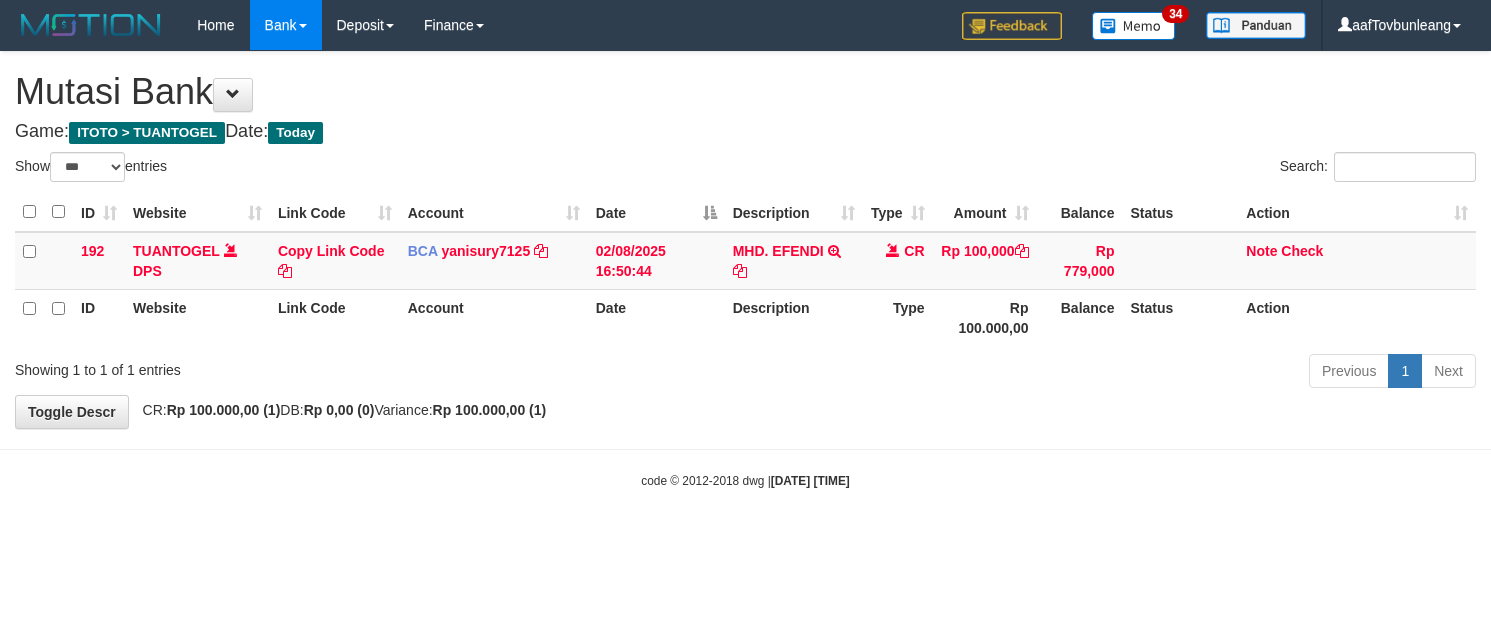 select on "***" 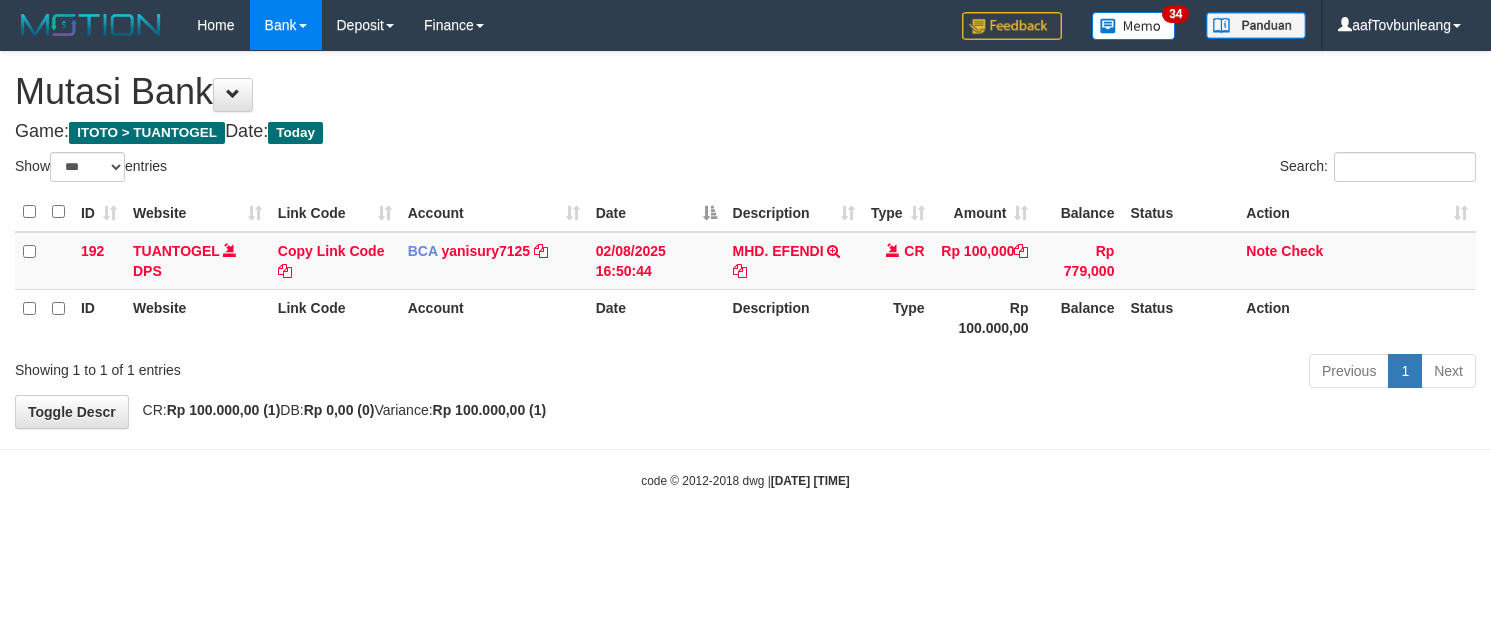 scroll, scrollTop: 0, scrollLeft: 0, axis: both 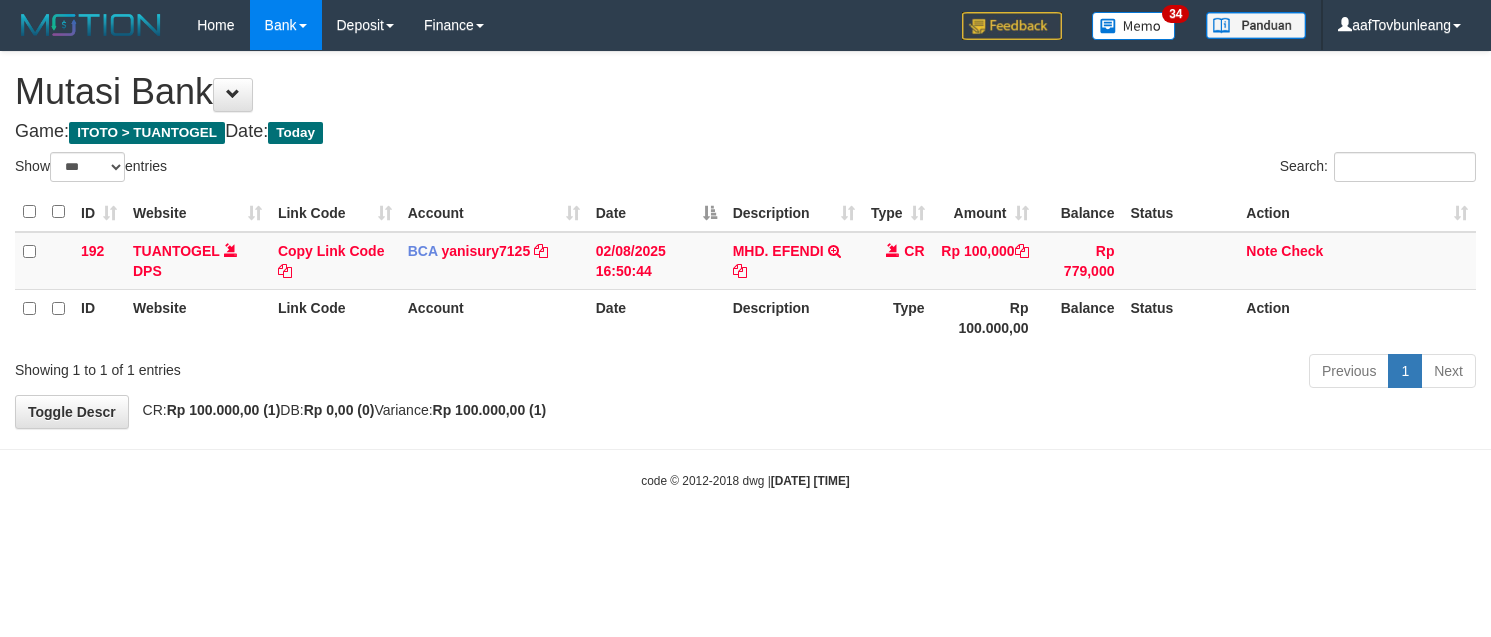 select on "***" 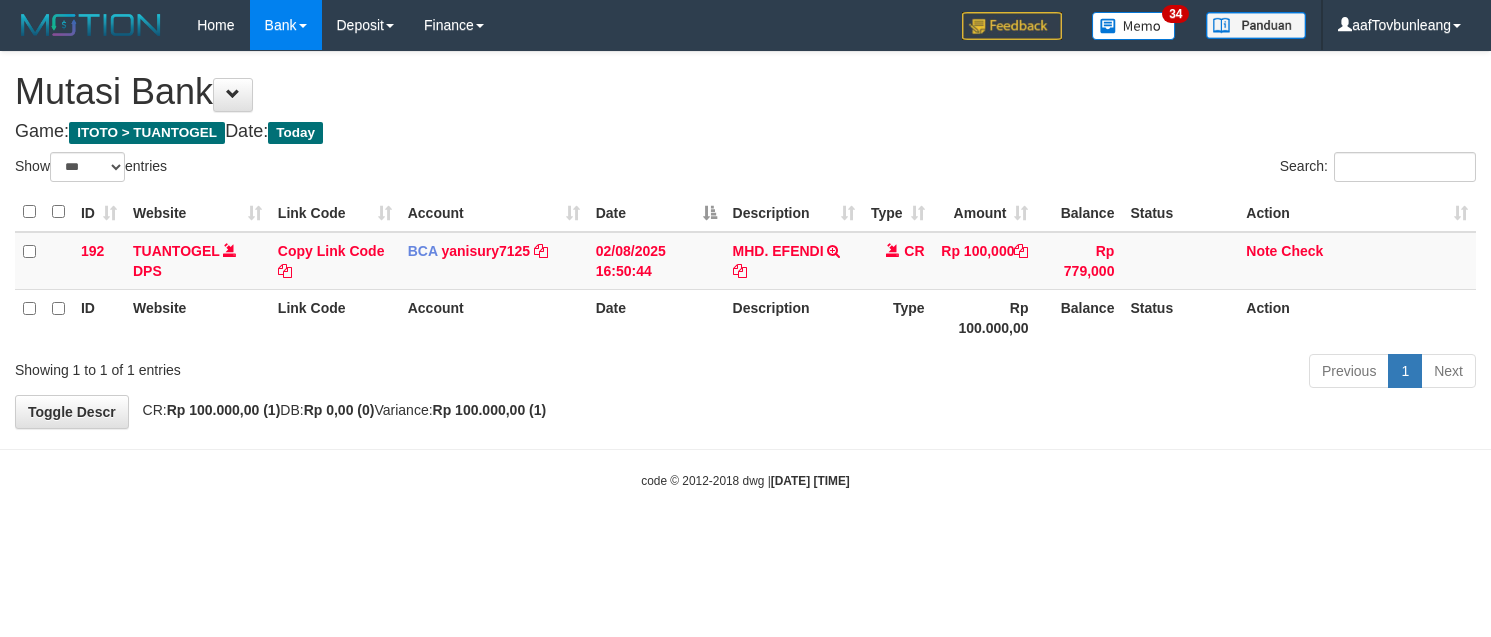 scroll, scrollTop: 0, scrollLeft: 0, axis: both 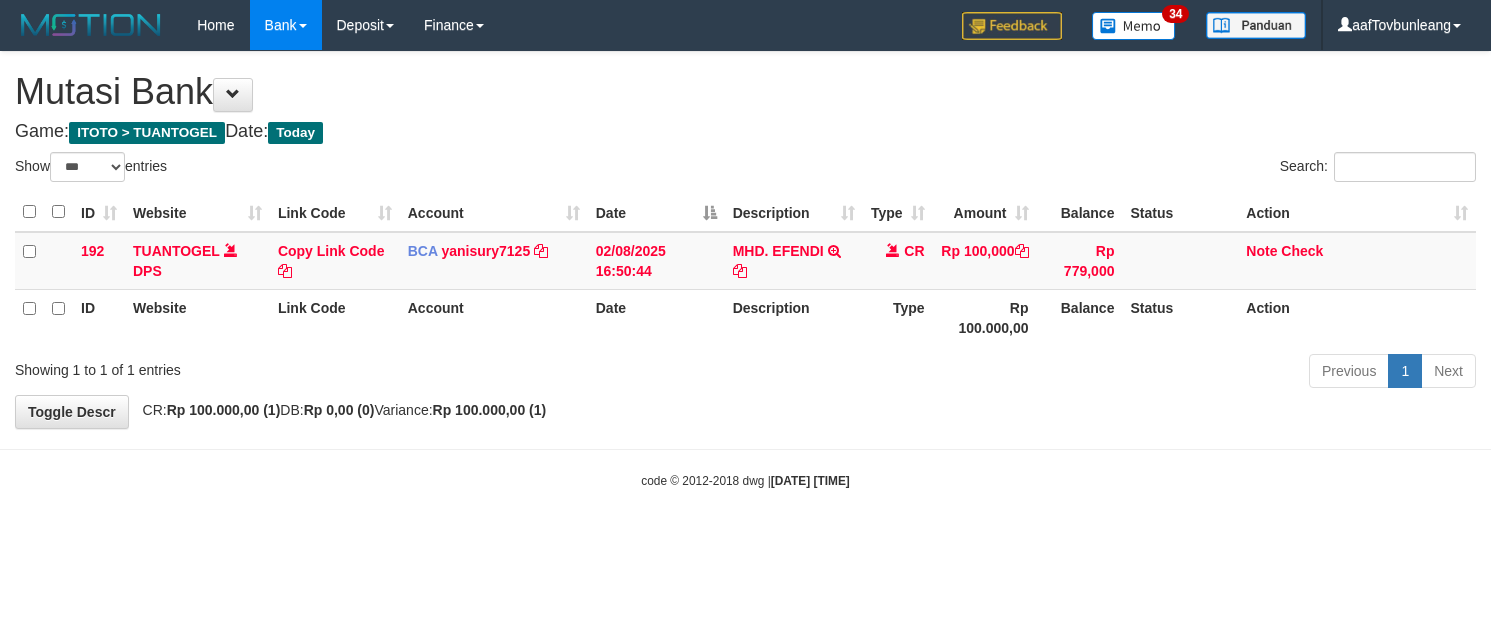 select on "***" 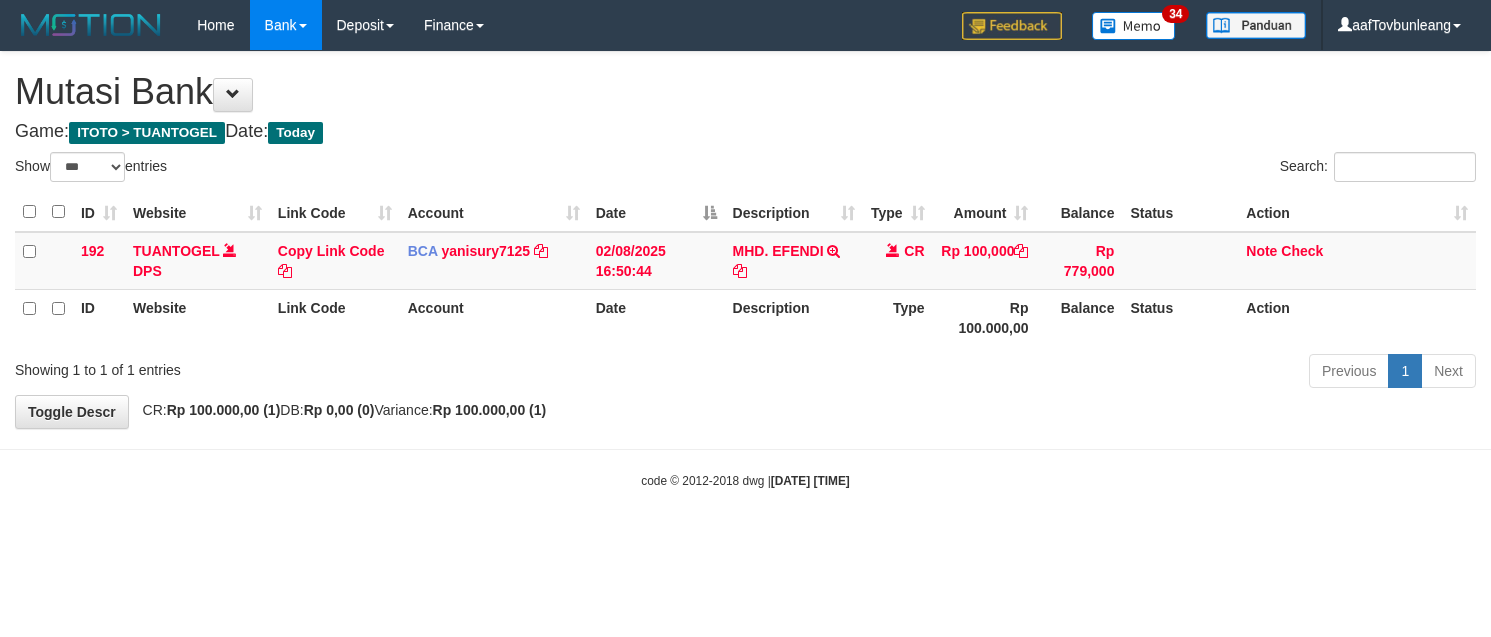 scroll, scrollTop: 0, scrollLeft: 0, axis: both 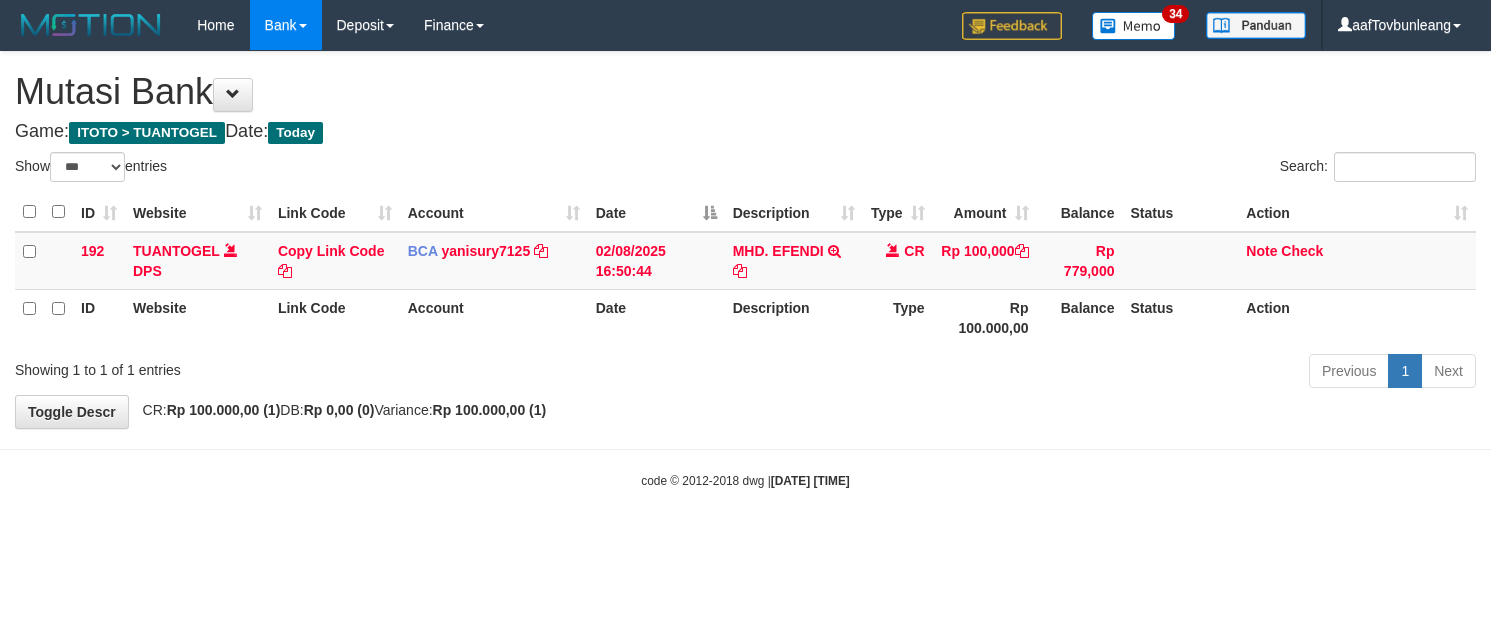 select on "***" 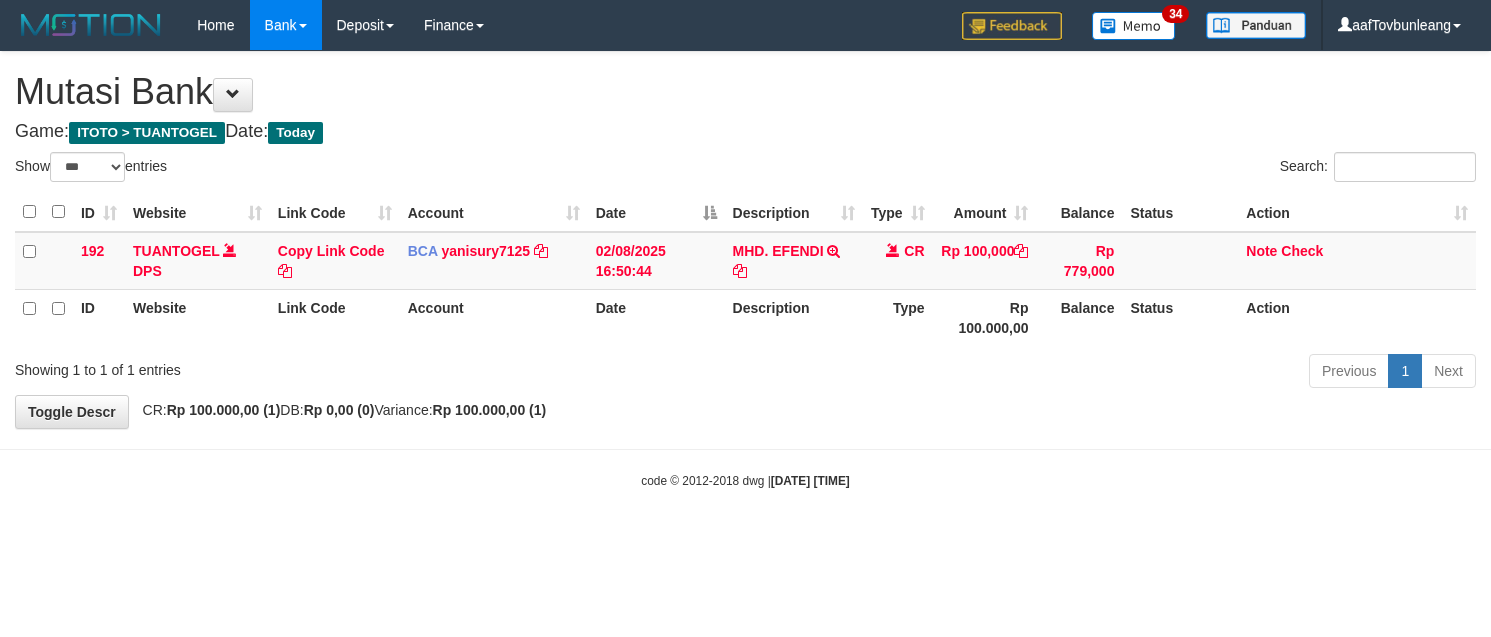 scroll, scrollTop: 0, scrollLeft: 0, axis: both 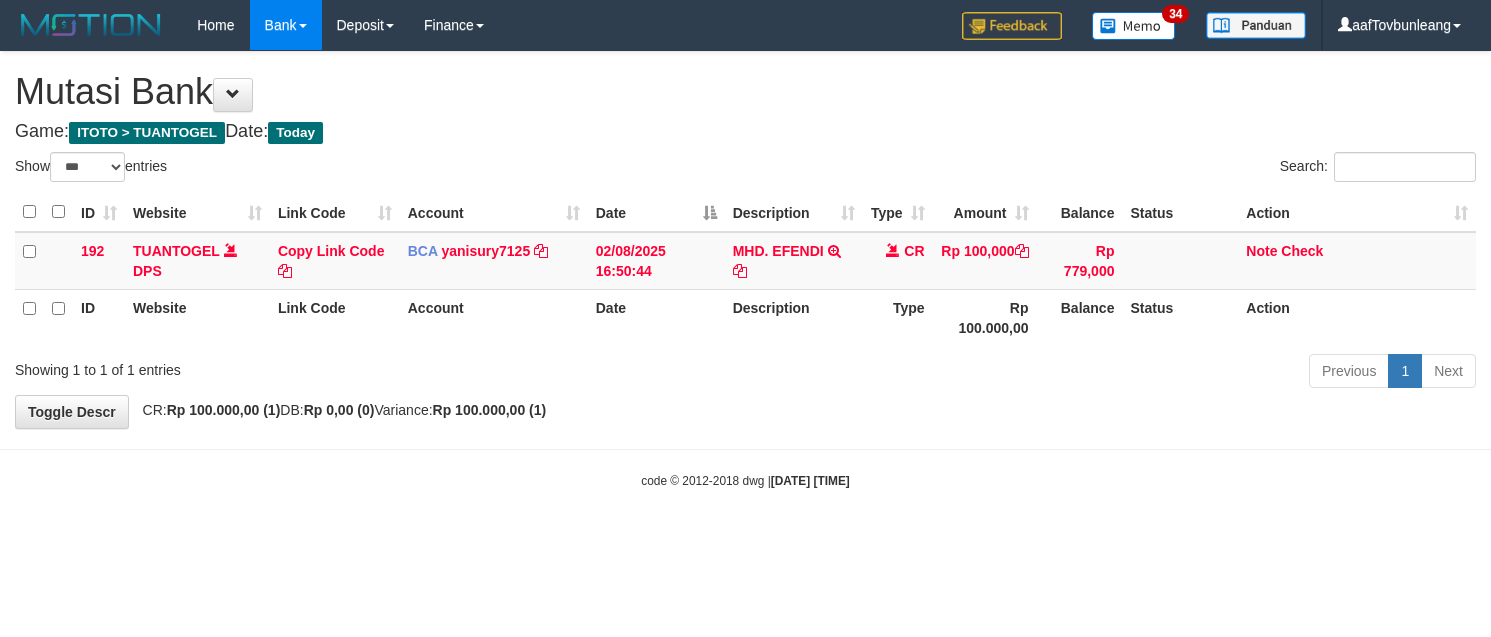 select on "***" 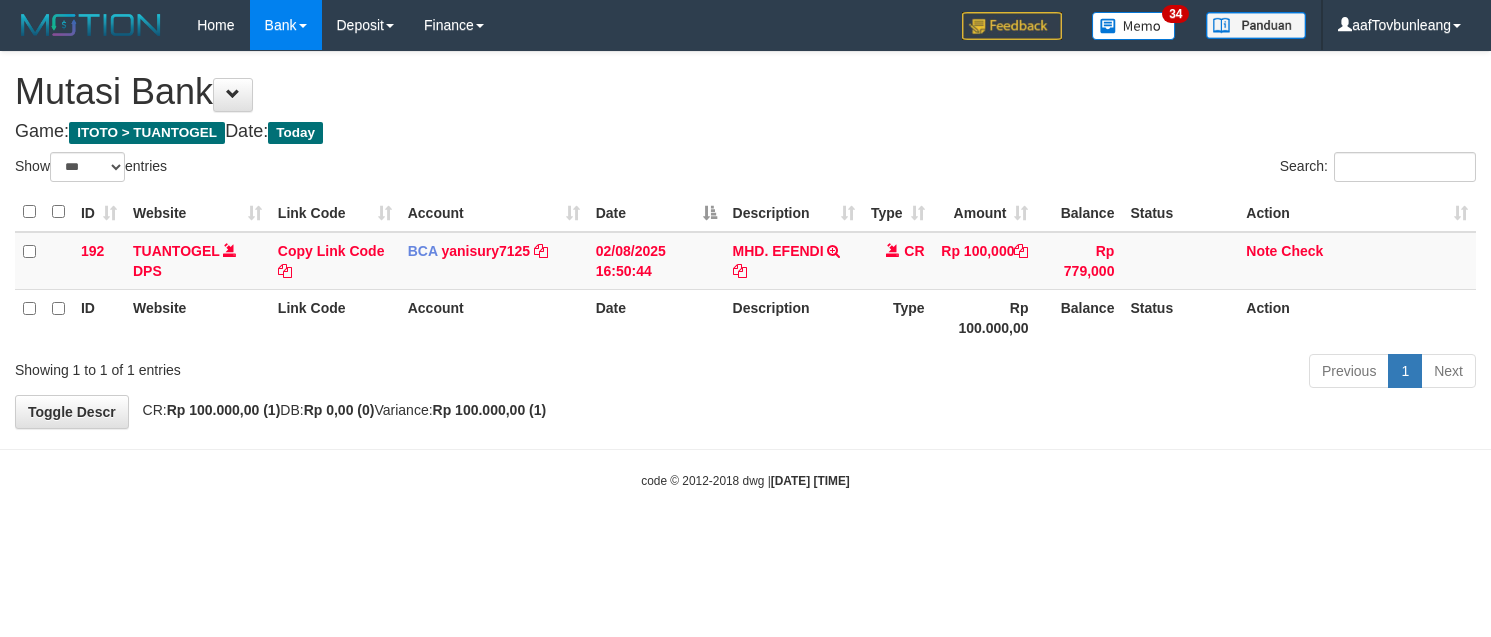 scroll, scrollTop: 0, scrollLeft: 0, axis: both 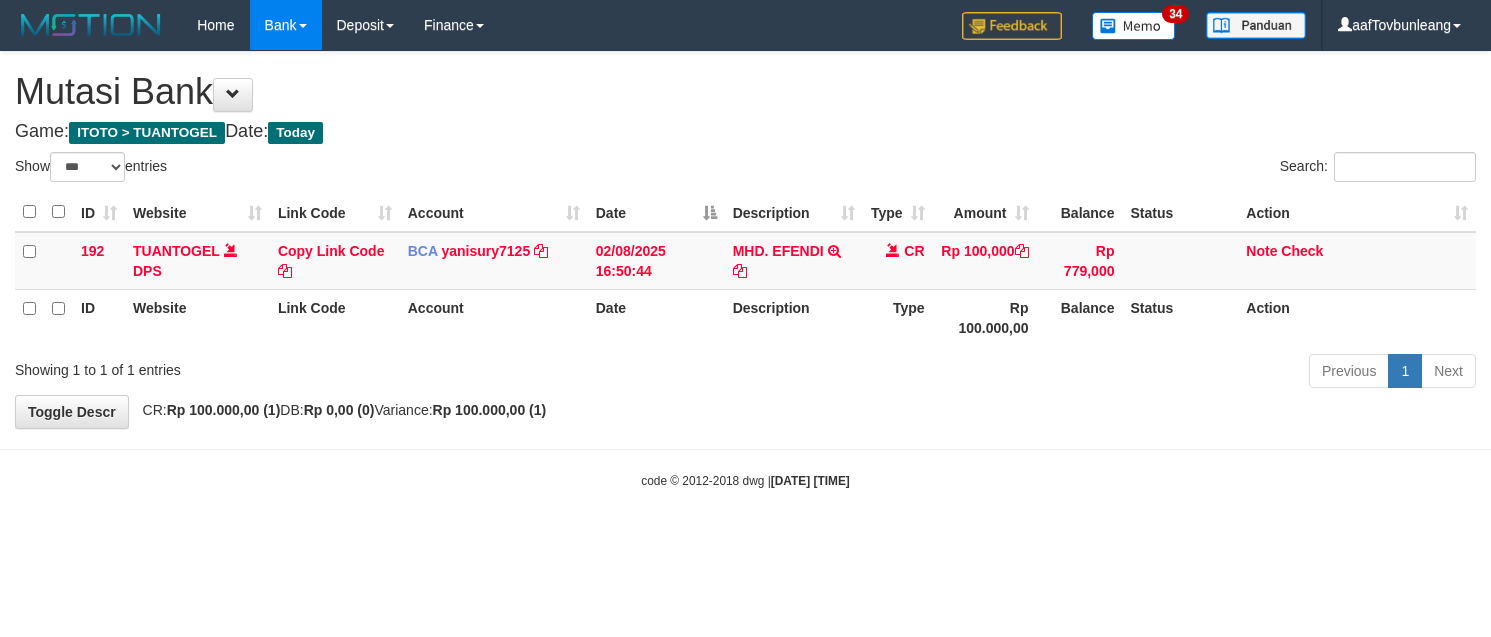 select on "***" 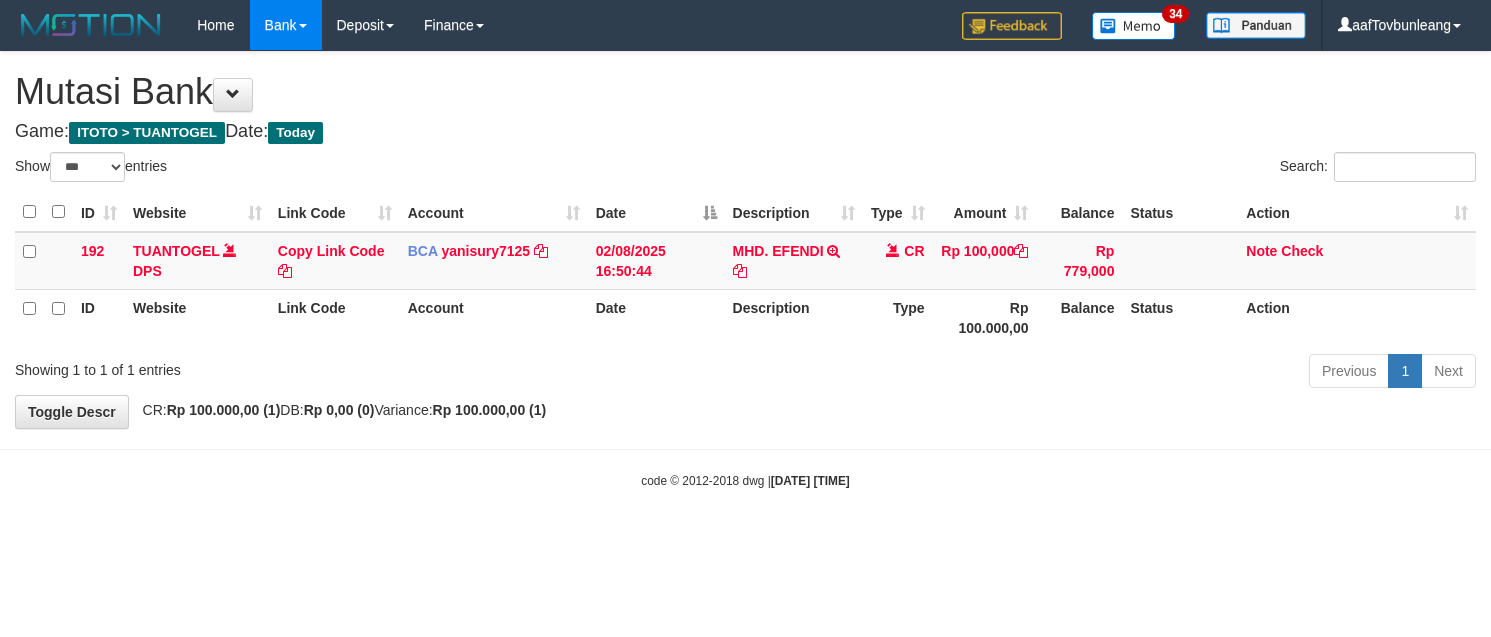 scroll, scrollTop: 0, scrollLeft: 0, axis: both 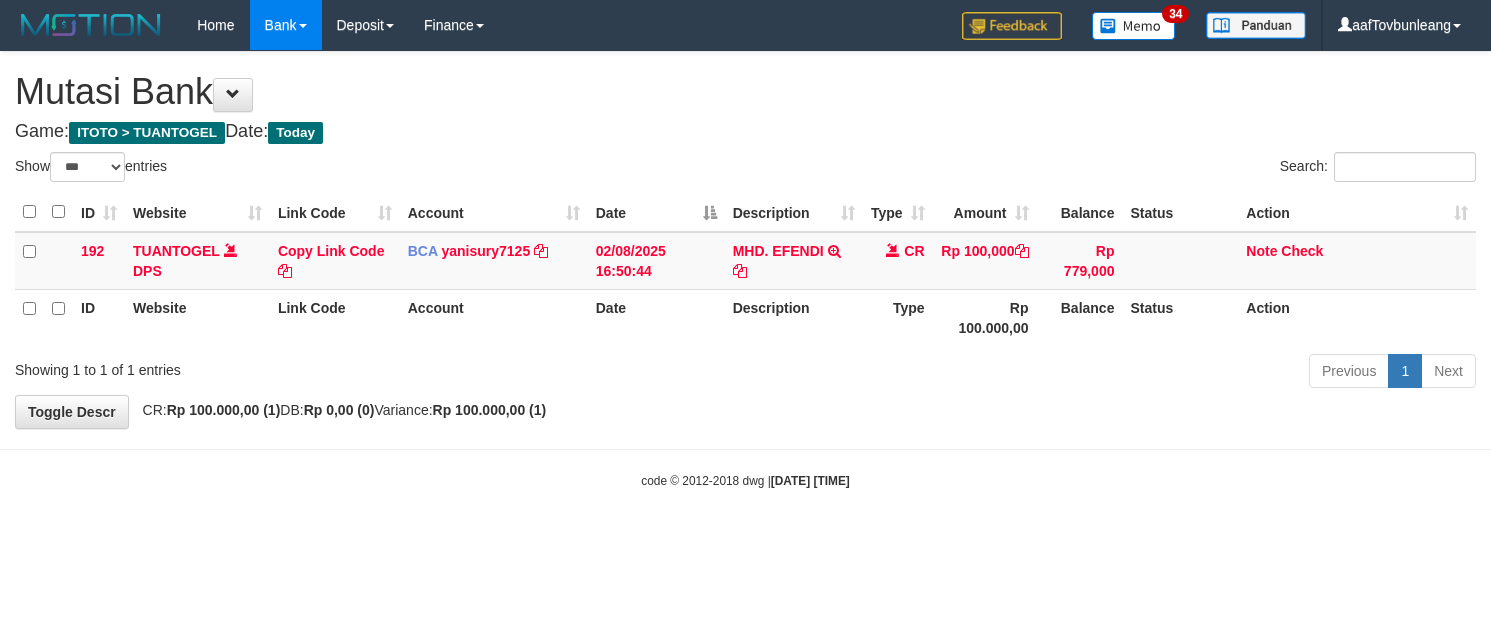 select on "***" 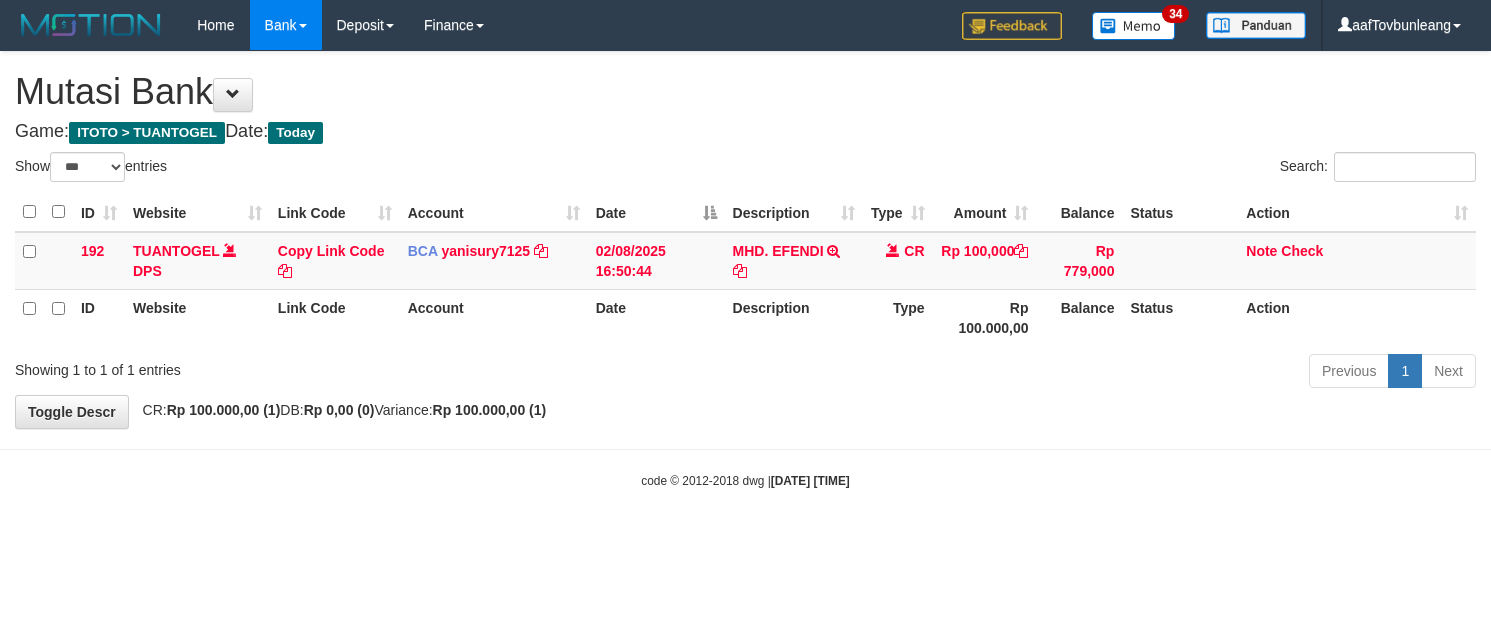 scroll, scrollTop: 0, scrollLeft: 0, axis: both 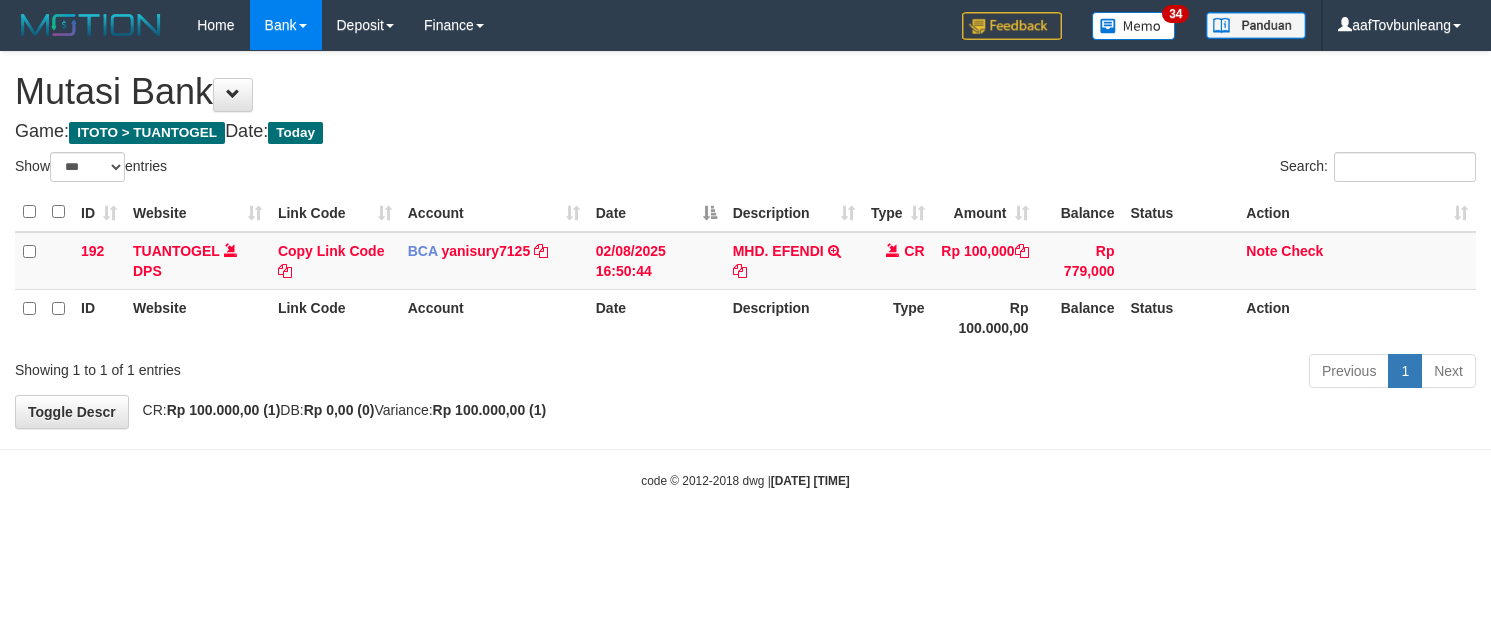 select on "***" 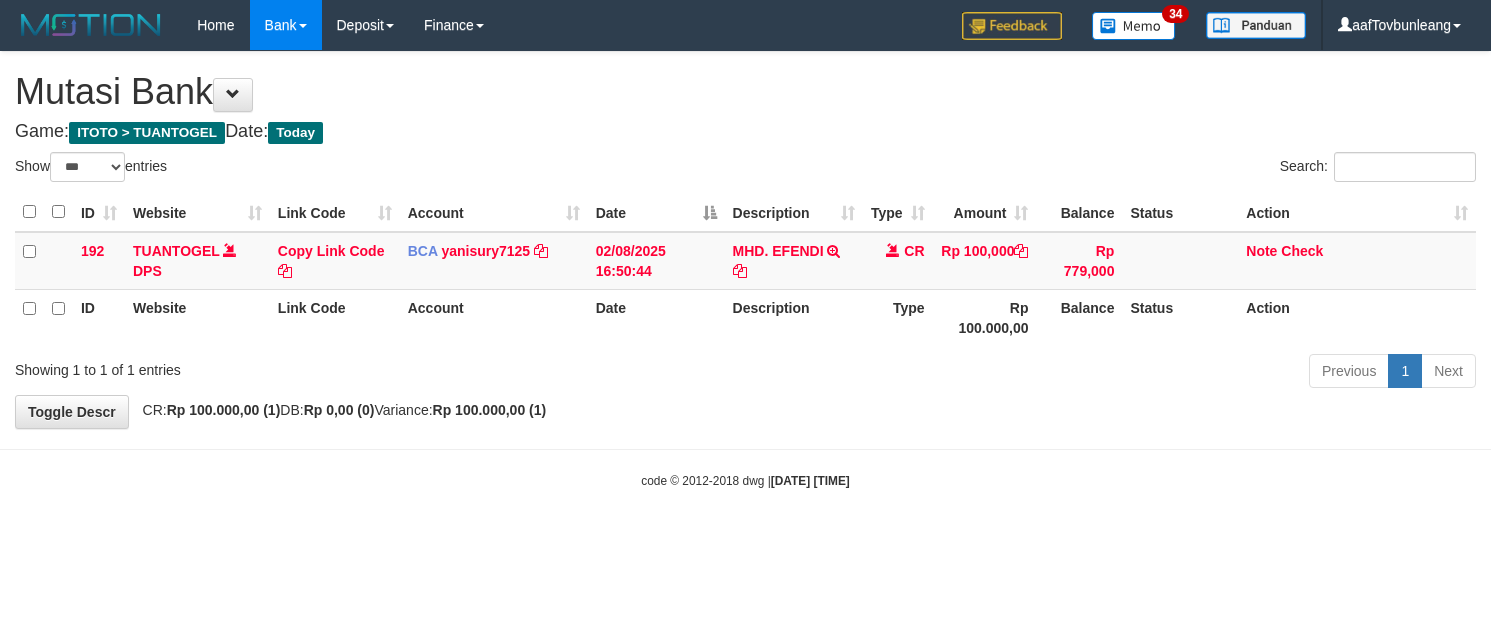 scroll, scrollTop: 0, scrollLeft: 0, axis: both 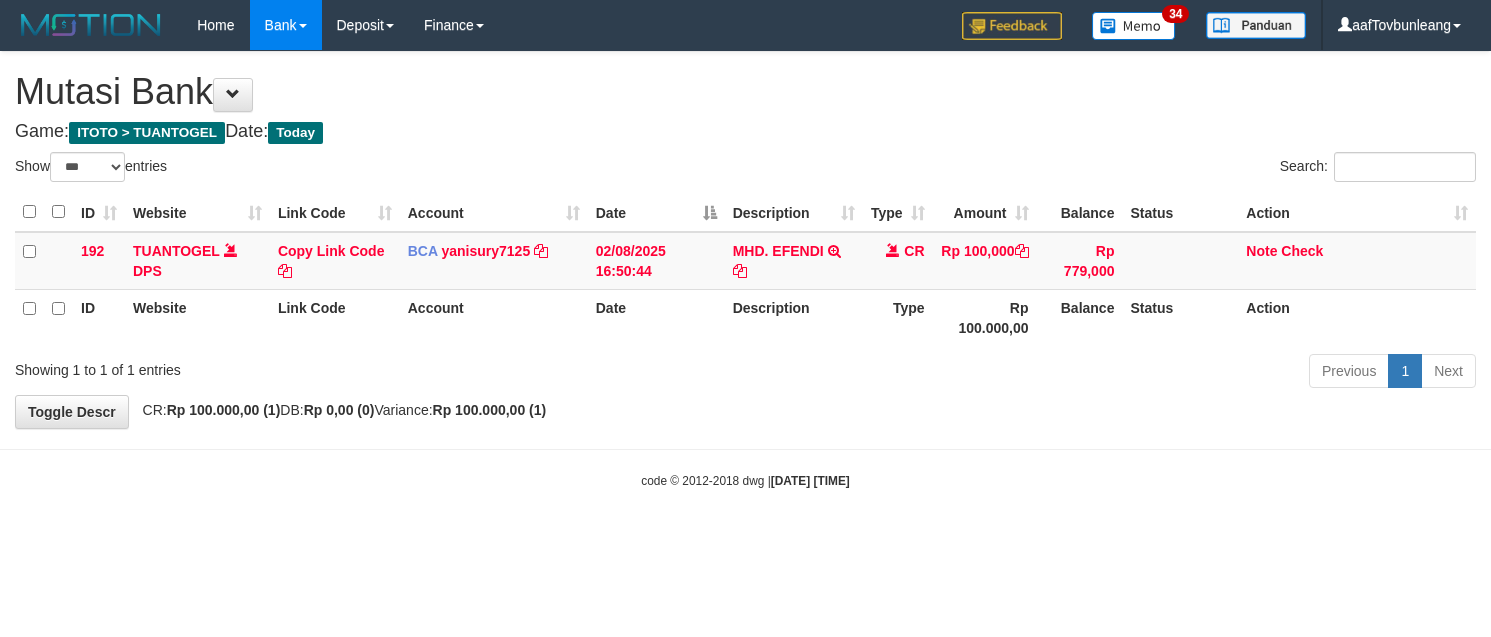 select on "***" 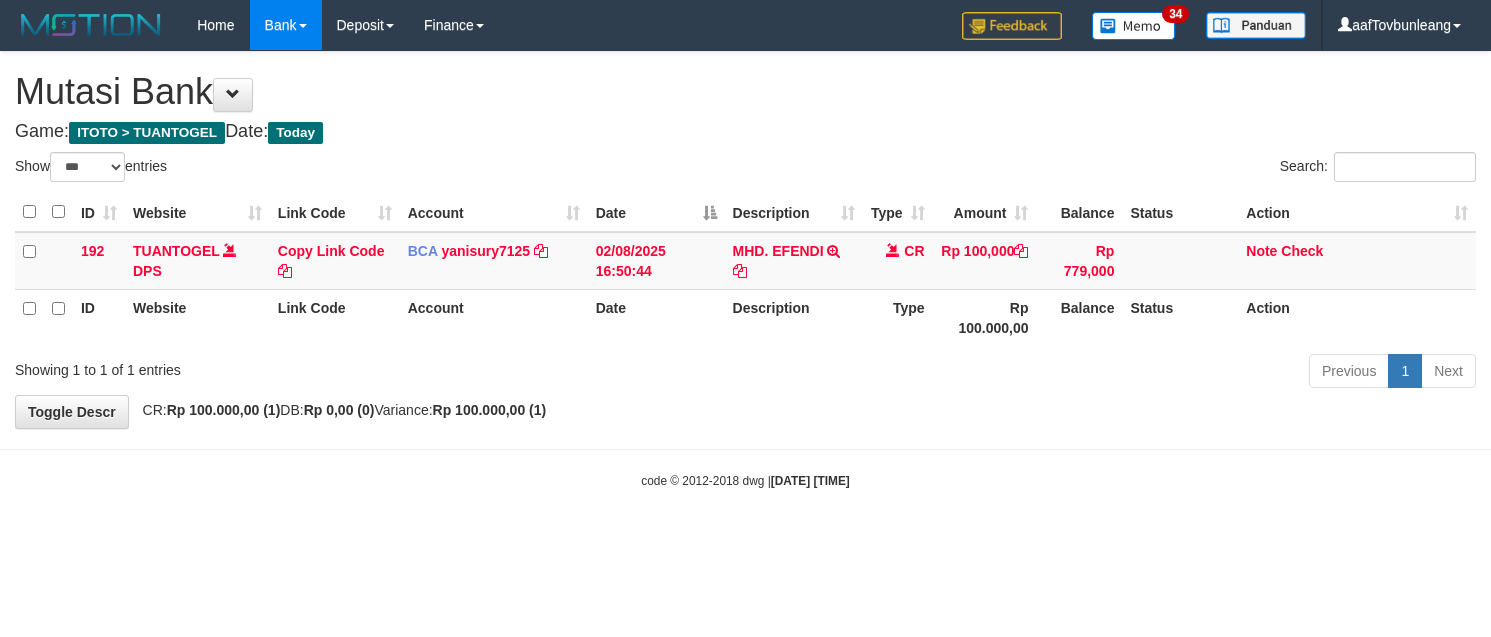 scroll, scrollTop: 0, scrollLeft: 0, axis: both 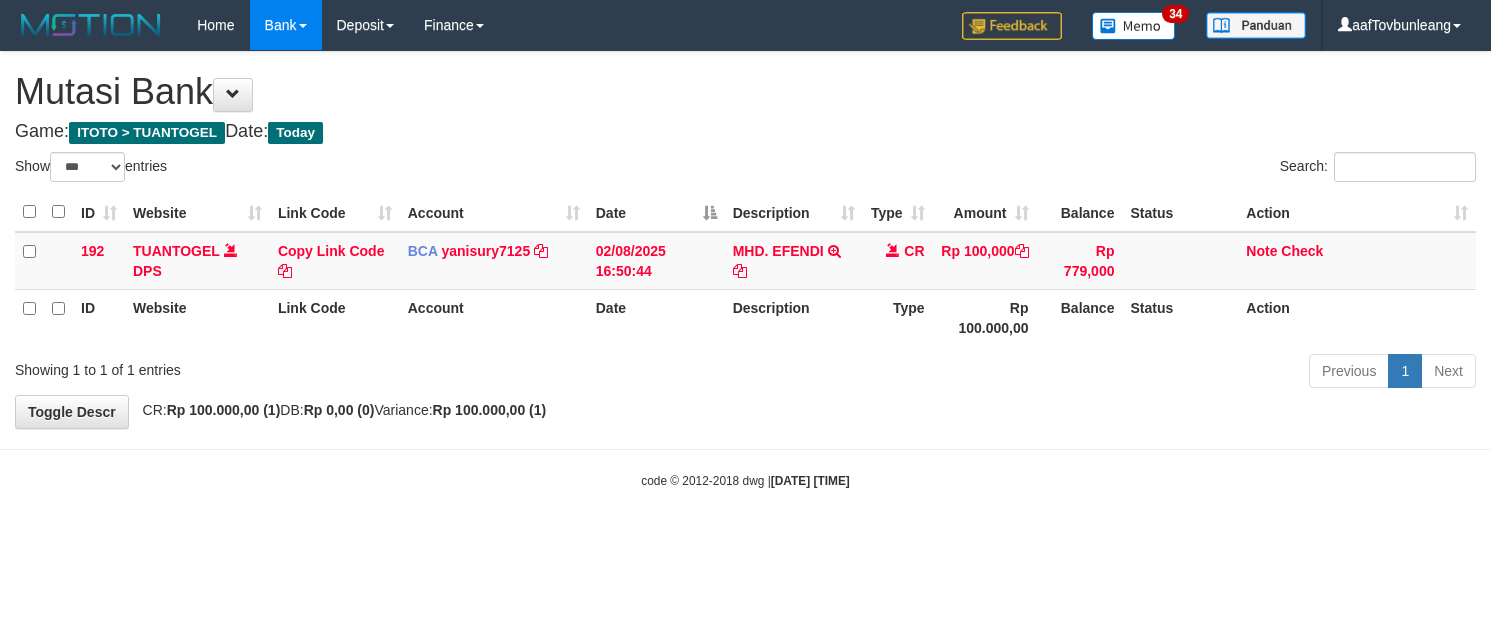 select on "***" 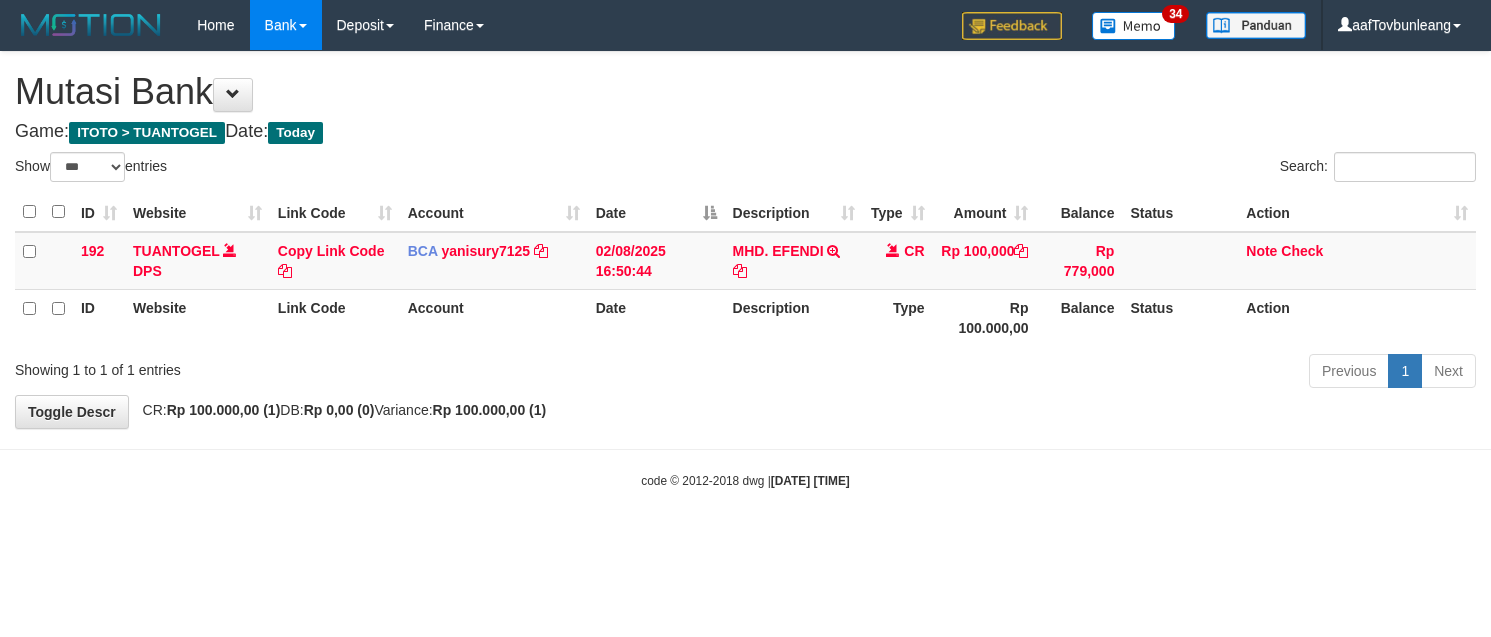 scroll, scrollTop: 0, scrollLeft: 0, axis: both 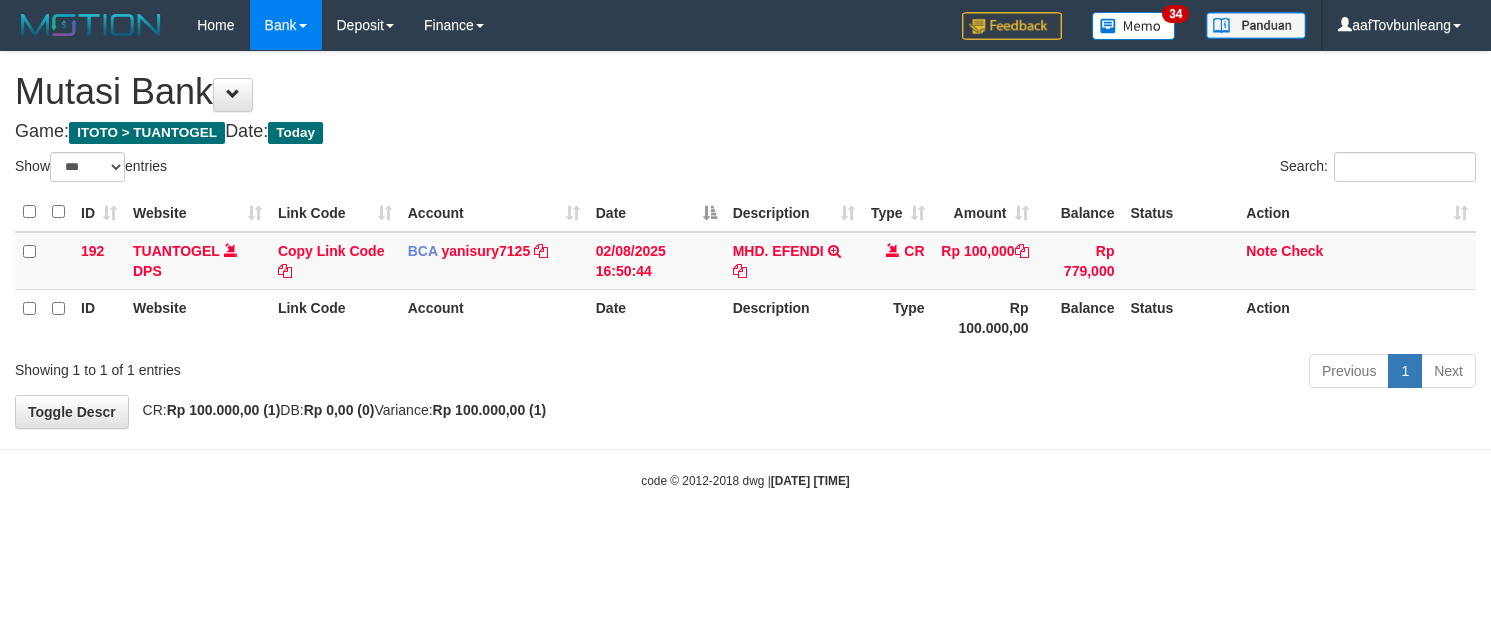 select on "***" 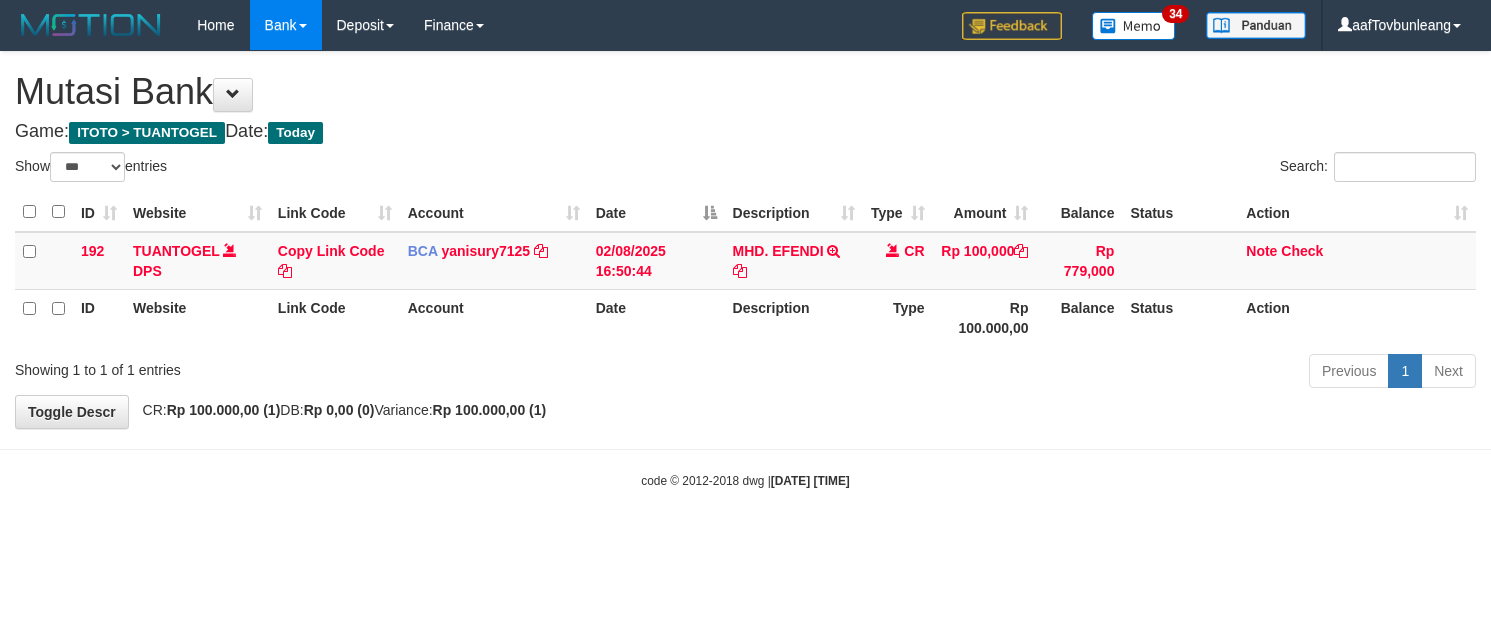scroll, scrollTop: 0, scrollLeft: 0, axis: both 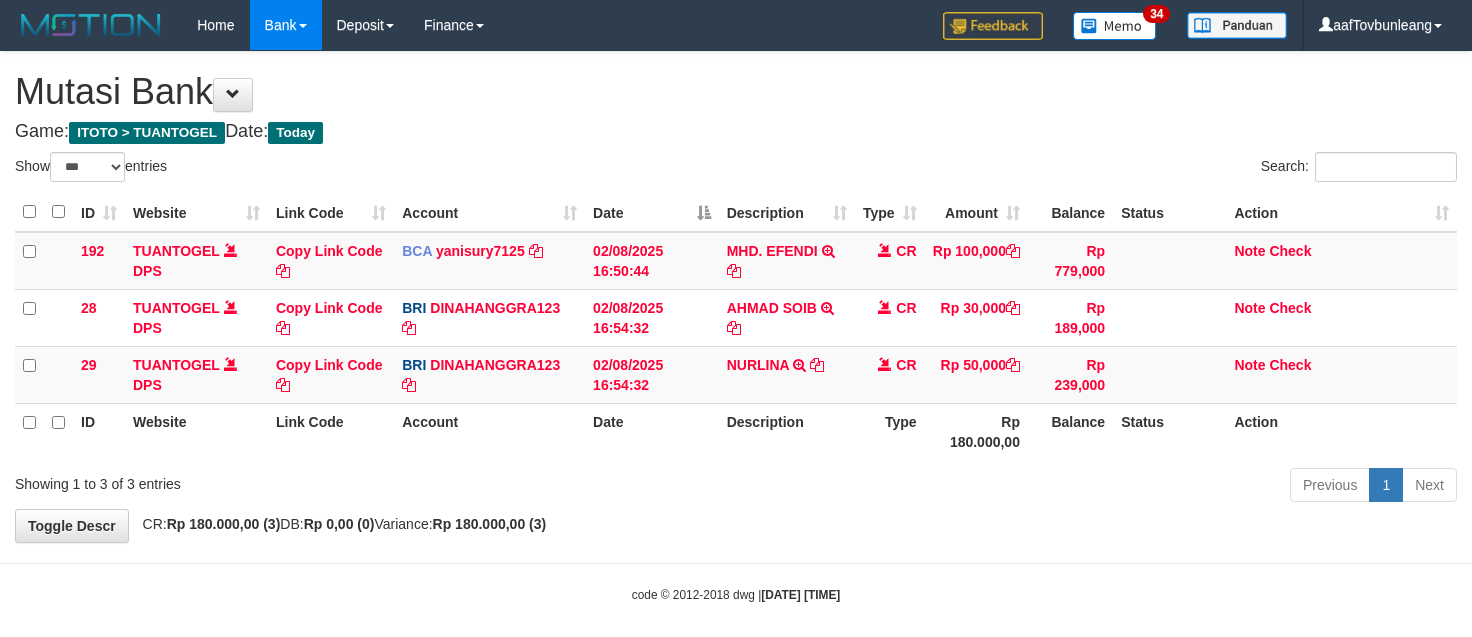 select on "***" 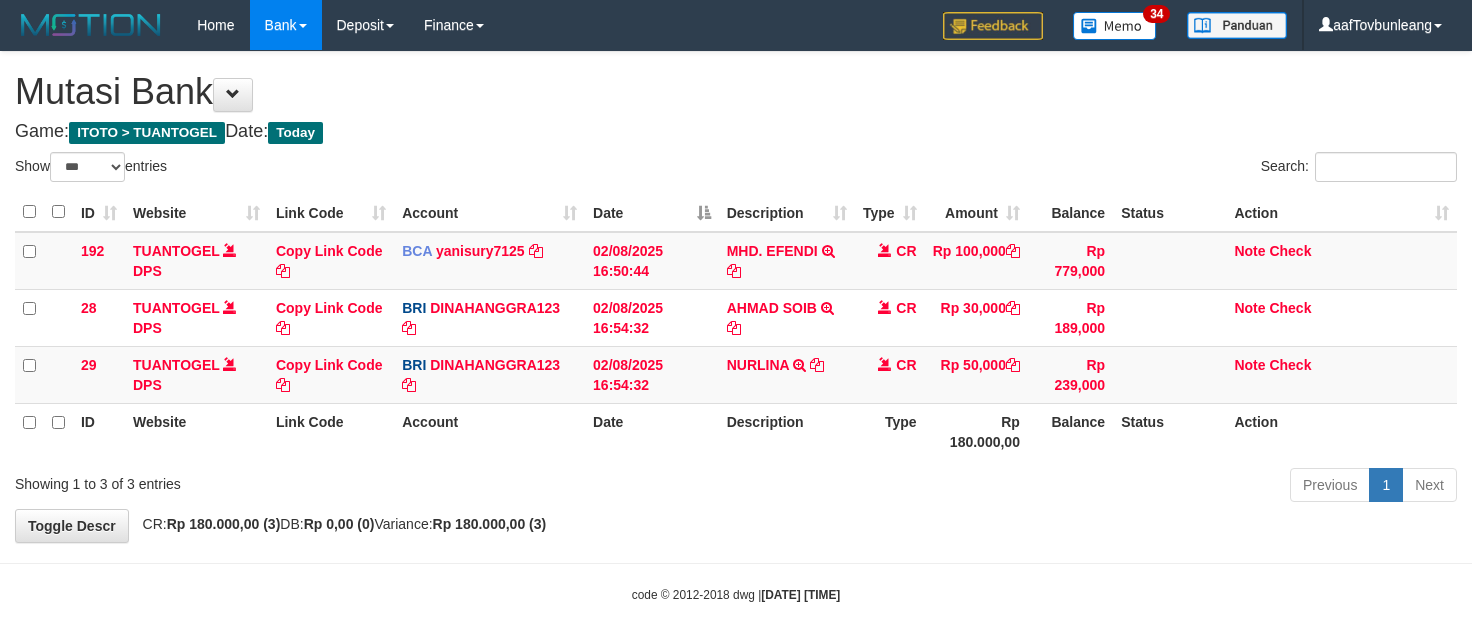 scroll, scrollTop: 0, scrollLeft: 0, axis: both 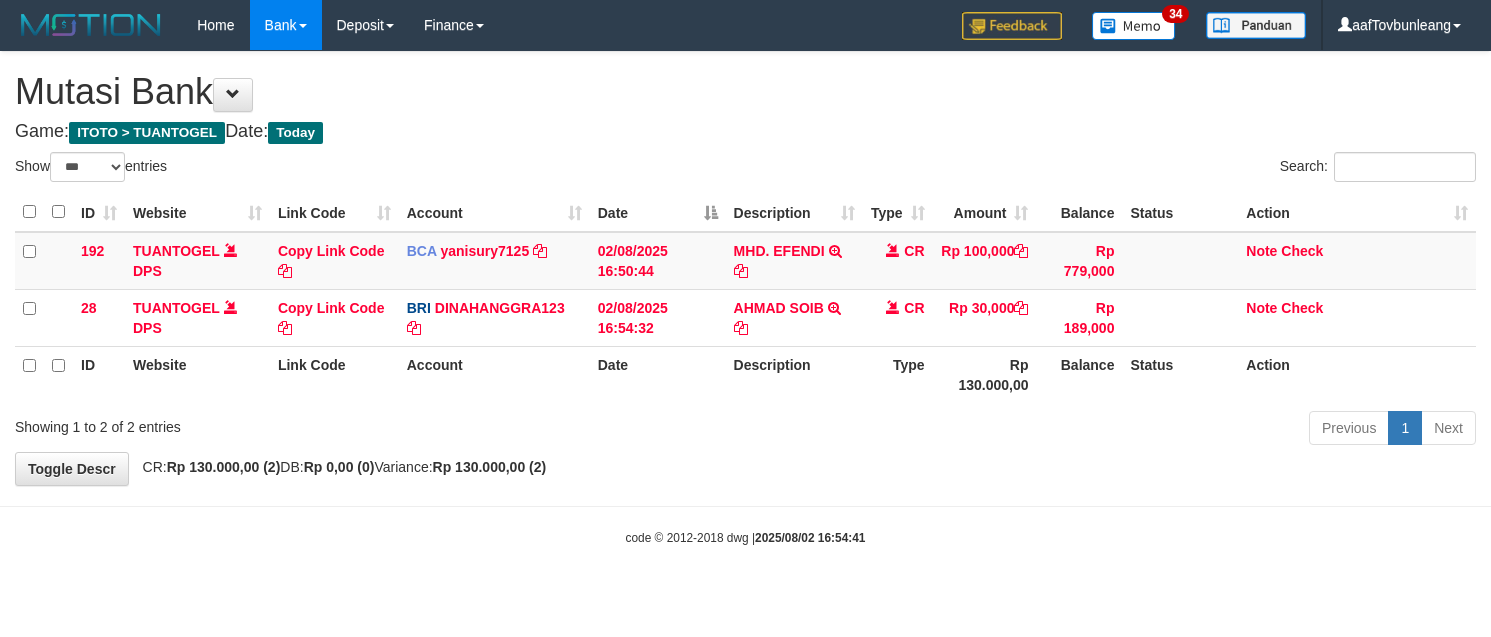 select on "***" 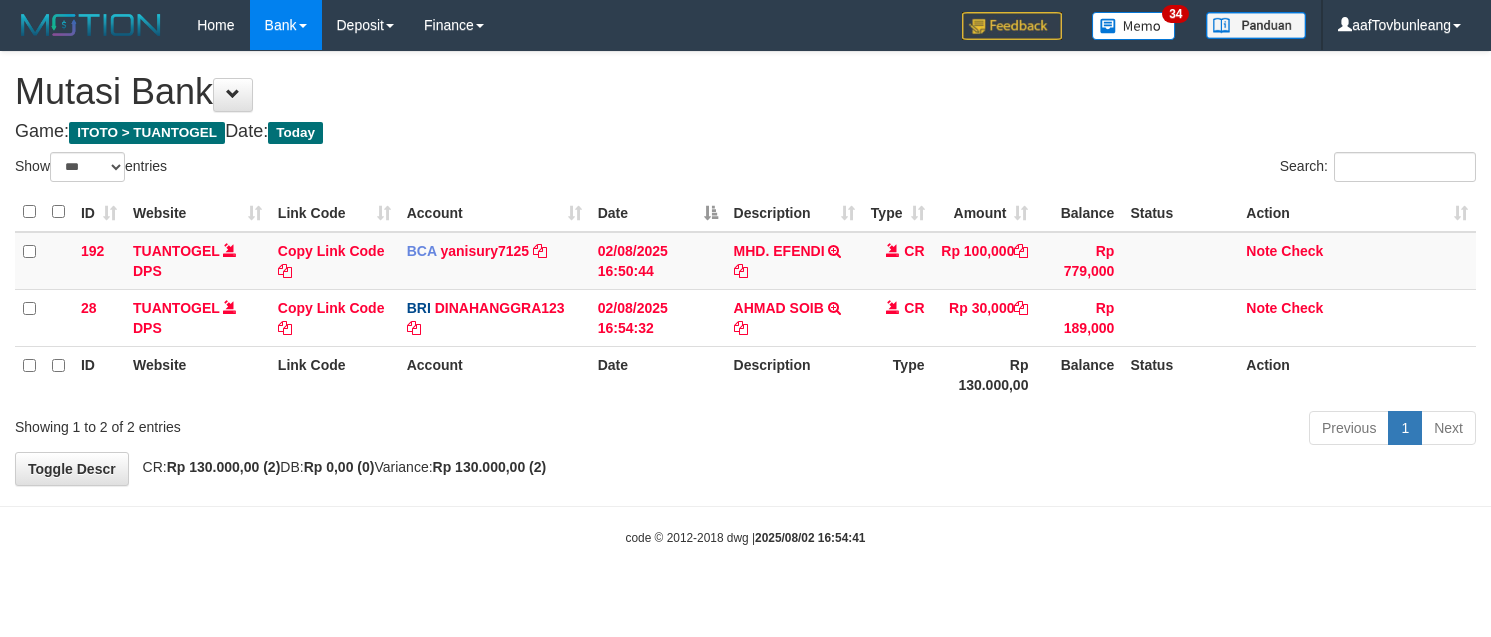 scroll, scrollTop: 0, scrollLeft: 0, axis: both 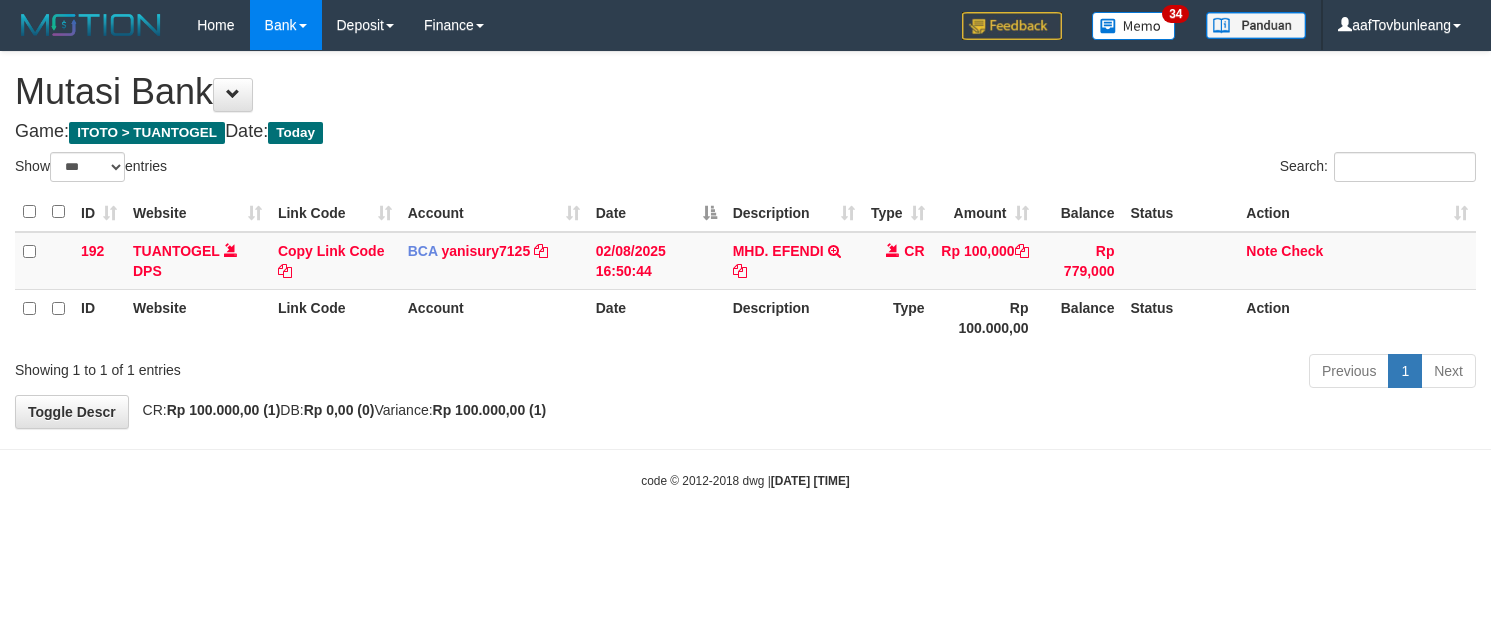 select on "***" 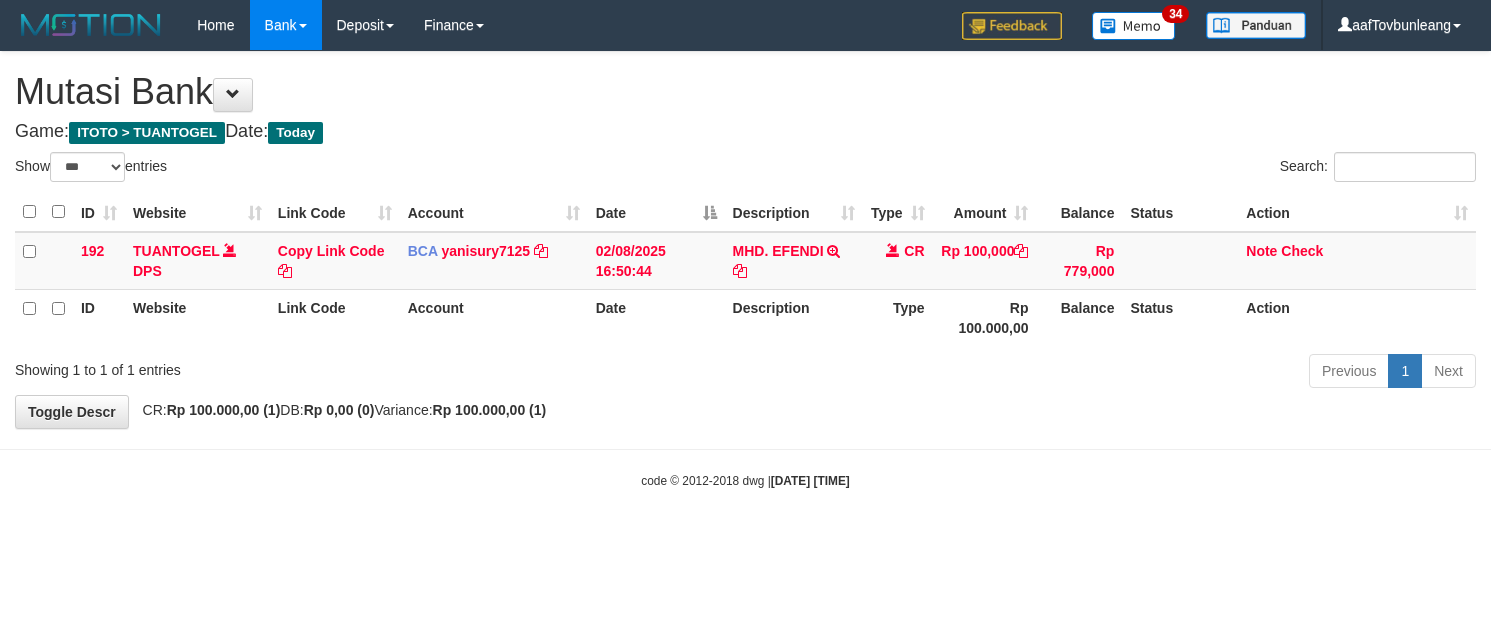 scroll, scrollTop: 0, scrollLeft: 0, axis: both 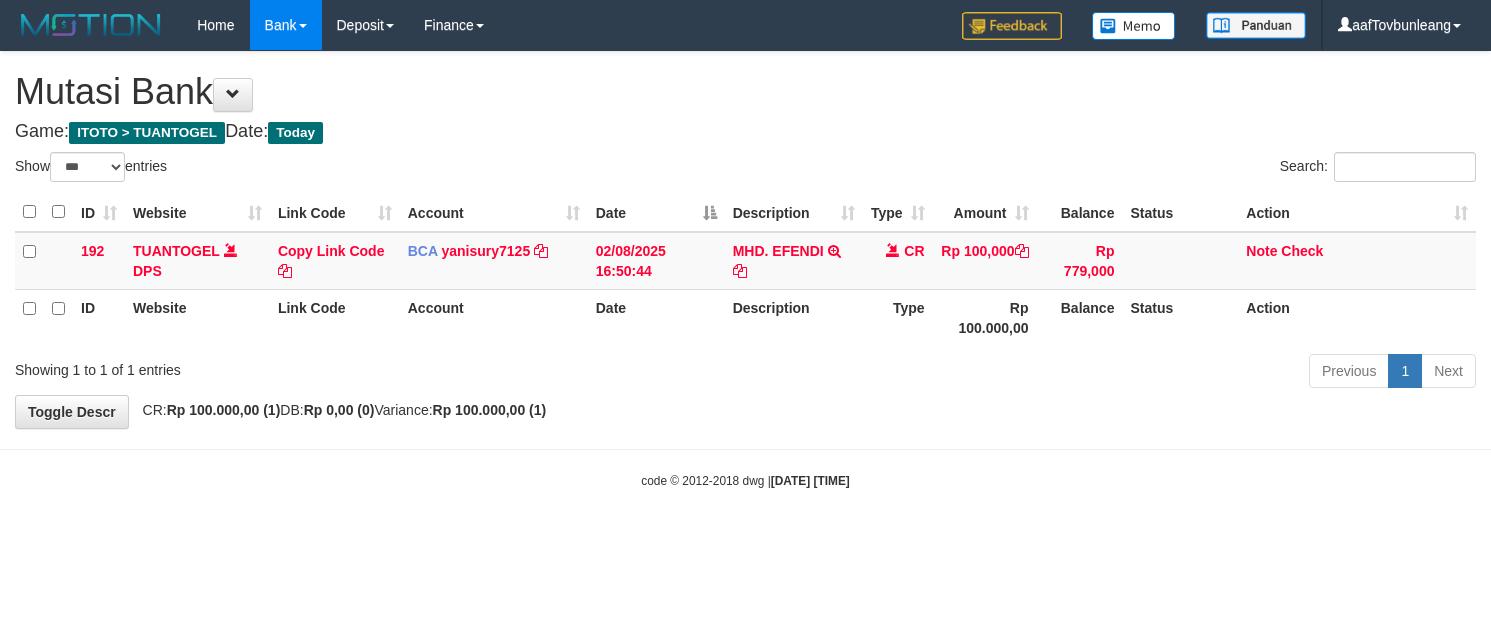 select on "***" 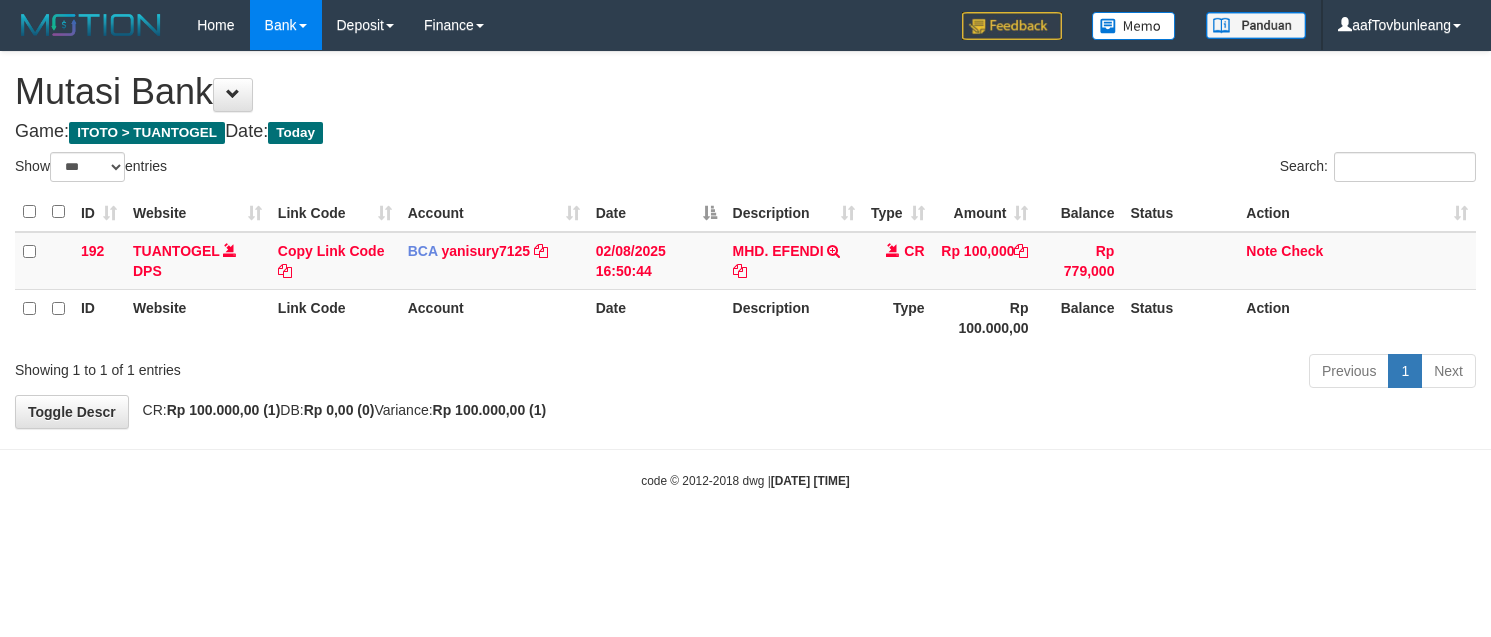 scroll, scrollTop: 0, scrollLeft: 0, axis: both 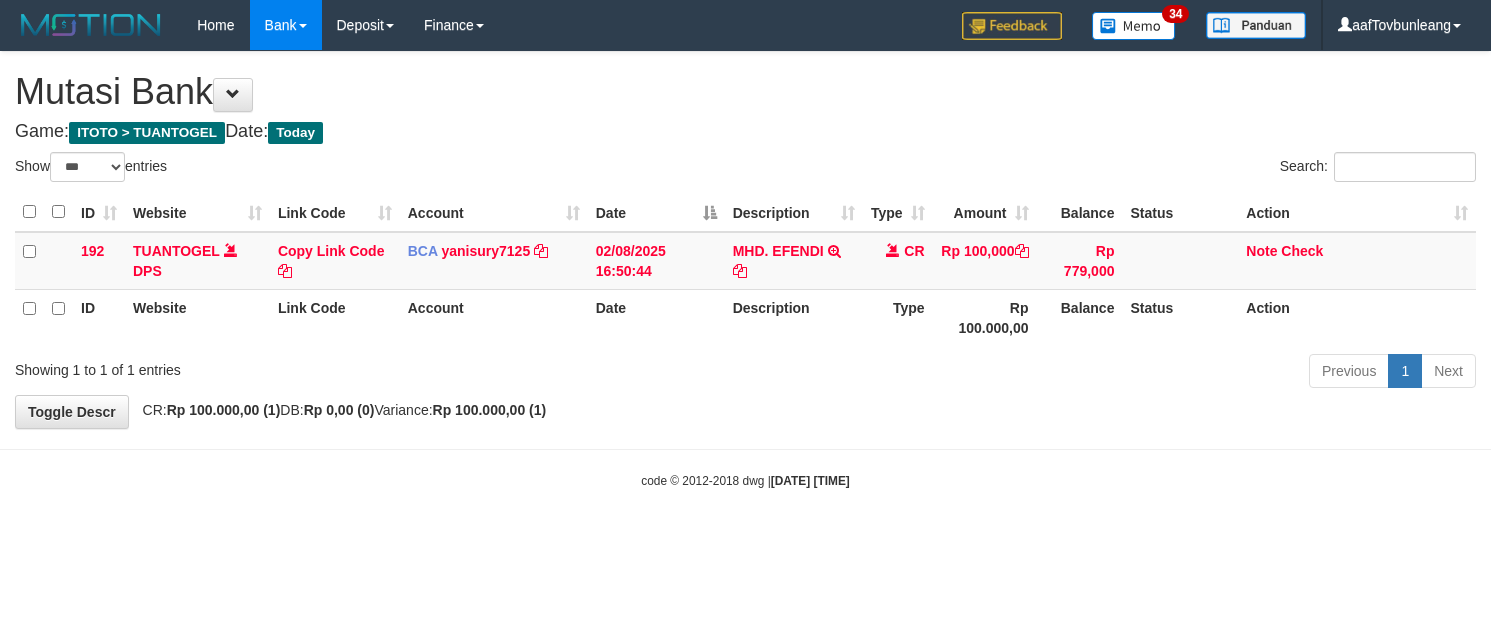 select on "***" 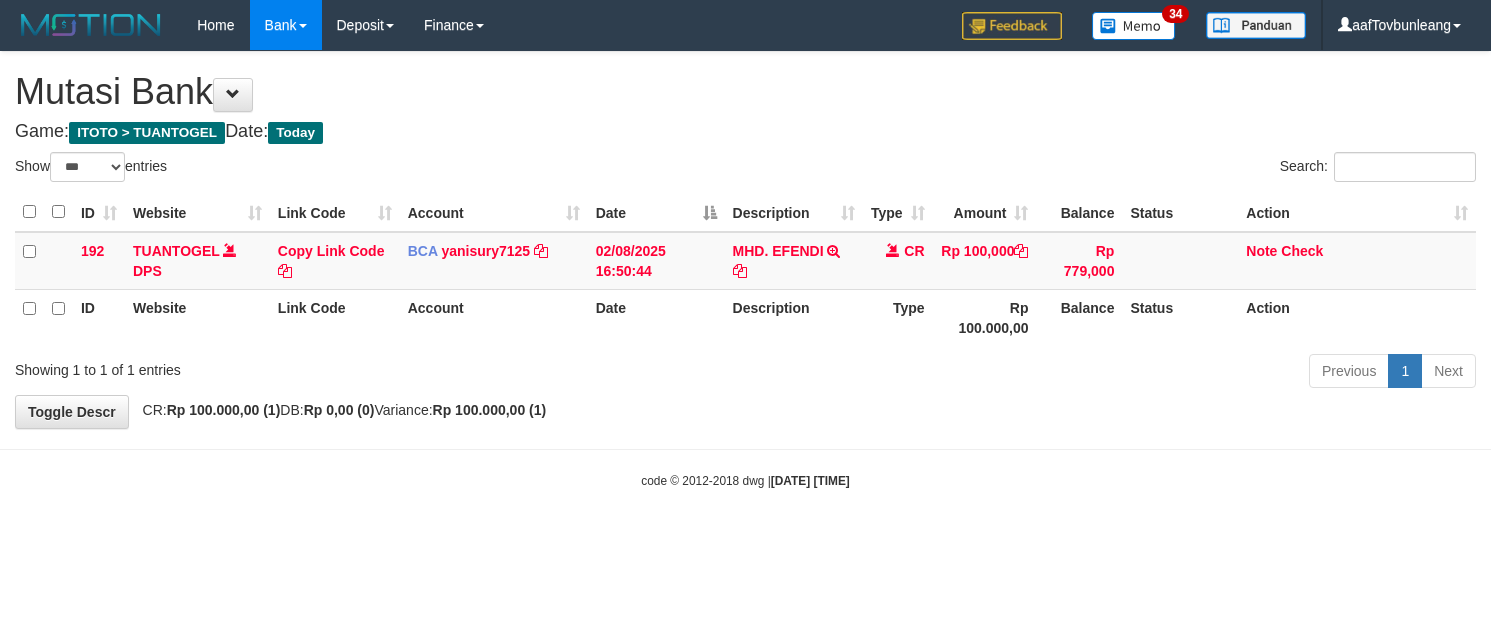scroll, scrollTop: 0, scrollLeft: 0, axis: both 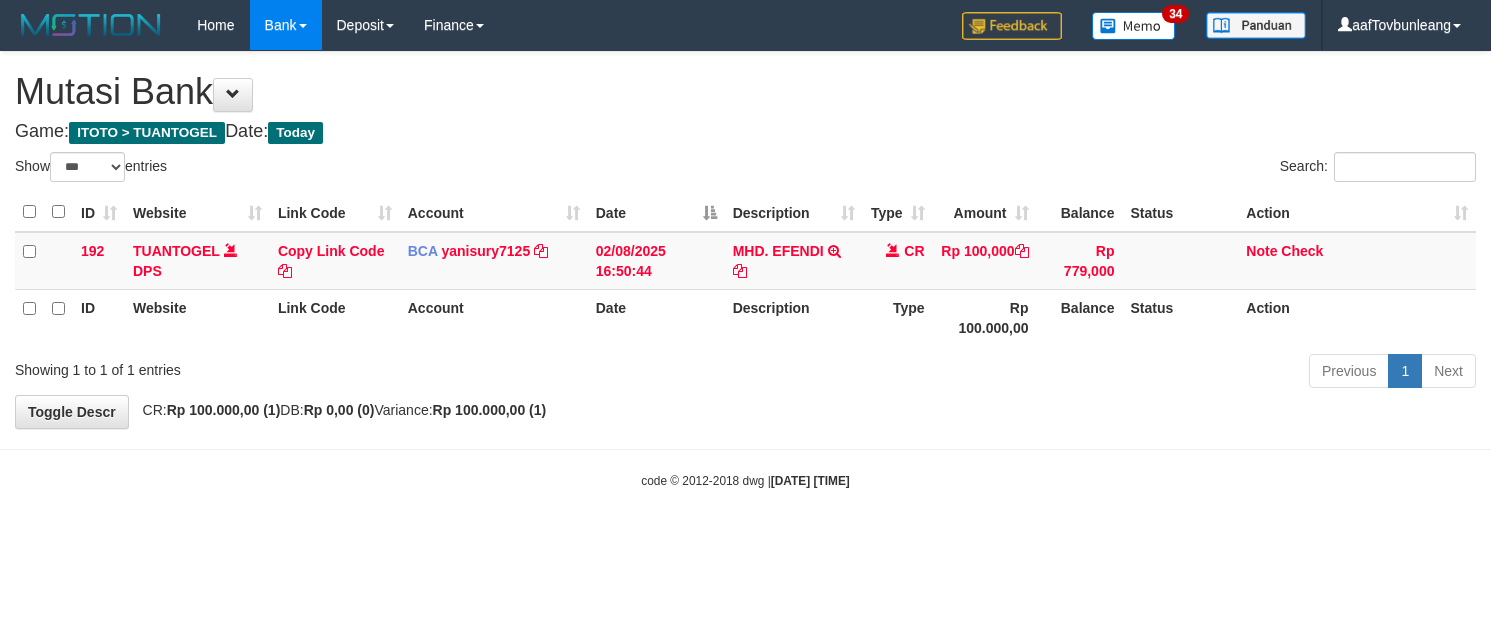 select on "***" 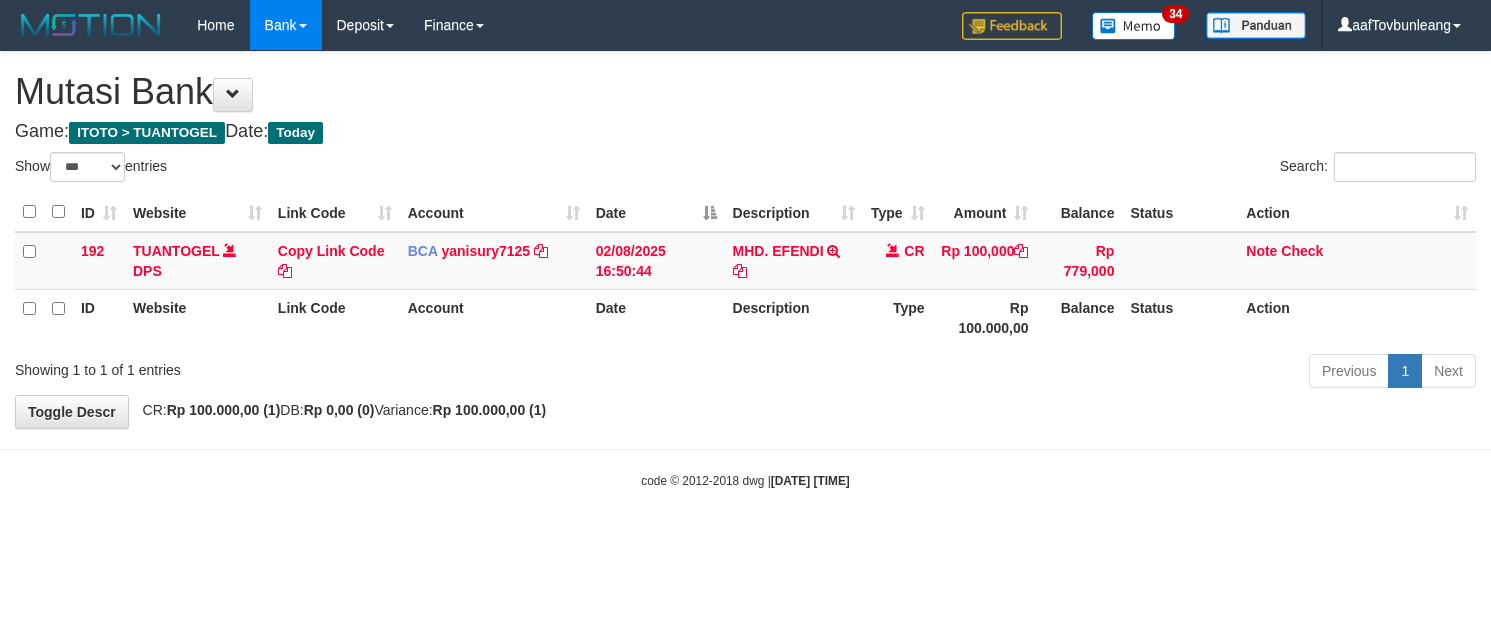 scroll, scrollTop: 0, scrollLeft: 0, axis: both 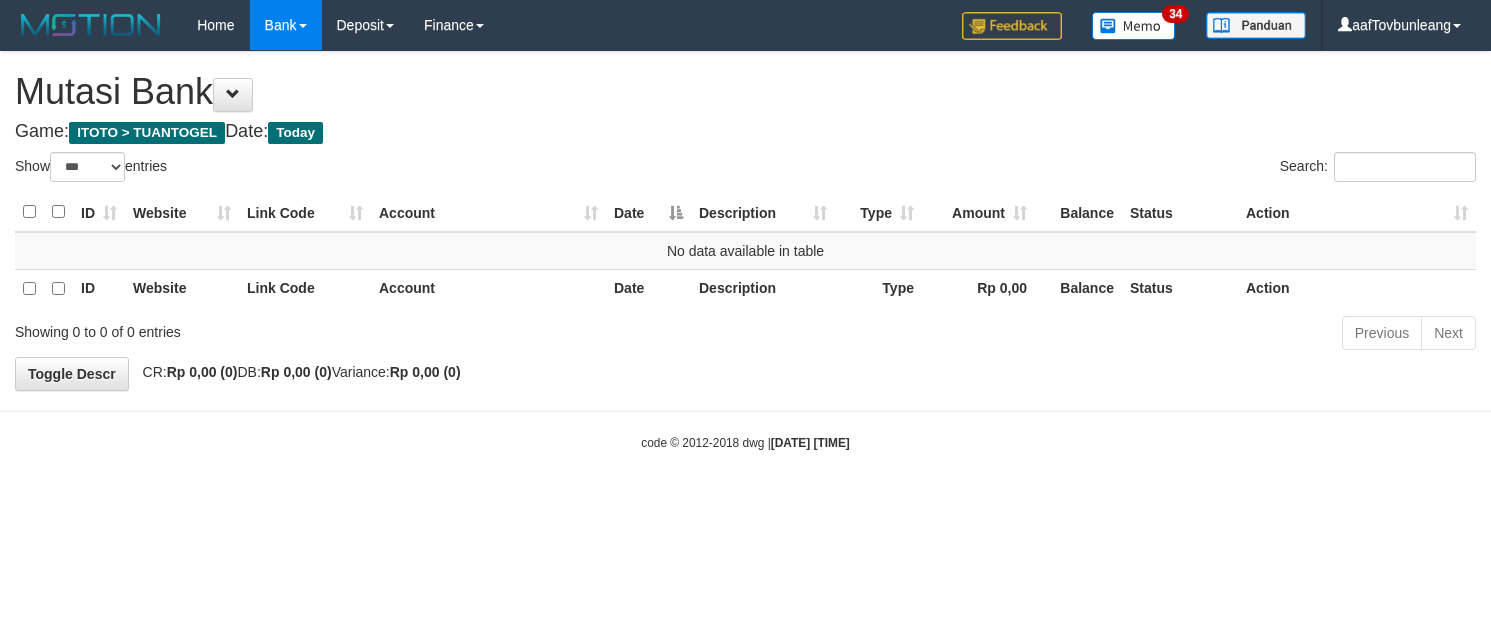 select on "***" 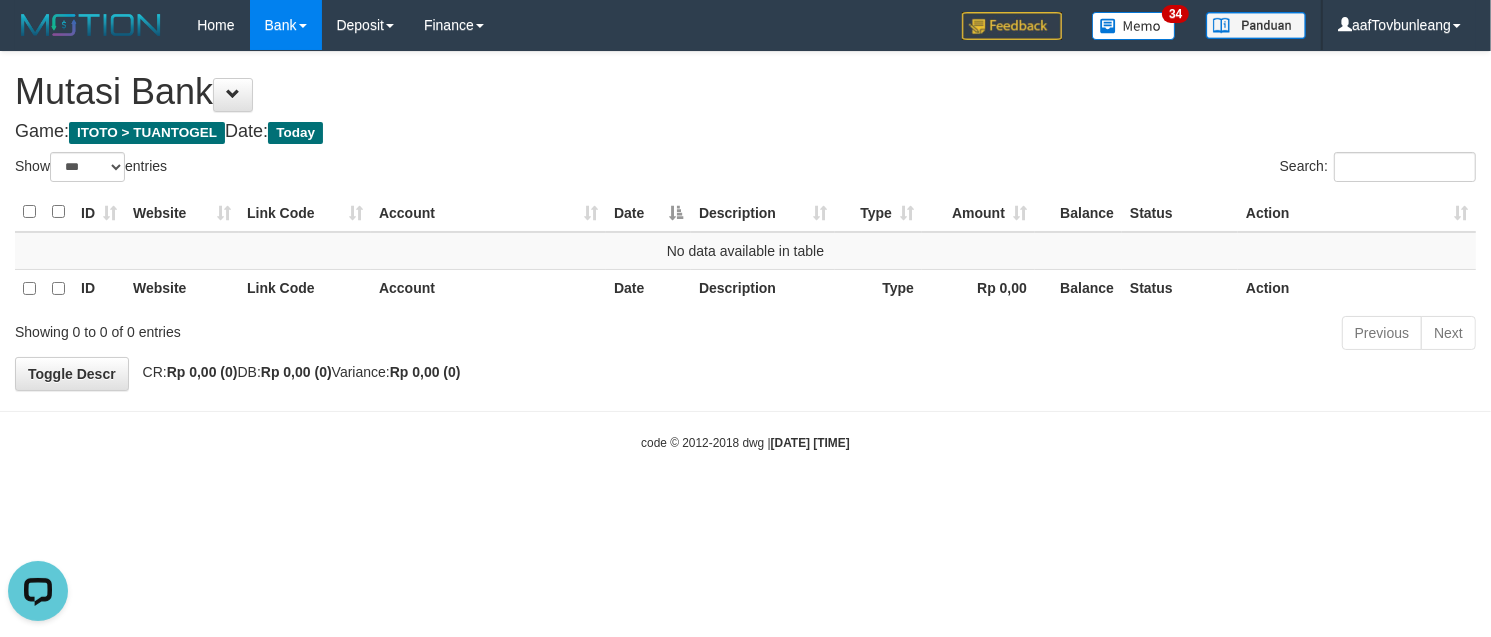 scroll, scrollTop: 0, scrollLeft: 0, axis: both 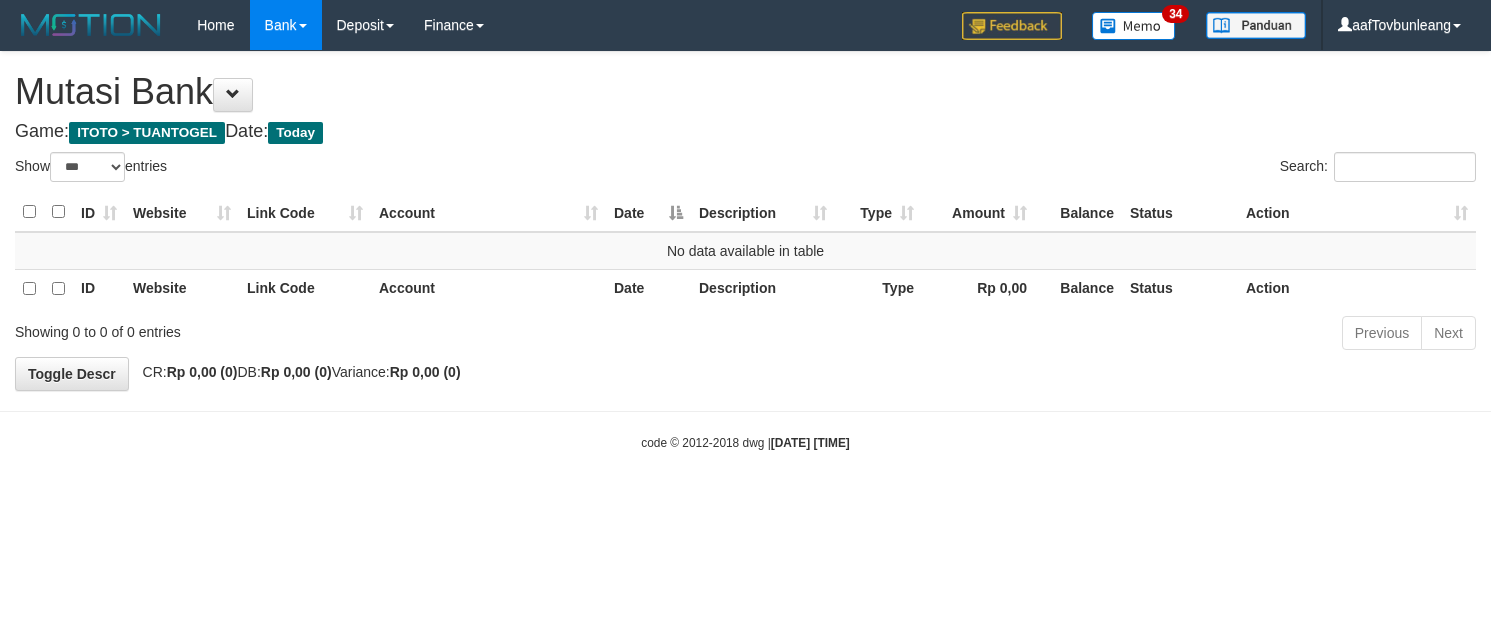 select on "***" 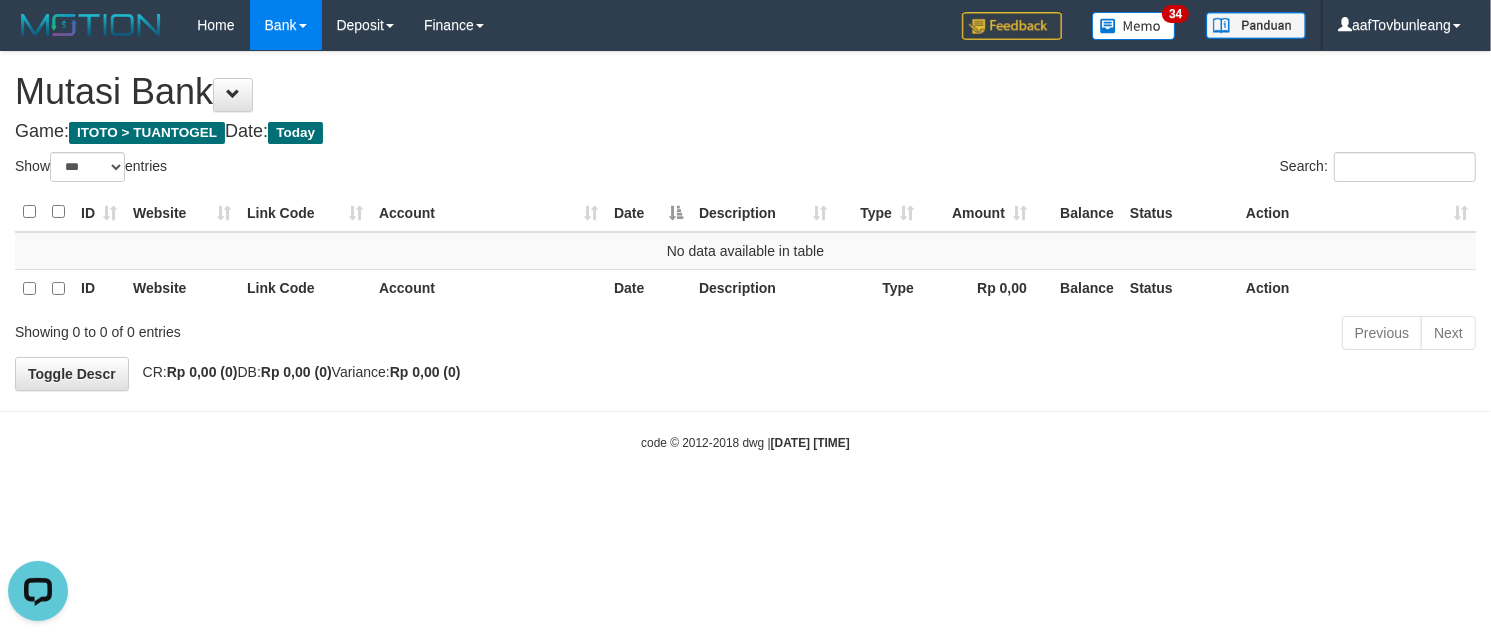 scroll, scrollTop: 0, scrollLeft: 0, axis: both 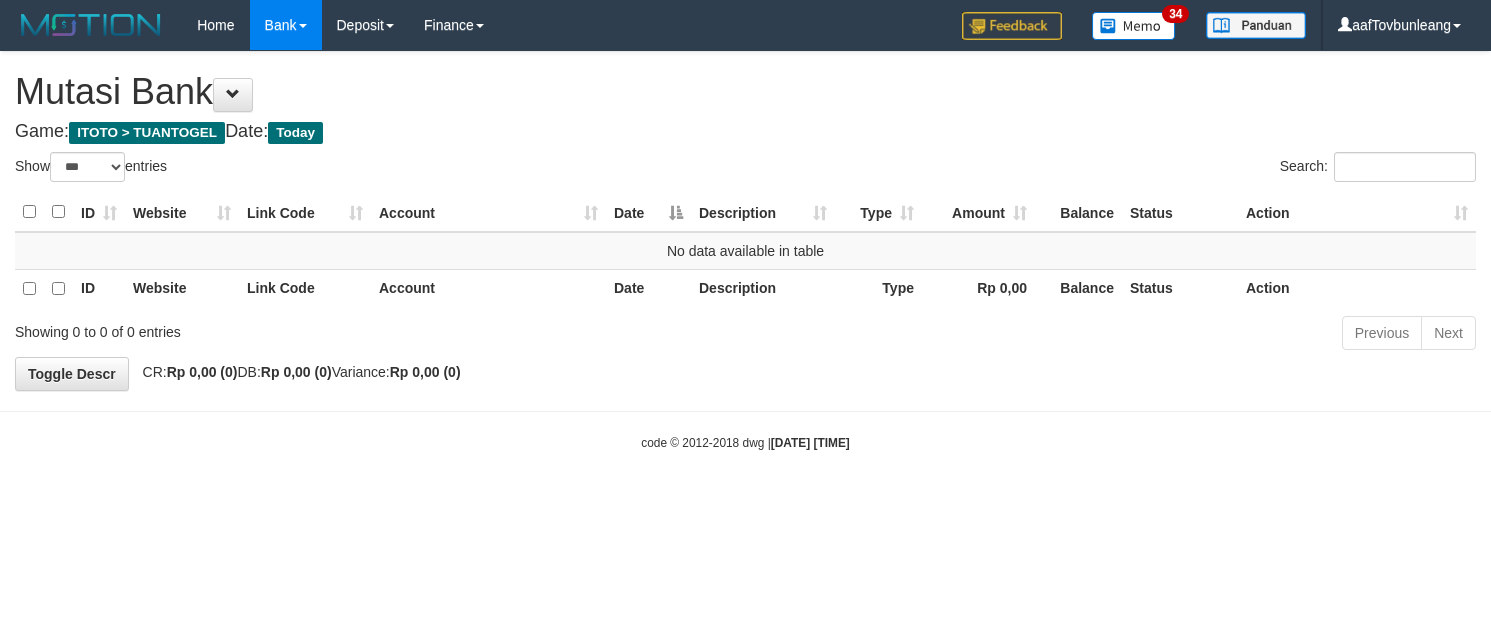 select on "***" 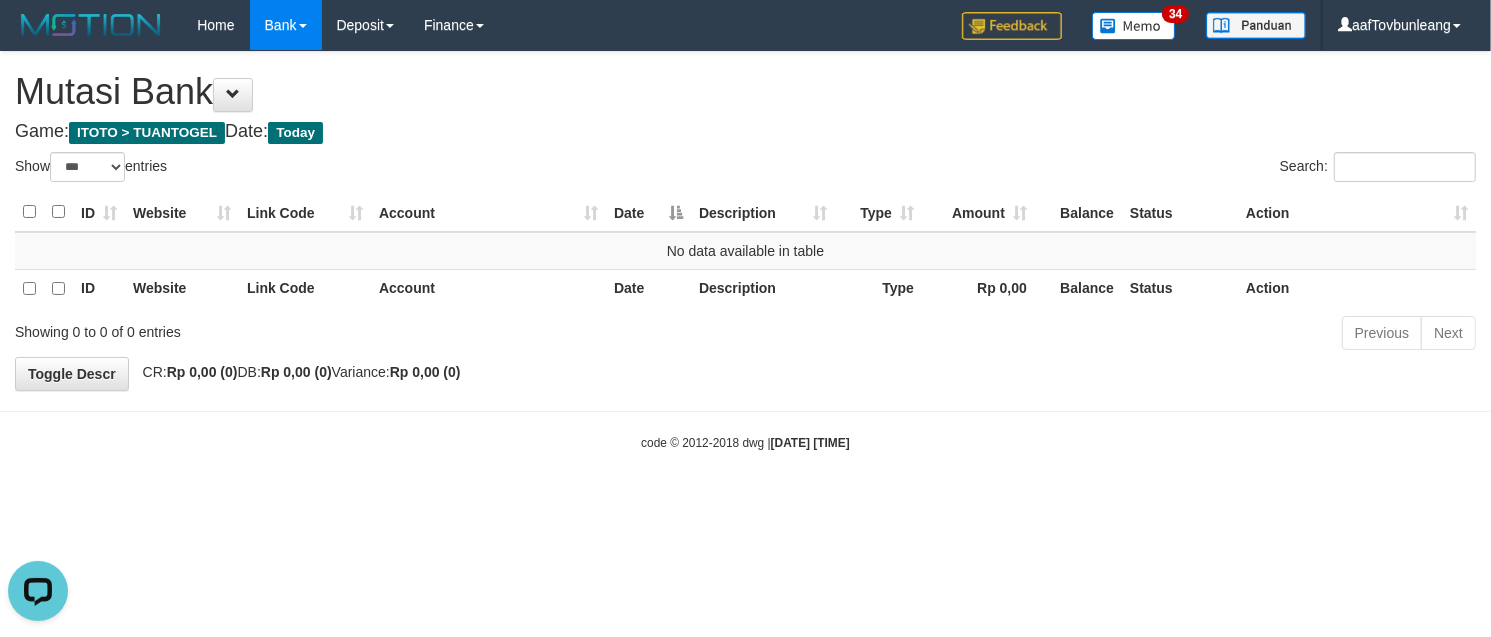 scroll, scrollTop: 0, scrollLeft: 0, axis: both 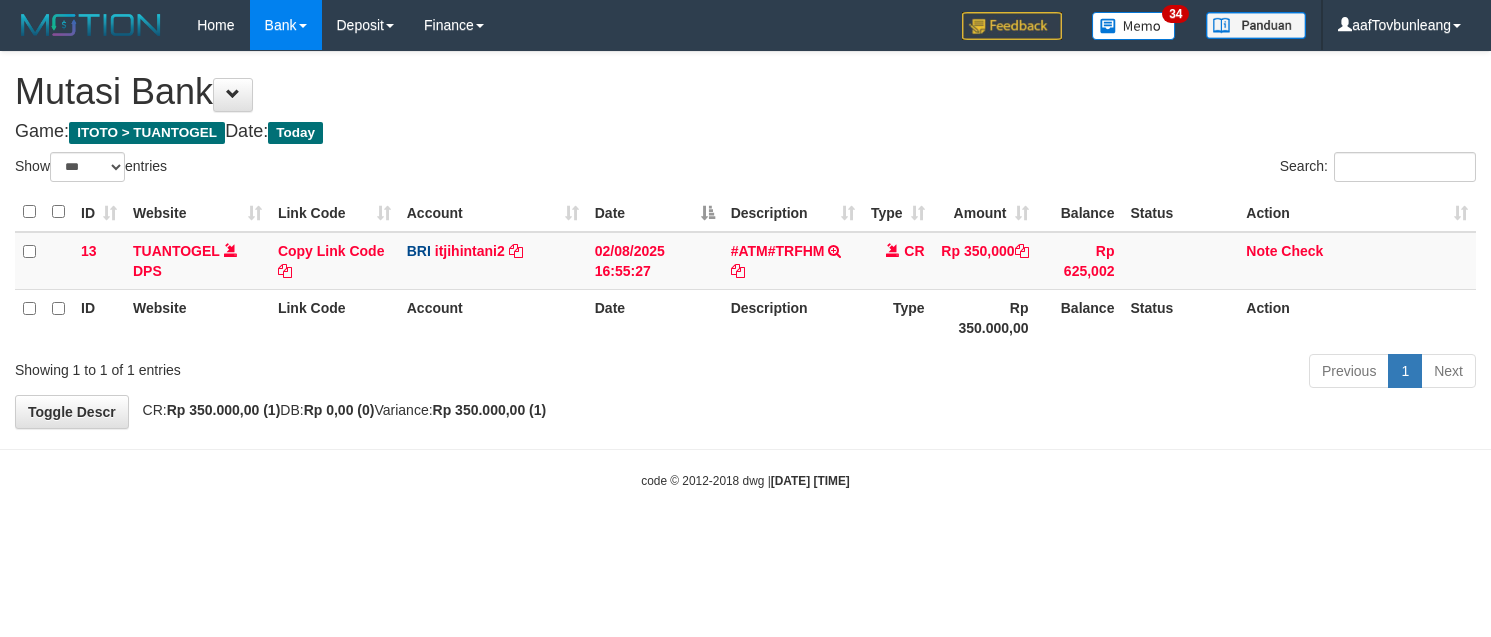 select on "***" 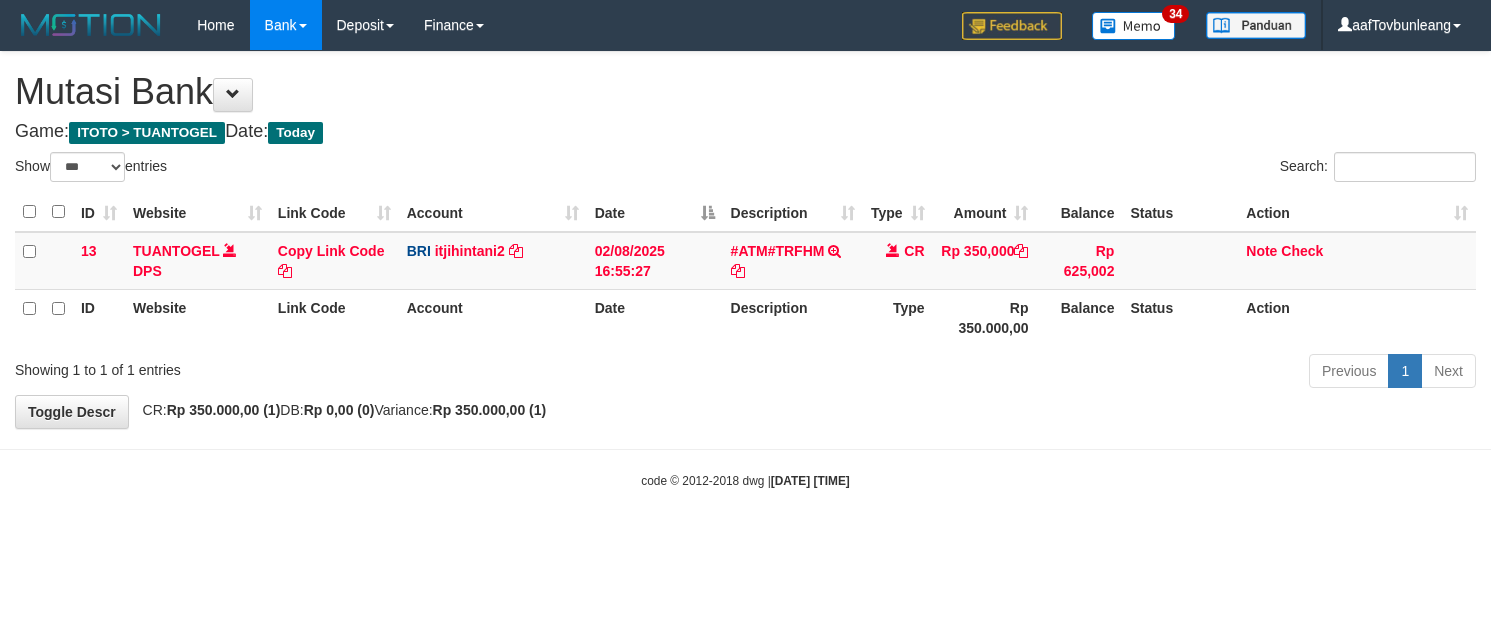 scroll, scrollTop: 0, scrollLeft: 0, axis: both 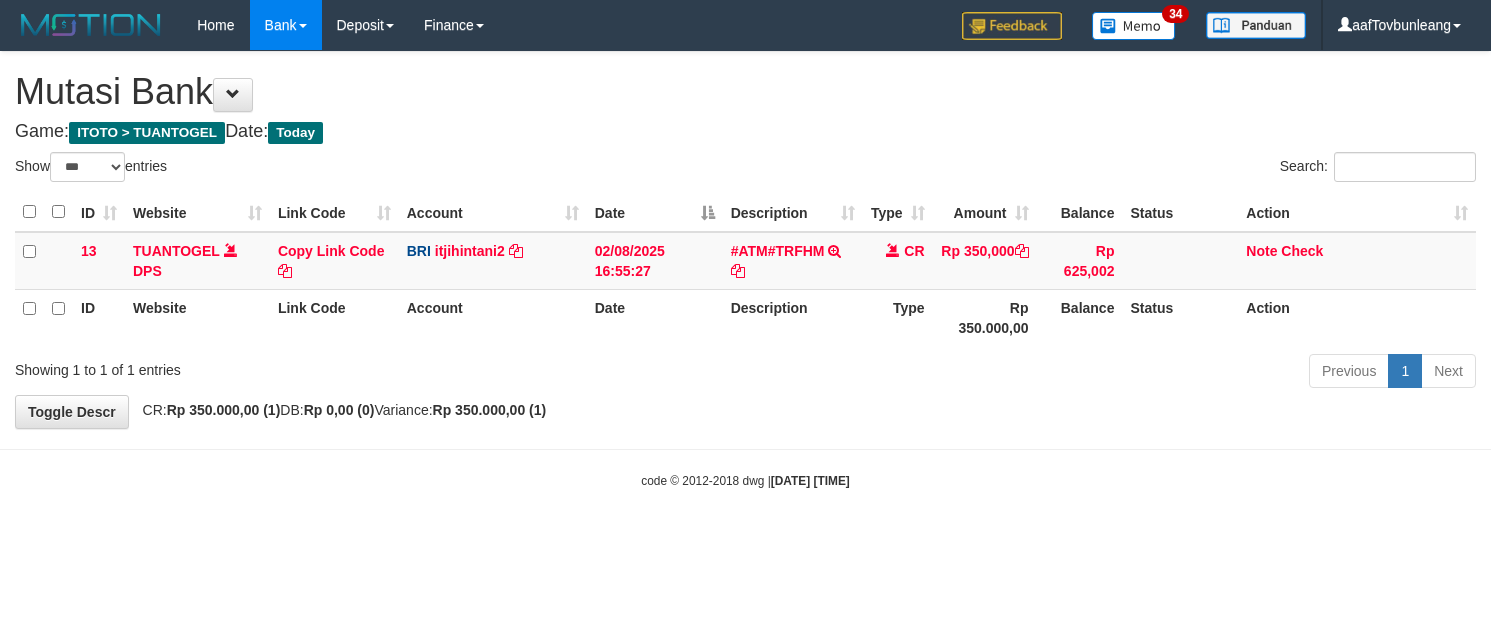 select on "***" 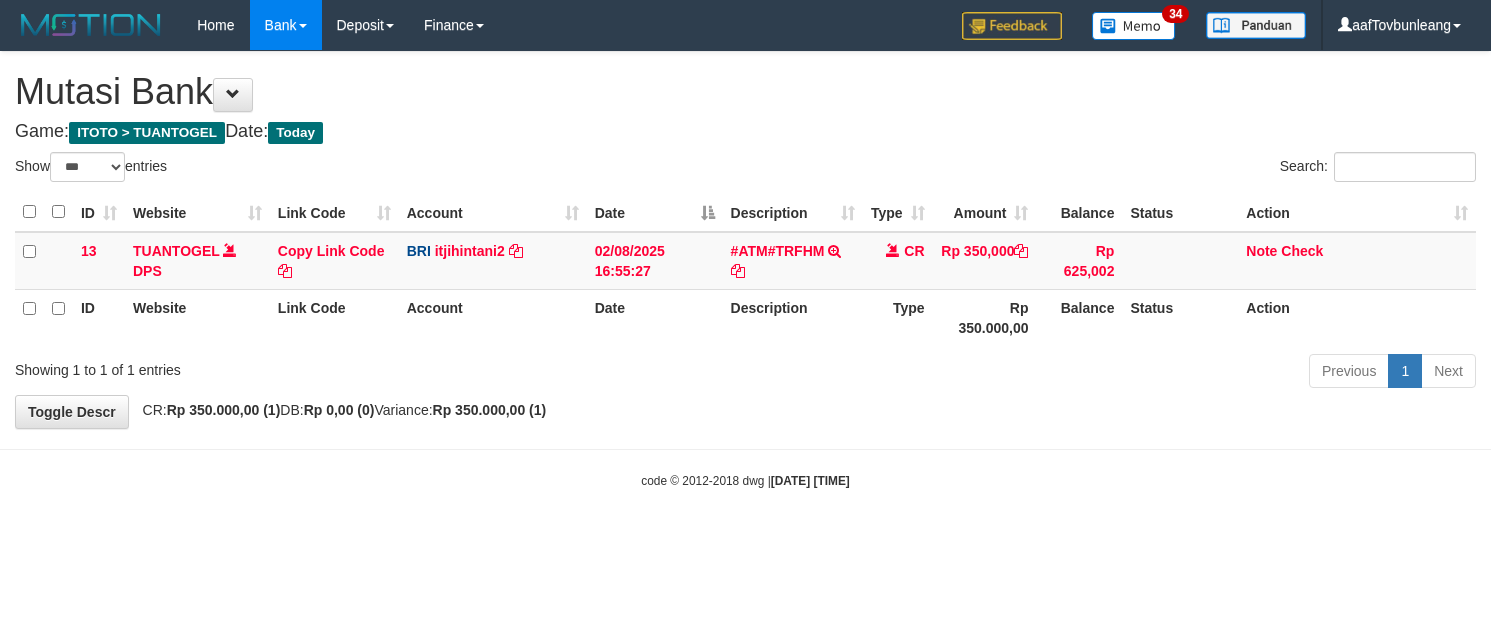 scroll, scrollTop: 0, scrollLeft: 0, axis: both 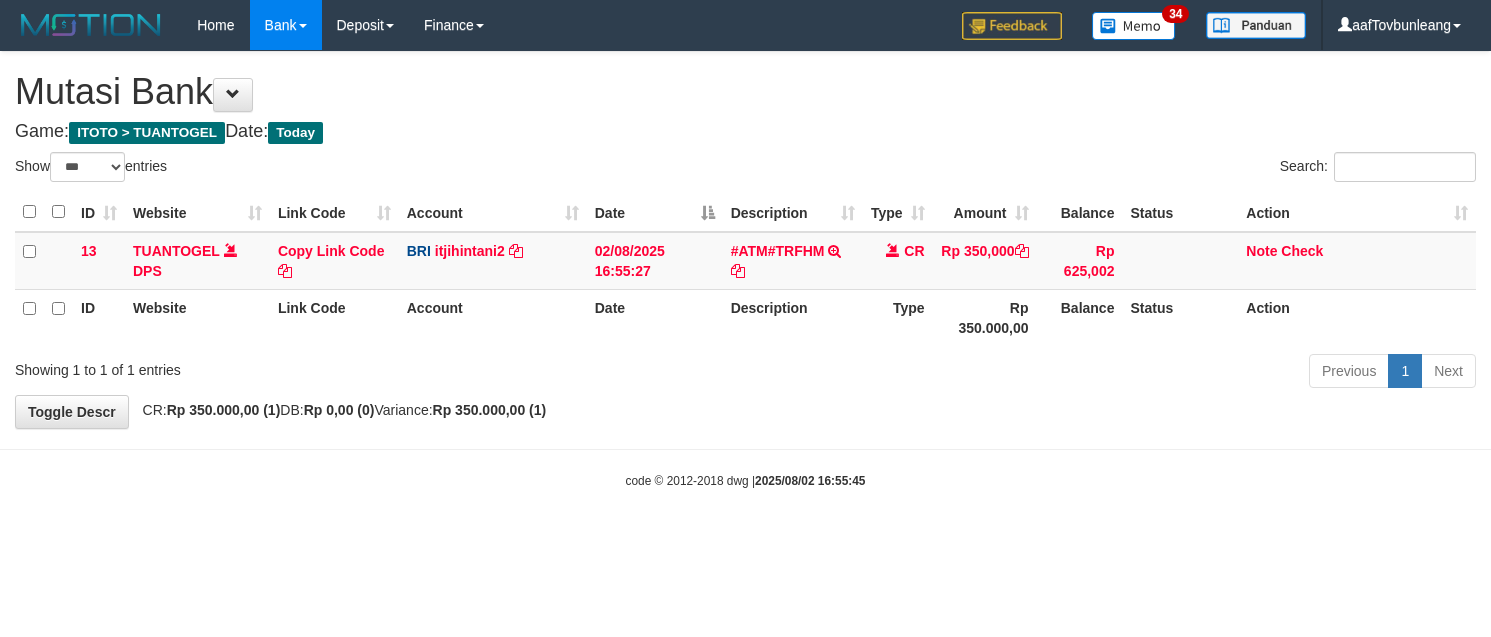 select on "***" 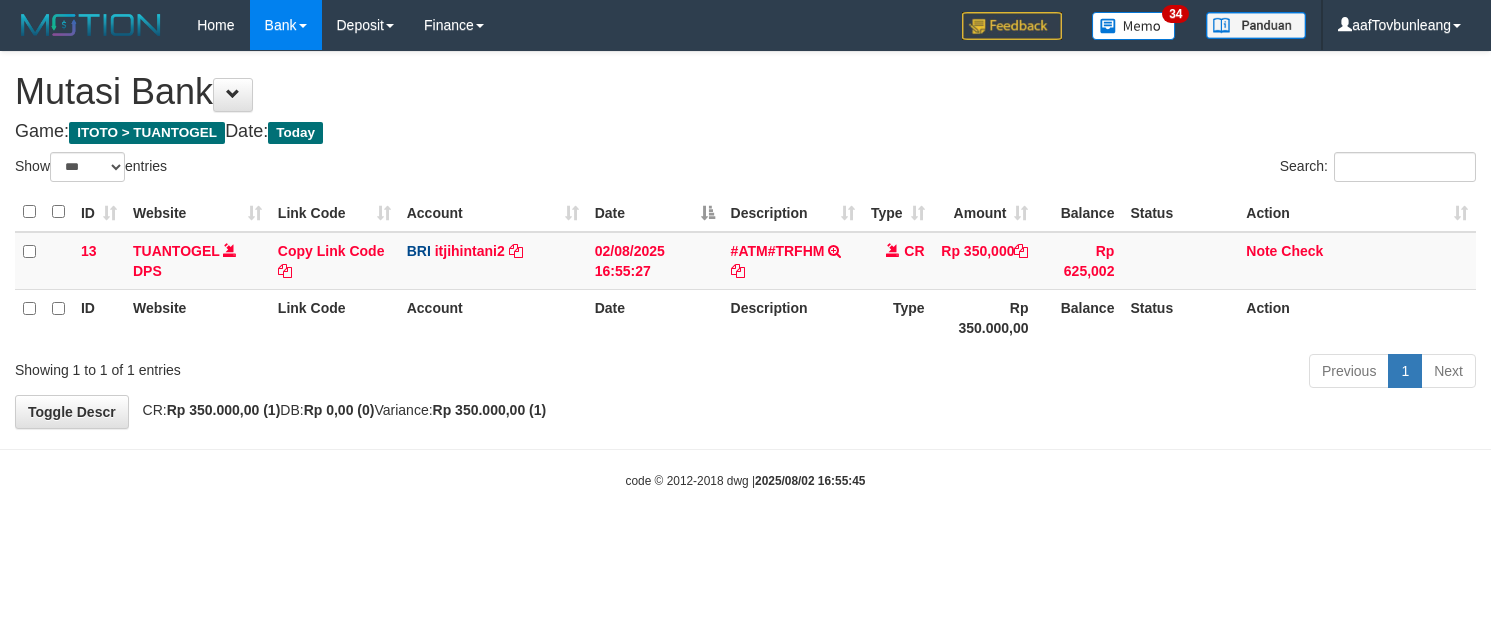 scroll, scrollTop: 0, scrollLeft: 0, axis: both 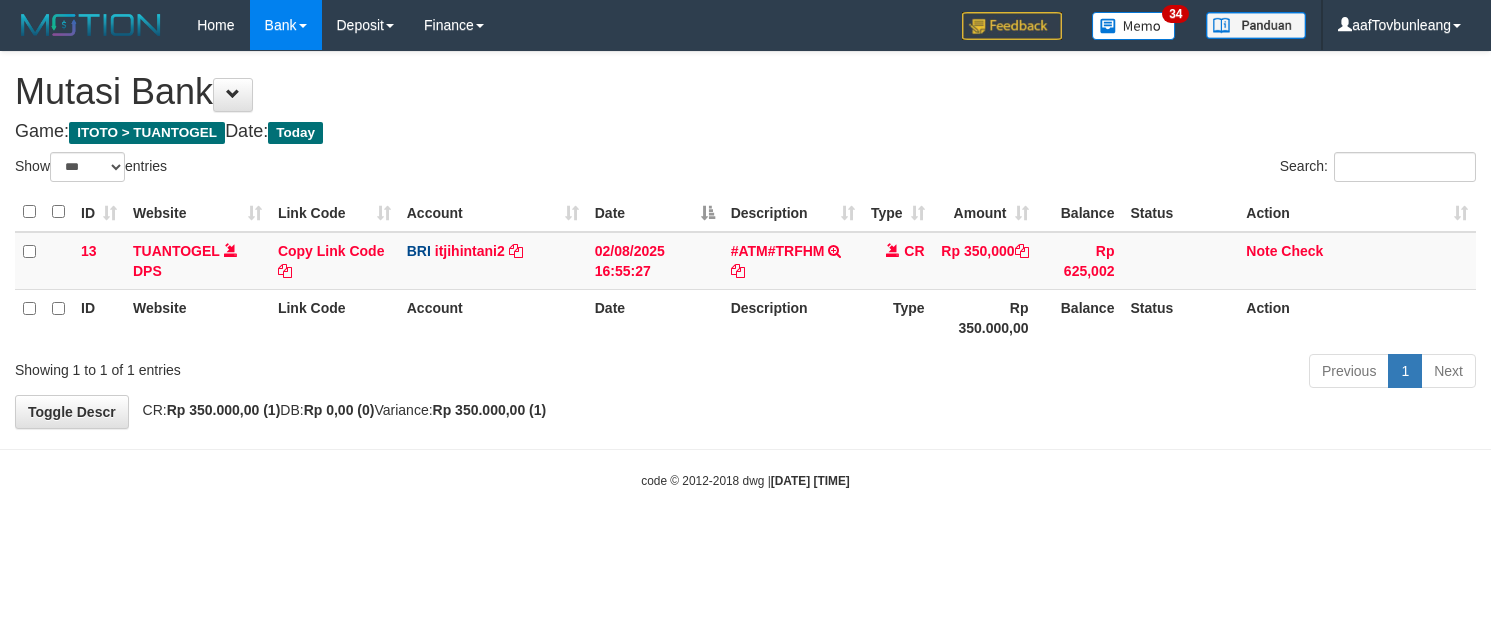 select on "***" 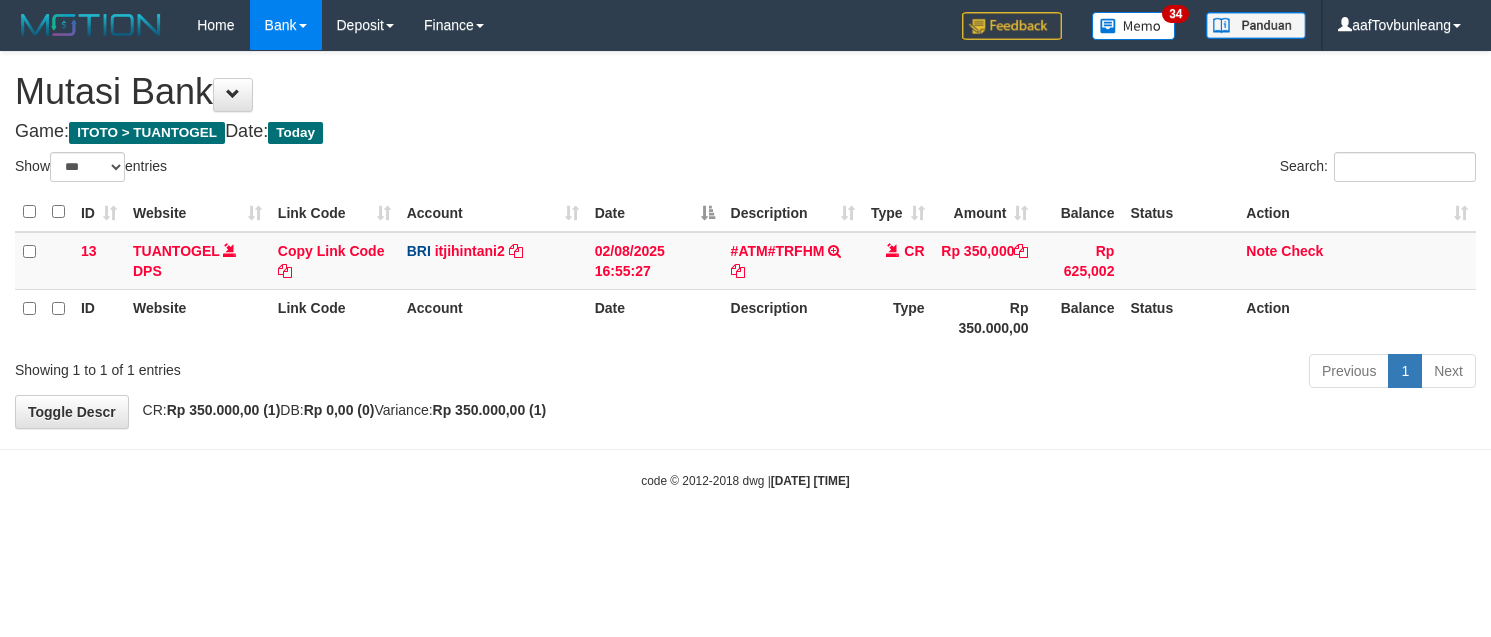 scroll, scrollTop: 0, scrollLeft: 0, axis: both 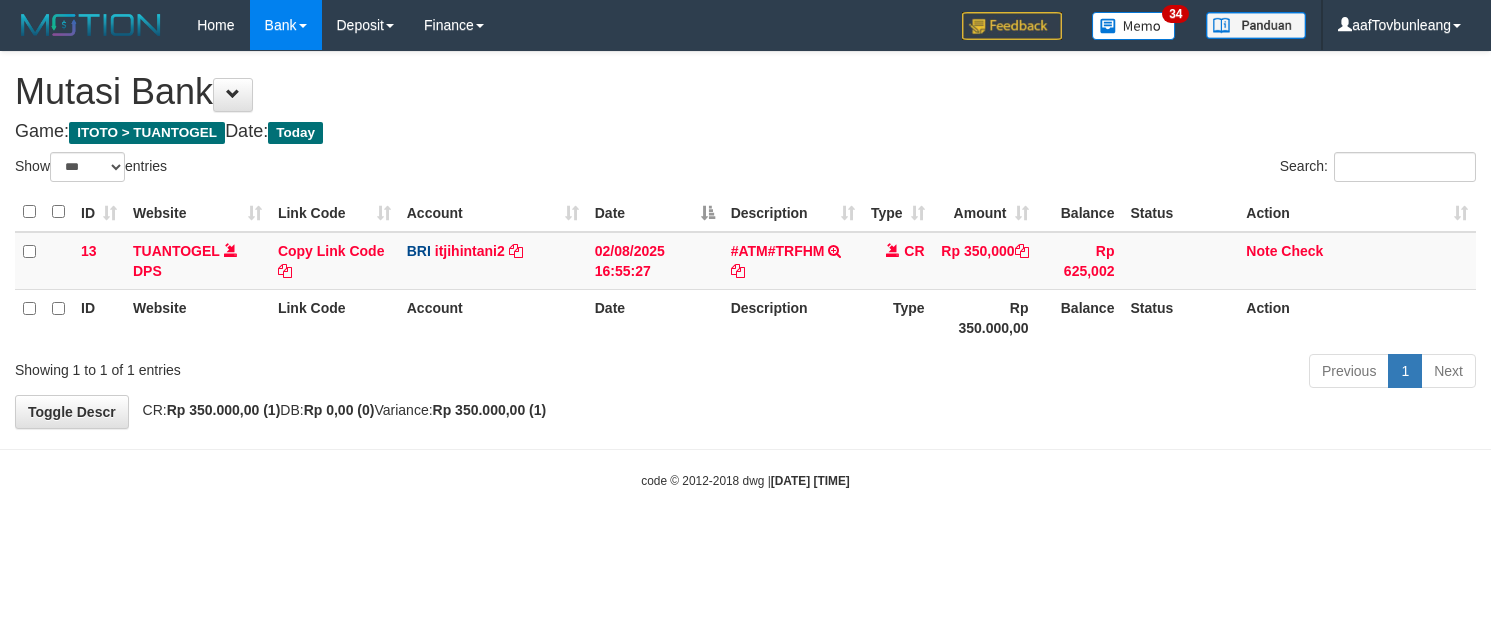 select on "***" 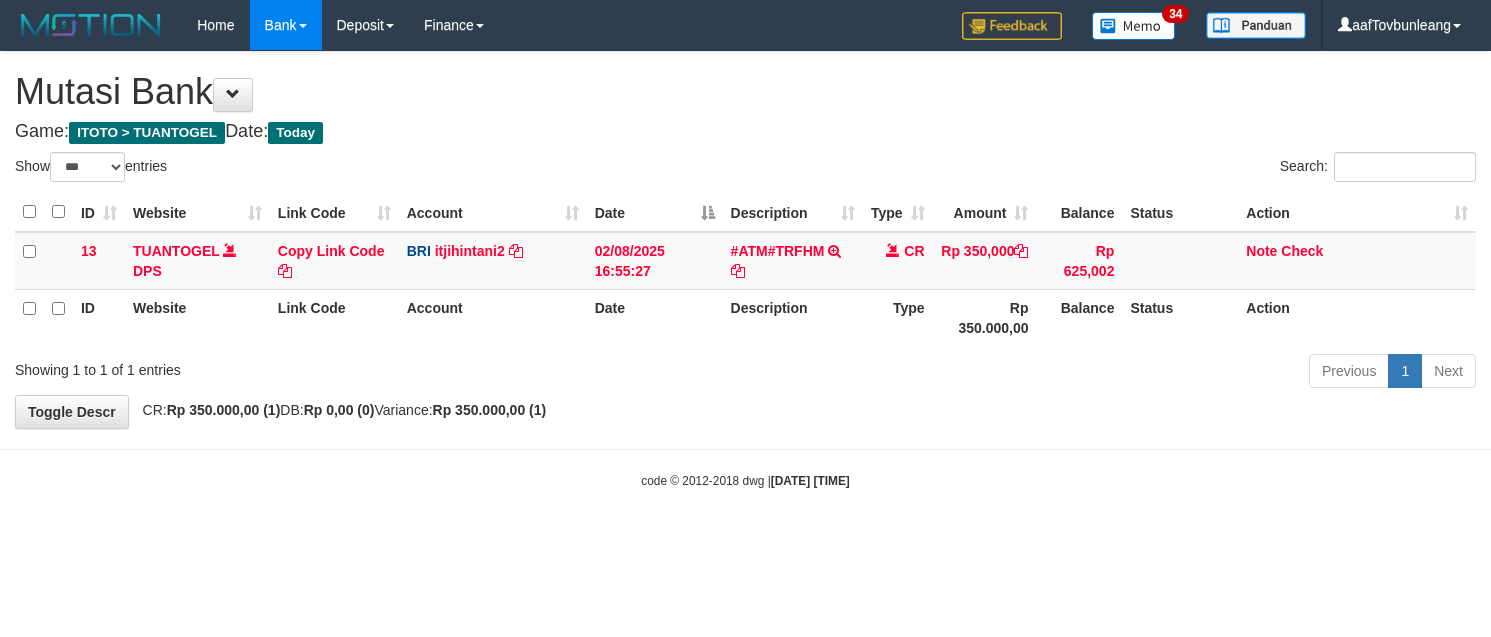 scroll, scrollTop: 0, scrollLeft: 0, axis: both 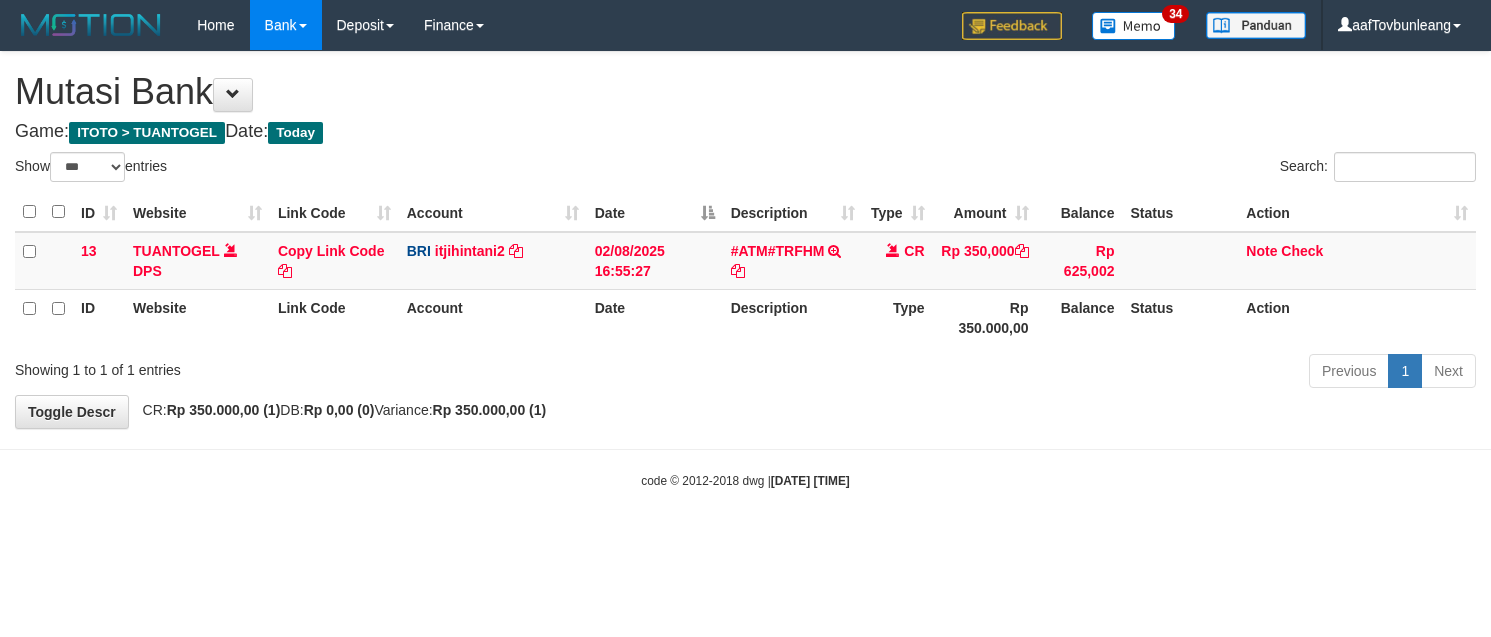 select on "***" 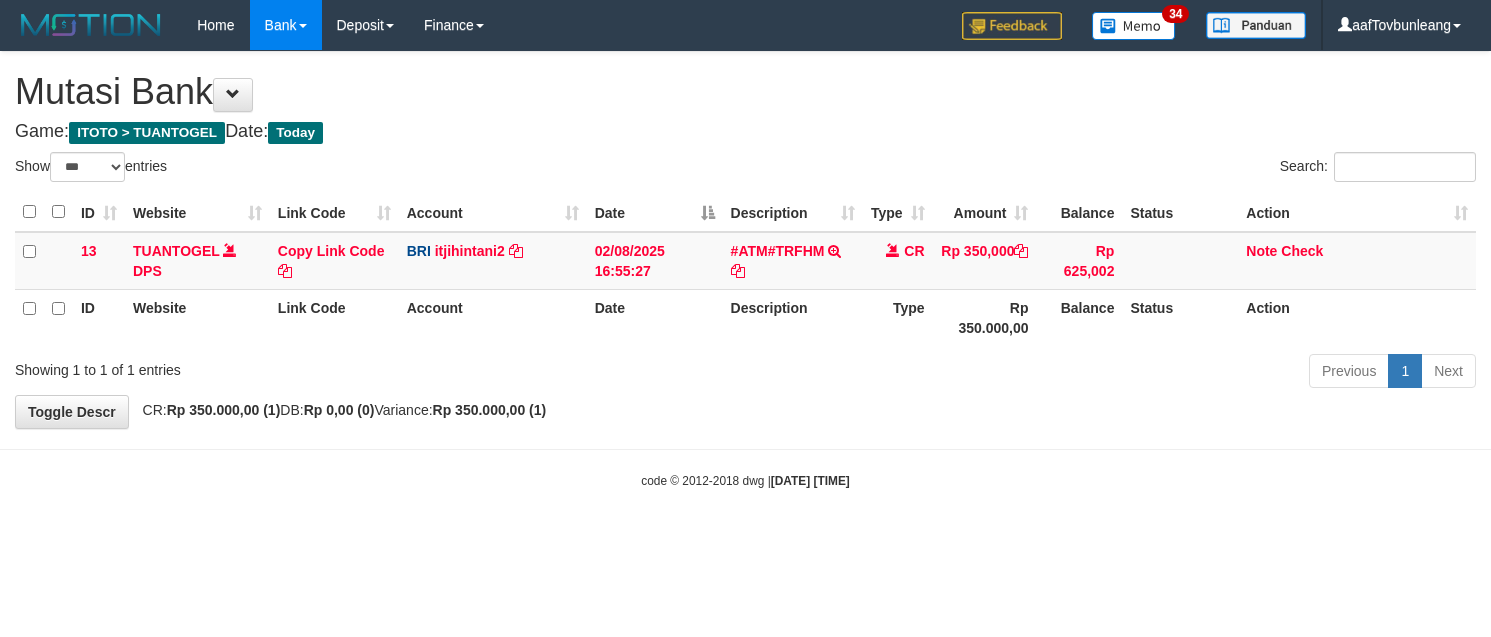 scroll, scrollTop: 0, scrollLeft: 0, axis: both 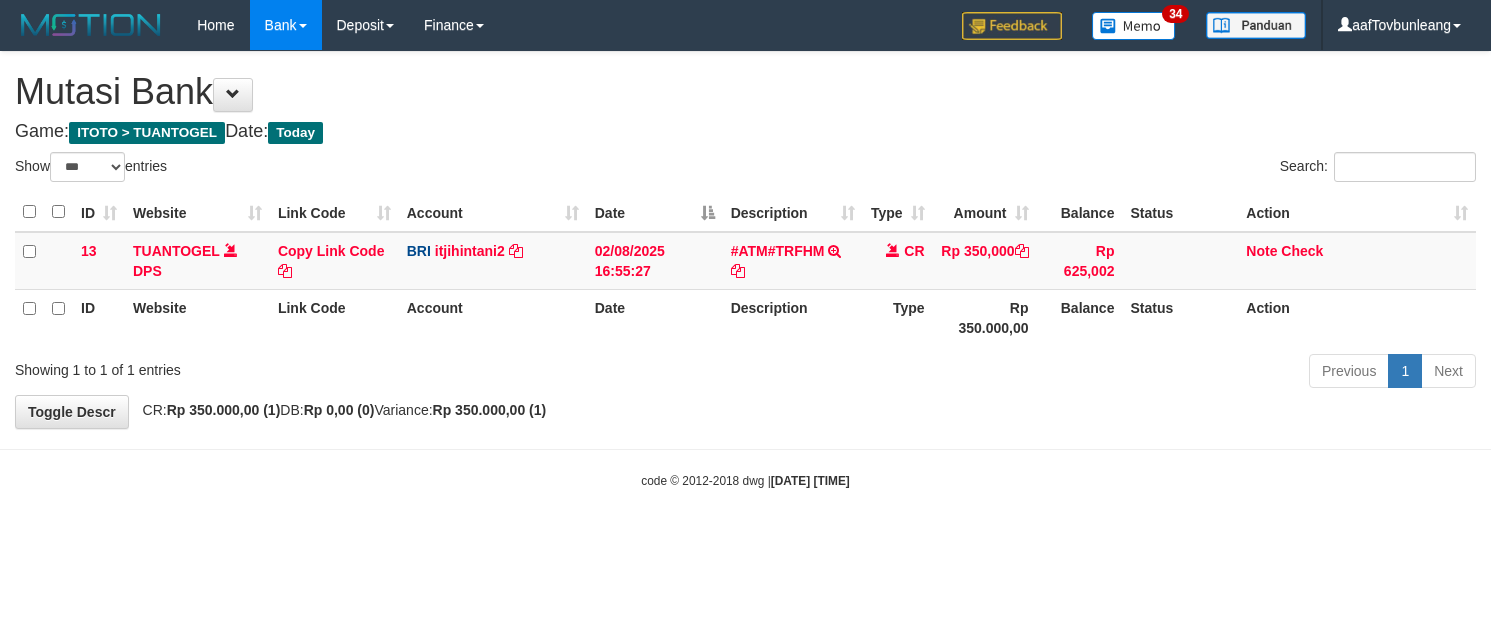 select on "***" 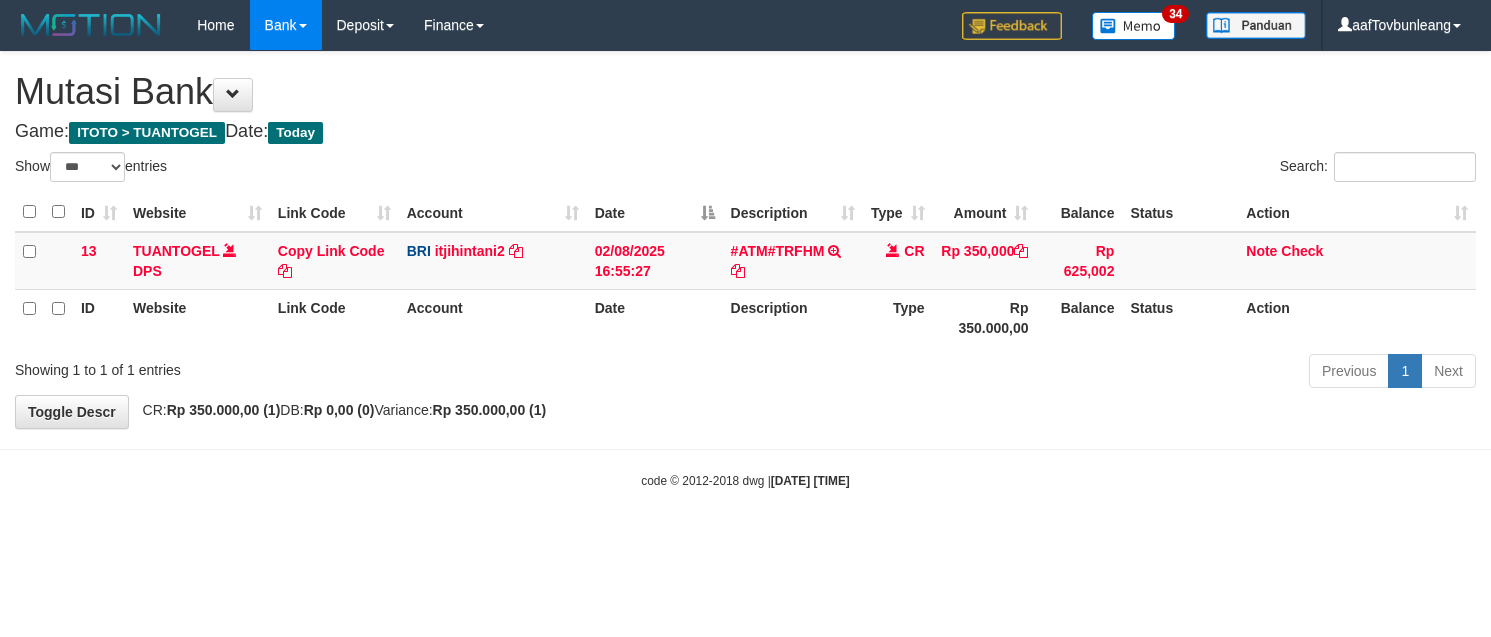scroll, scrollTop: 0, scrollLeft: 0, axis: both 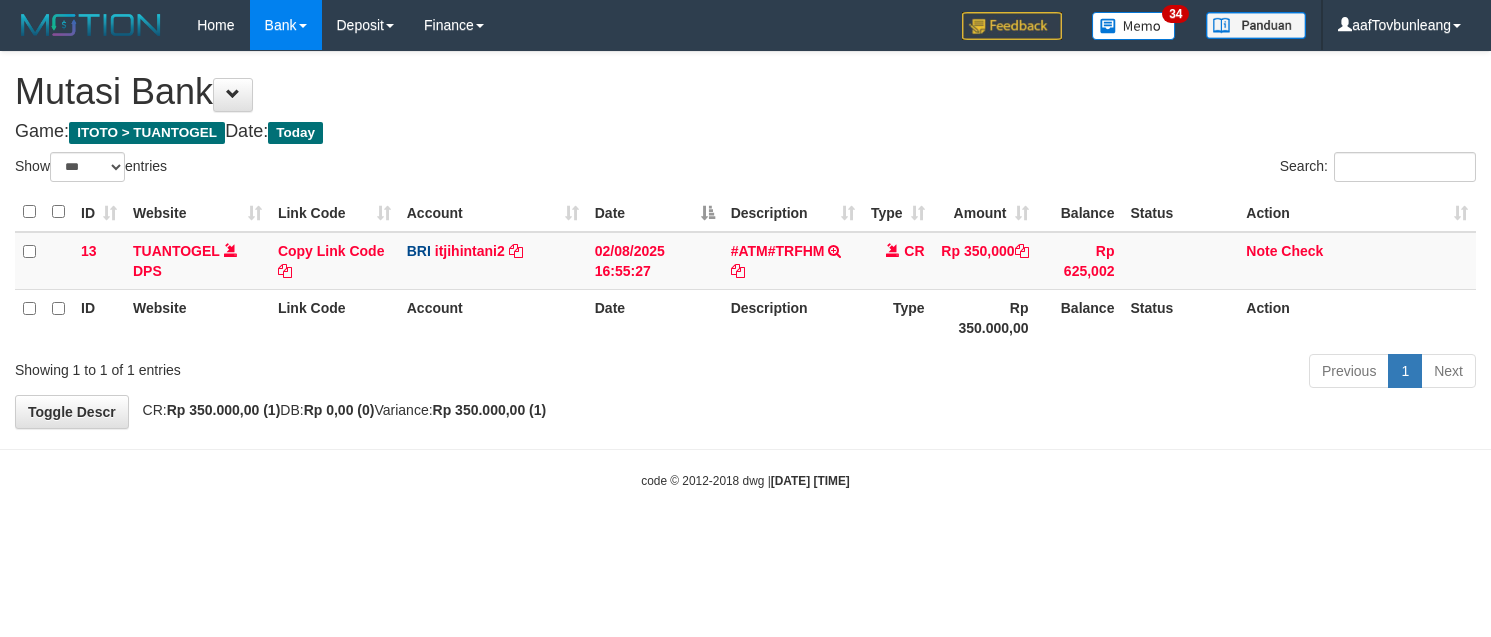 select on "***" 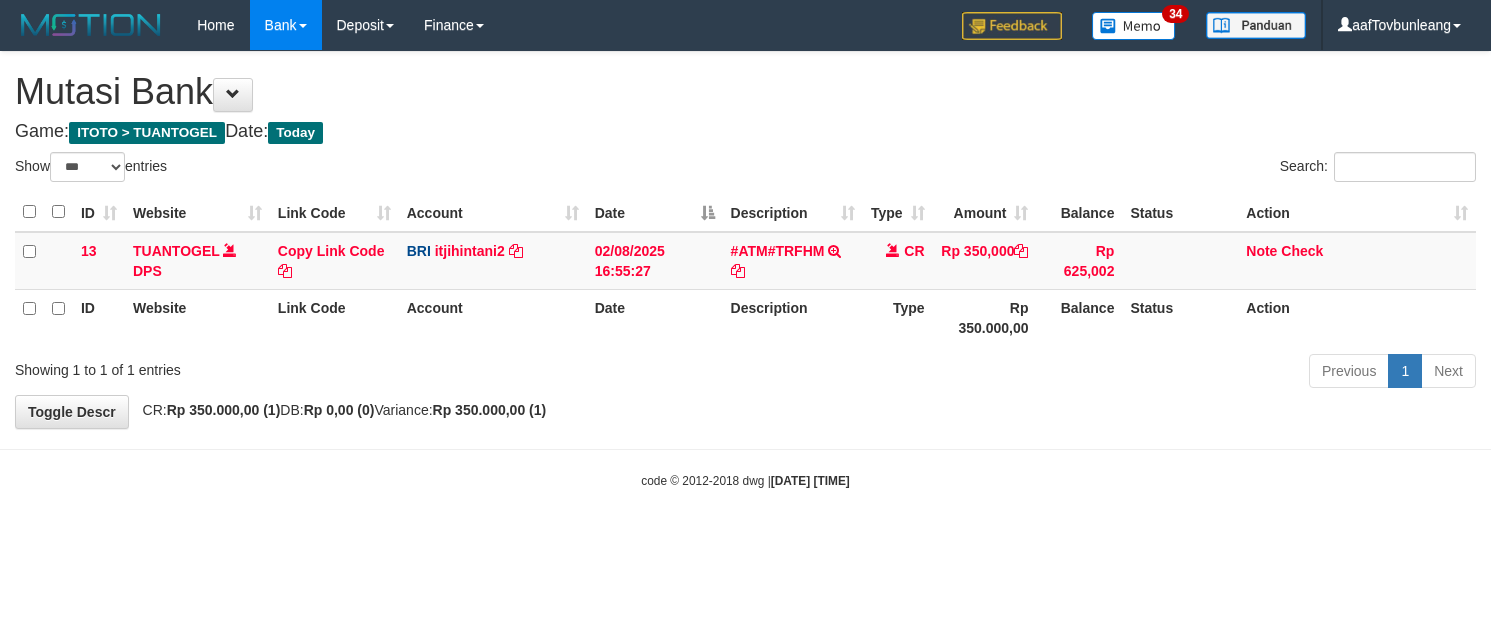 scroll, scrollTop: 0, scrollLeft: 0, axis: both 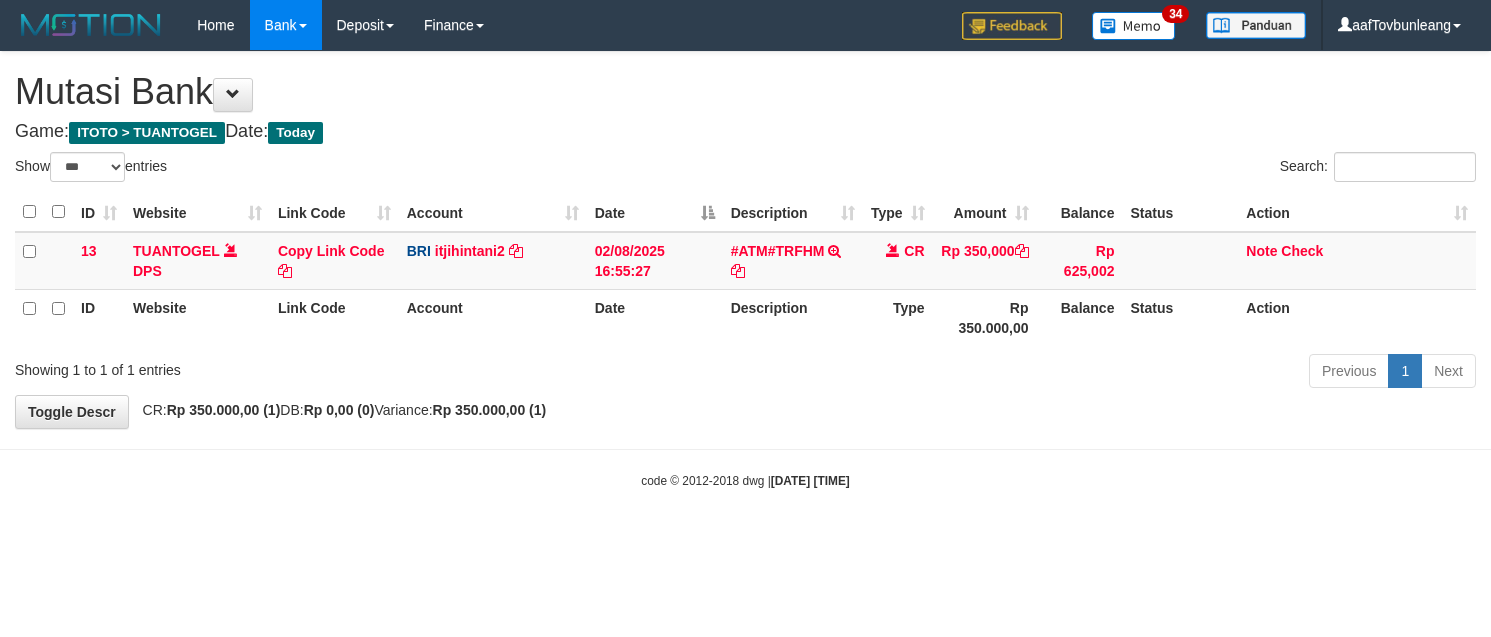 select on "***" 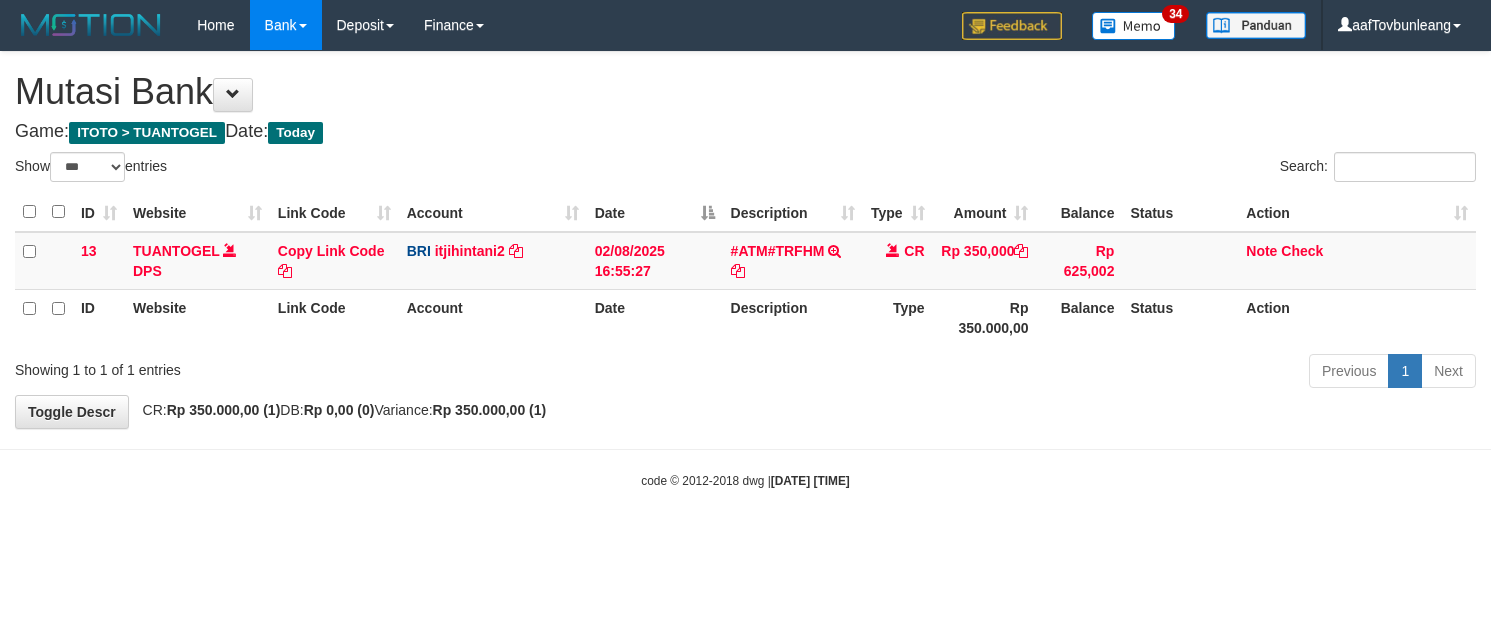 scroll, scrollTop: 0, scrollLeft: 0, axis: both 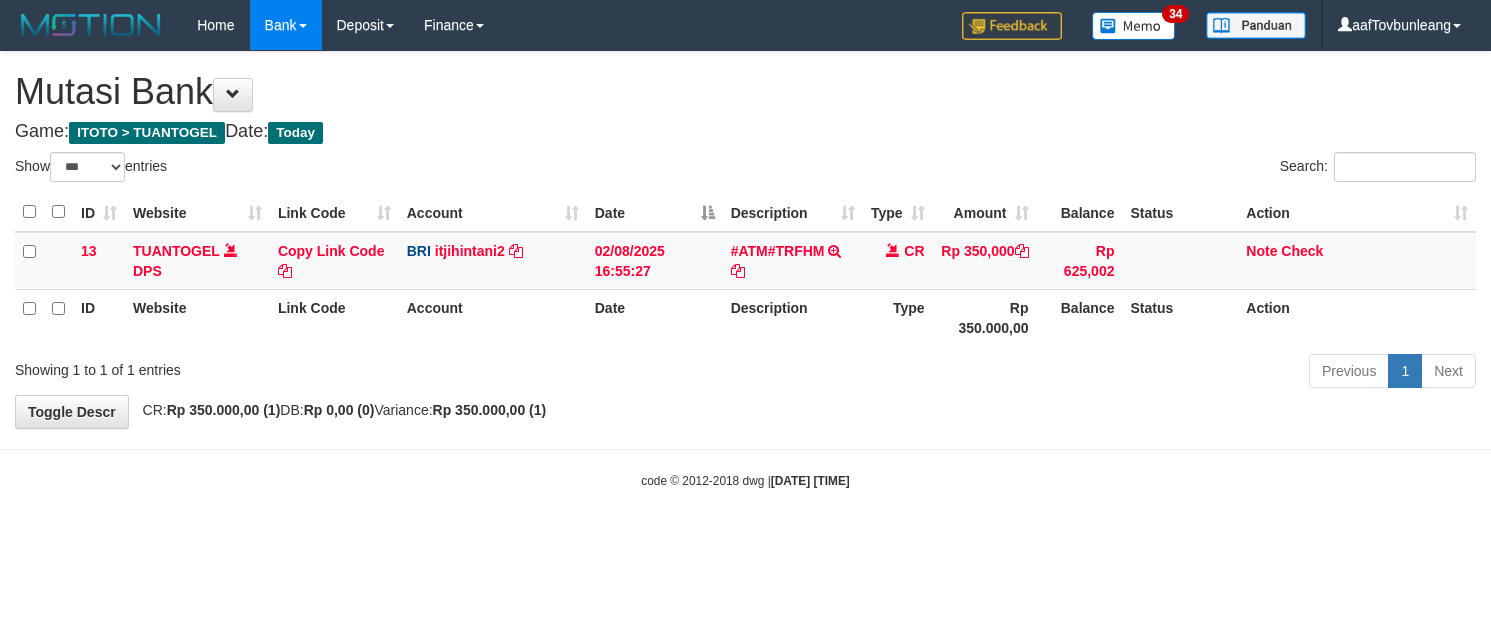 select on "***" 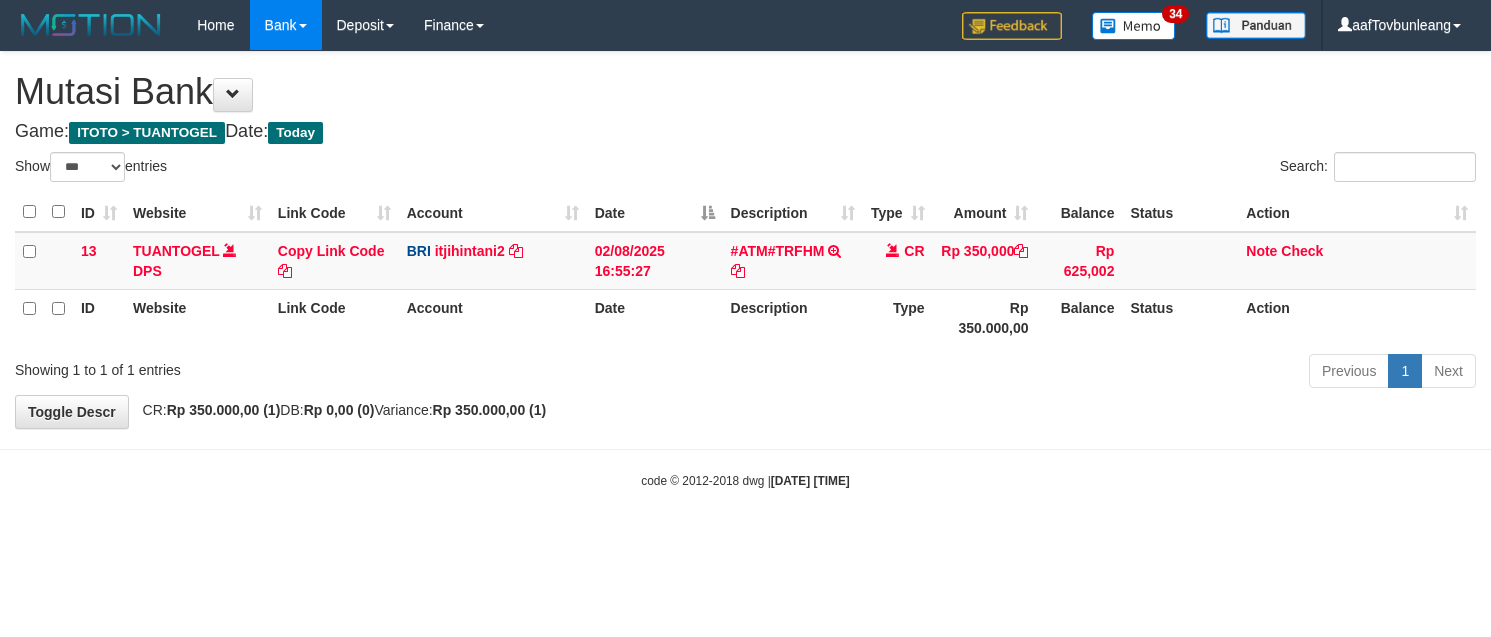 scroll, scrollTop: 0, scrollLeft: 0, axis: both 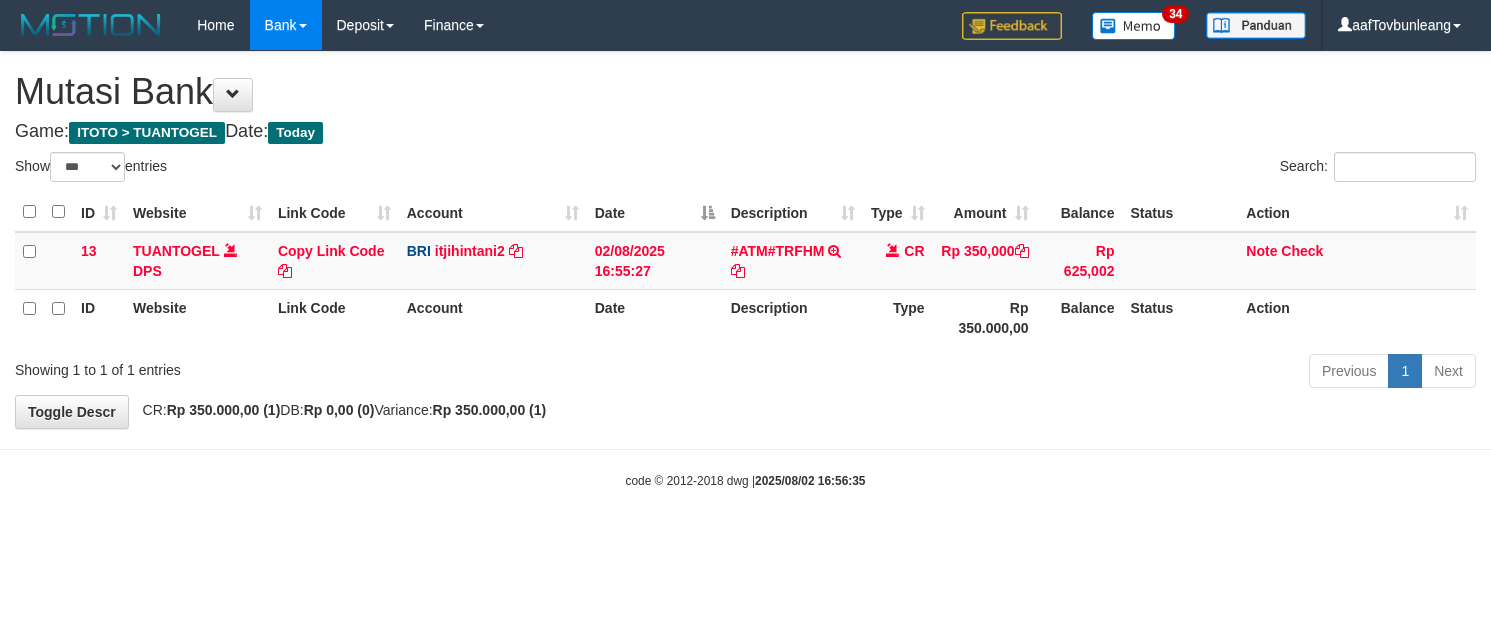 select on "***" 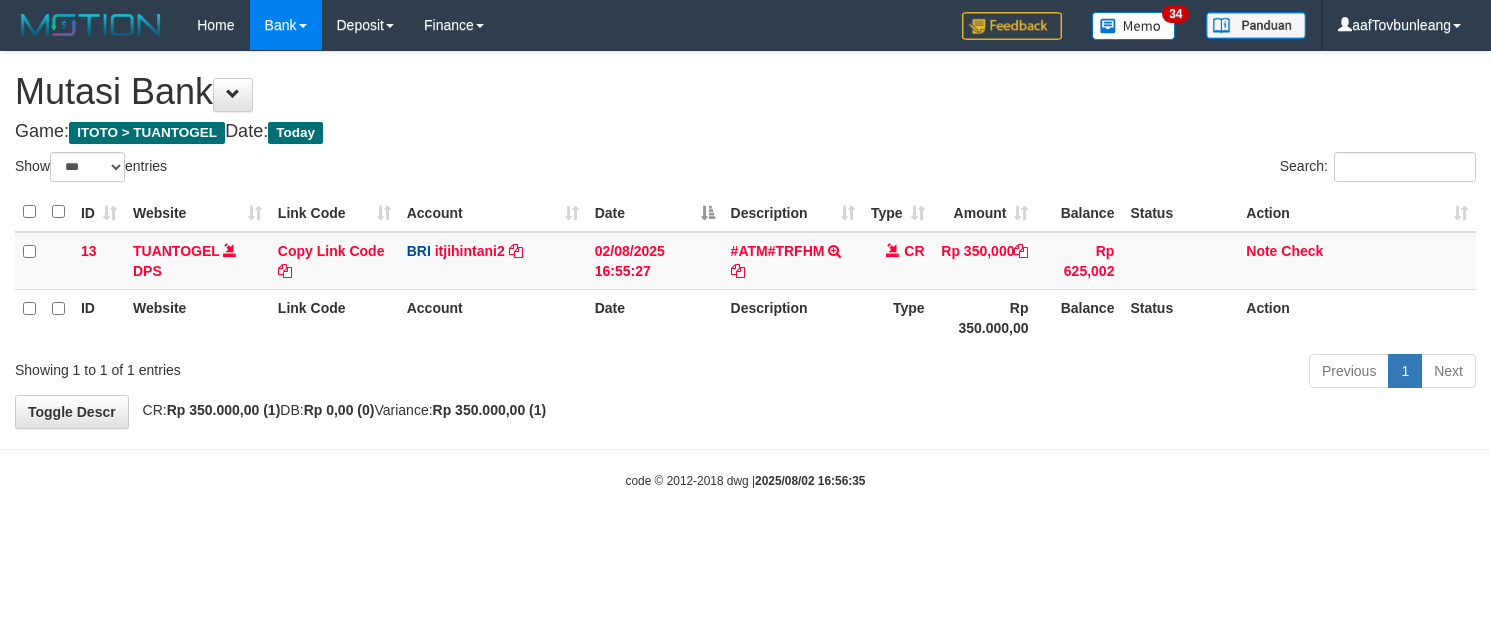 scroll, scrollTop: 0, scrollLeft: 0, axis: both 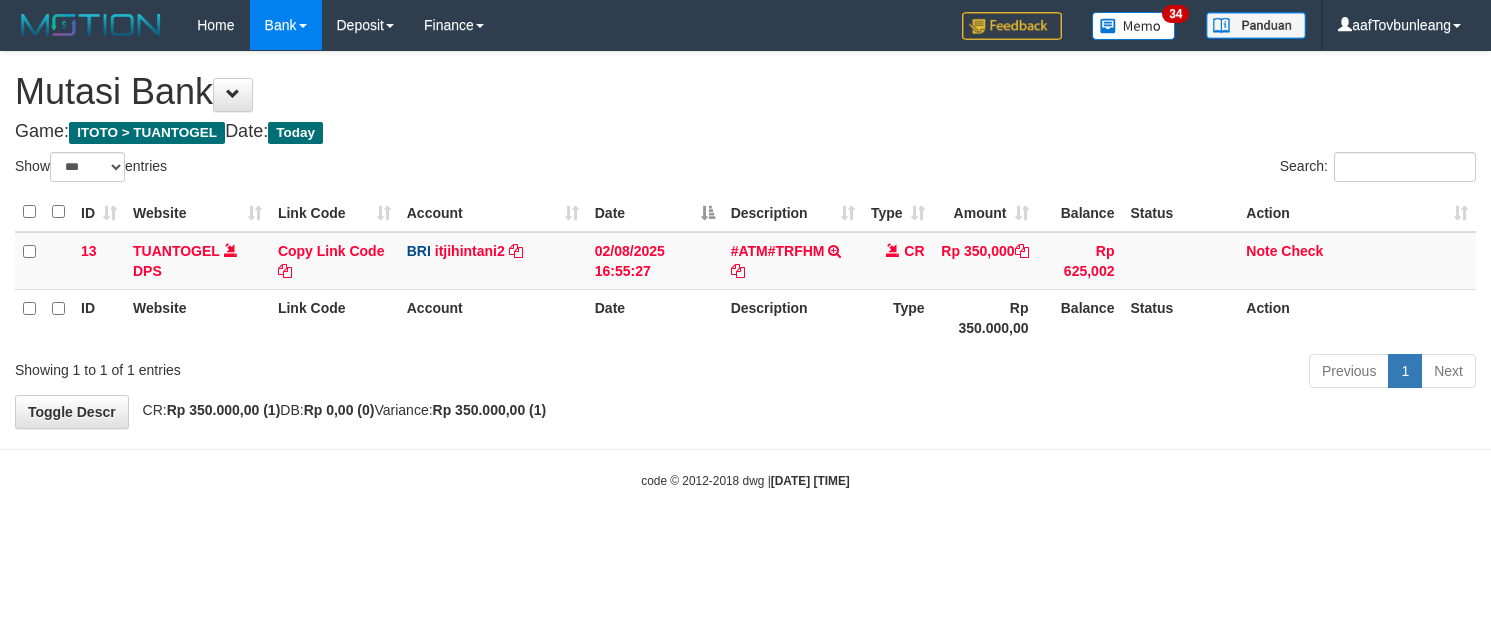 select on "***" 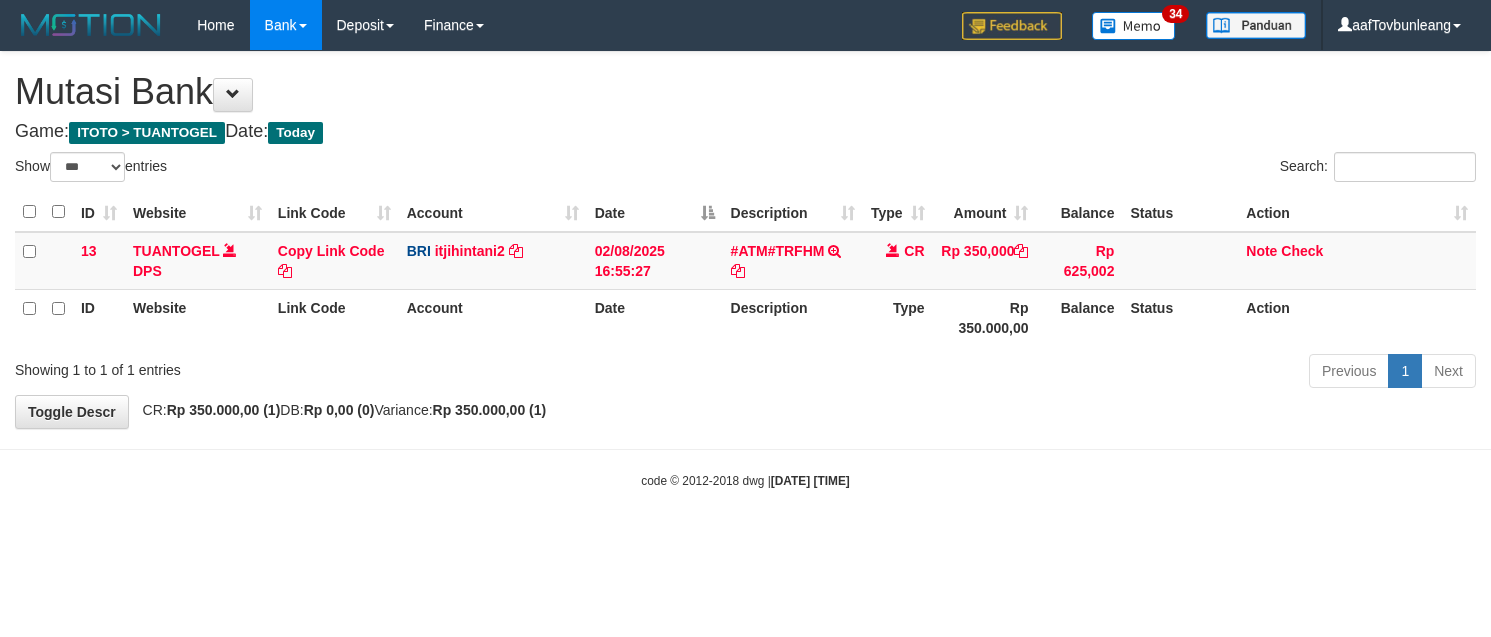 scroll, scrollTop: 0, scrollLeft: 0, axis: both 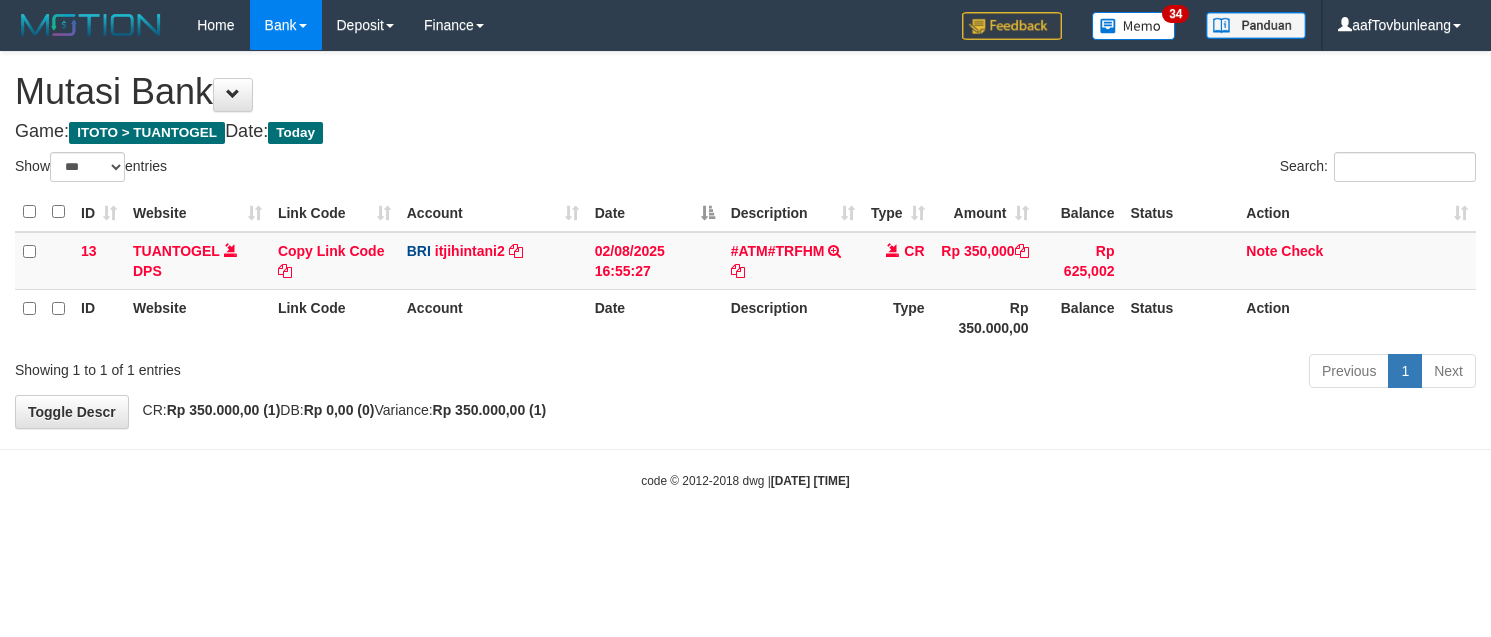 select on "***" 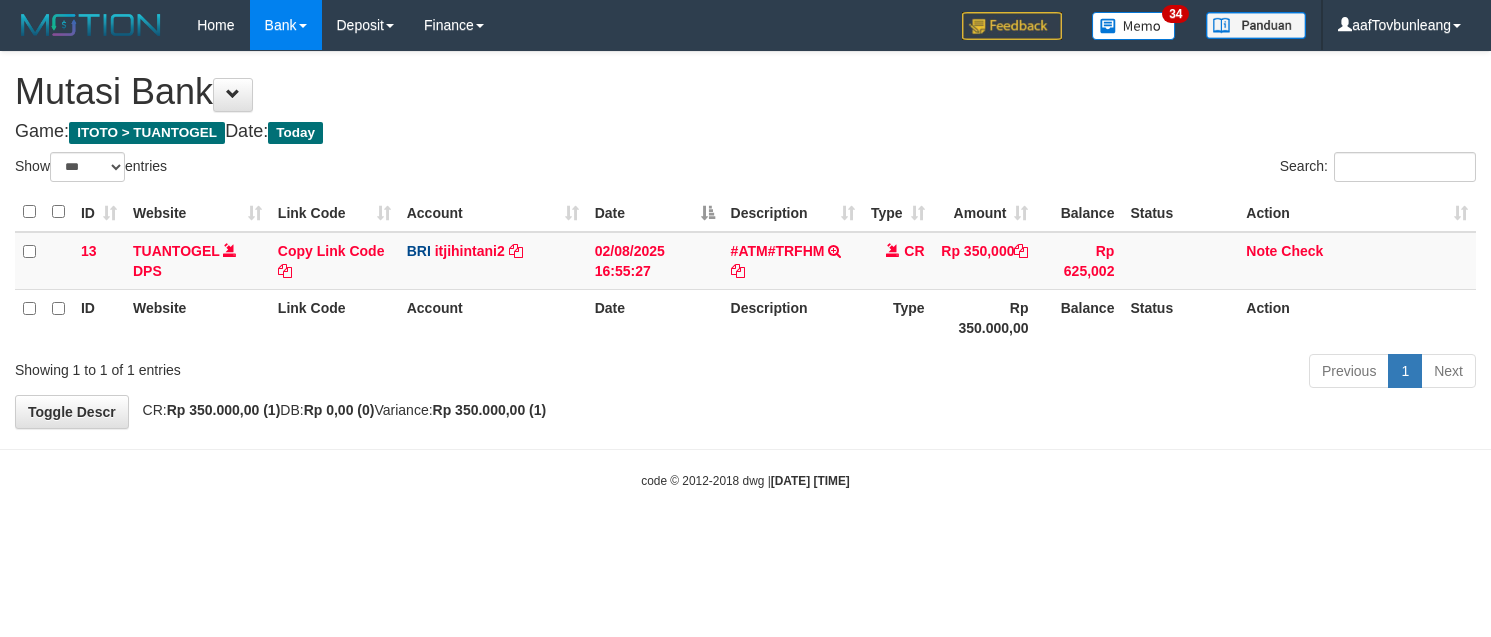 scroll, scrollTop: 0, scrollLeft: 0, axis: both 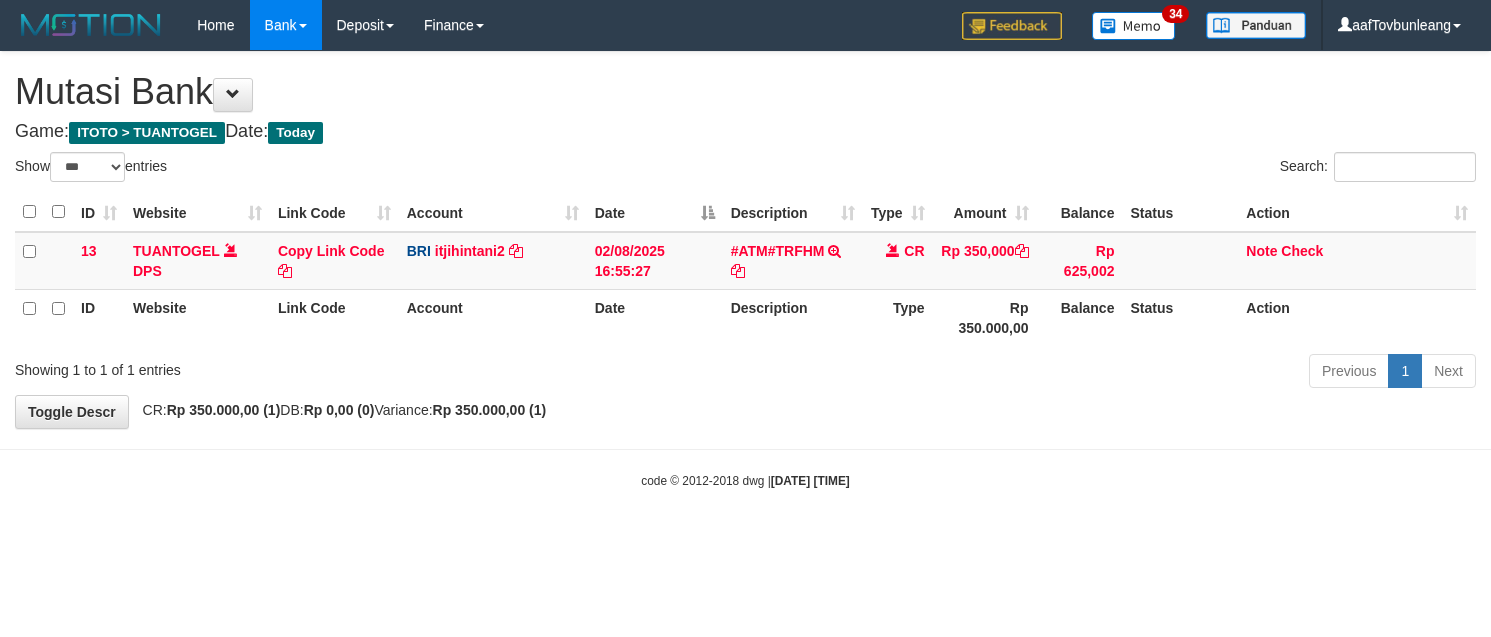 select on "***" 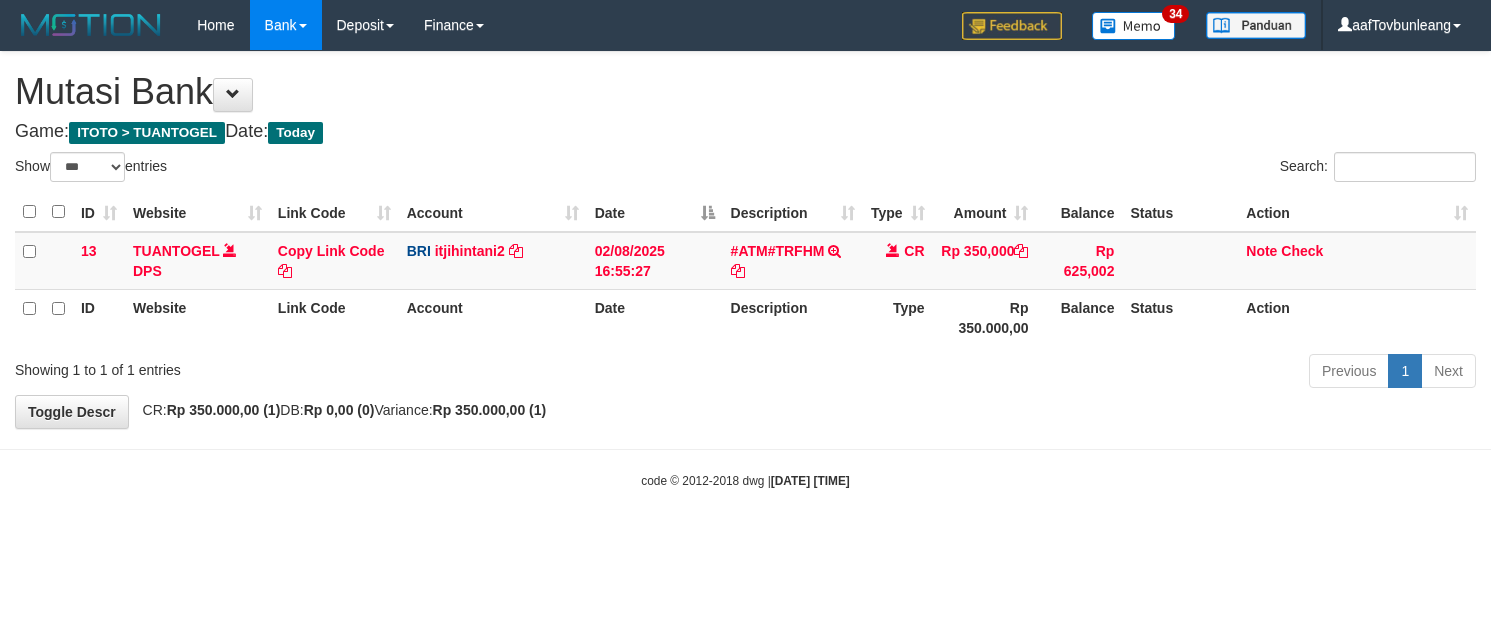 scroll, scrollTop: 0, scrollLeft: 0, axis: both 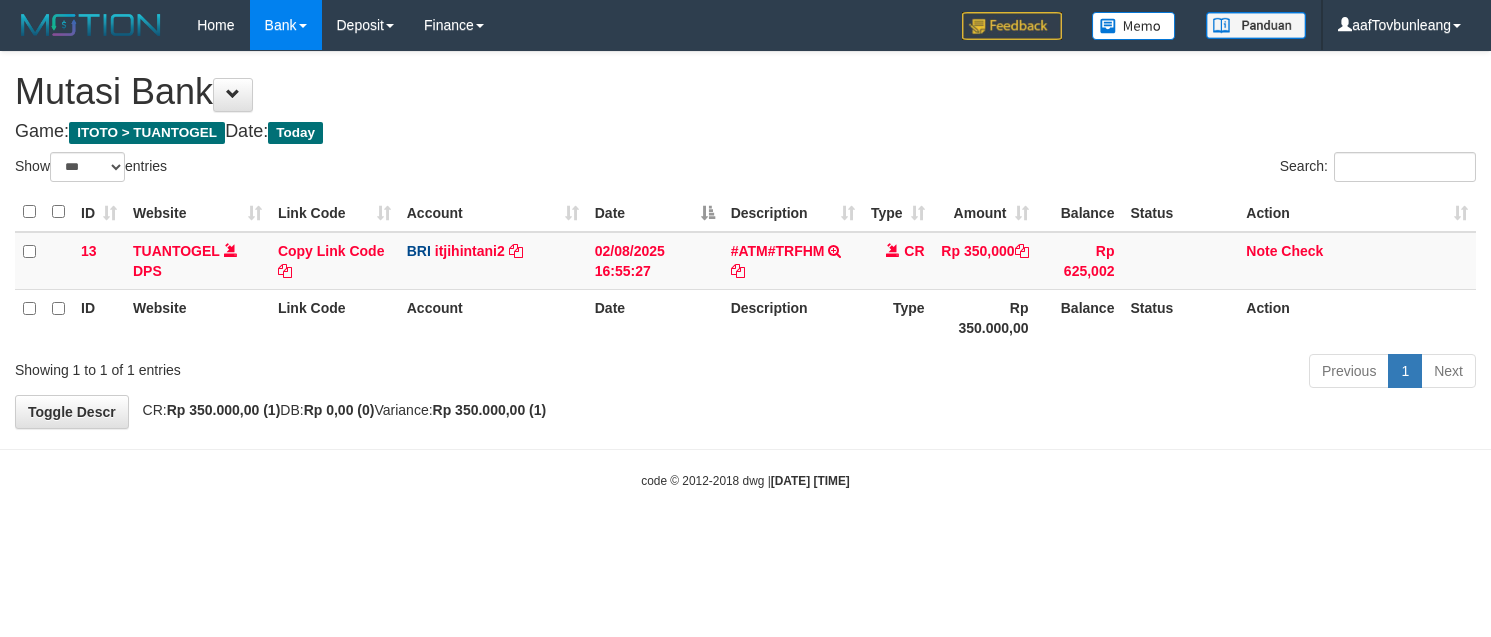 select on "***" 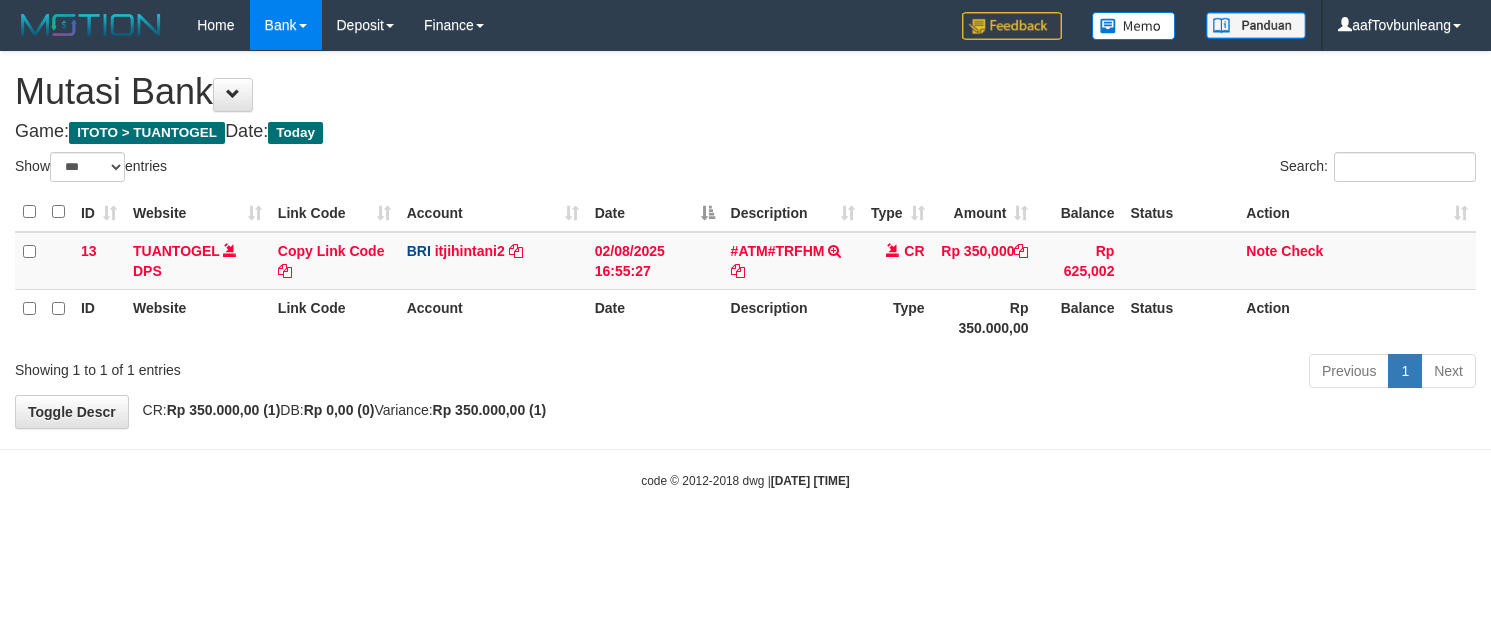 scroll, scrollTop: 0, scrollLeft: 0, axis: both 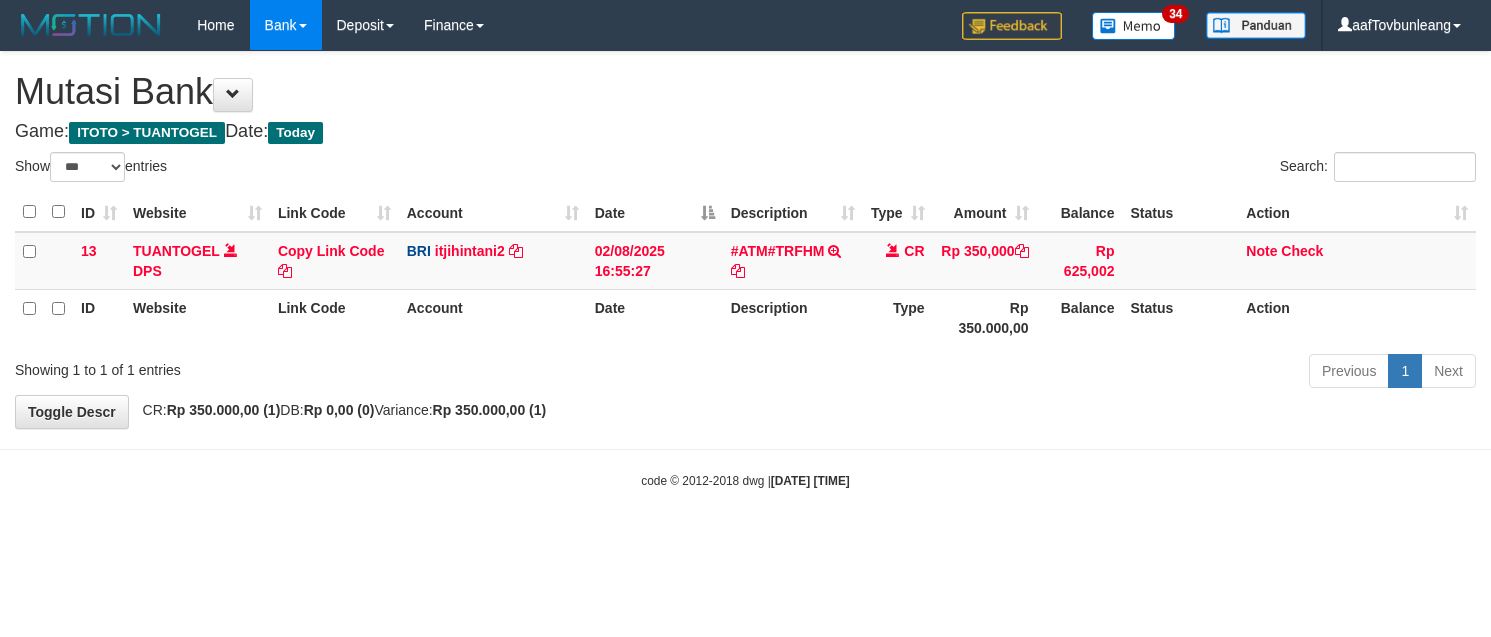 select on "***" 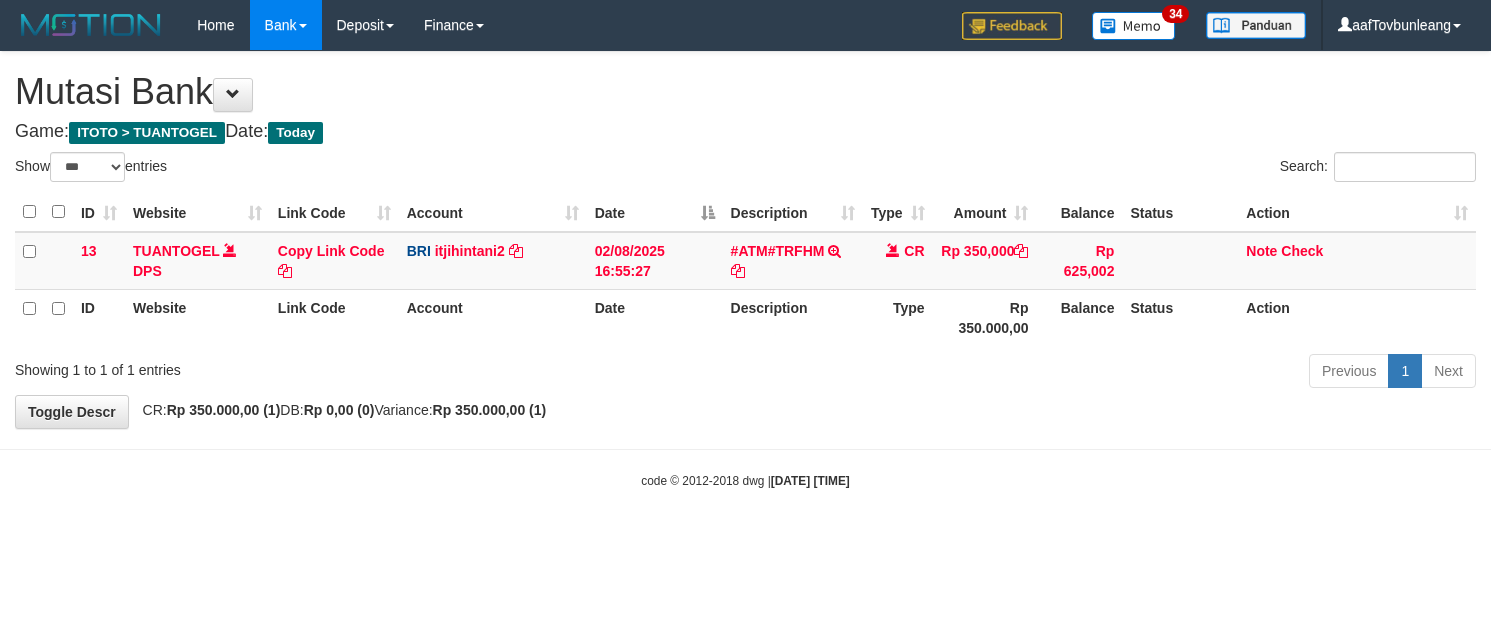 scroll, scrollTop: 0, scrollLeft: 0, axis: both 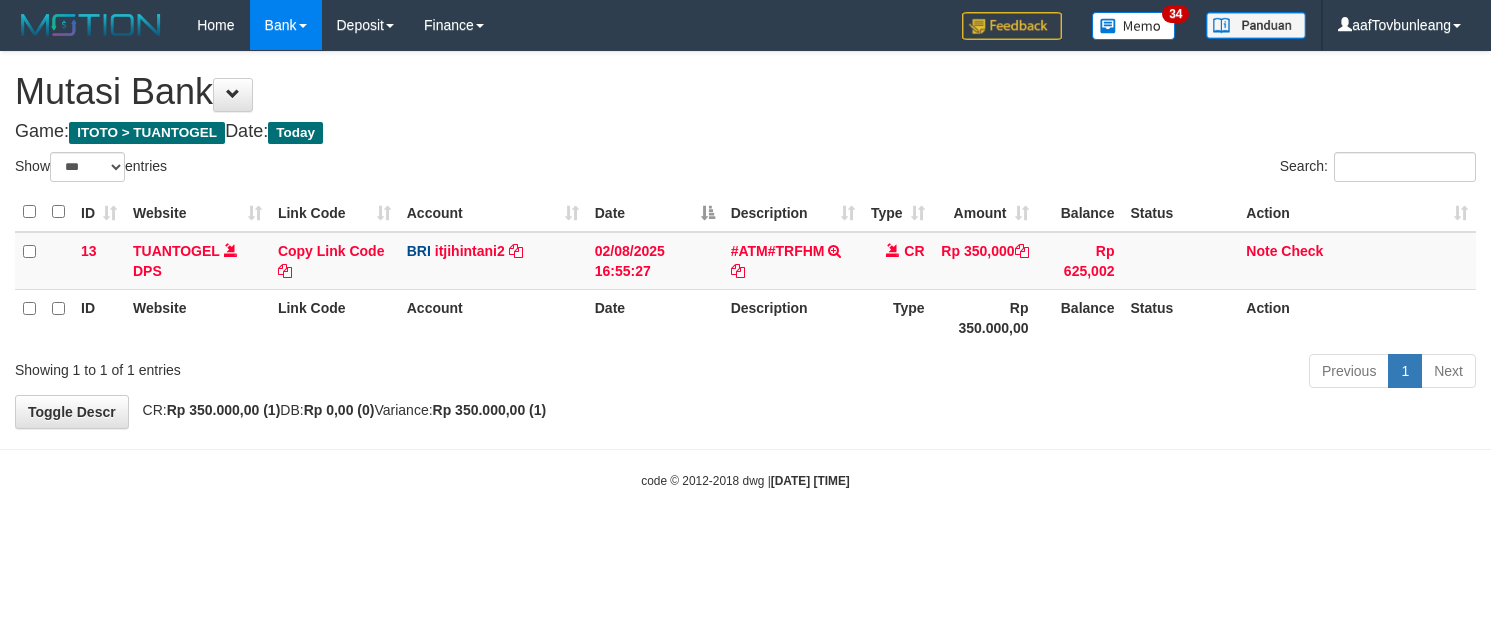 select on "***" 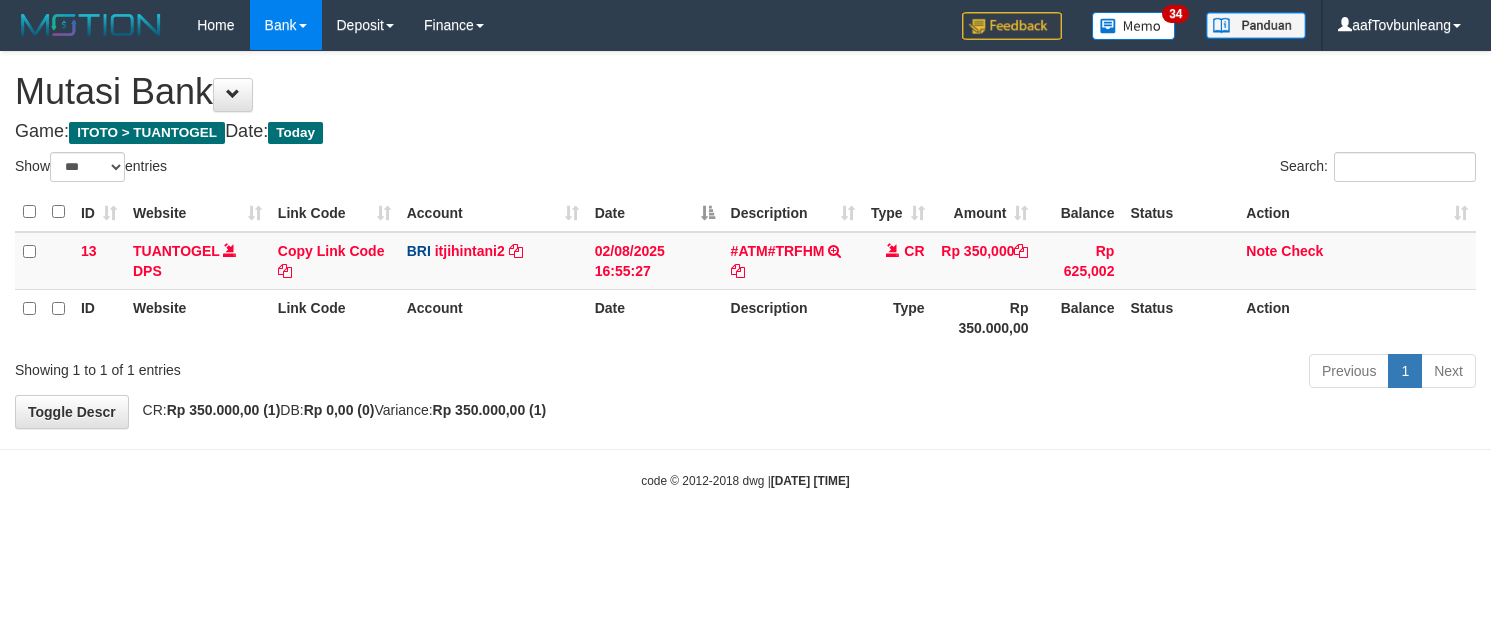 scroll, scrollTop: 0, scrollLeft: 0, axis: both 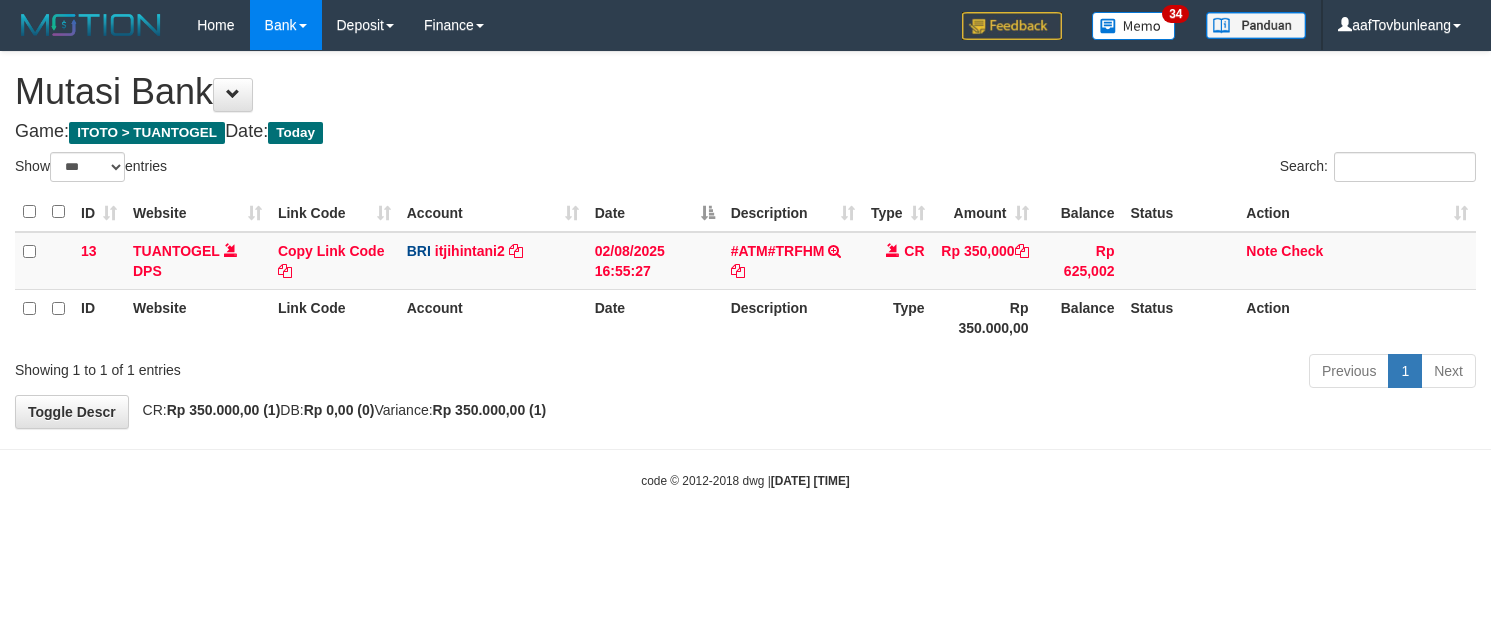 select on "***" 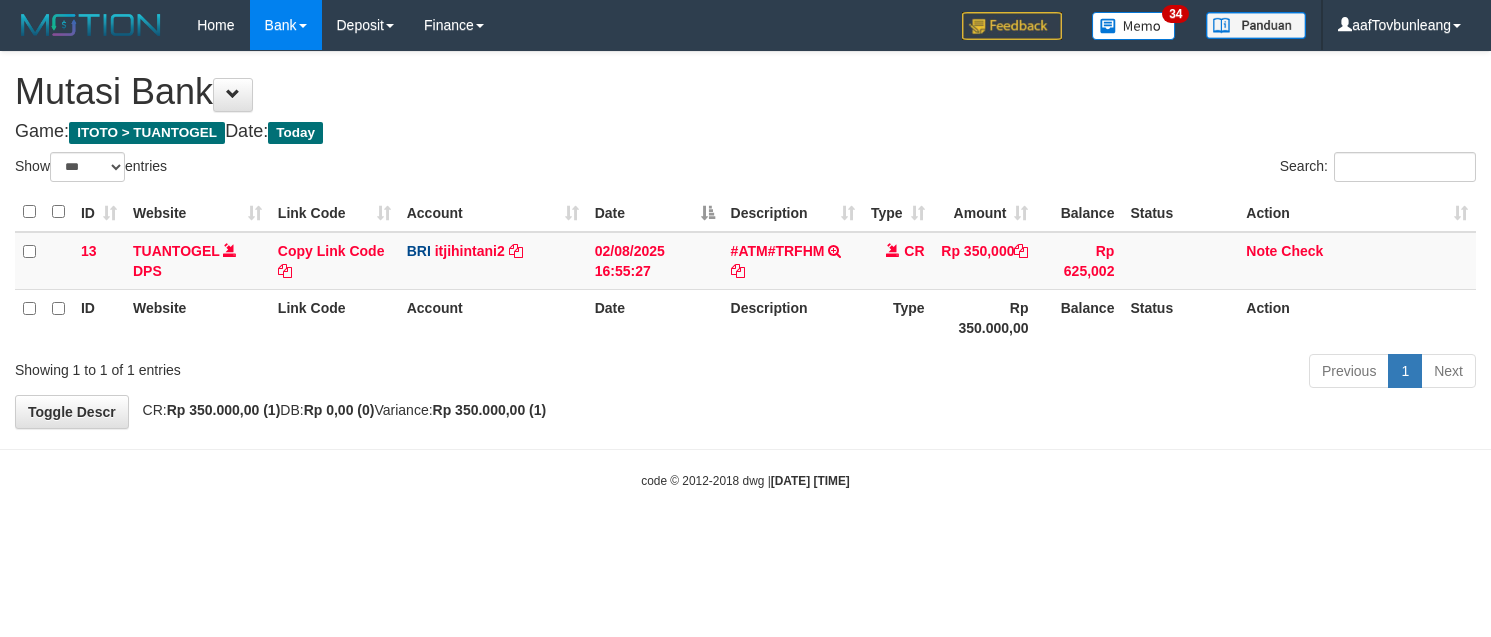 scroll, scrollTop: 0, scrollLeft: 0, axis: both 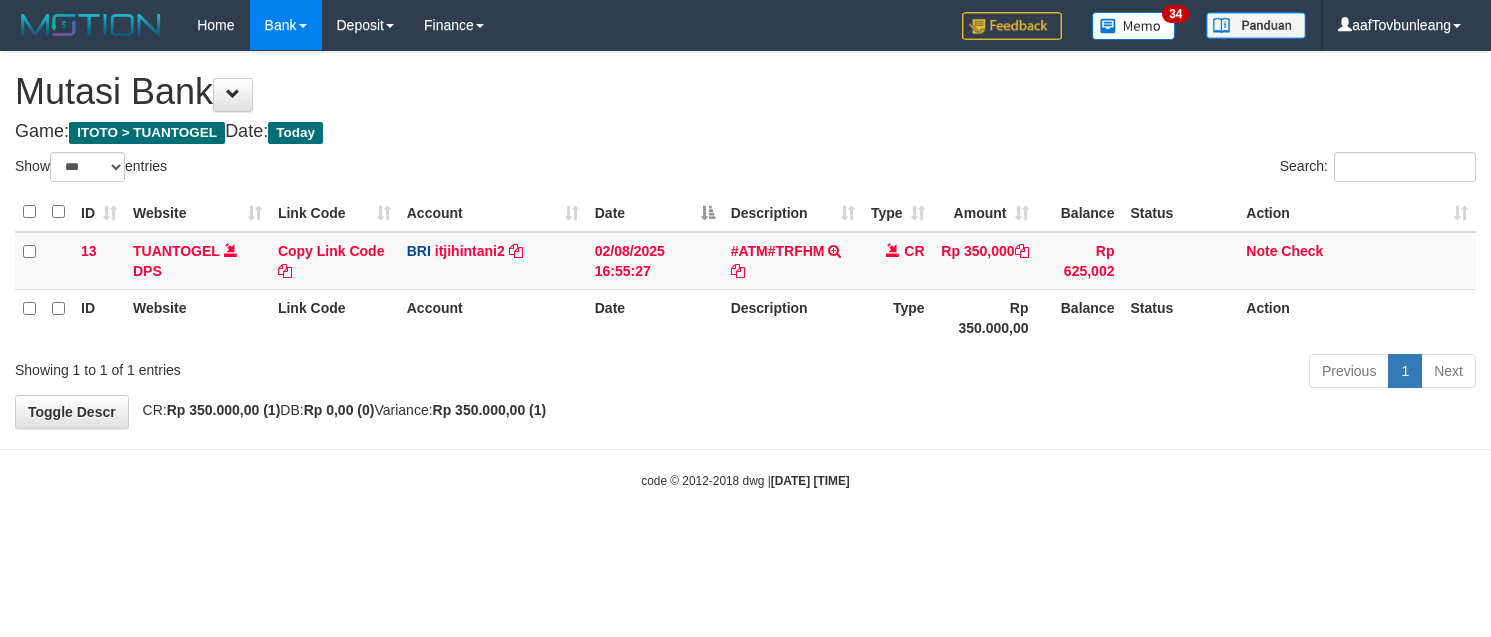 select on "***" 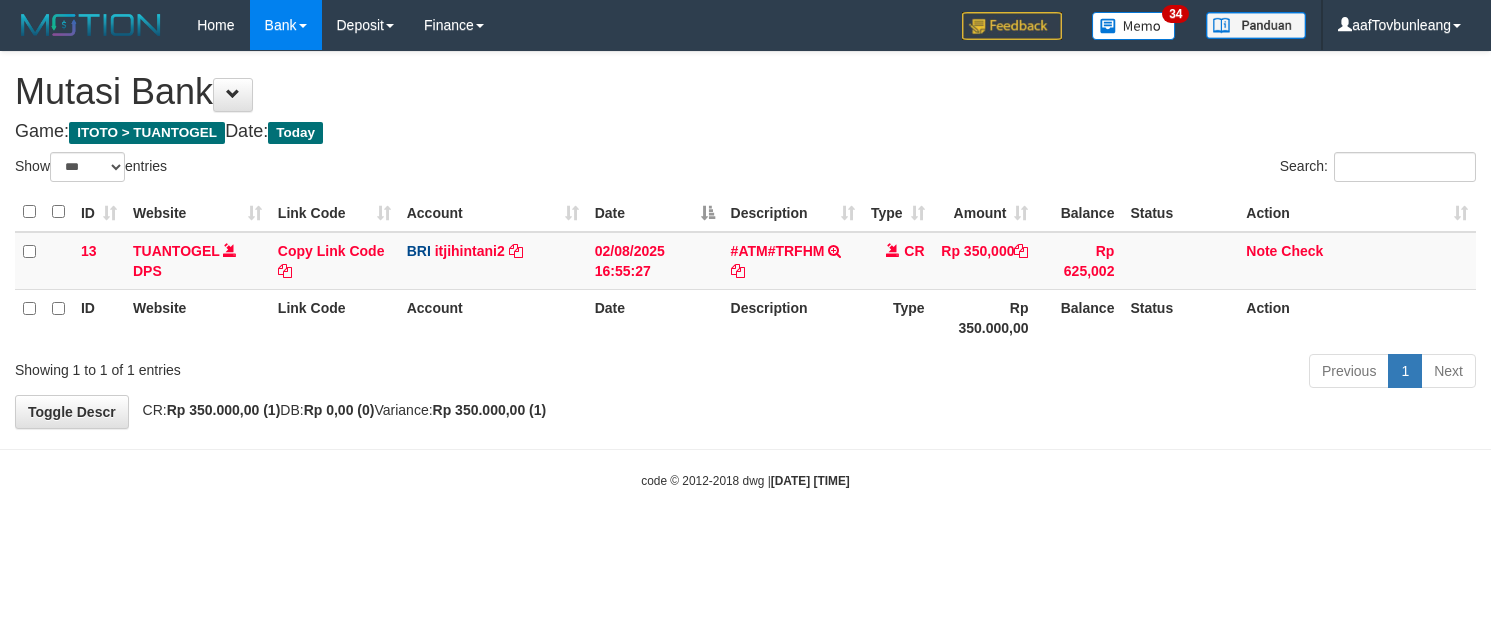 scroll, scrollTop: 0, scrollLeft: 0, axis: both 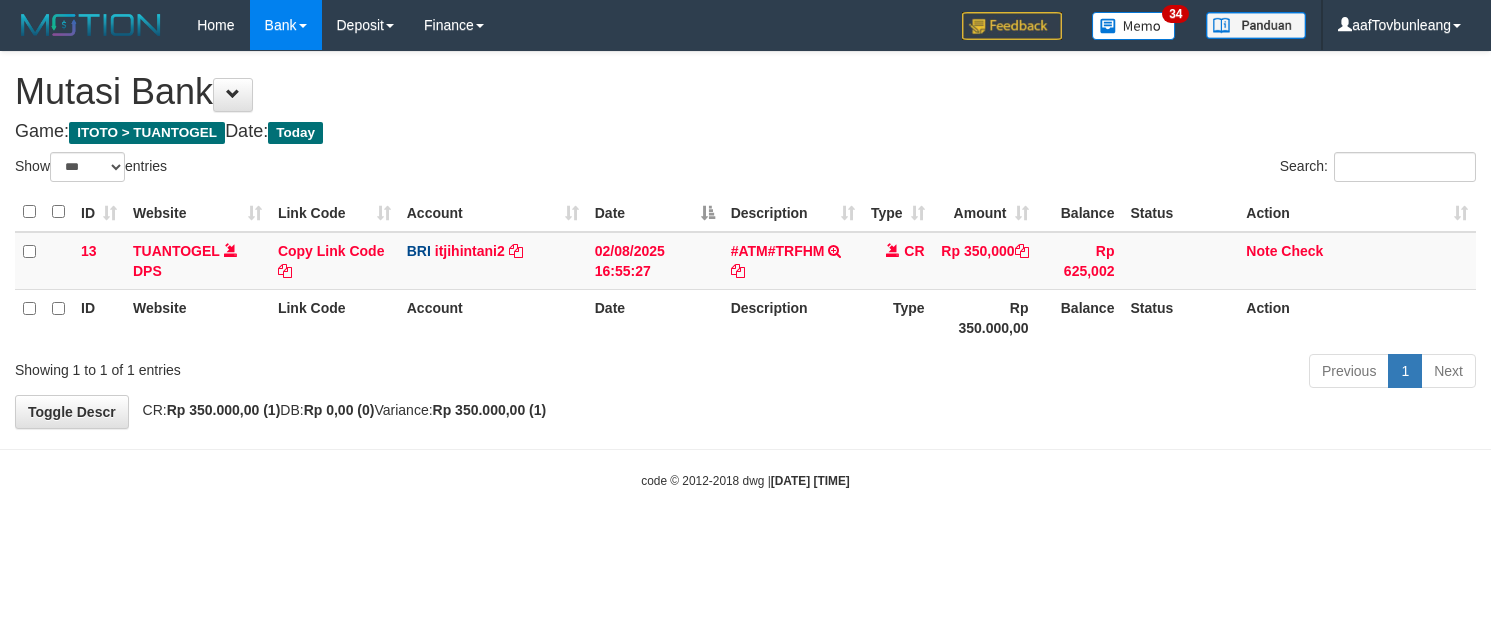 select on "***" 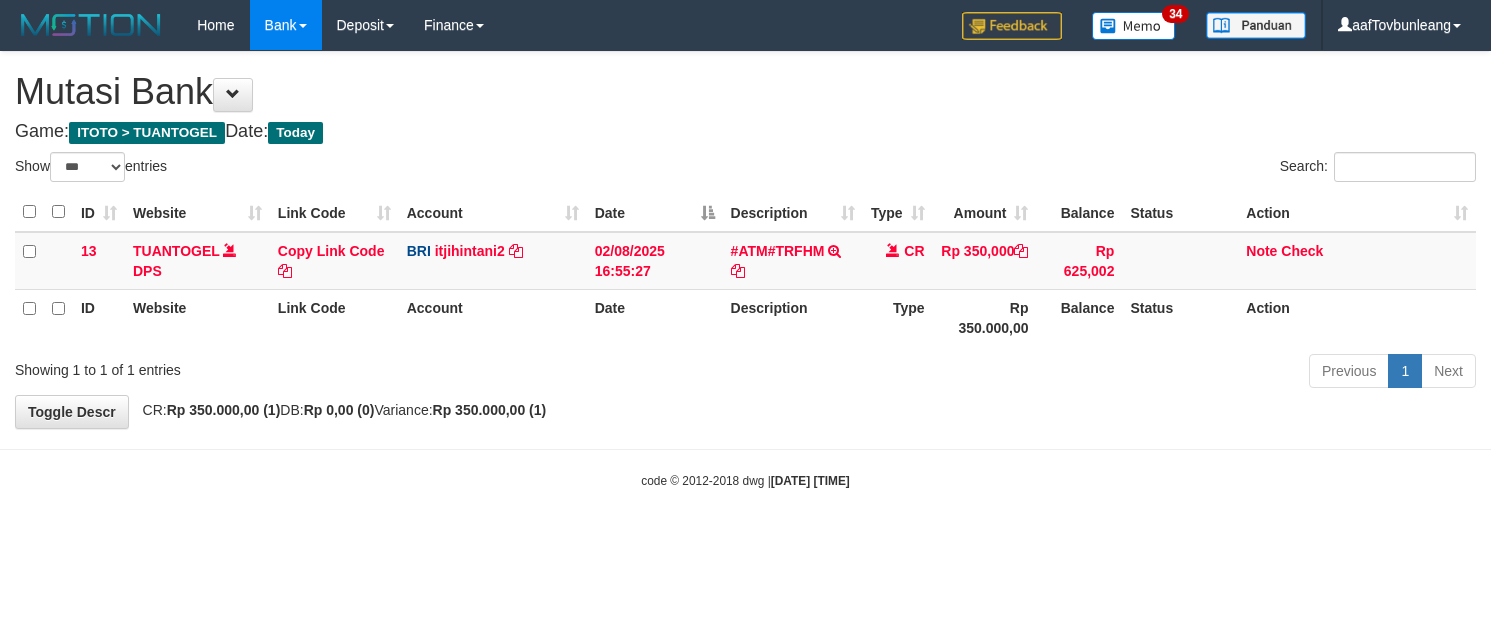 scroll, scrollTop: 0, scrollLeft: 0, axis: both 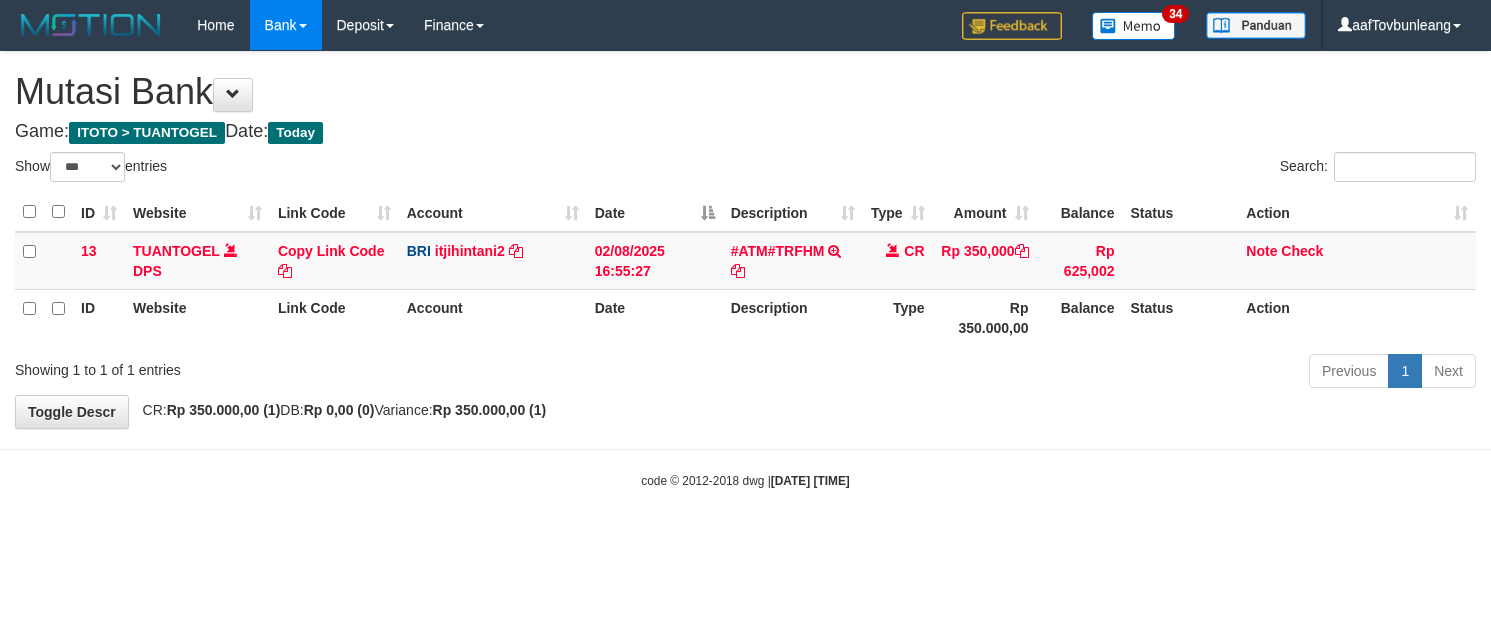 select on "***" 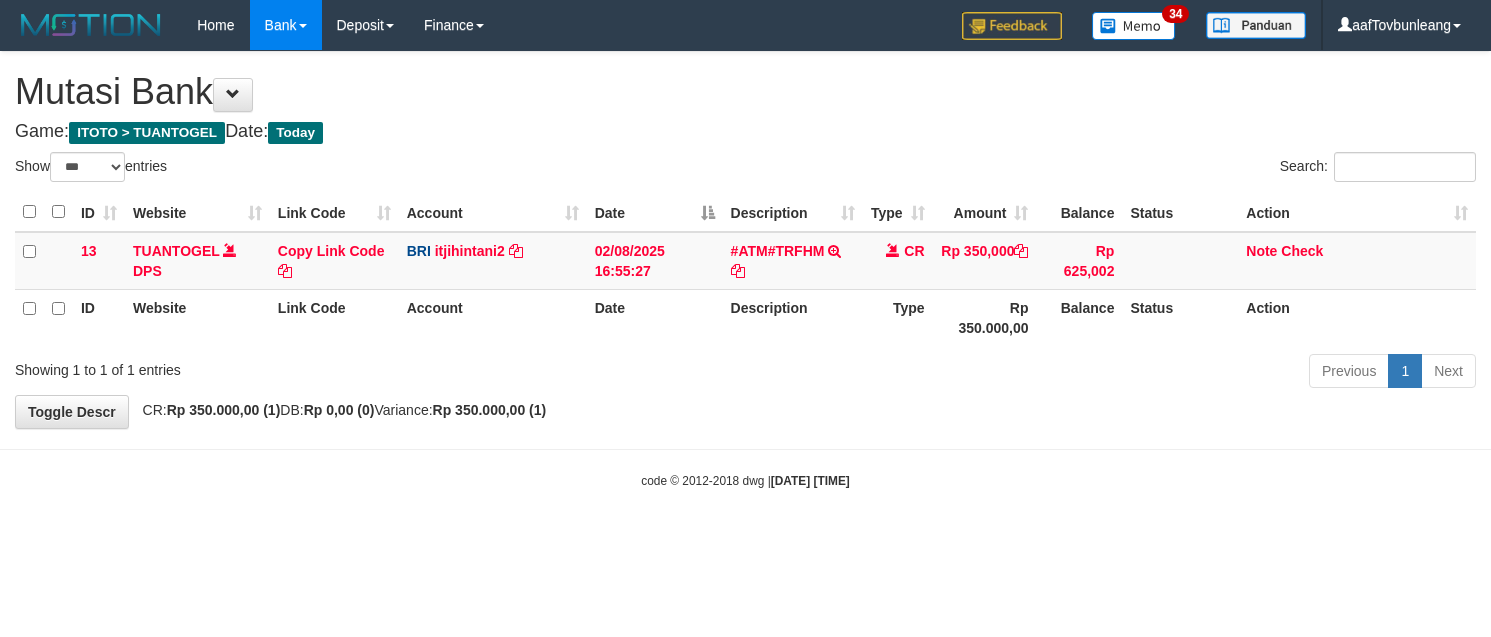 scroll, scrollTop: 0, scrollLeft: 0, axis: both 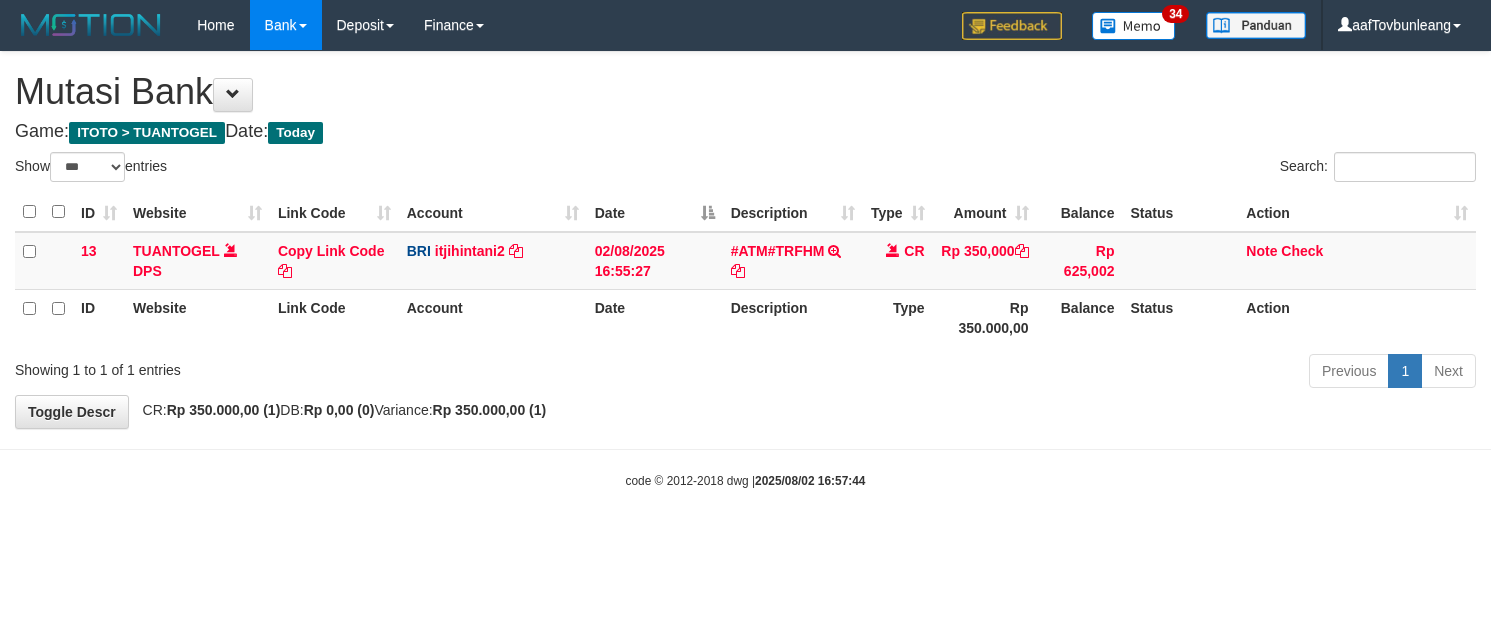 select on "***" 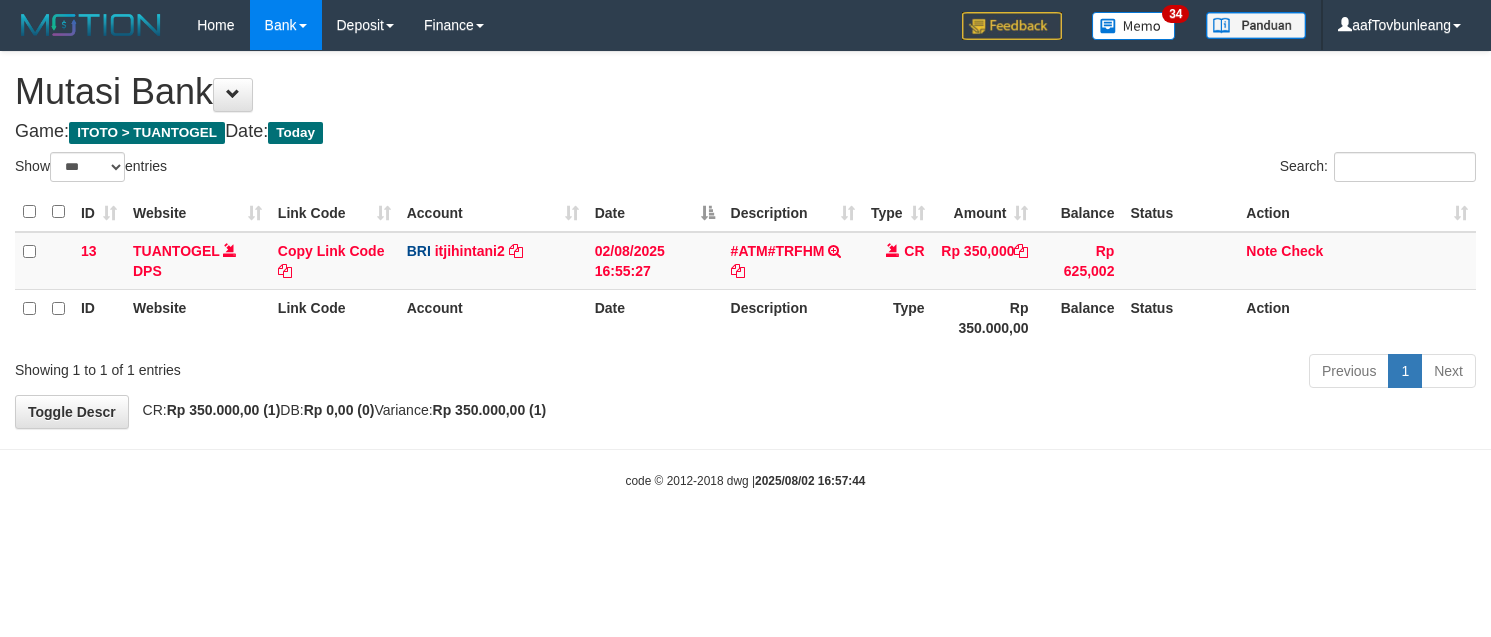 scroll, scrollTop: 0, scrollLeft: 0, axis: both 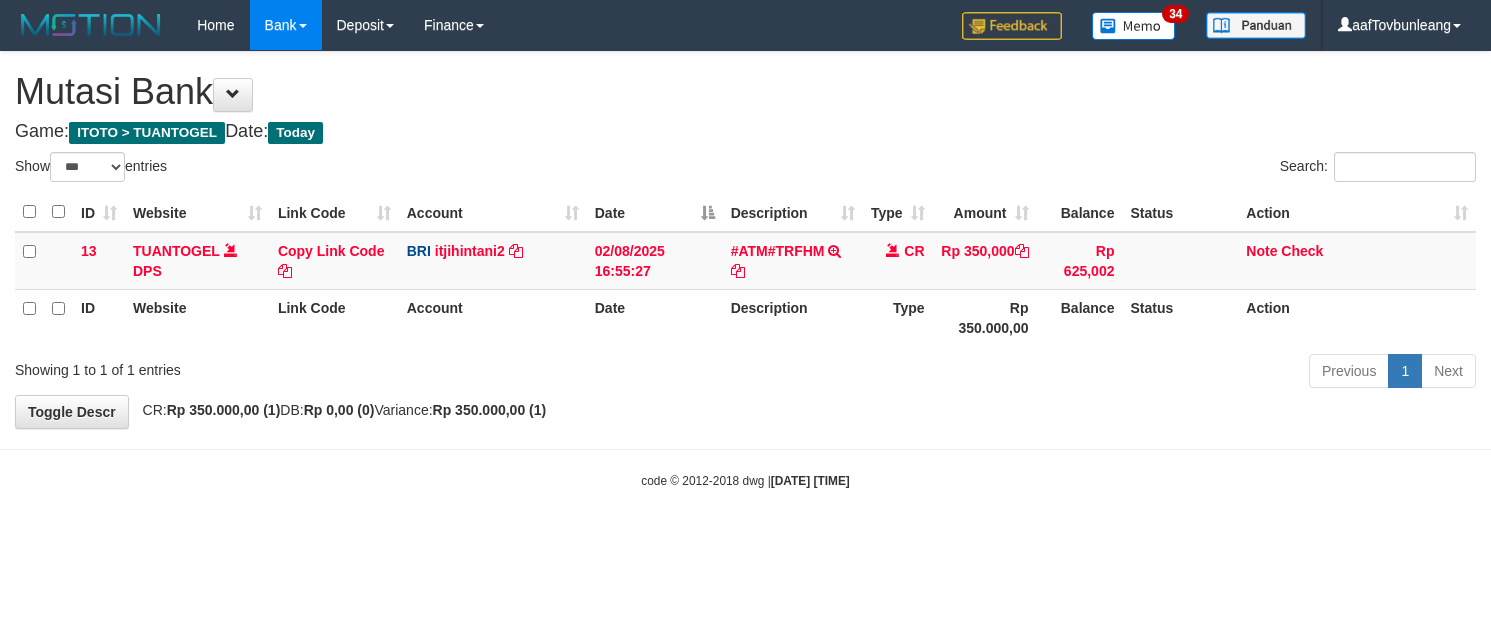 select on "***" 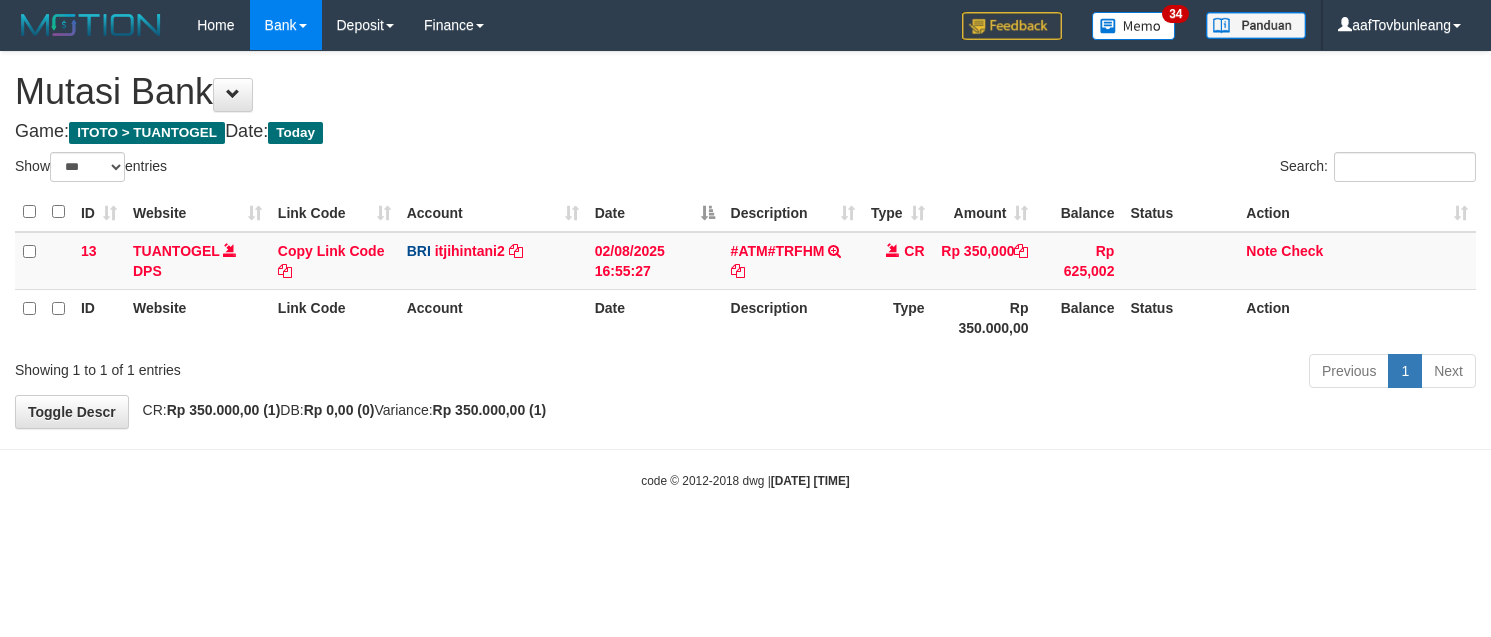 scroll, scrollTop: 0, scrollLeft: 0, axis: both 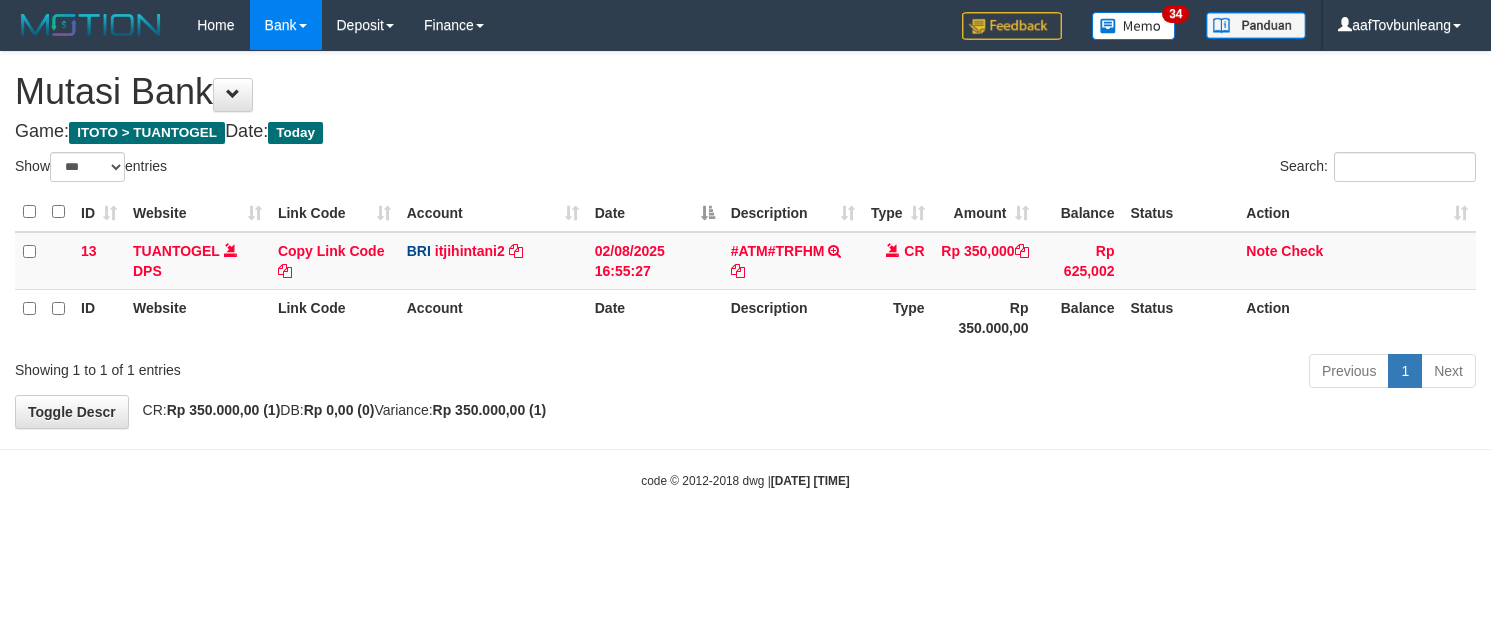 select on "***" 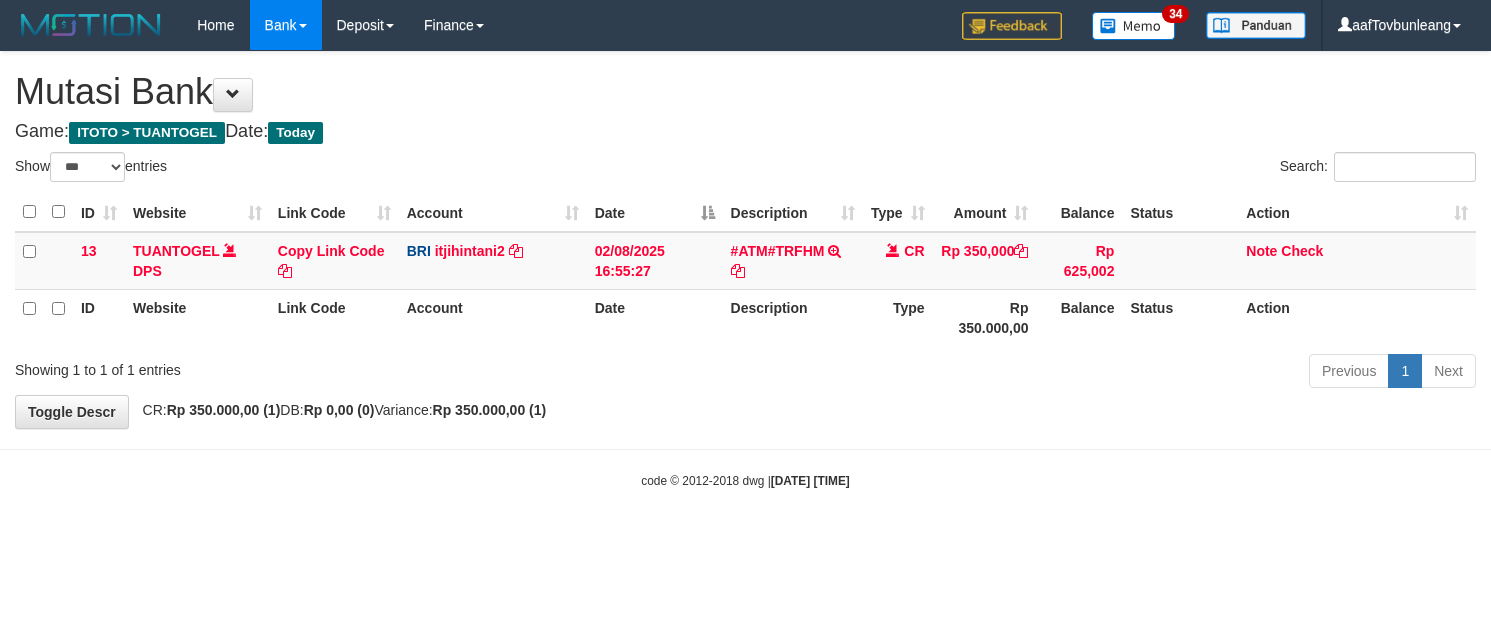 scroll, scrollTop: 0, scrollLeft: 0, axis: both 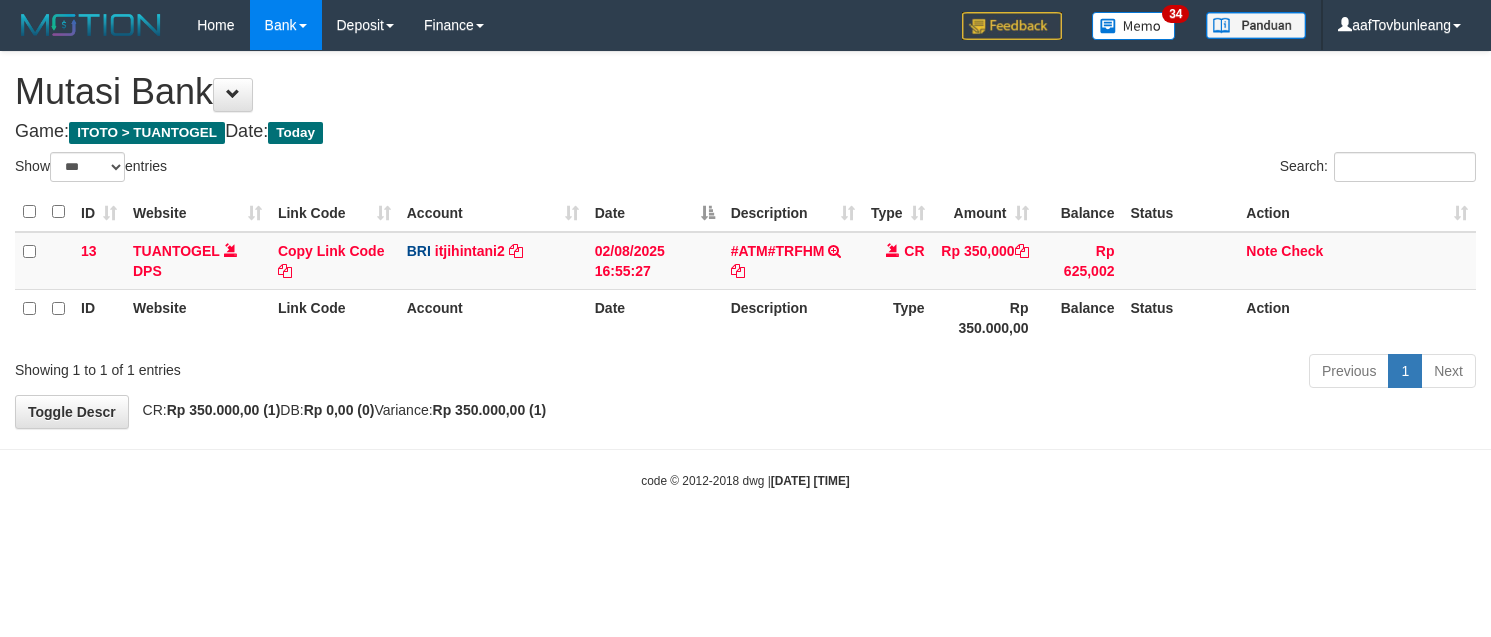 select on "***" 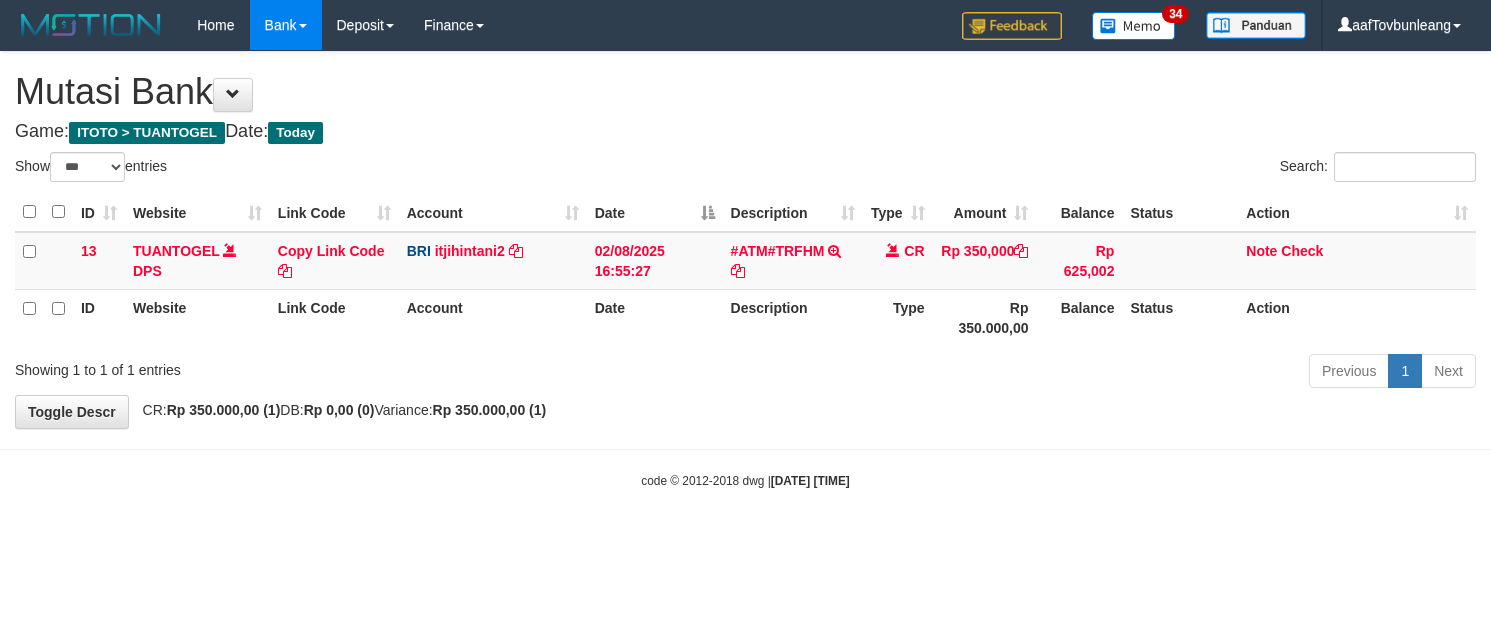 scroll, scrollTop: 0, scrollLeft: 0, axis: both 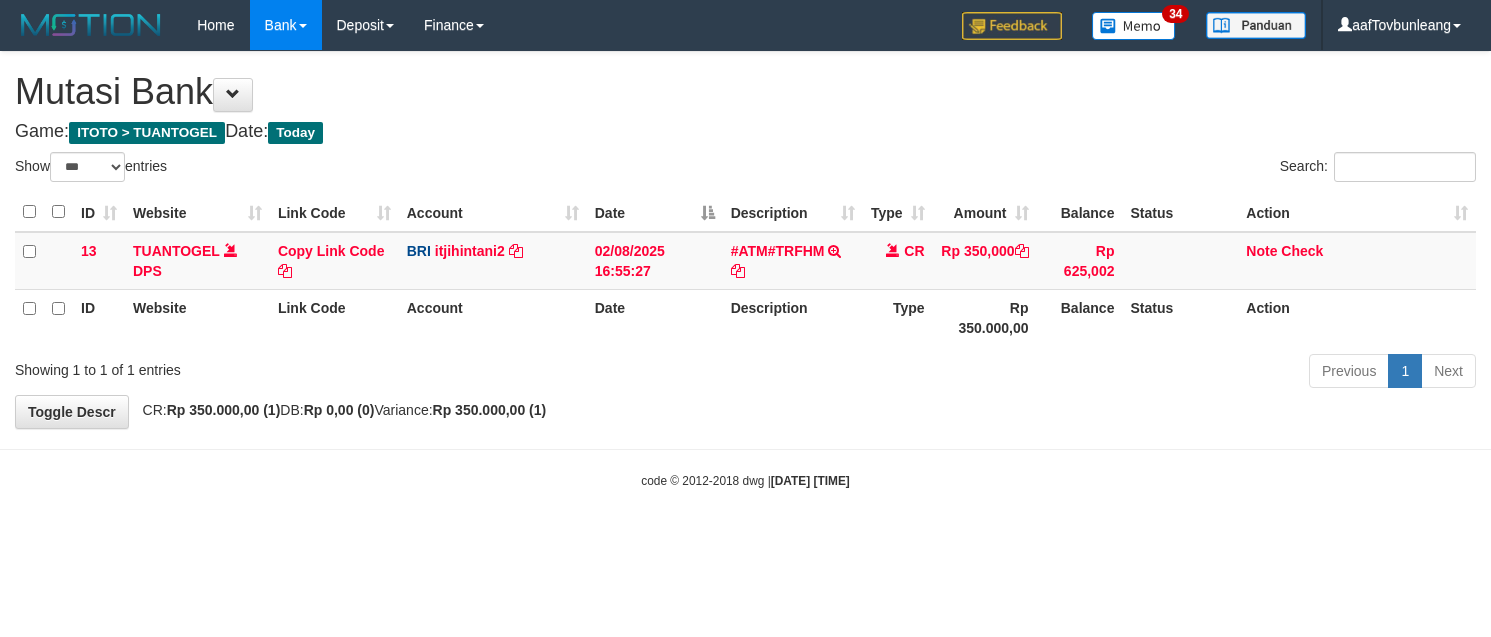 select on "***" 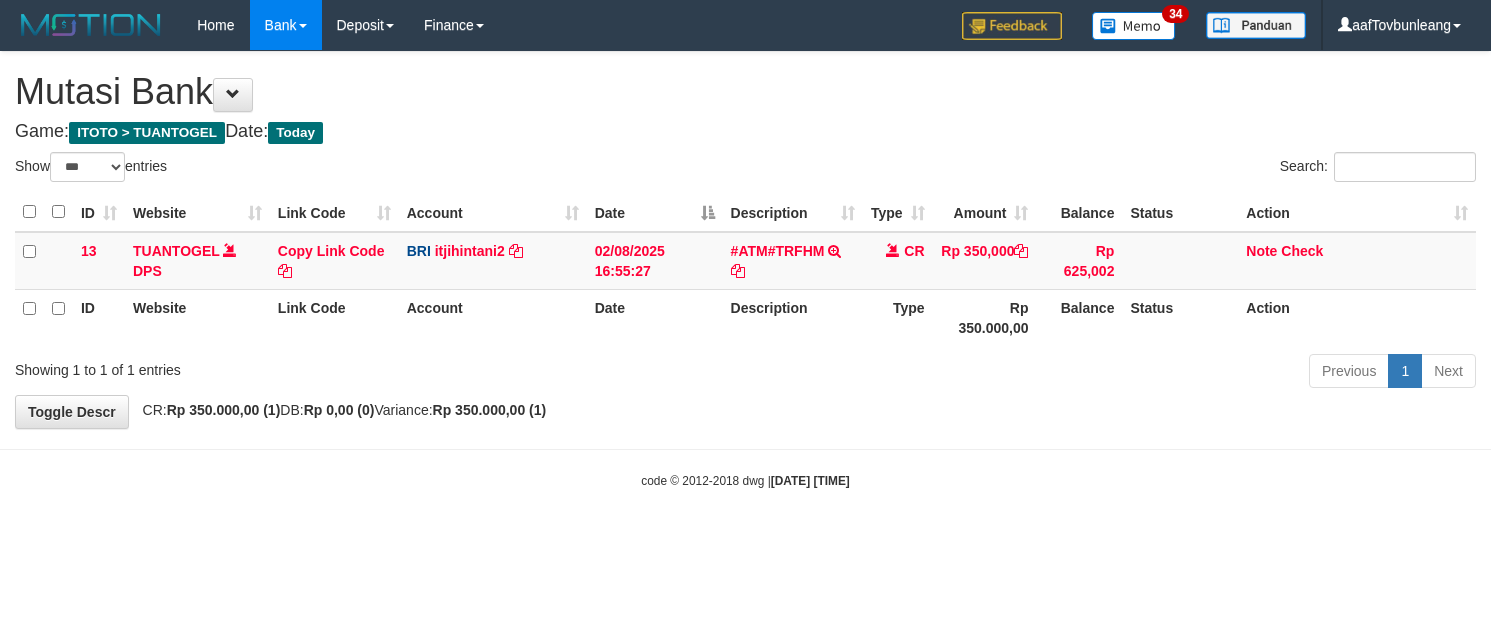 scroll, scrollTop: 0, scrollLeft: 0, axis: both 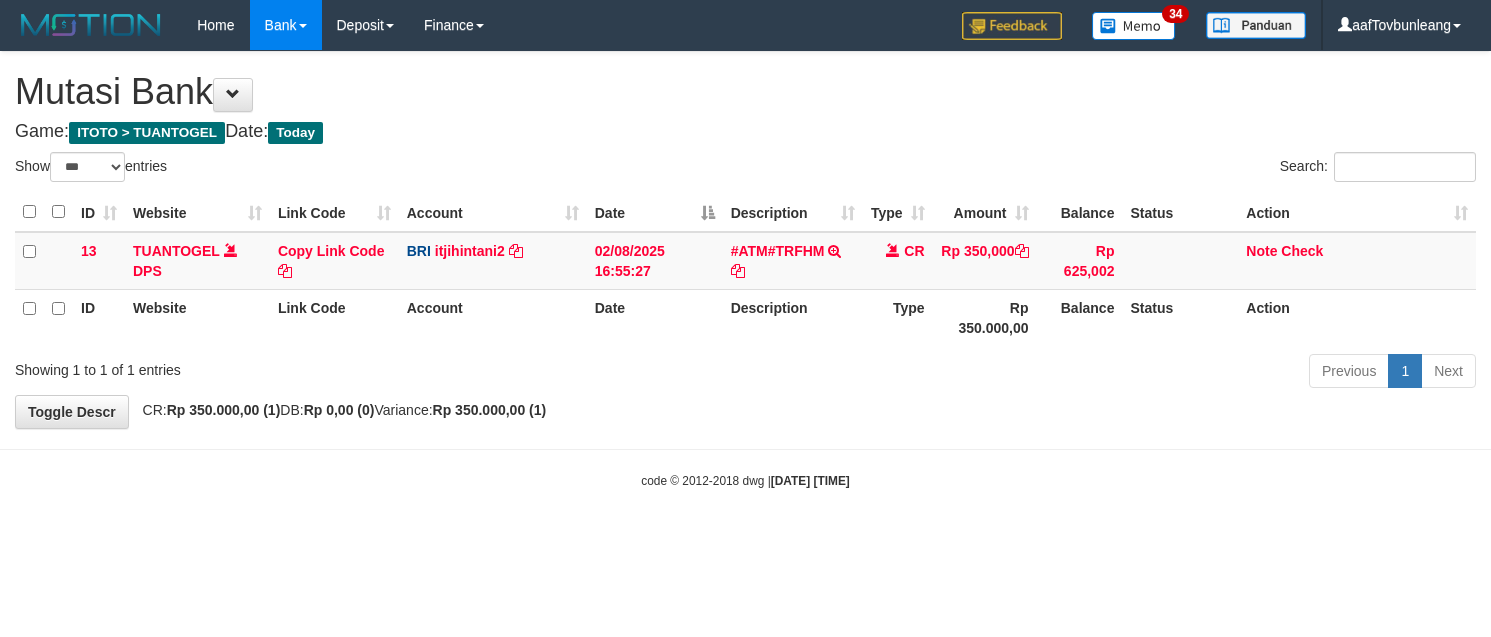 select on "***" 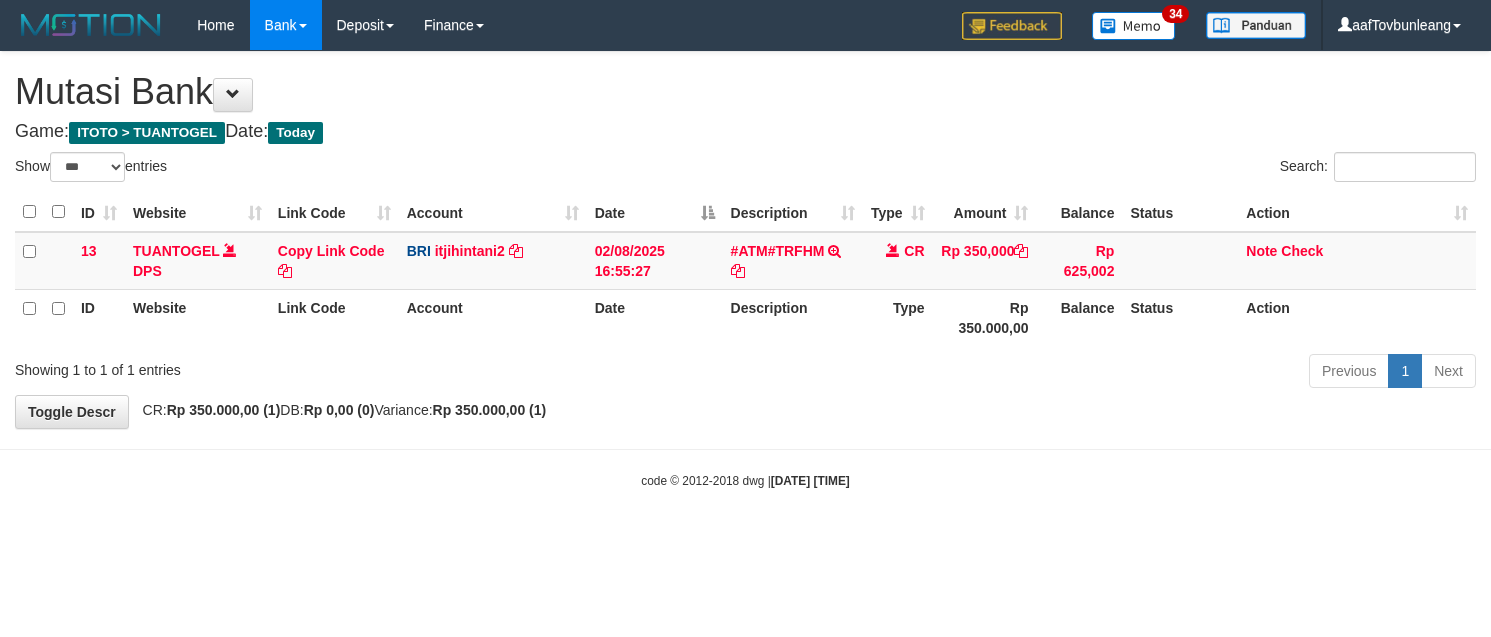 scroll, scrollTop: 0, scrollLeft: 0, axis: both 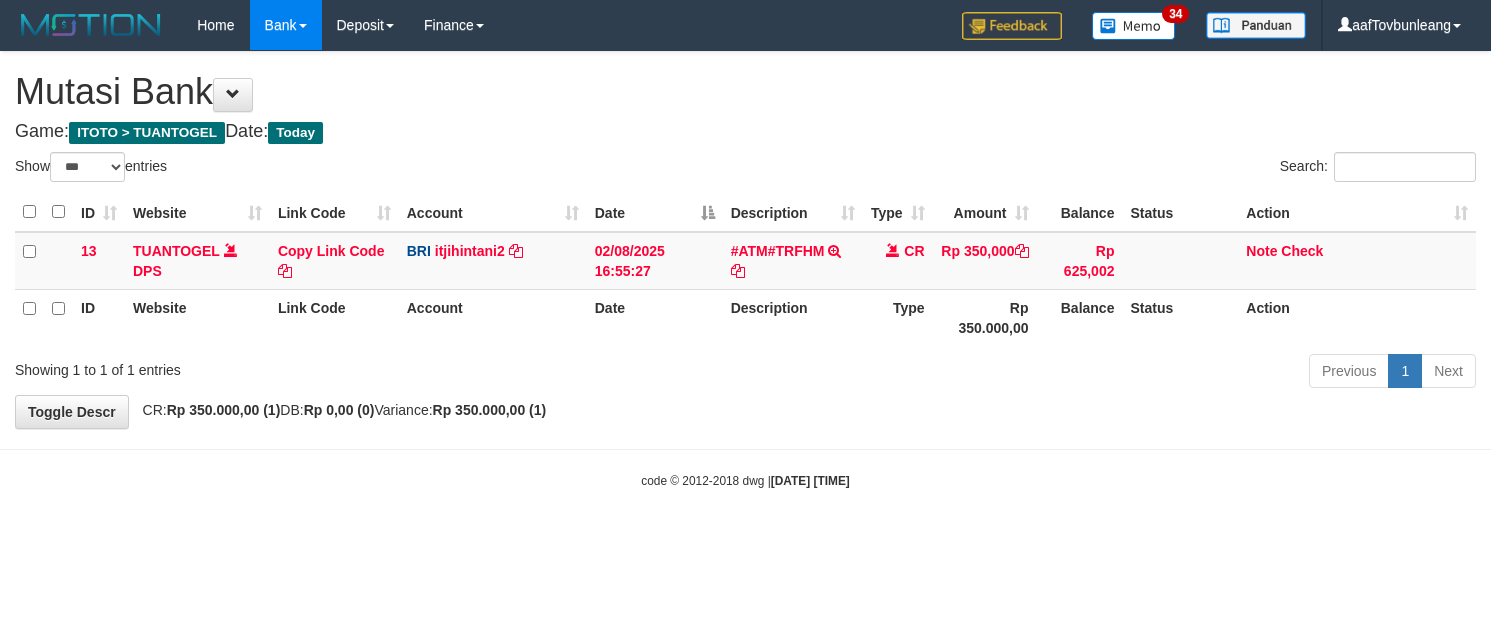 select on "***" 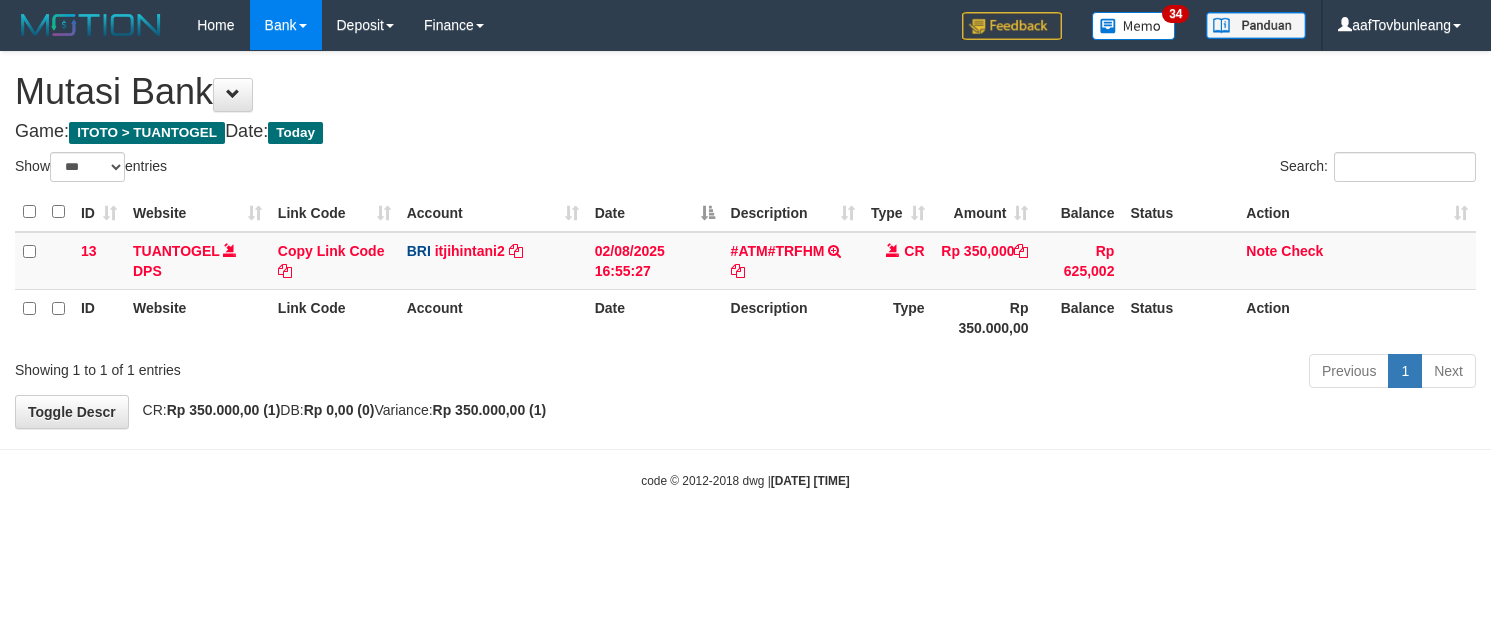 scroll, scrollTop: 0, scrollLeft: 0, axis: both 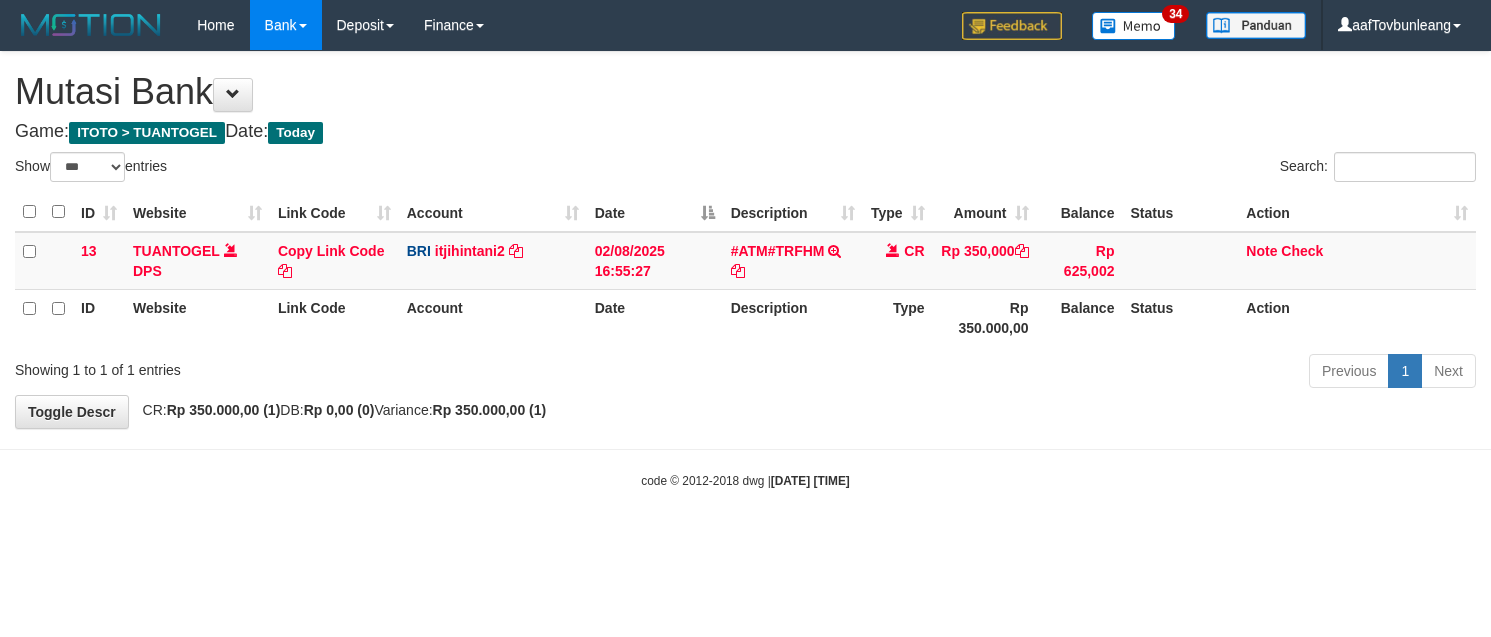 select on "***" 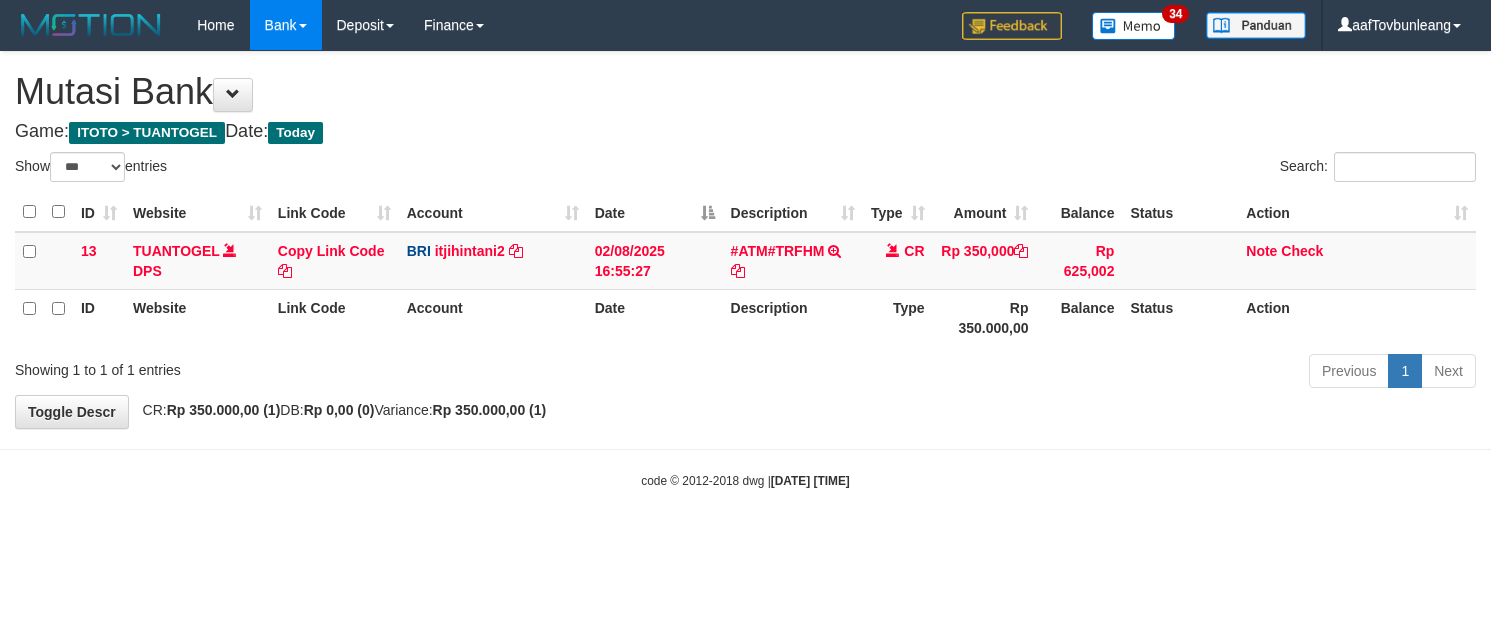 scroll, scrollTop: 0, scrollLeft: 0, axis: both 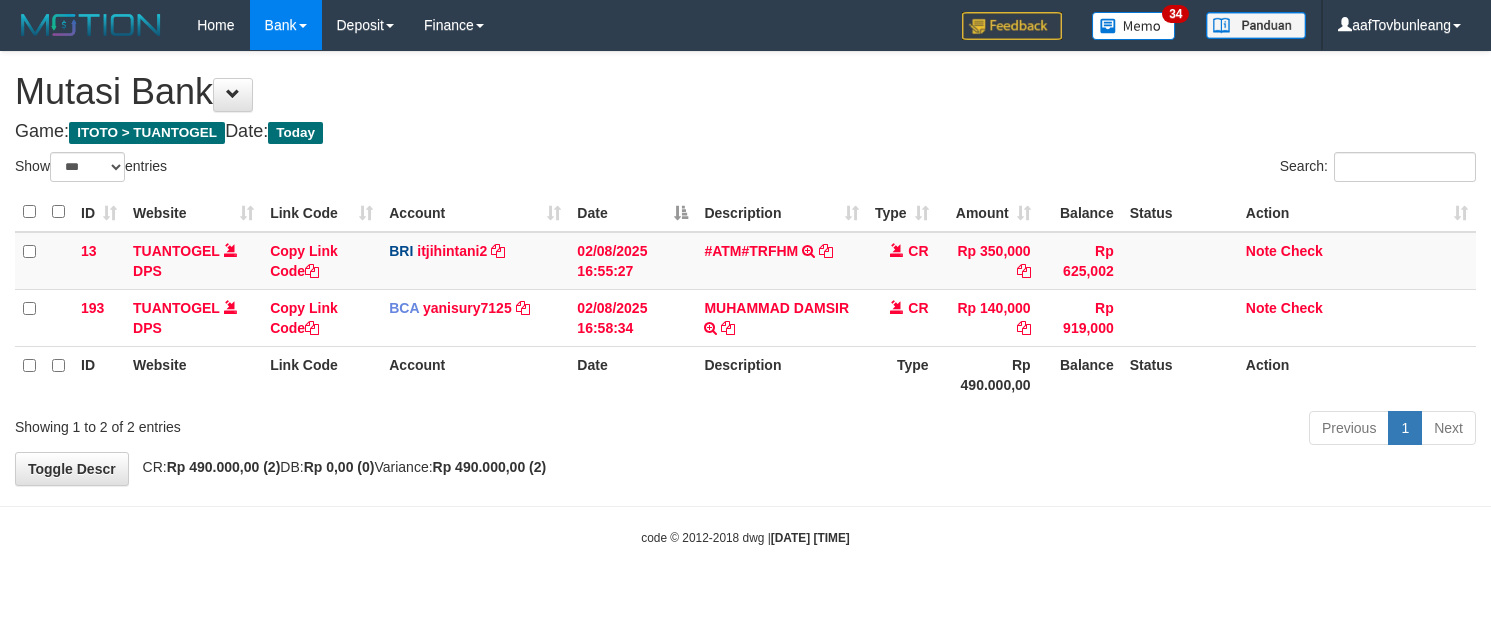 select on "***" 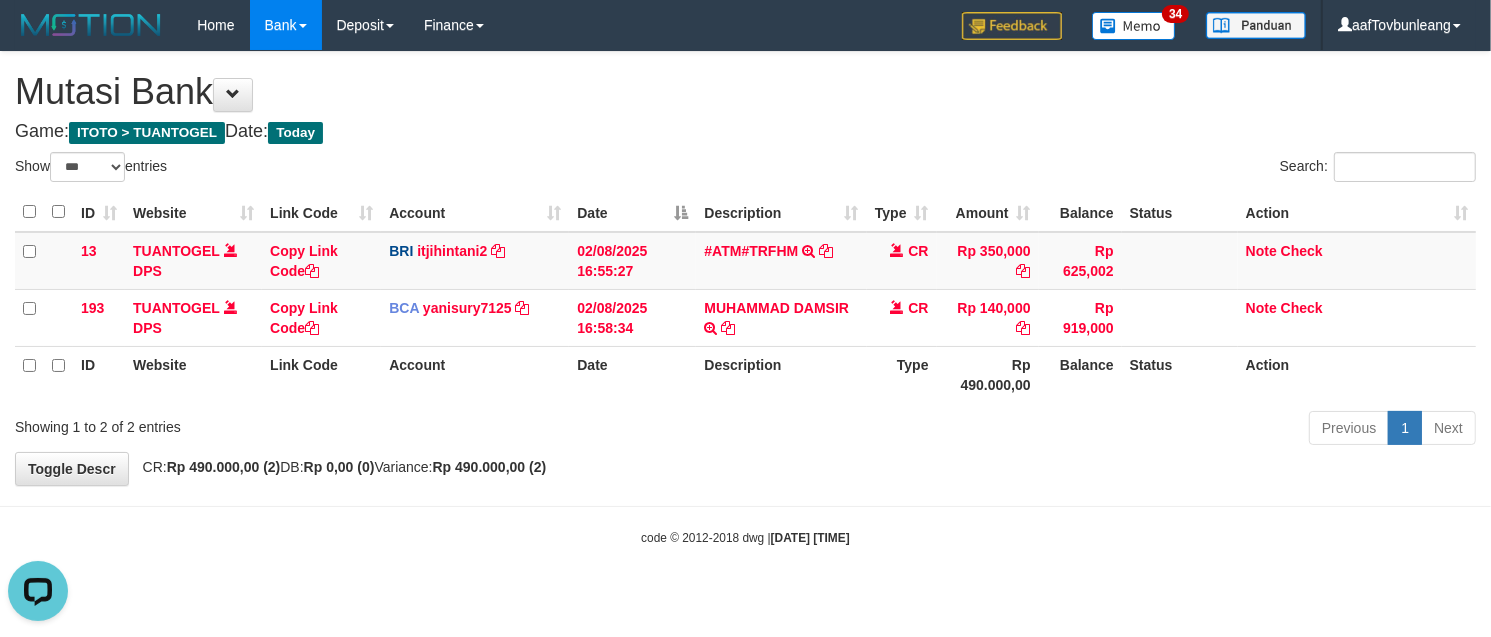 scroll, scrollTop: 0, scrollLeft: 0, axis: both 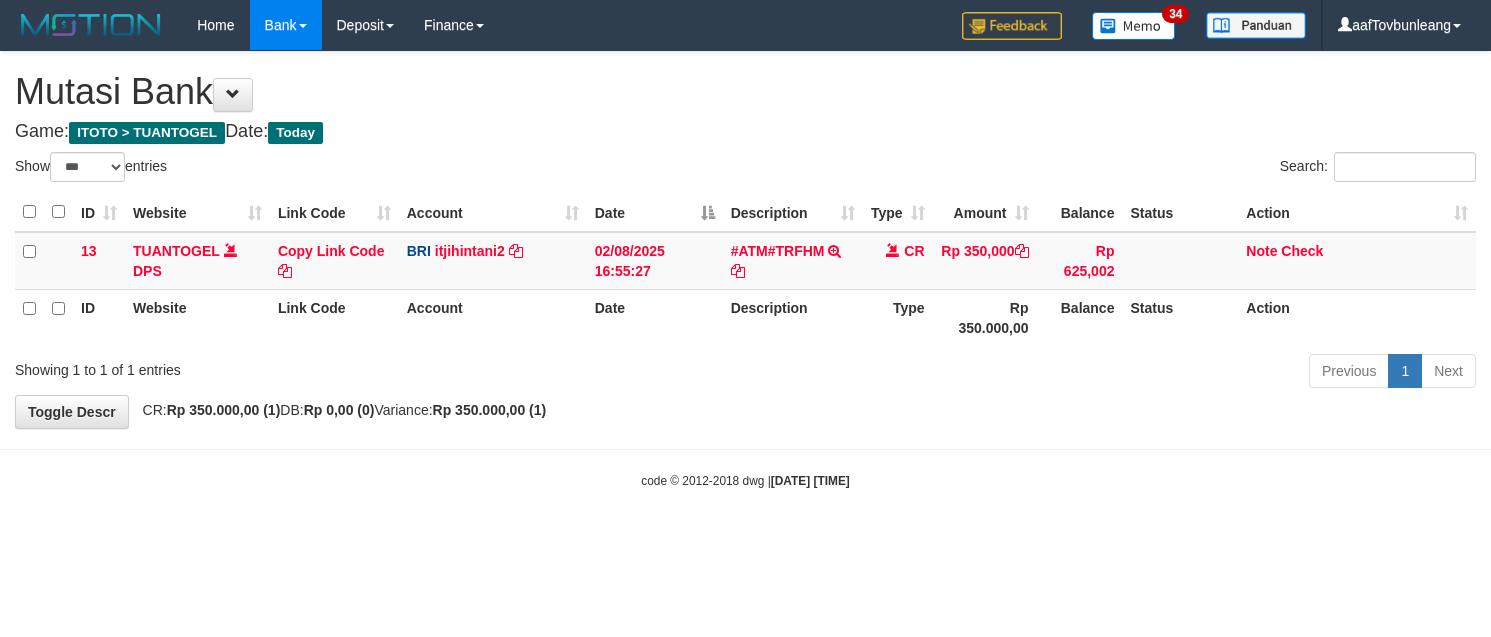 select on "***" 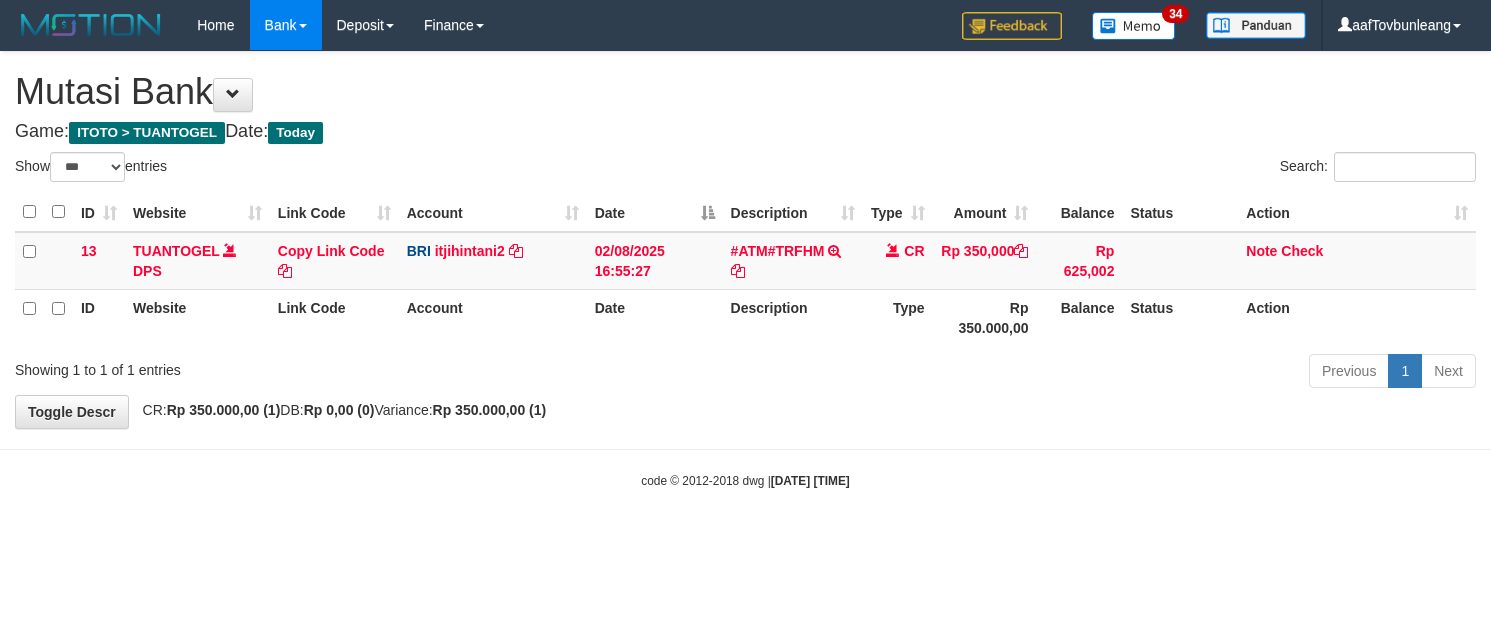 scroll, scrollTop: 0, scrollLeft: 0, axis: both 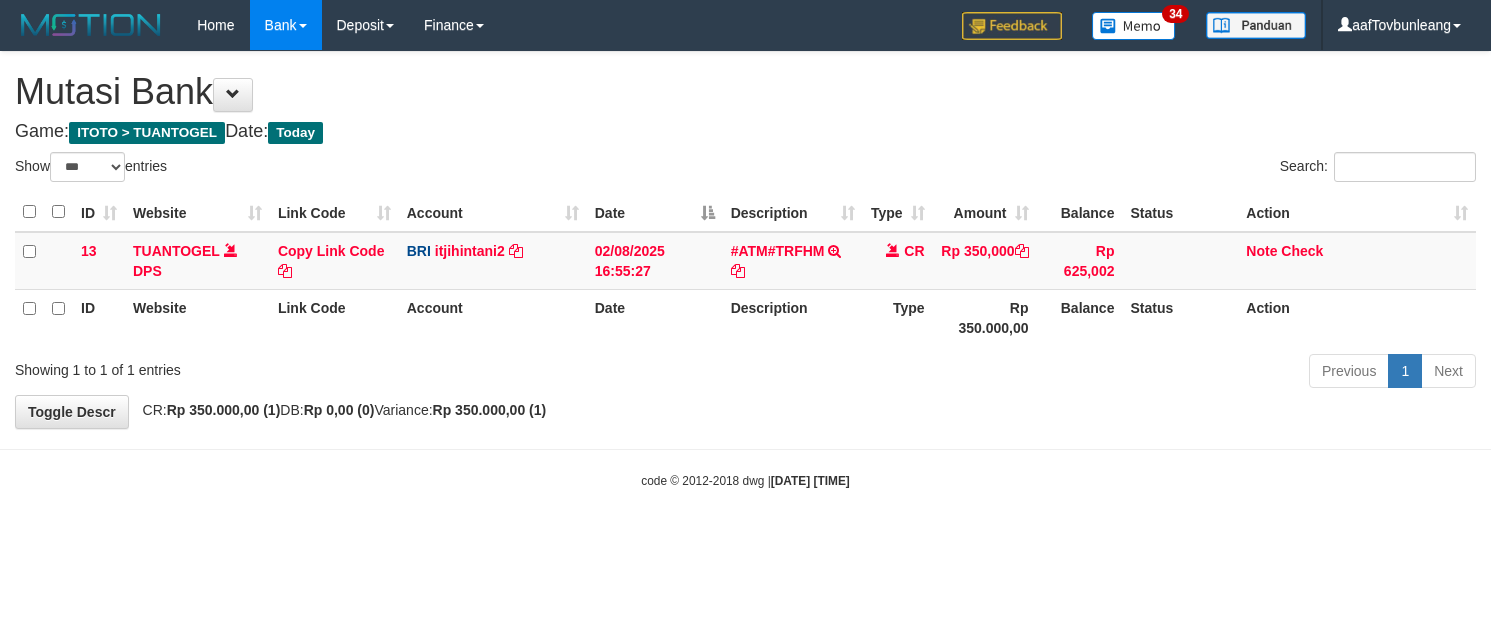select on "***" 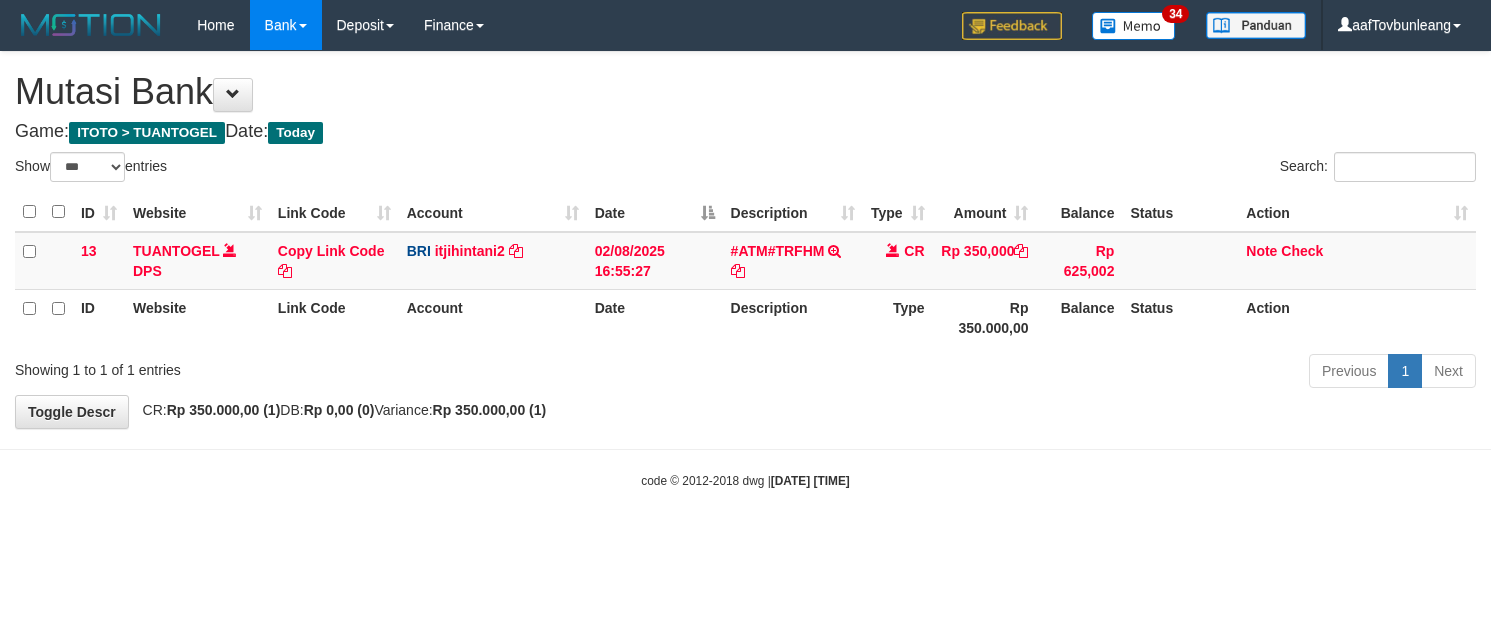 scroll, scrollTop: 0, scrollLeft: 0, axis: both 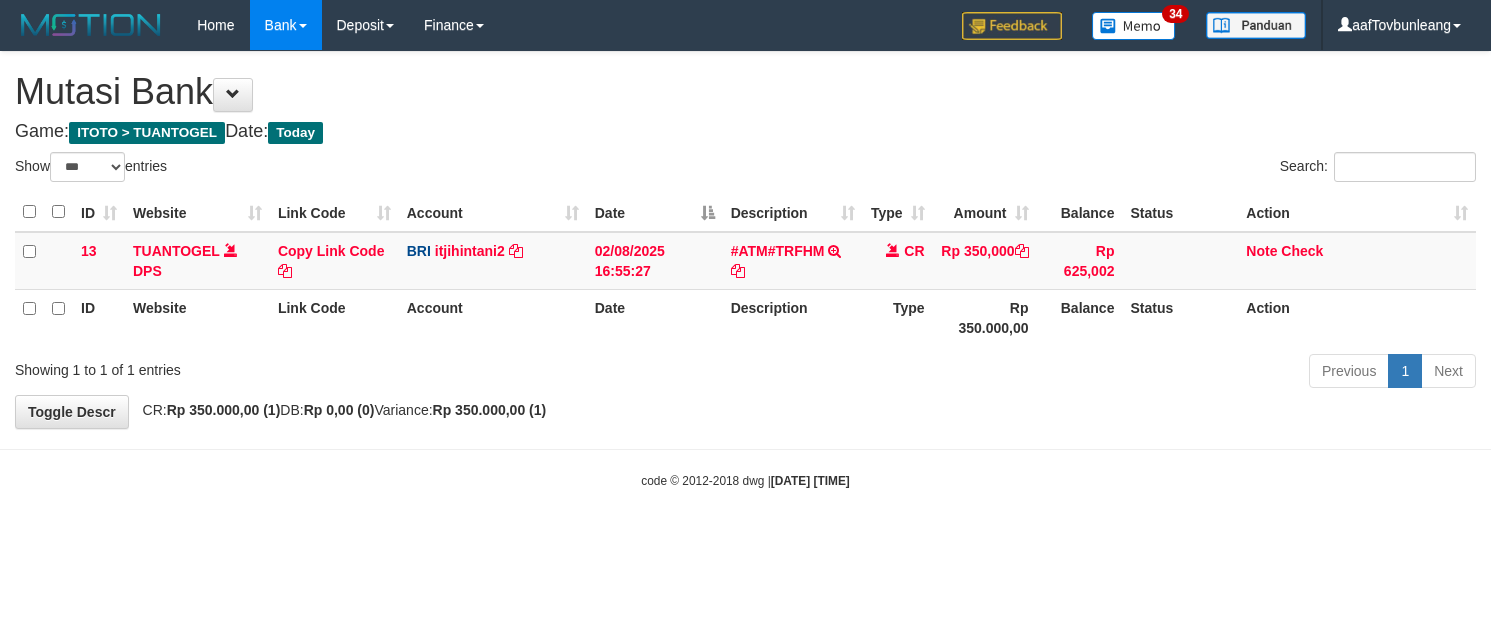 select on "***" 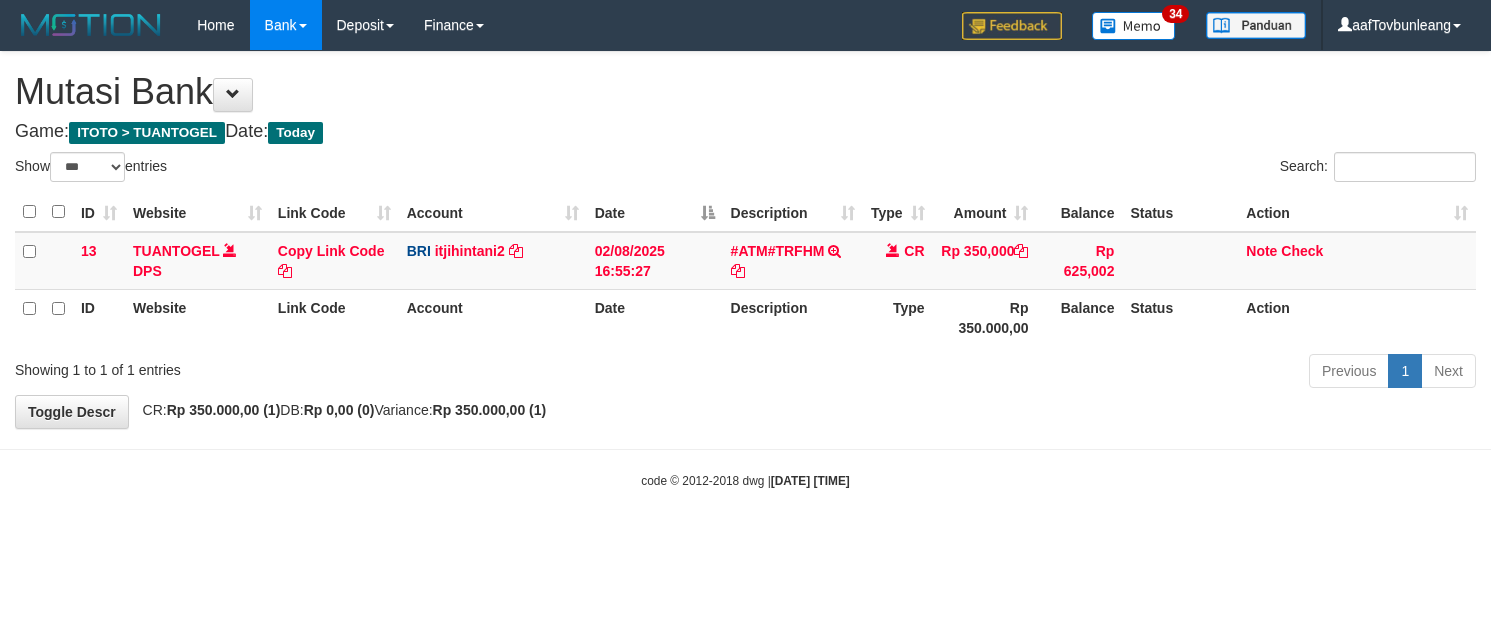 scroll, scrollTop: 0, scrollLeft: 0, axis: both 